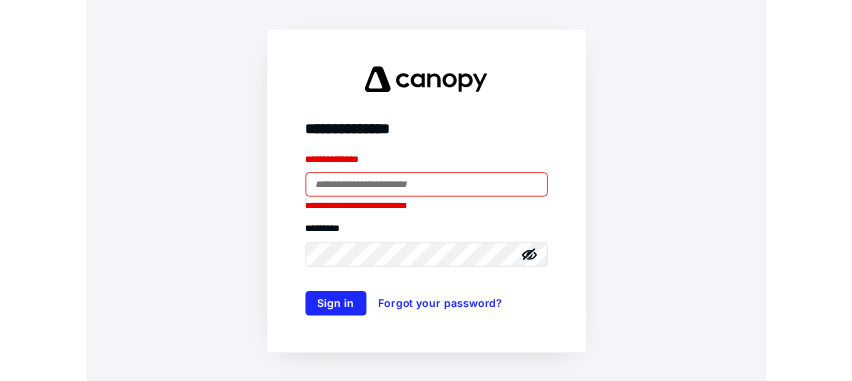 scroll, scrollTop: 0, scrollLeft: 0, axis: both 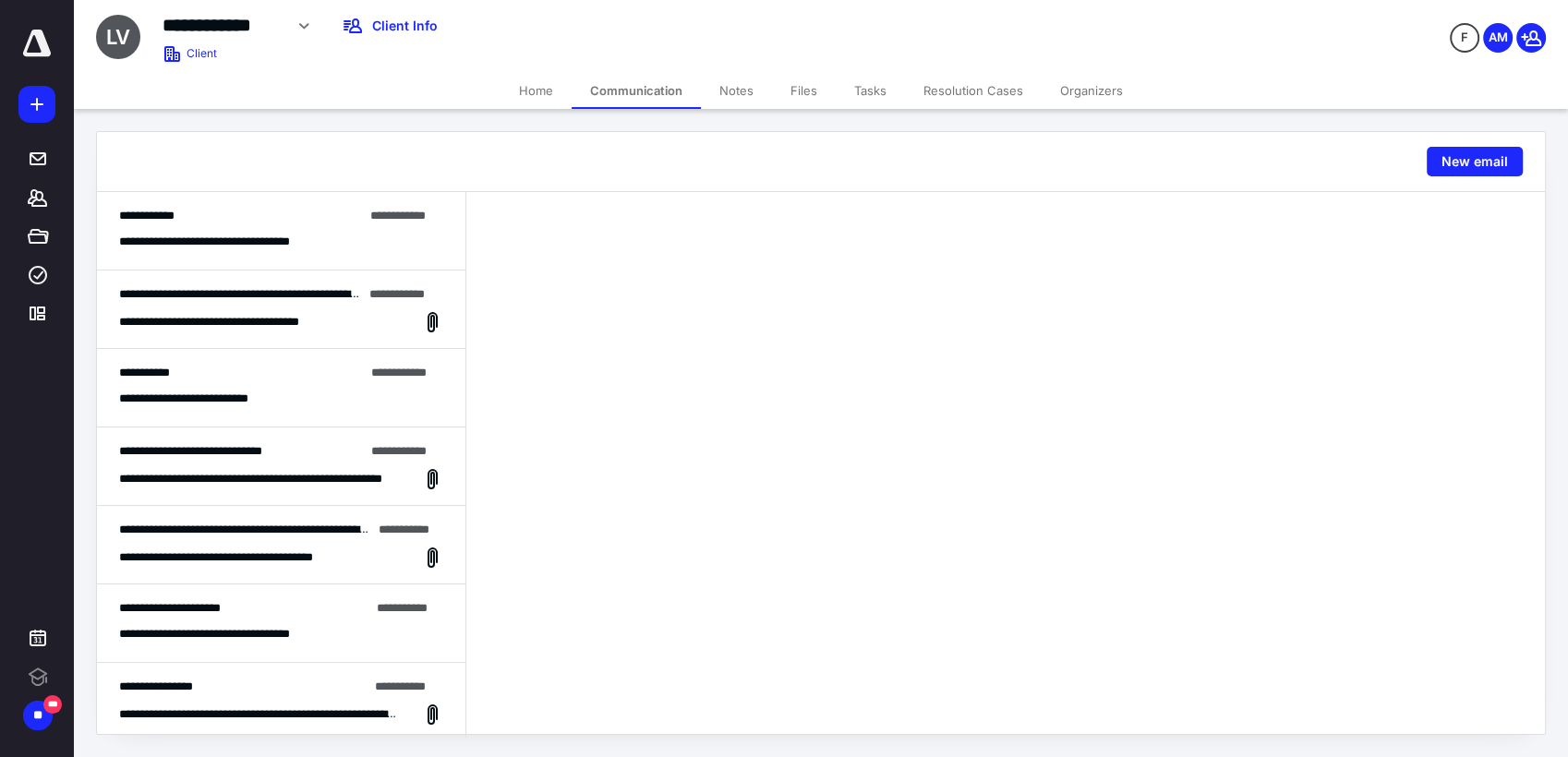 click on "**********" at bounding box center (228, 242) 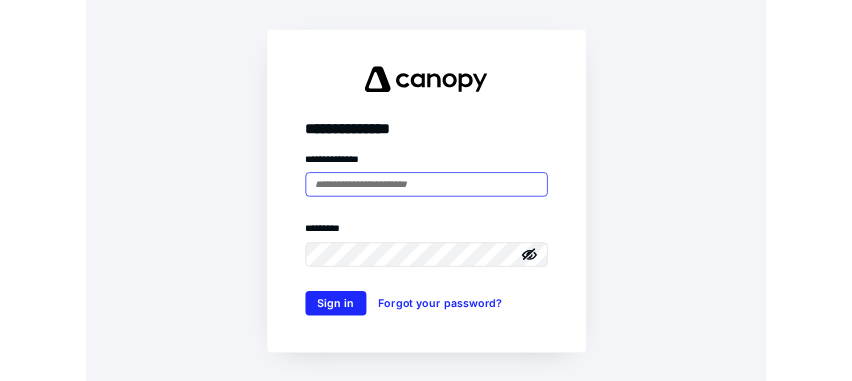 scroll, scrollTop: 0, scrollLeft: 0, axis: both 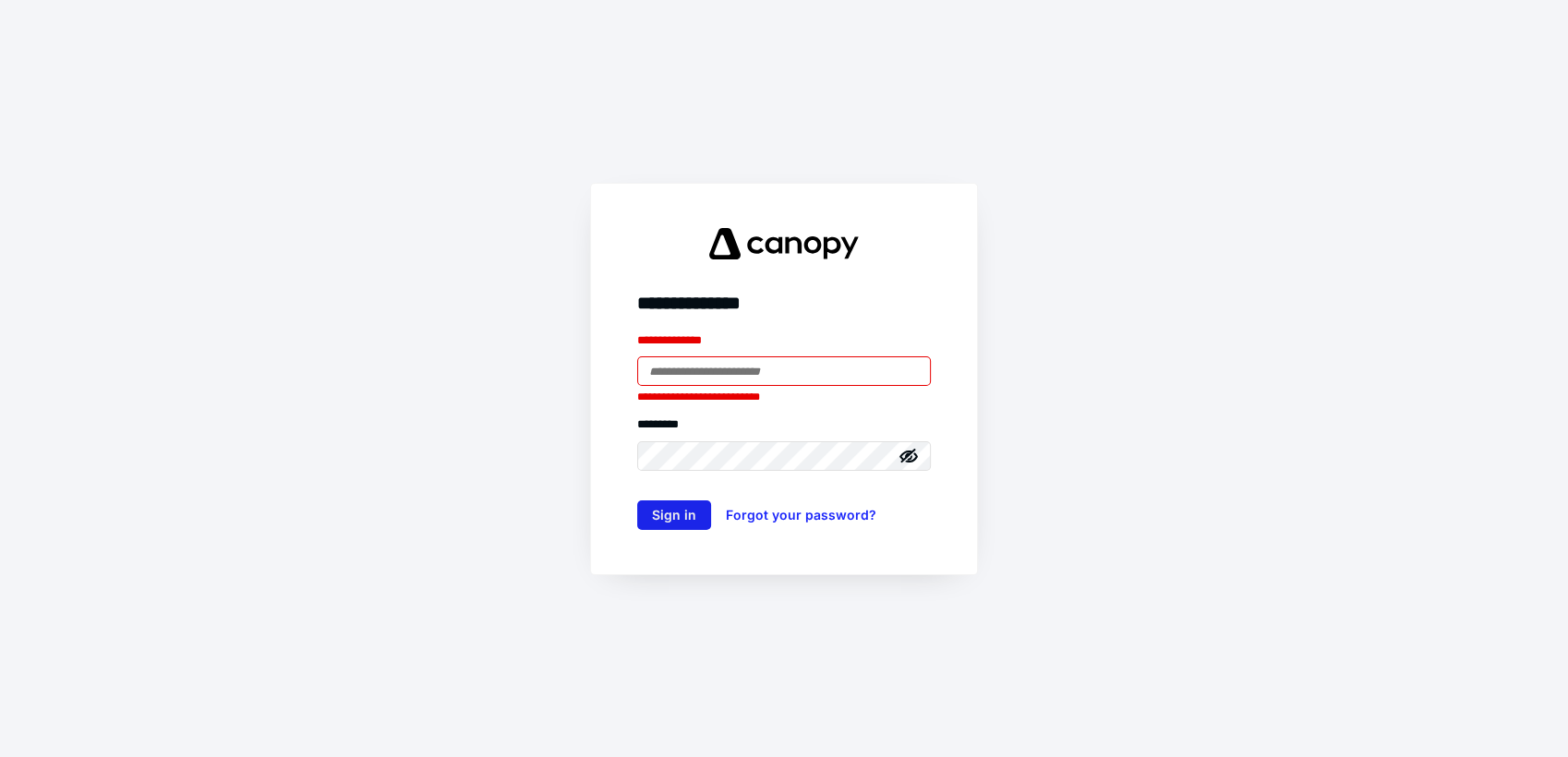 type on "**********" 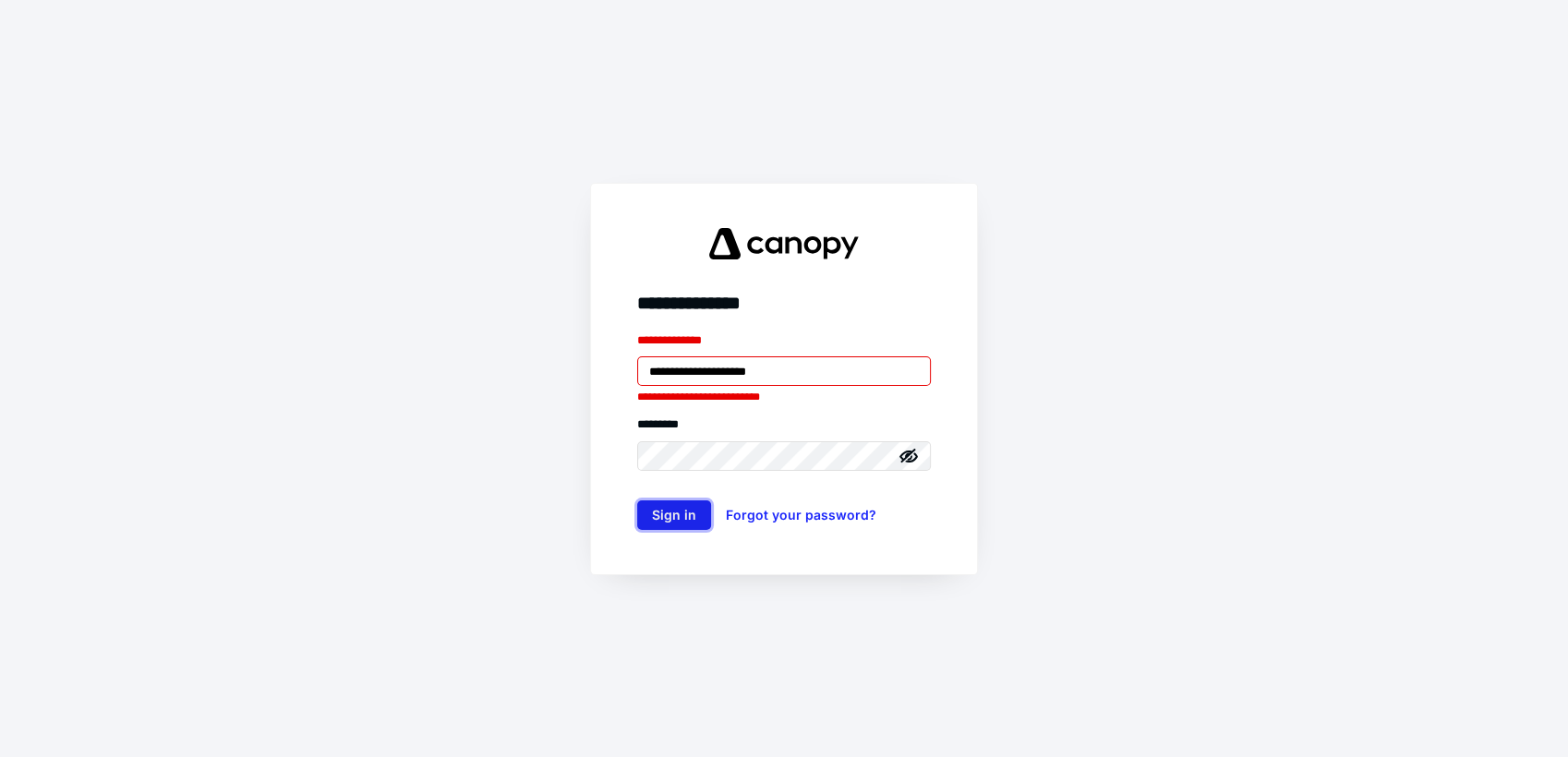 click on "Sign in" at bounding box center (674, 515) 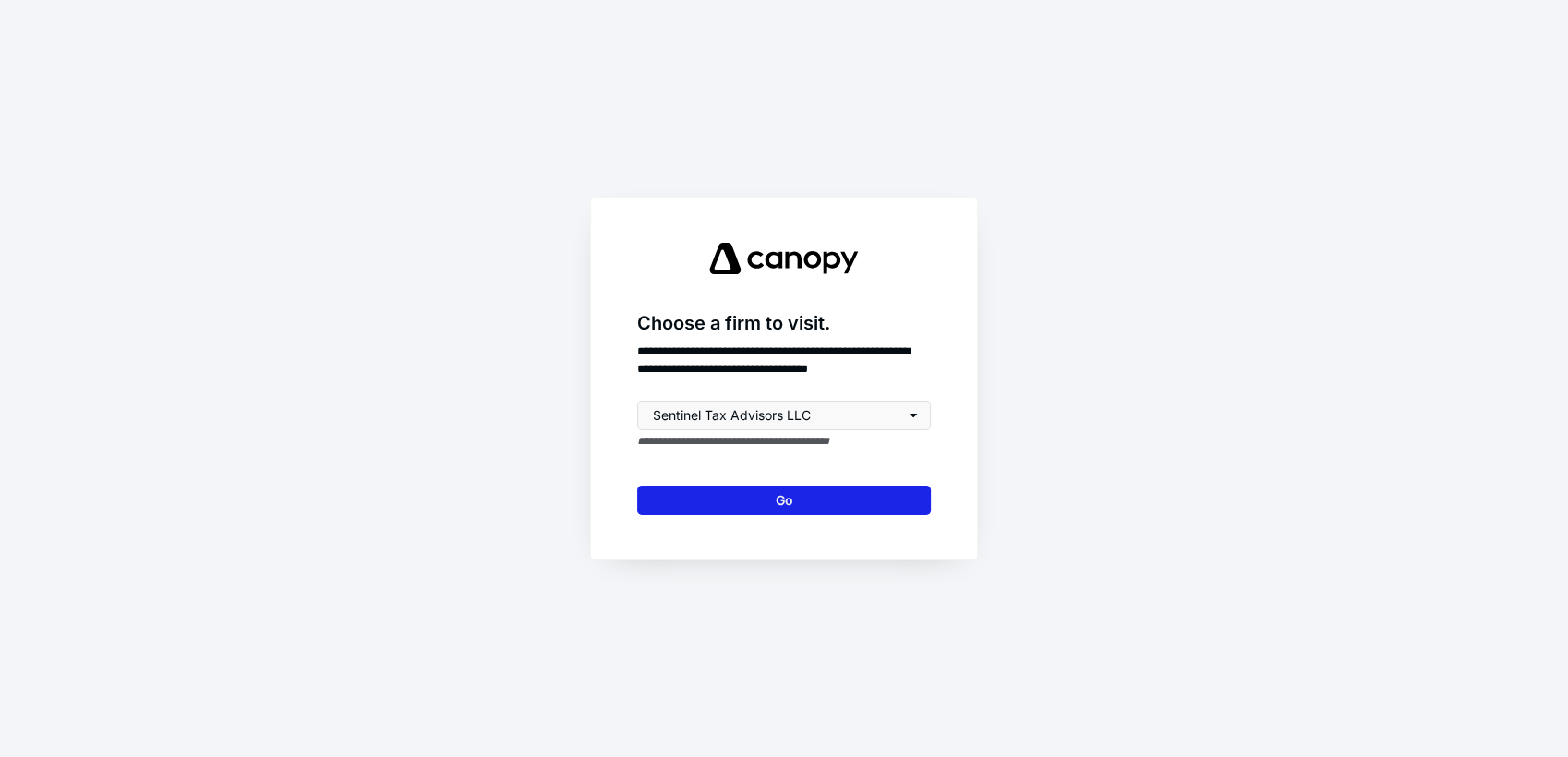 click on "Go" at bounding box center (784, 500) 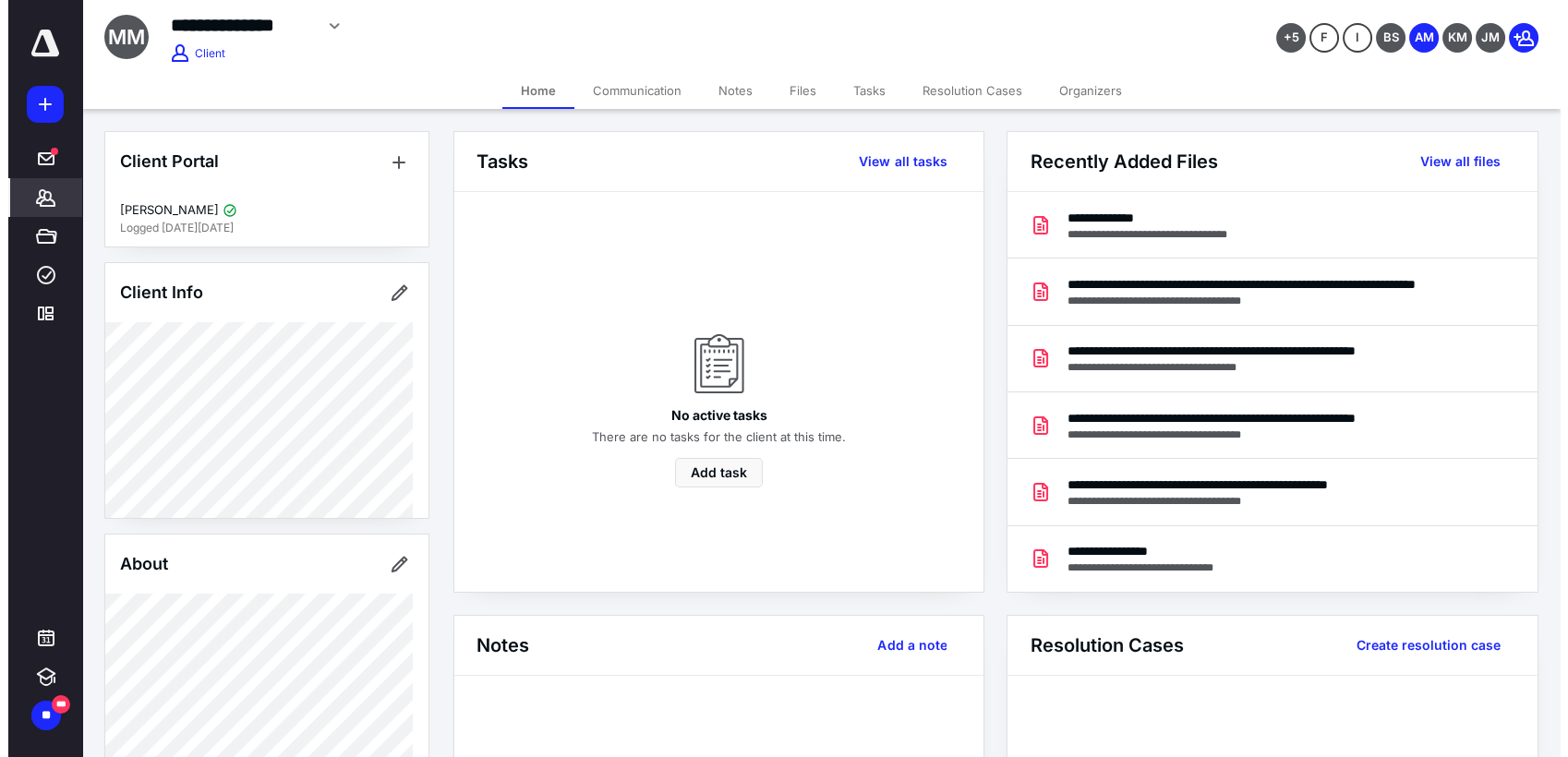 scroll, scrollTop: 0, scrollLeft: 0, axis: both 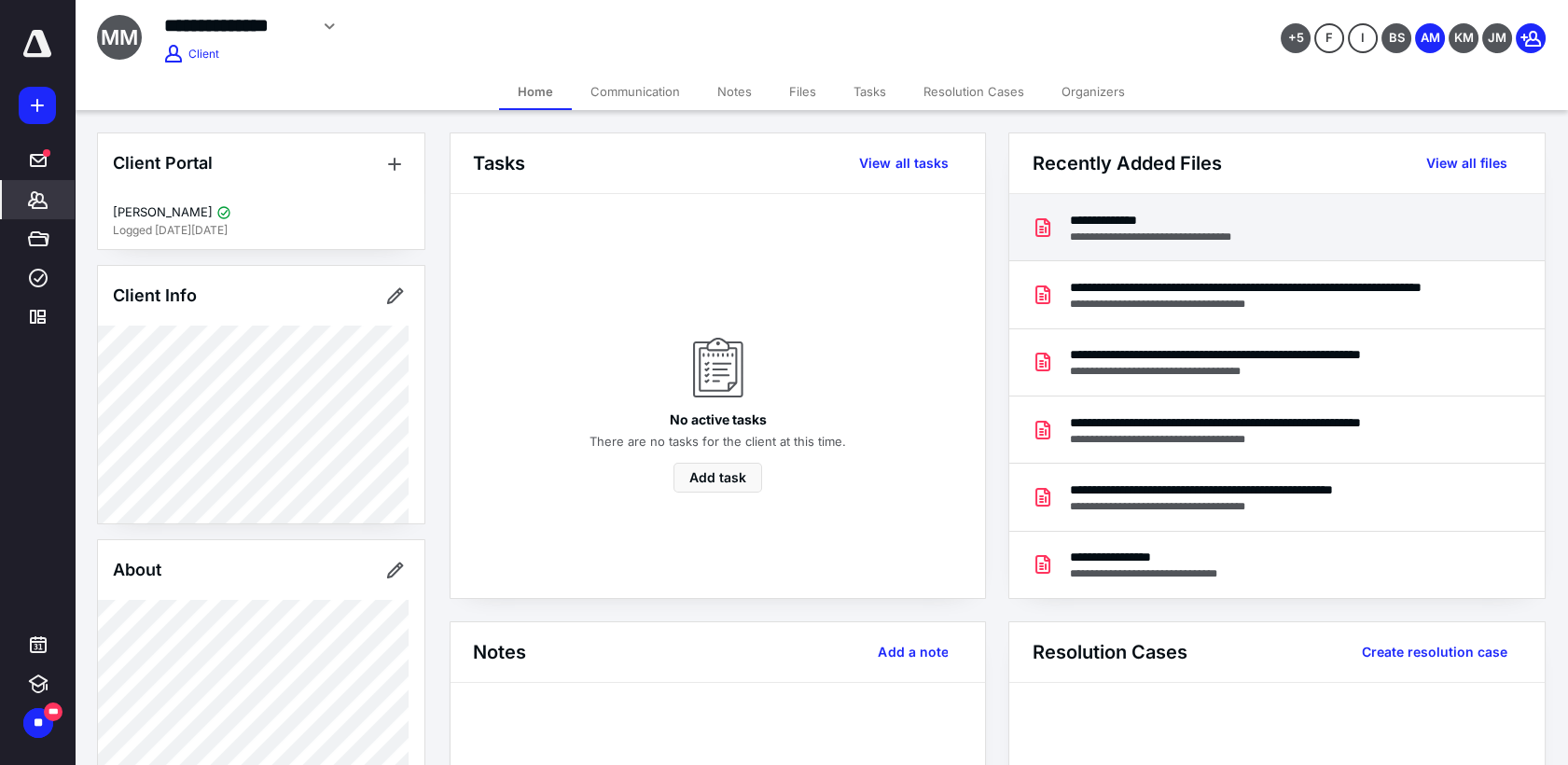 click on "**********" at bounding box center (1167, 220) 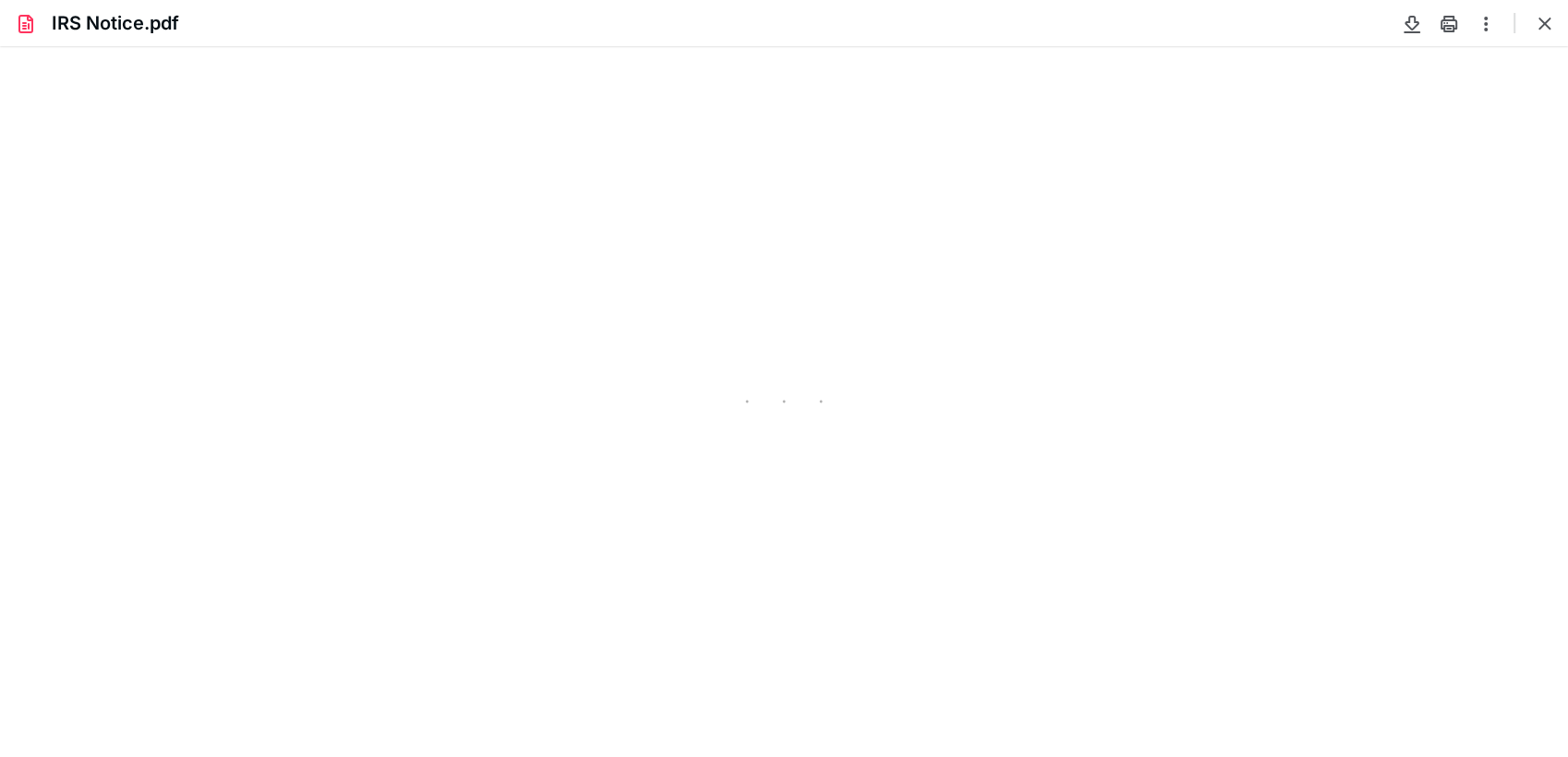 scroll, scrollTop: 0, scrollLeft: 0, axis: both 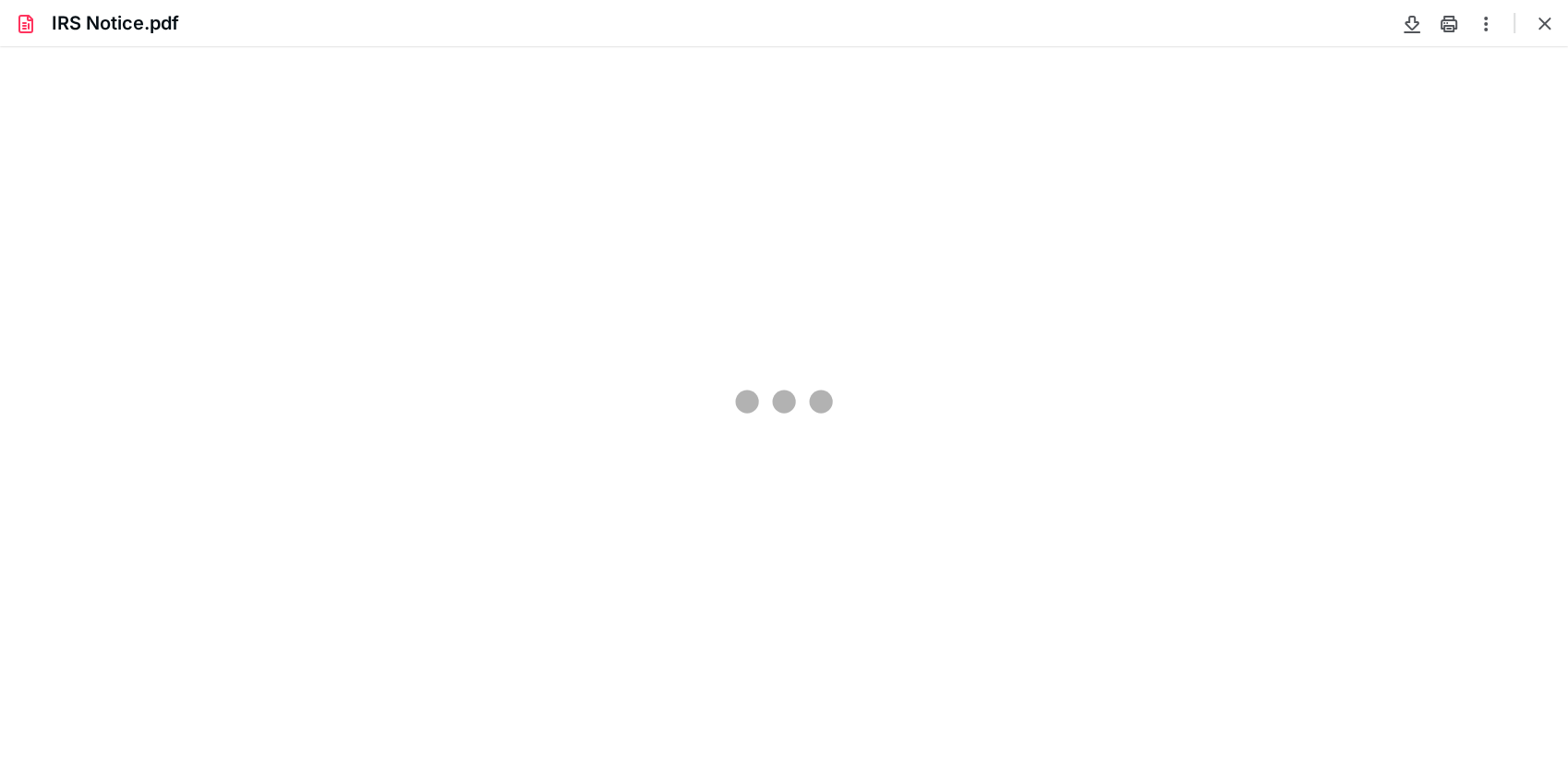 type on "280" 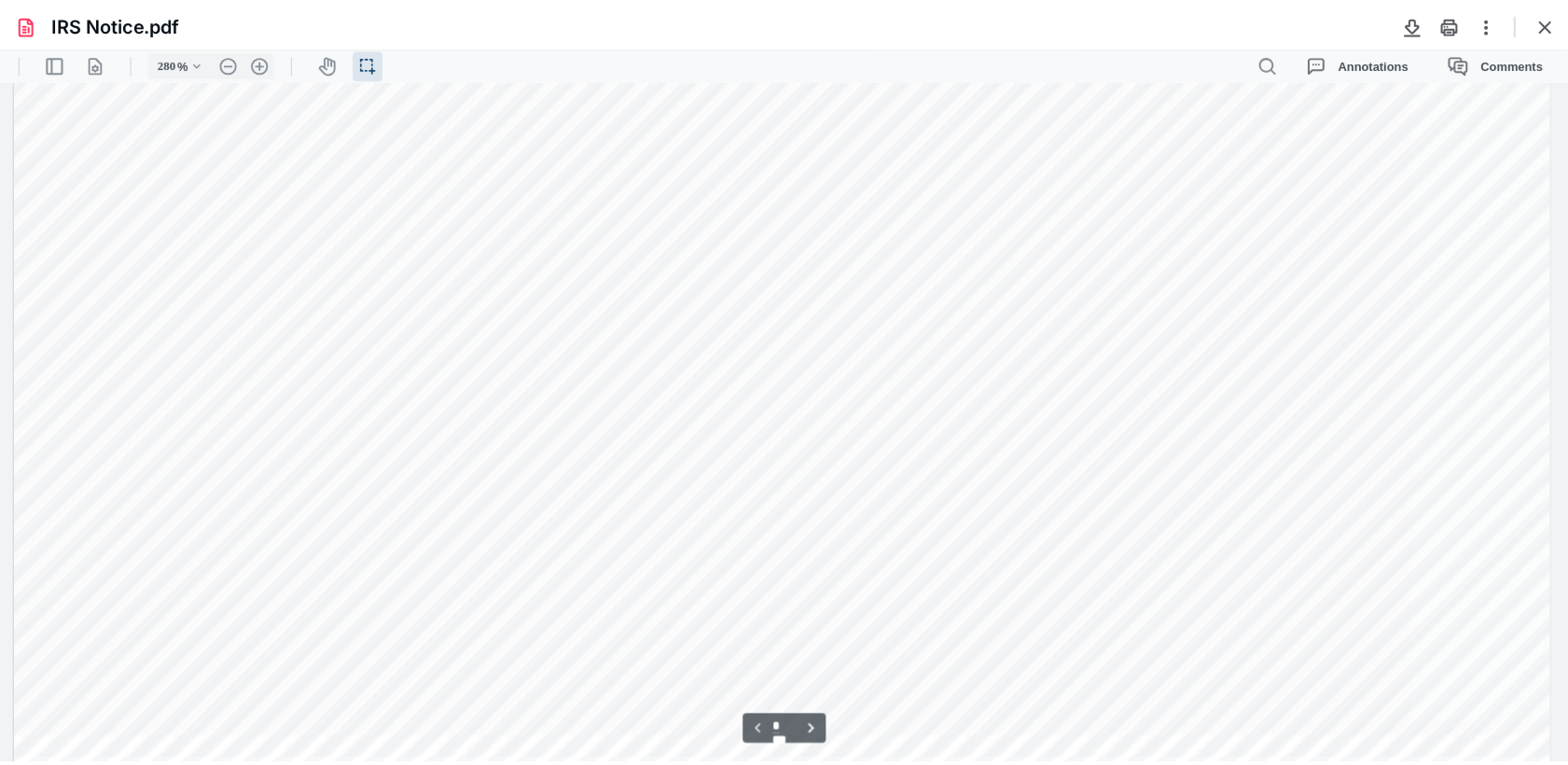 scroll, scrollTop: 544, scrollLeft: 0, axis: vertical 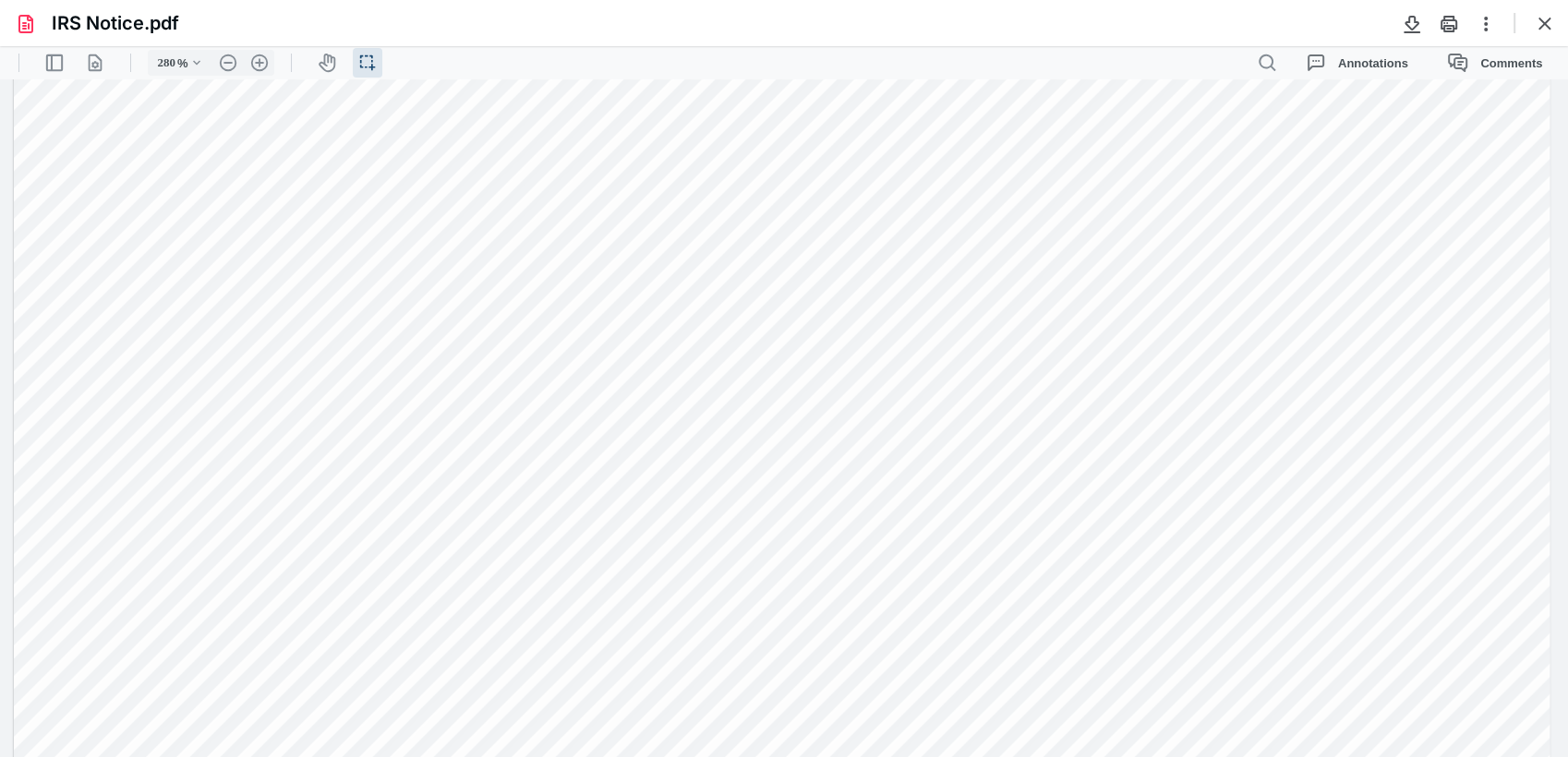 click on "IRS Notice.pdf" at bounding box center [784, 23] 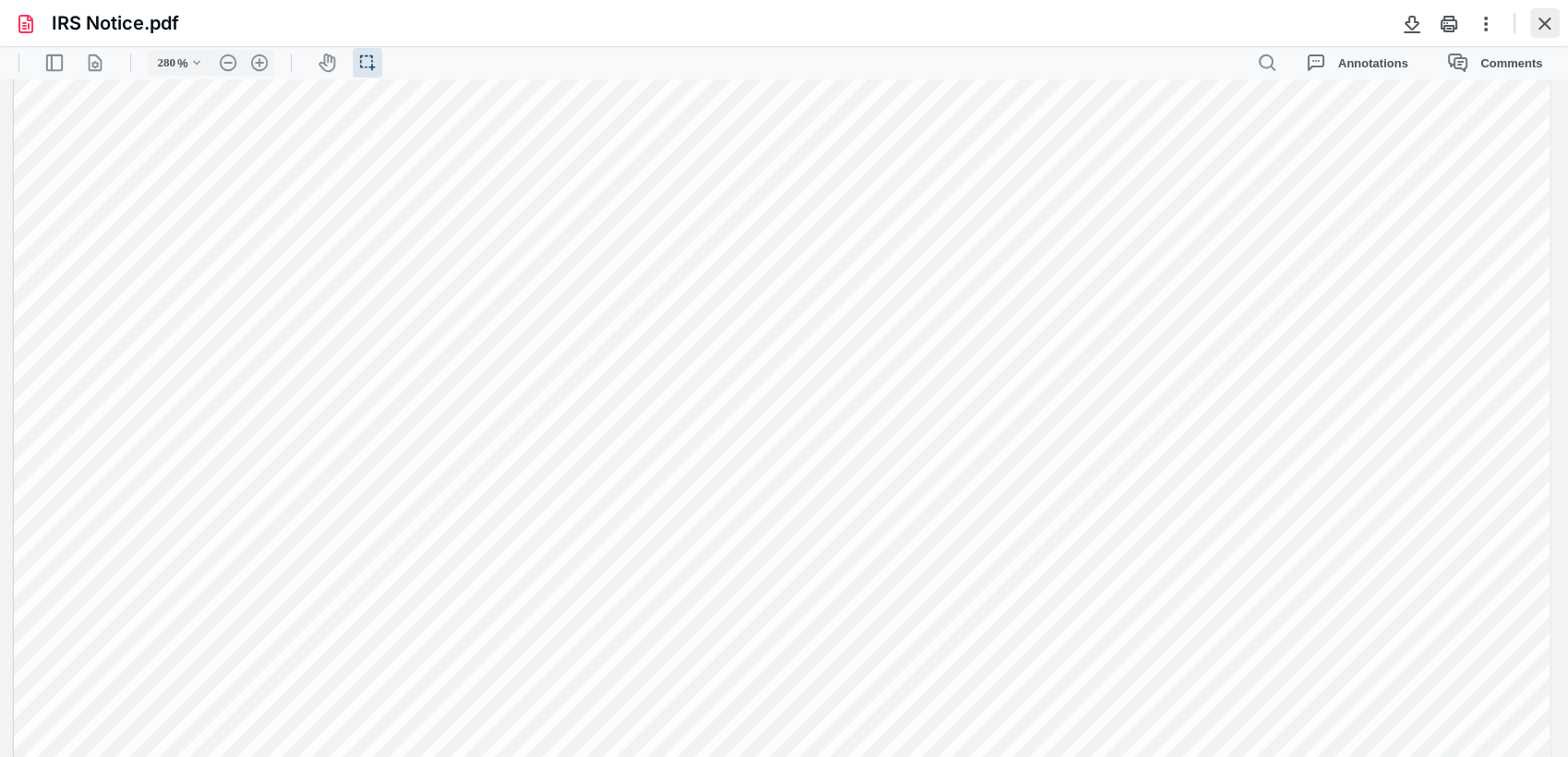 click at bounding box center (1545, 23) 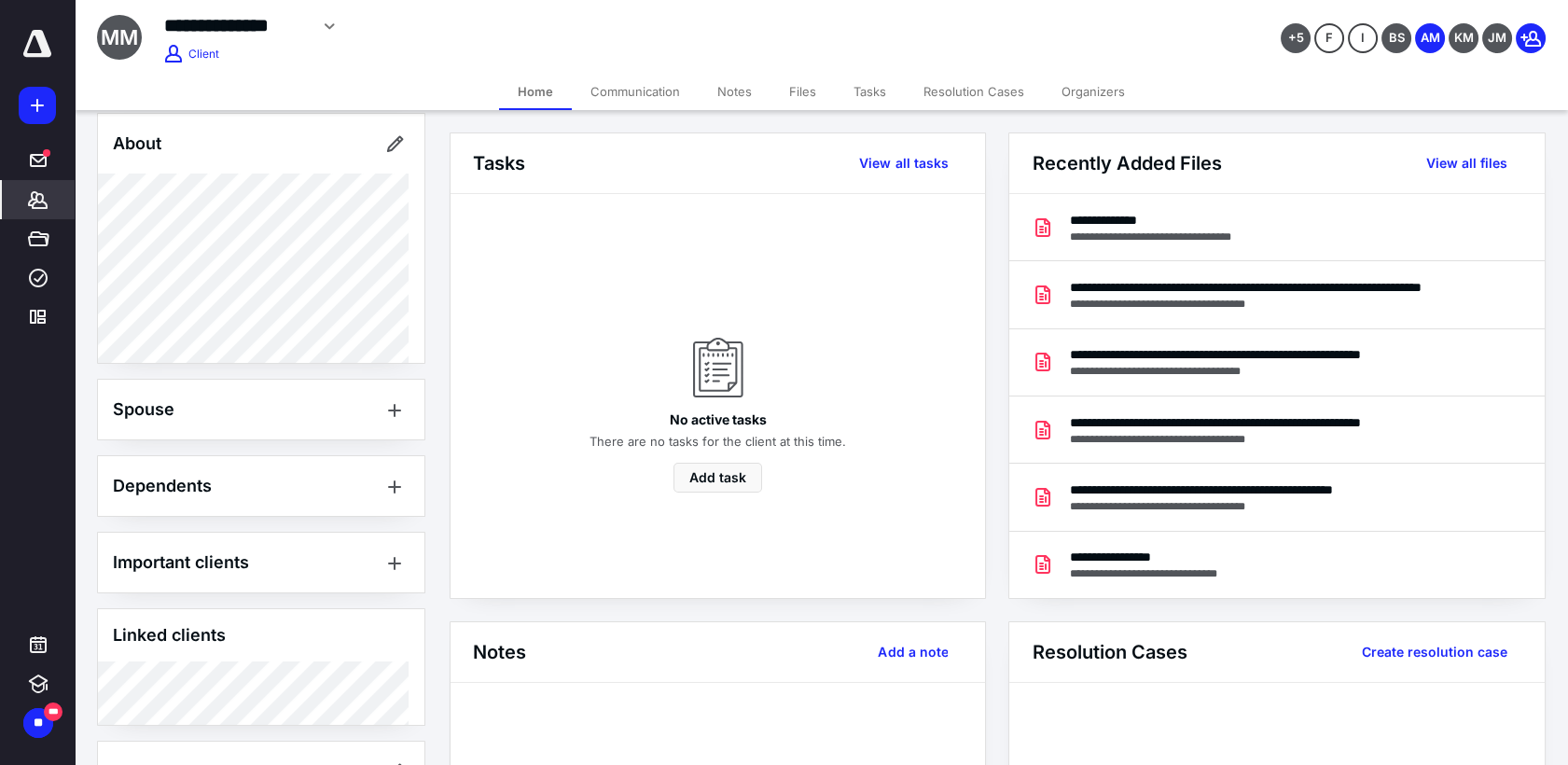 scroll, scrollTop: 435, scrollLeft: 0, axis: vertical 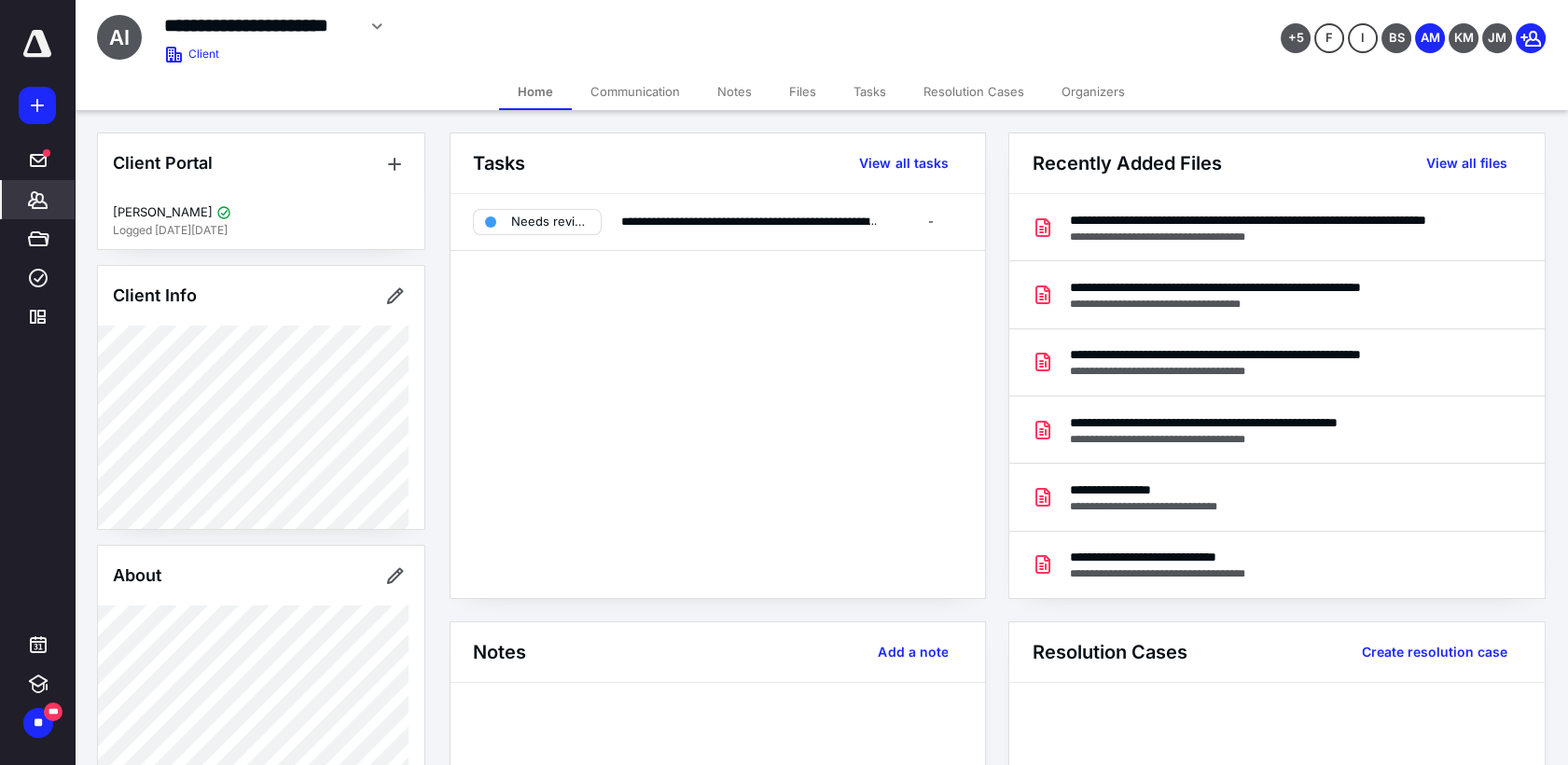 click on "Files" at bounding box center [802, 91] 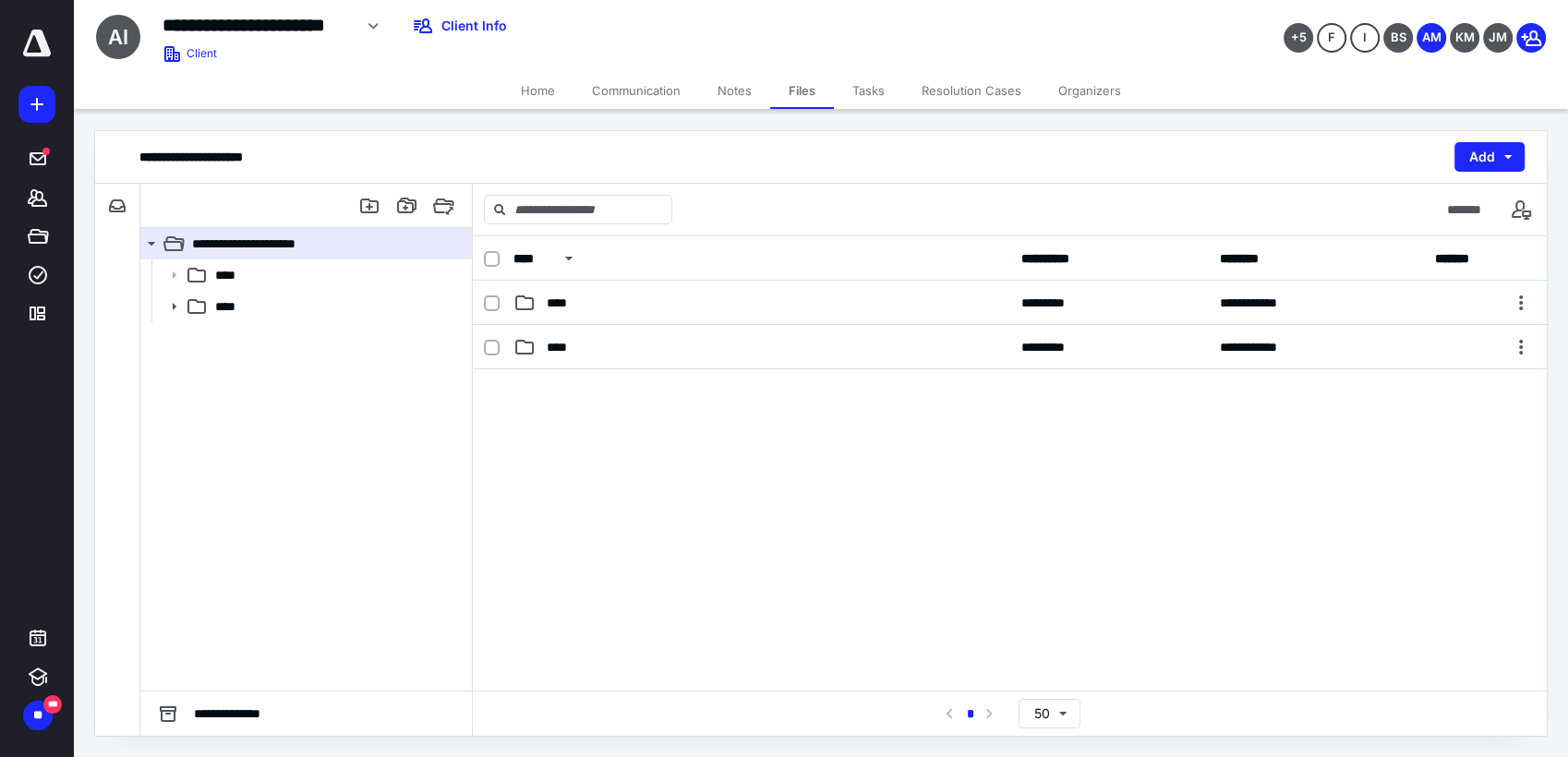 click on "Home" at bounding box center [537, 90] 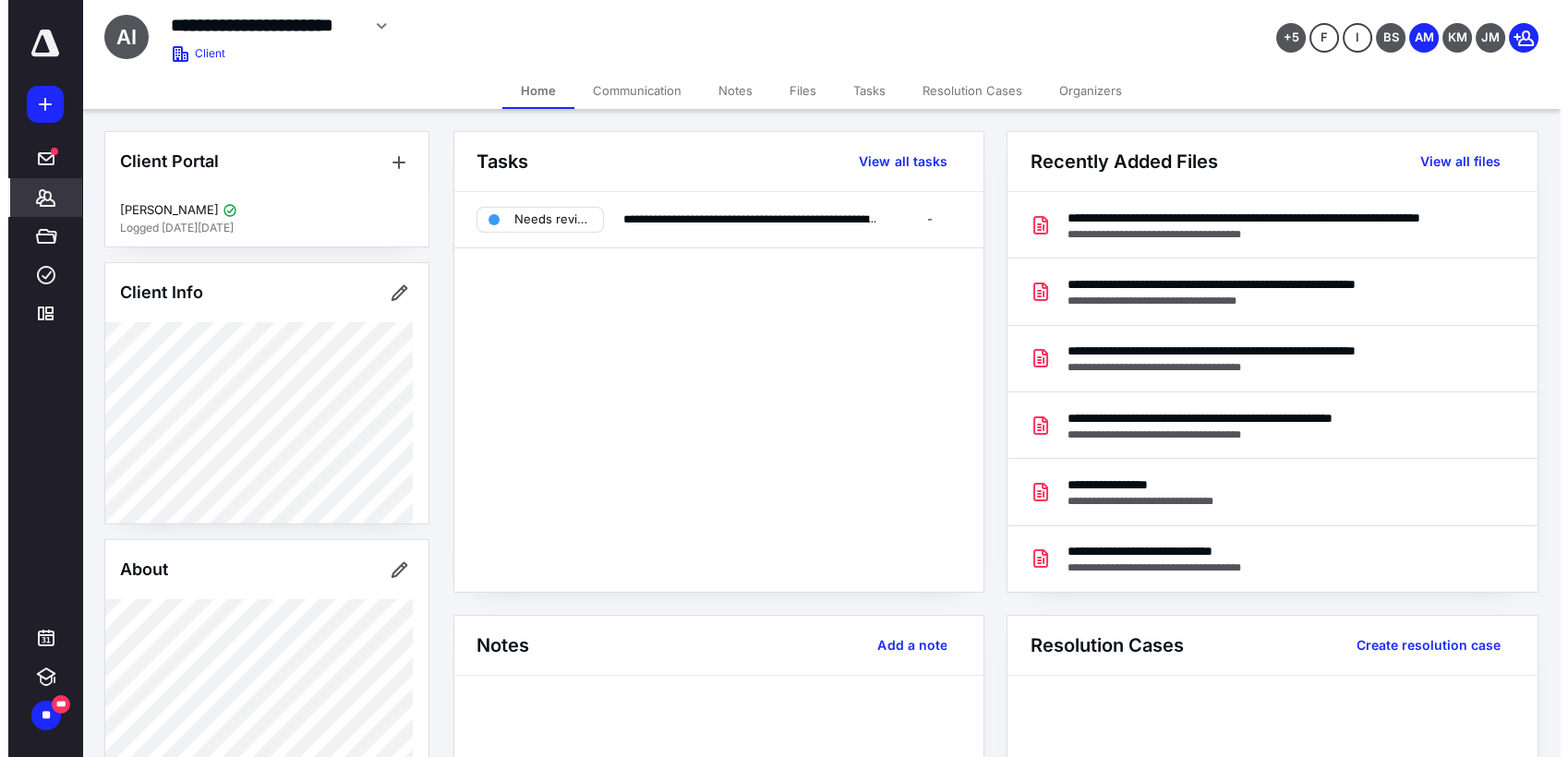 scroll, scrollTop: 321, scrollLeft: 0, axis: vertical 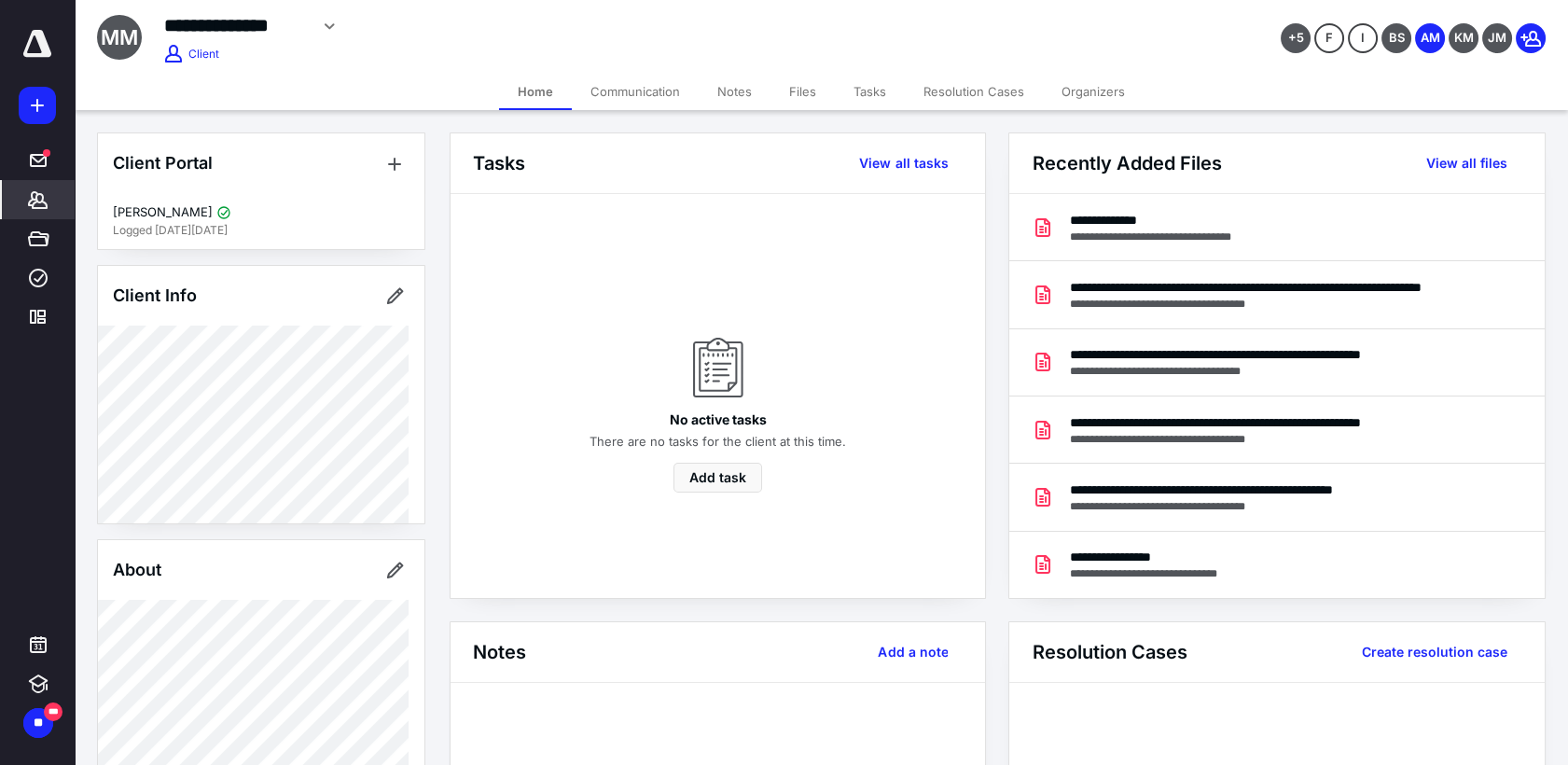 click on "Files" at bounding box center [802, 91] 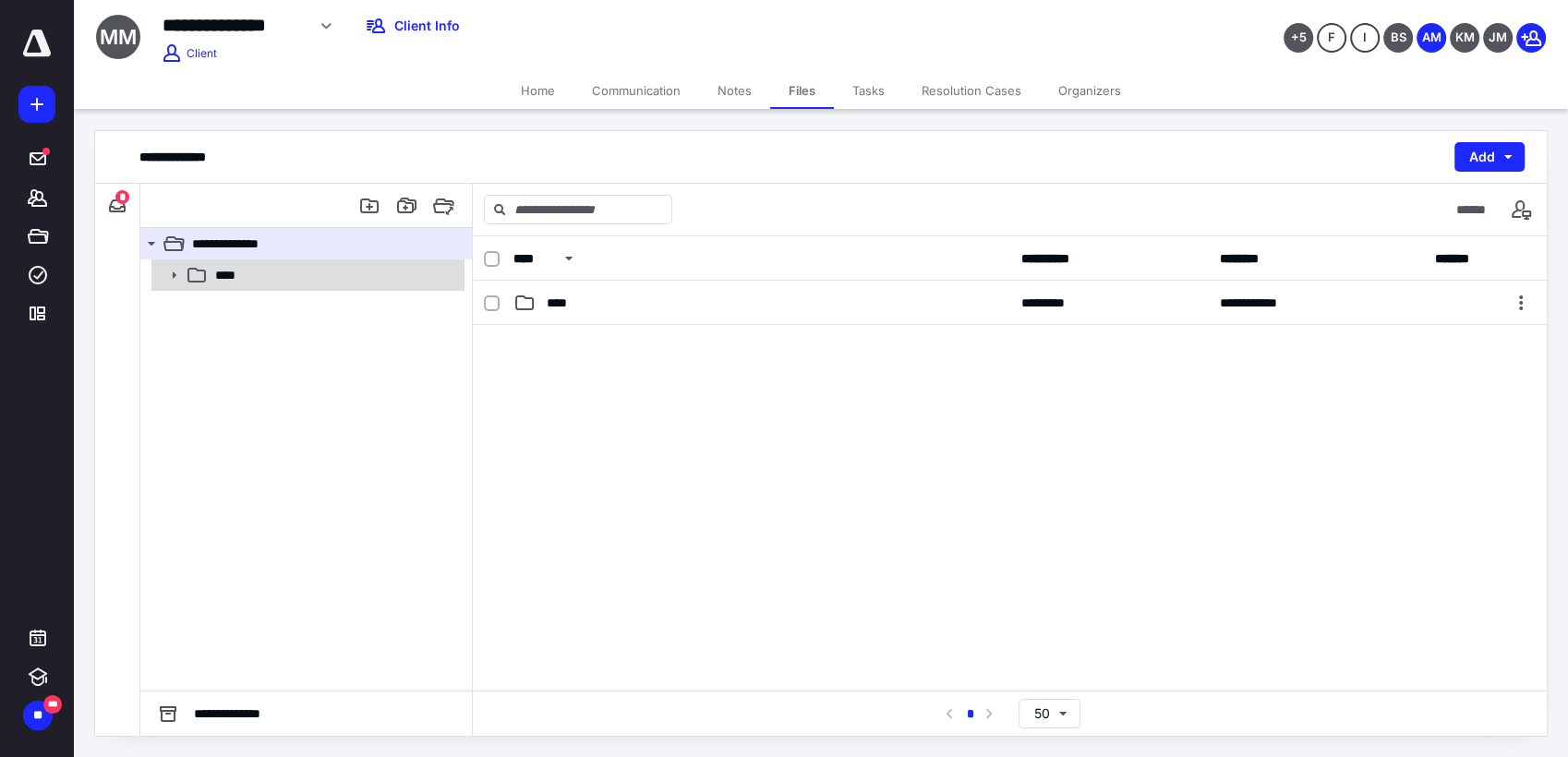 click 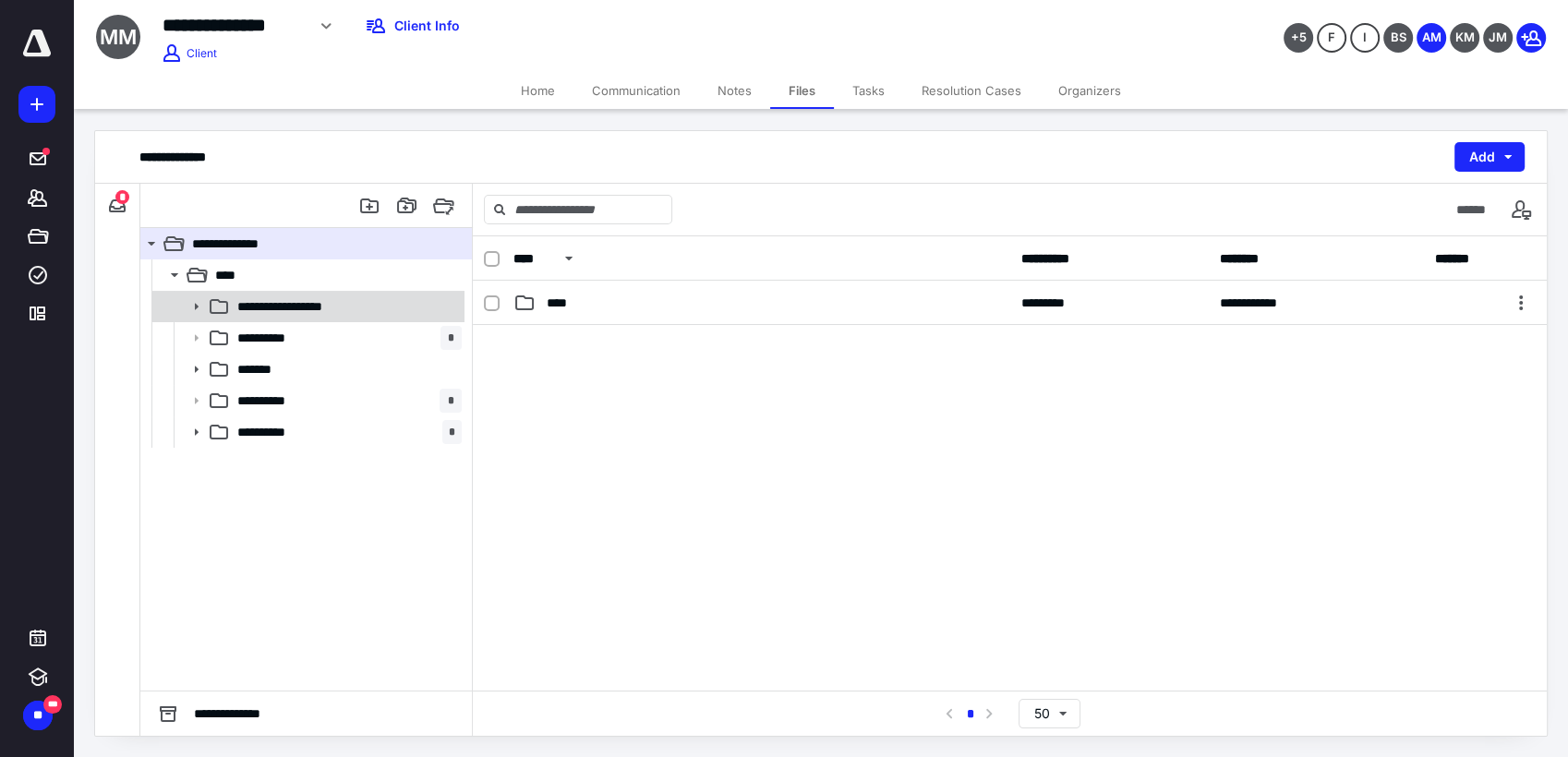 click 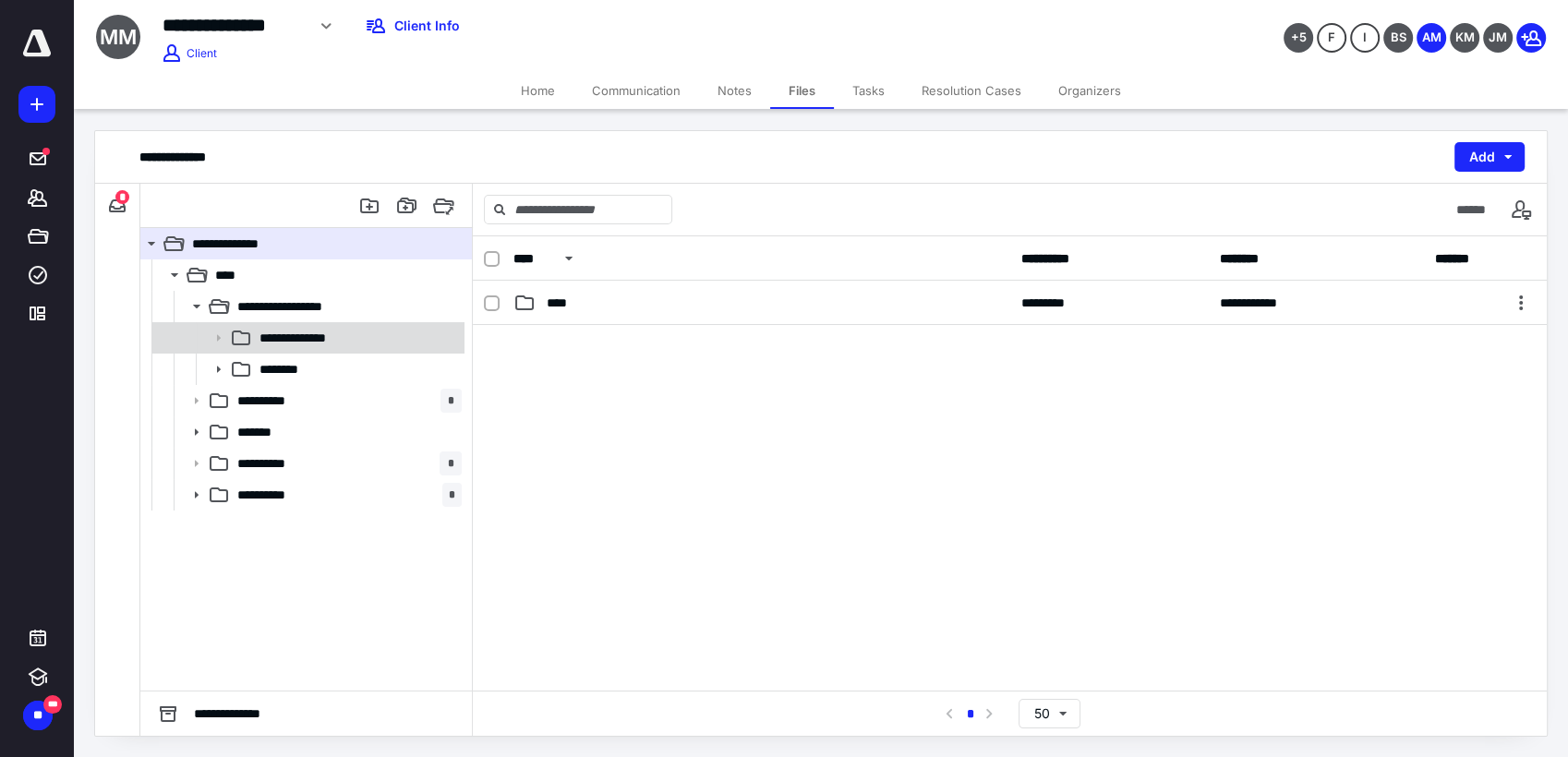 click on "**********" at bounding box center [321, 338] 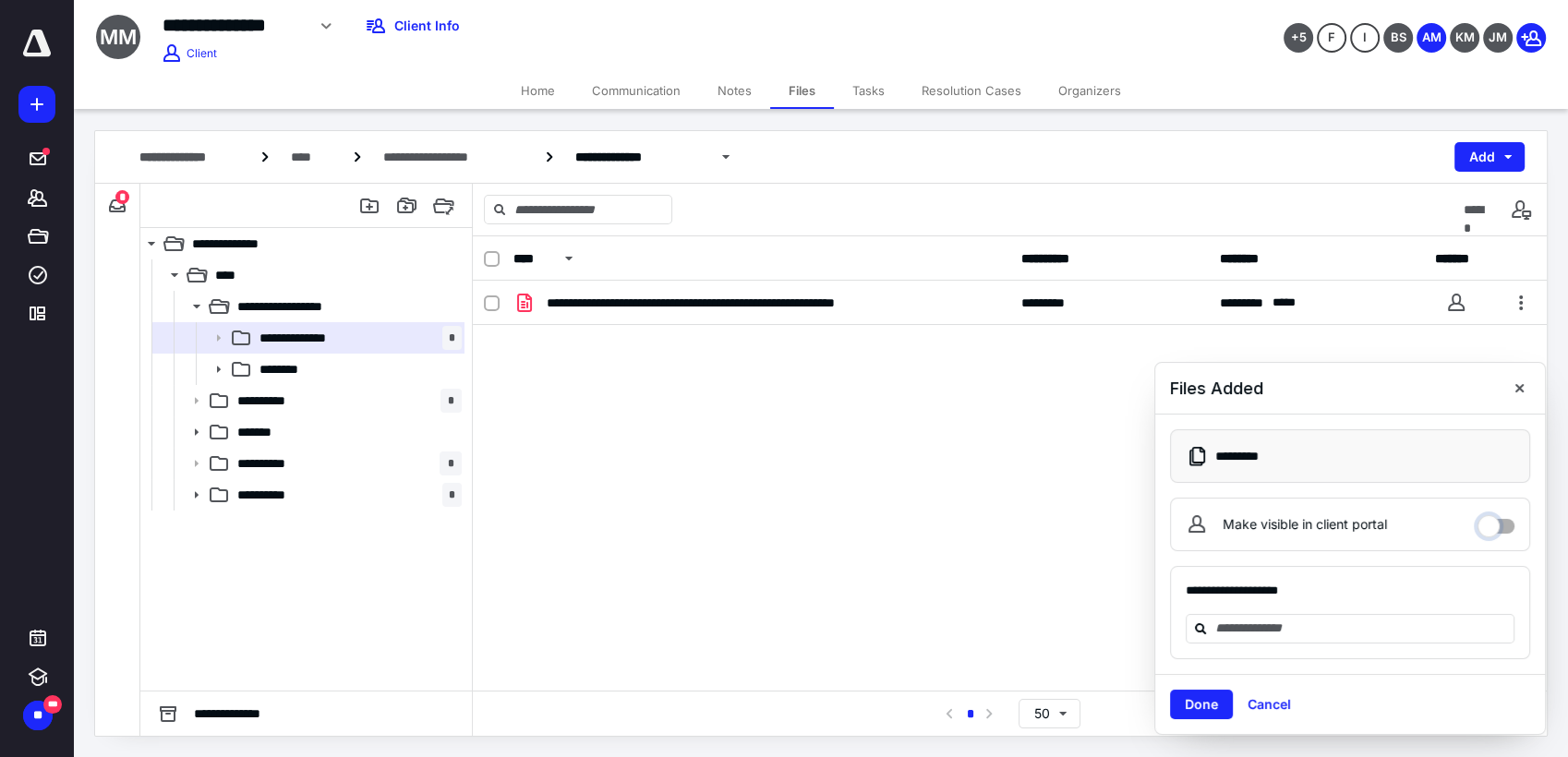 click on "Make visible in client portal" at bounding box center (1496, 522) 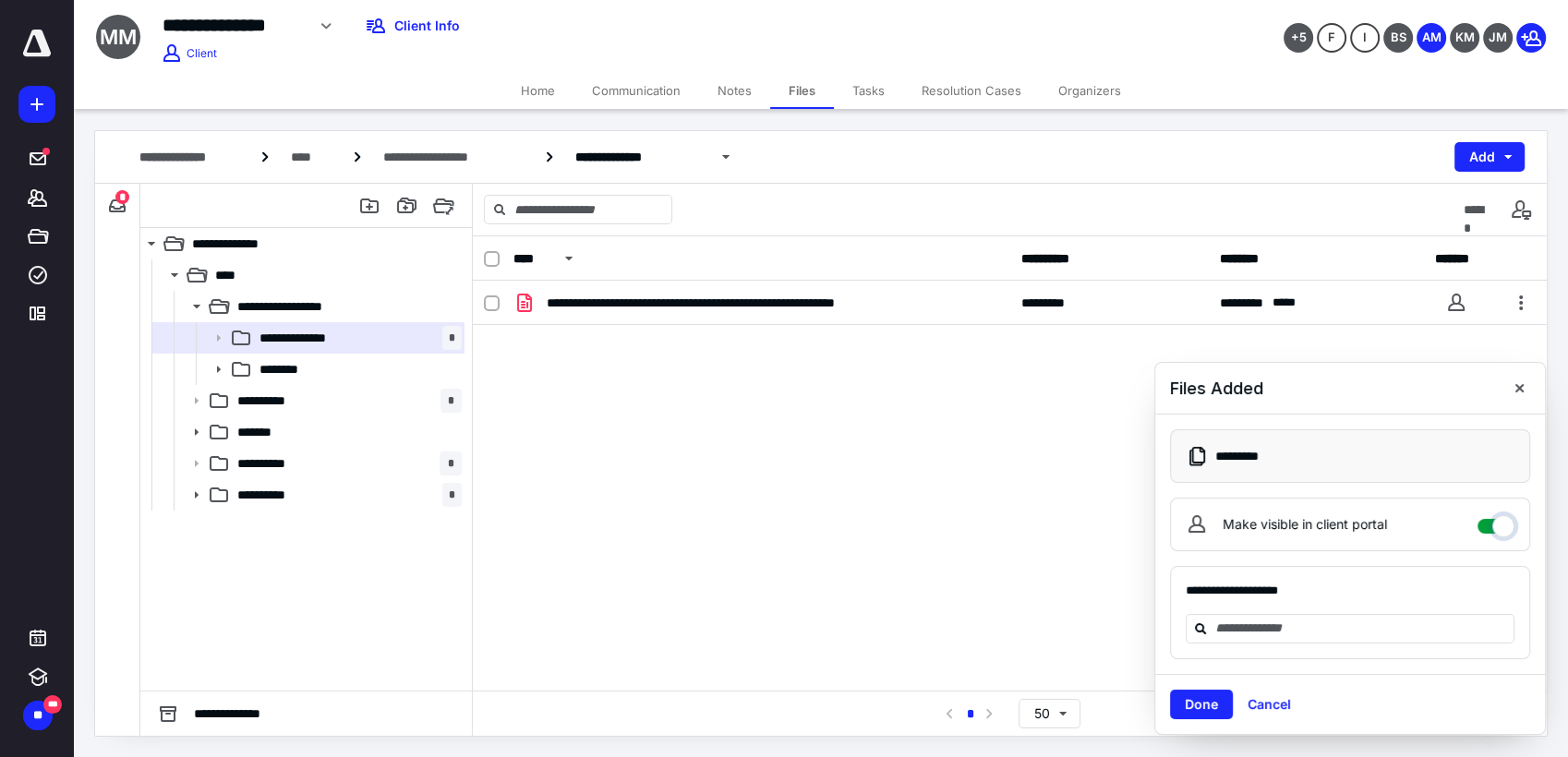 checkbox on "****" 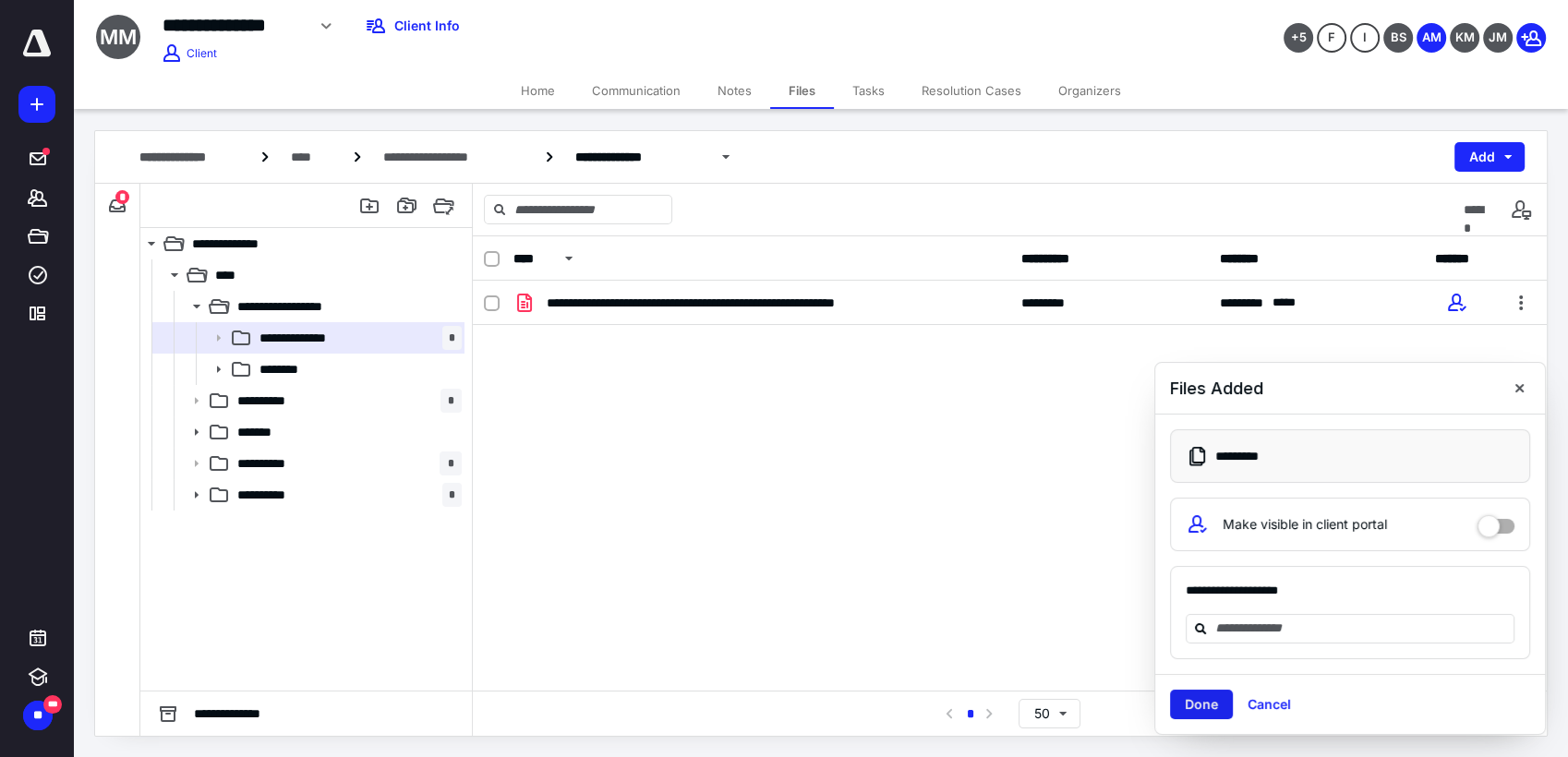 click on "Done" at bounding box center (1201, 704) 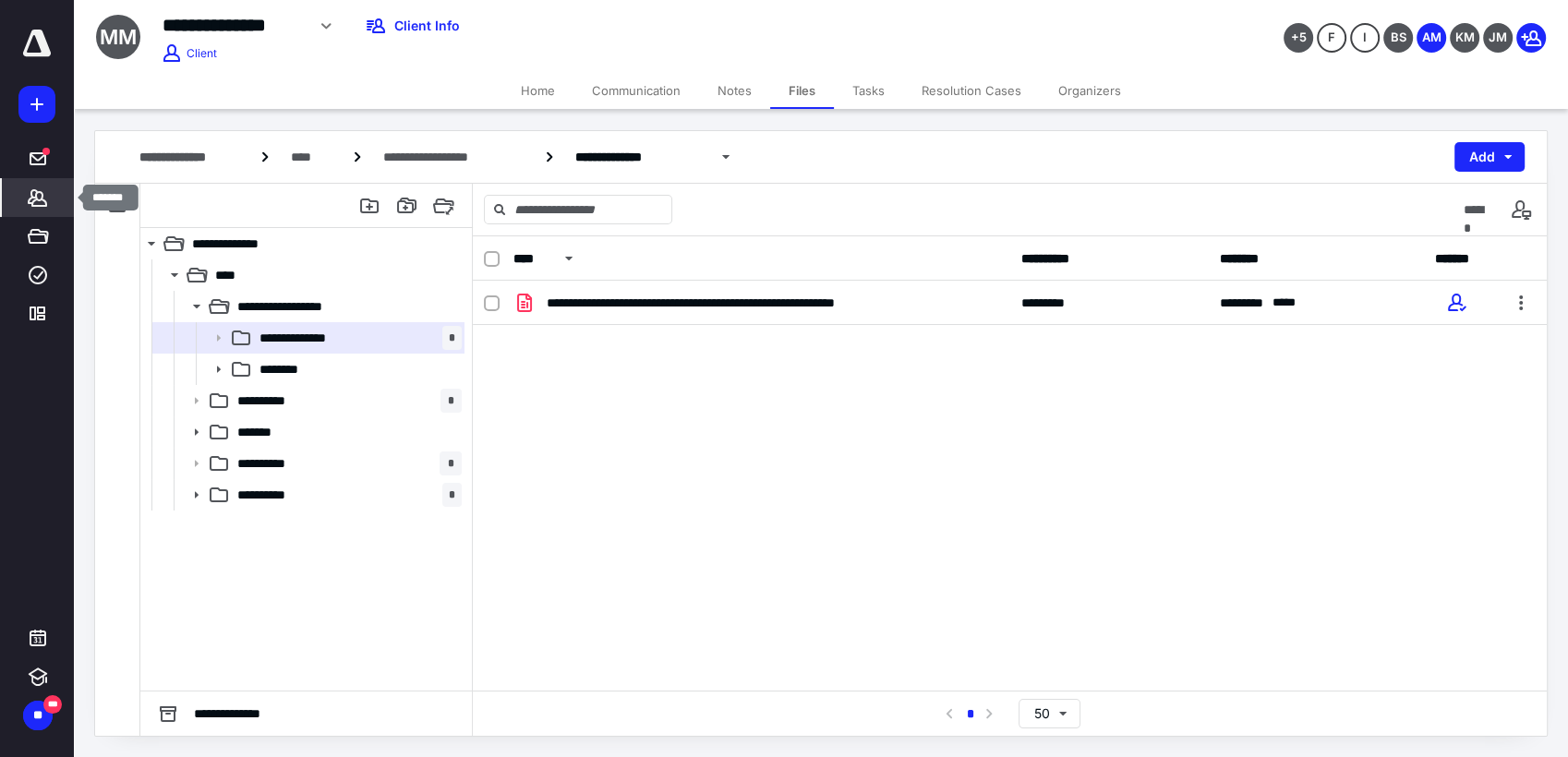 click on "*******" at bounding box center (38, 198) 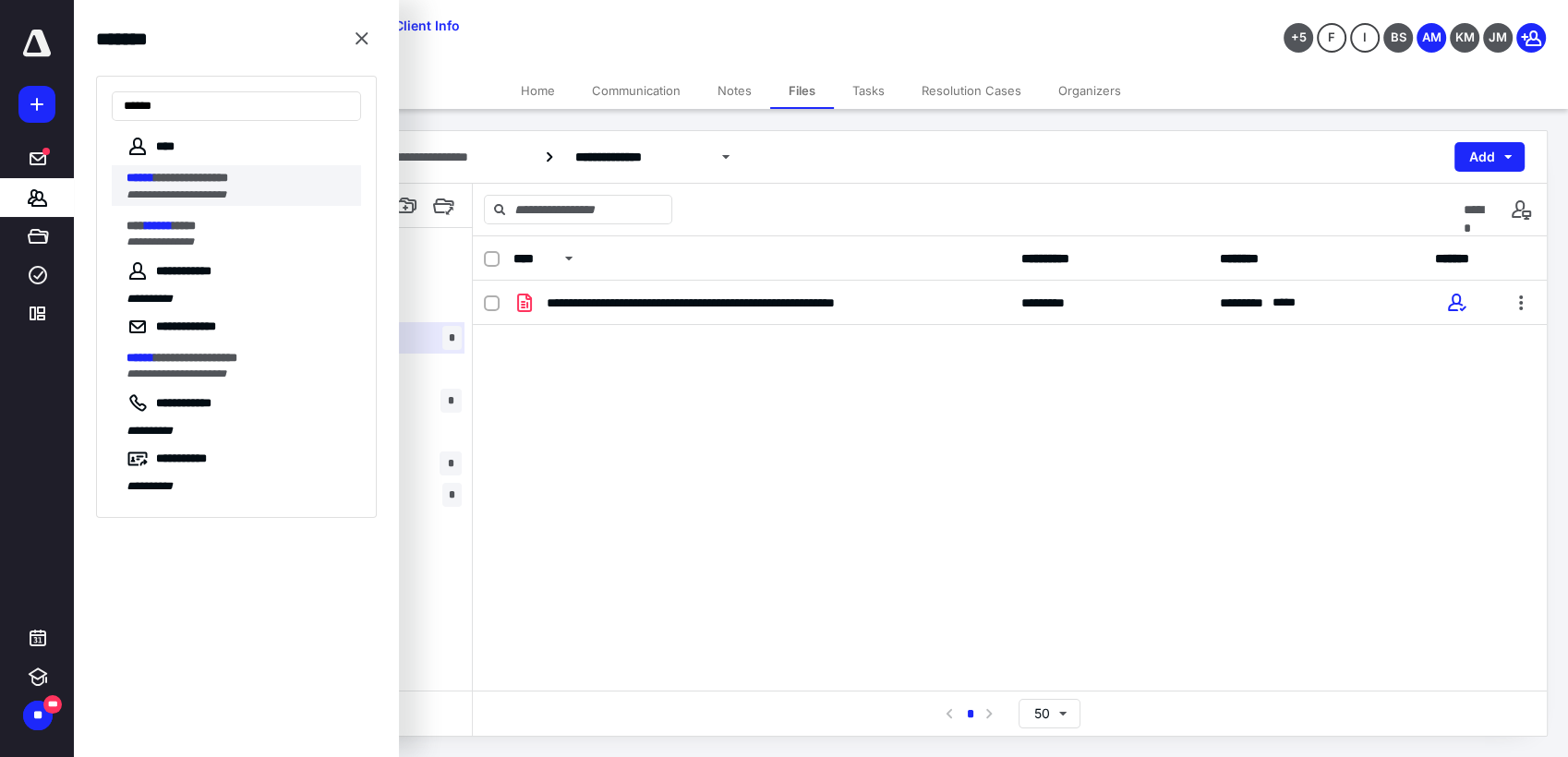 type on "******" 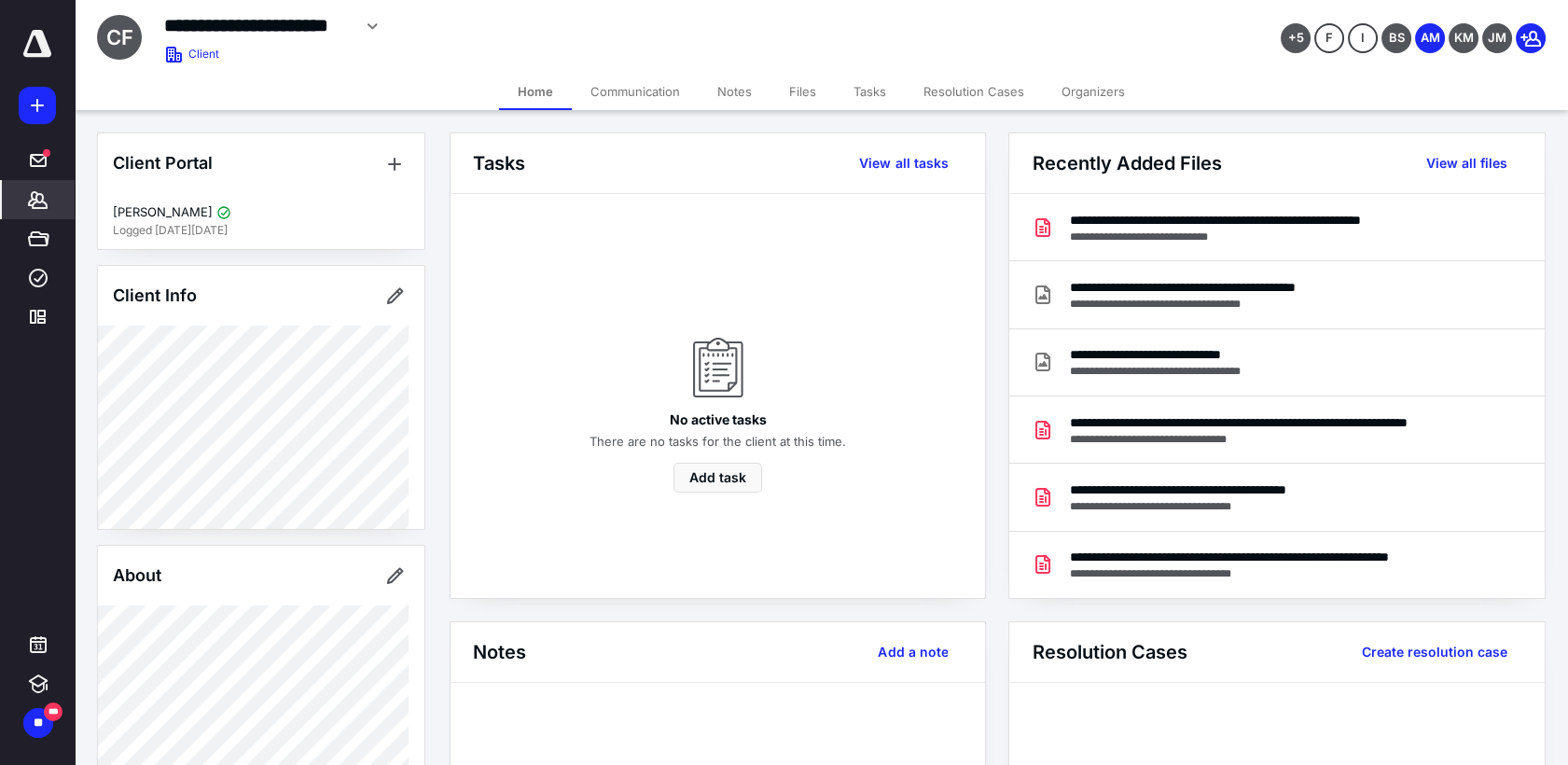 click on "Communication" at bounding box center (635, 91) 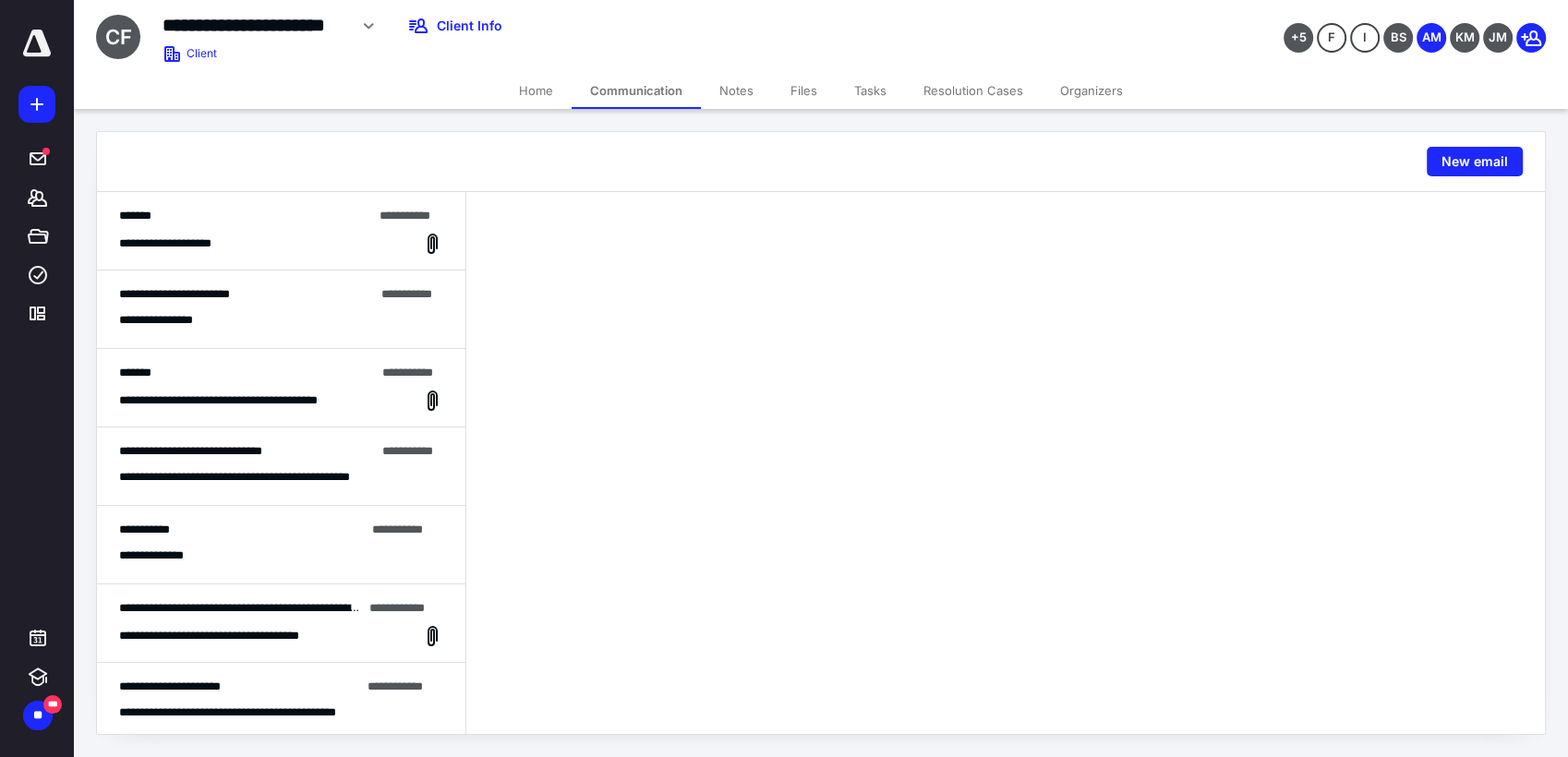 click on "**********" at bounding box center (281, 231) 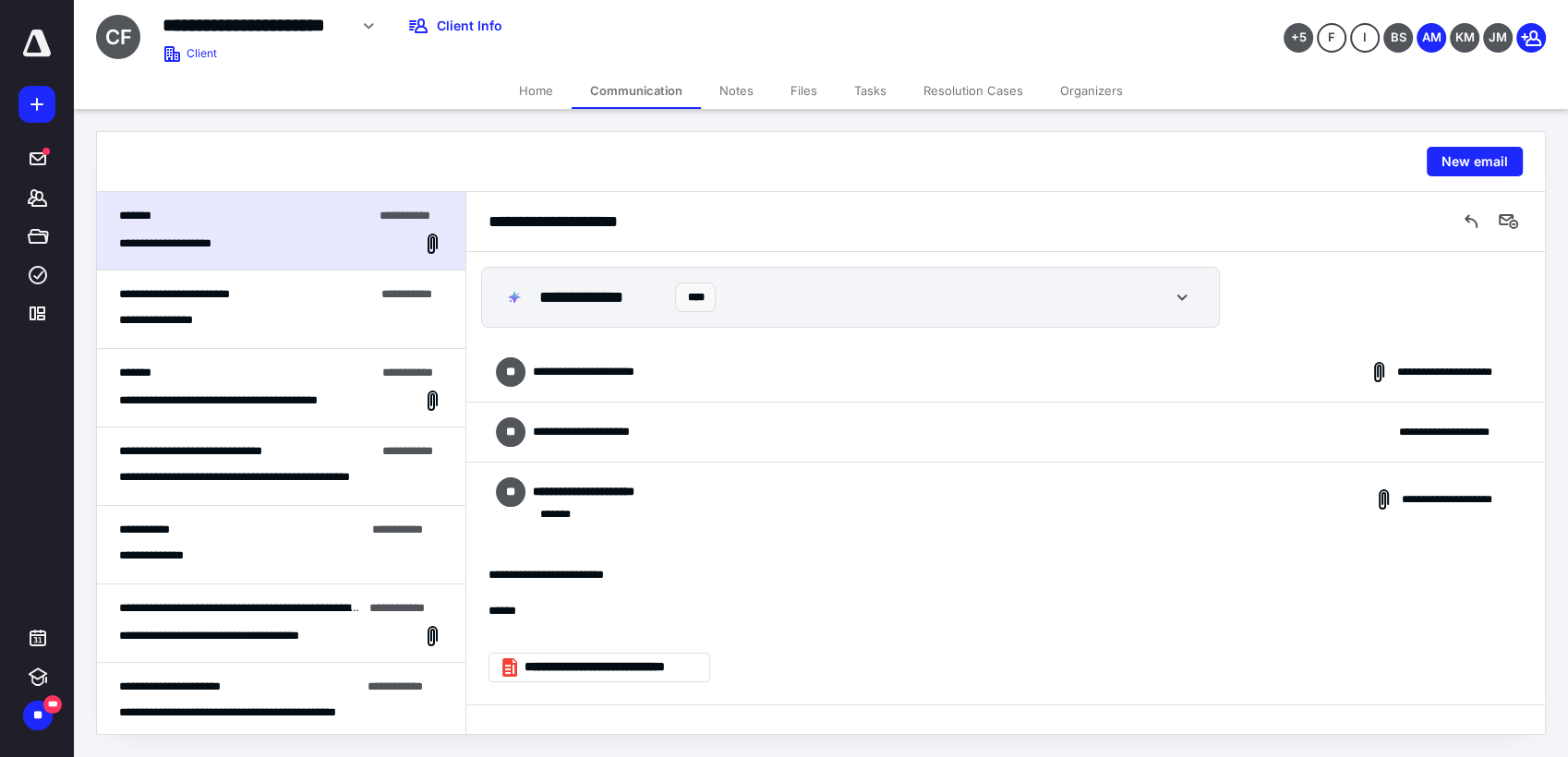 click on "**********" at bounding box center (1006, 432) 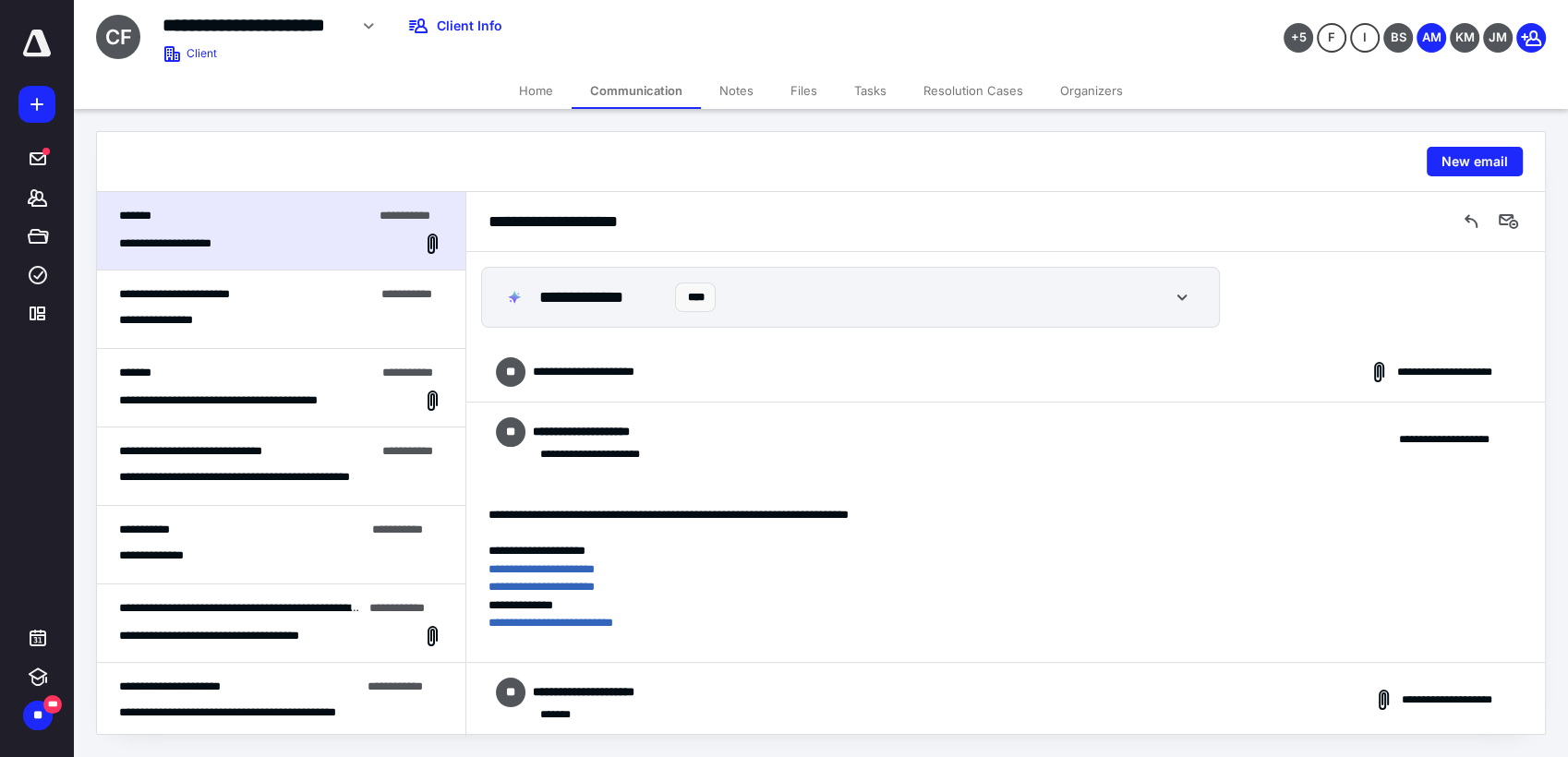 scroll, scrollTop: 167, scrollLeft: 0, axis: vertical 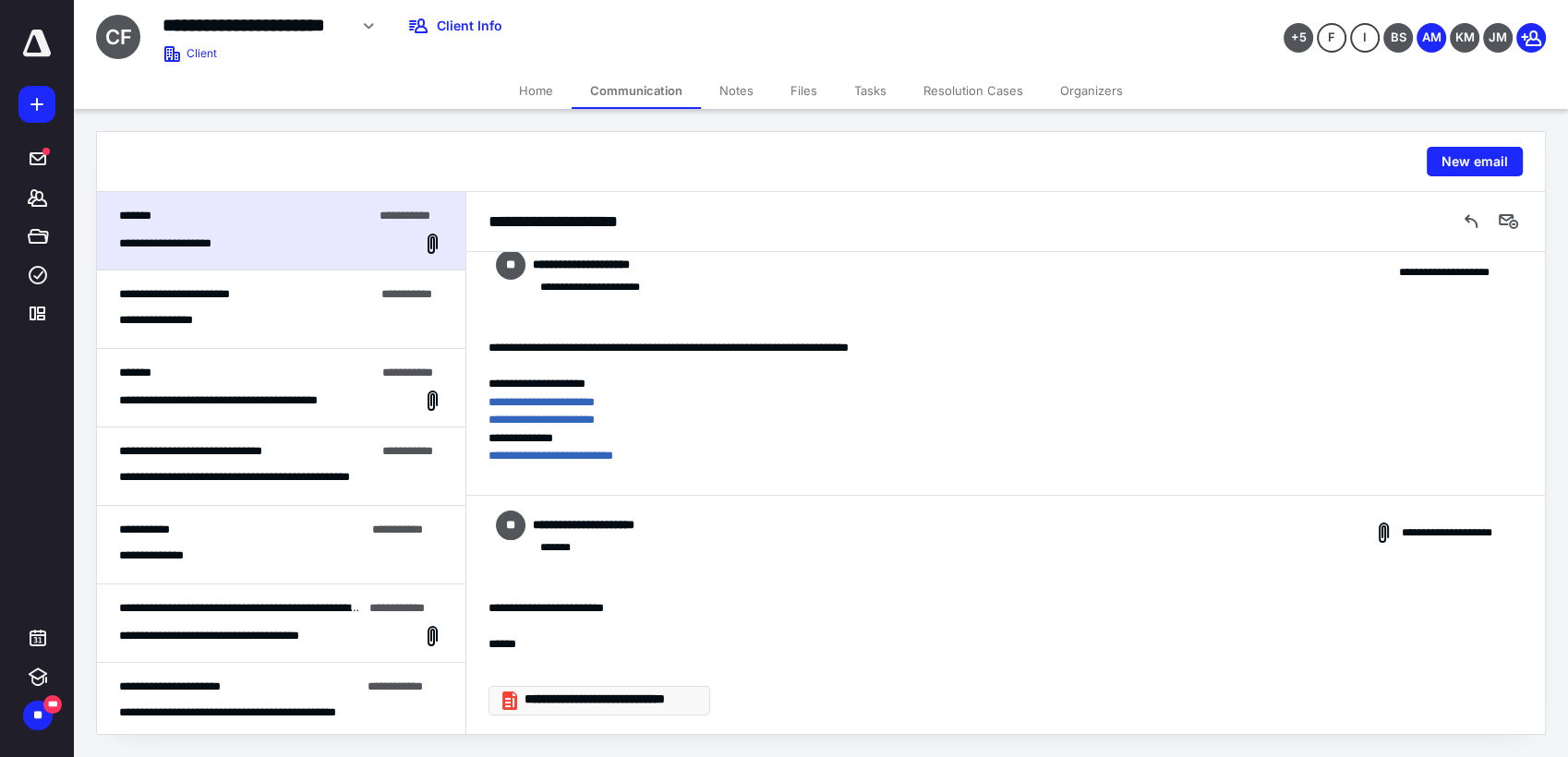 click on "**********" at bounding box center (607, 700) 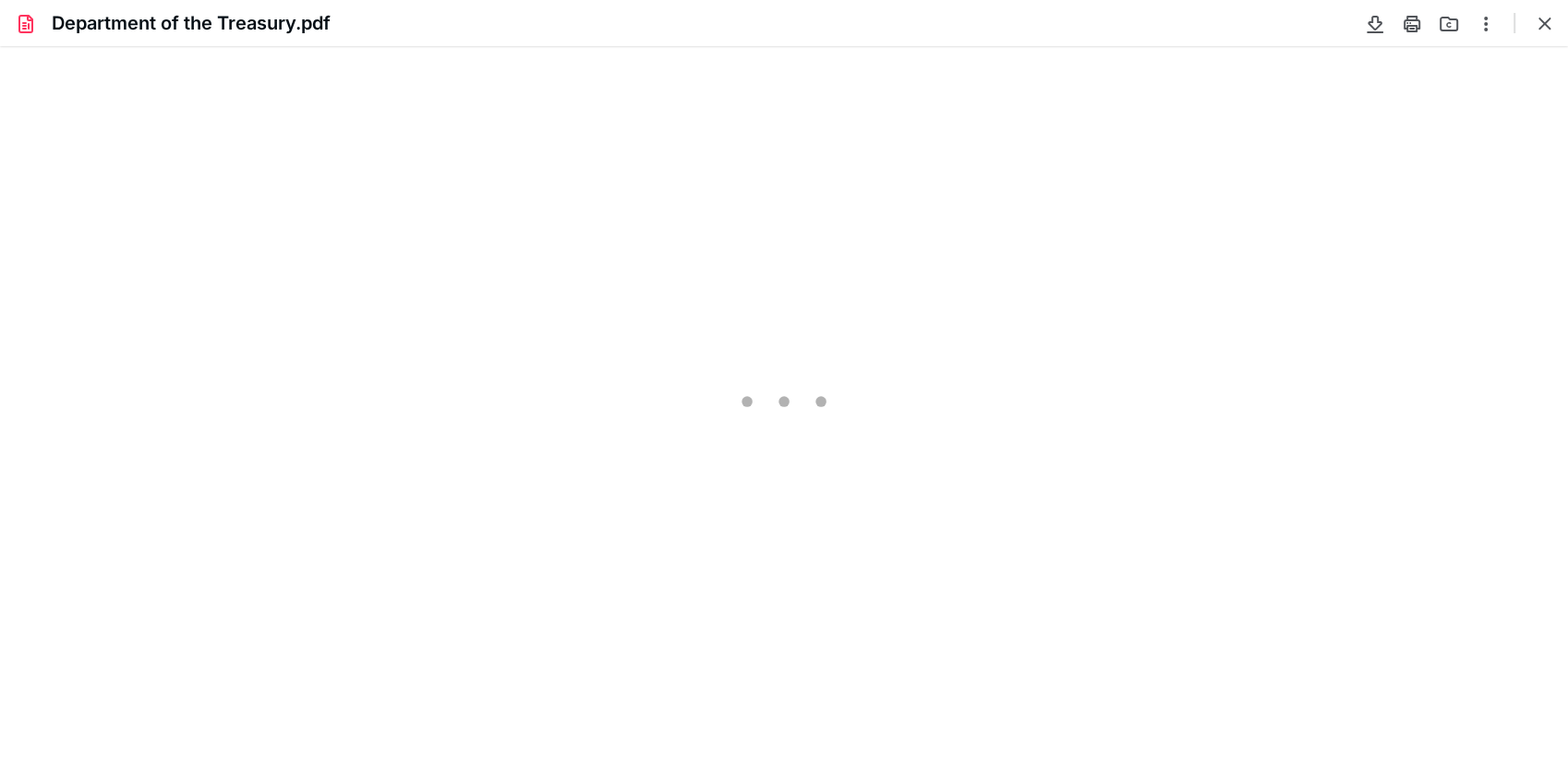 scroll, scrollTop: 0, scrollLeft: 0, axis: both 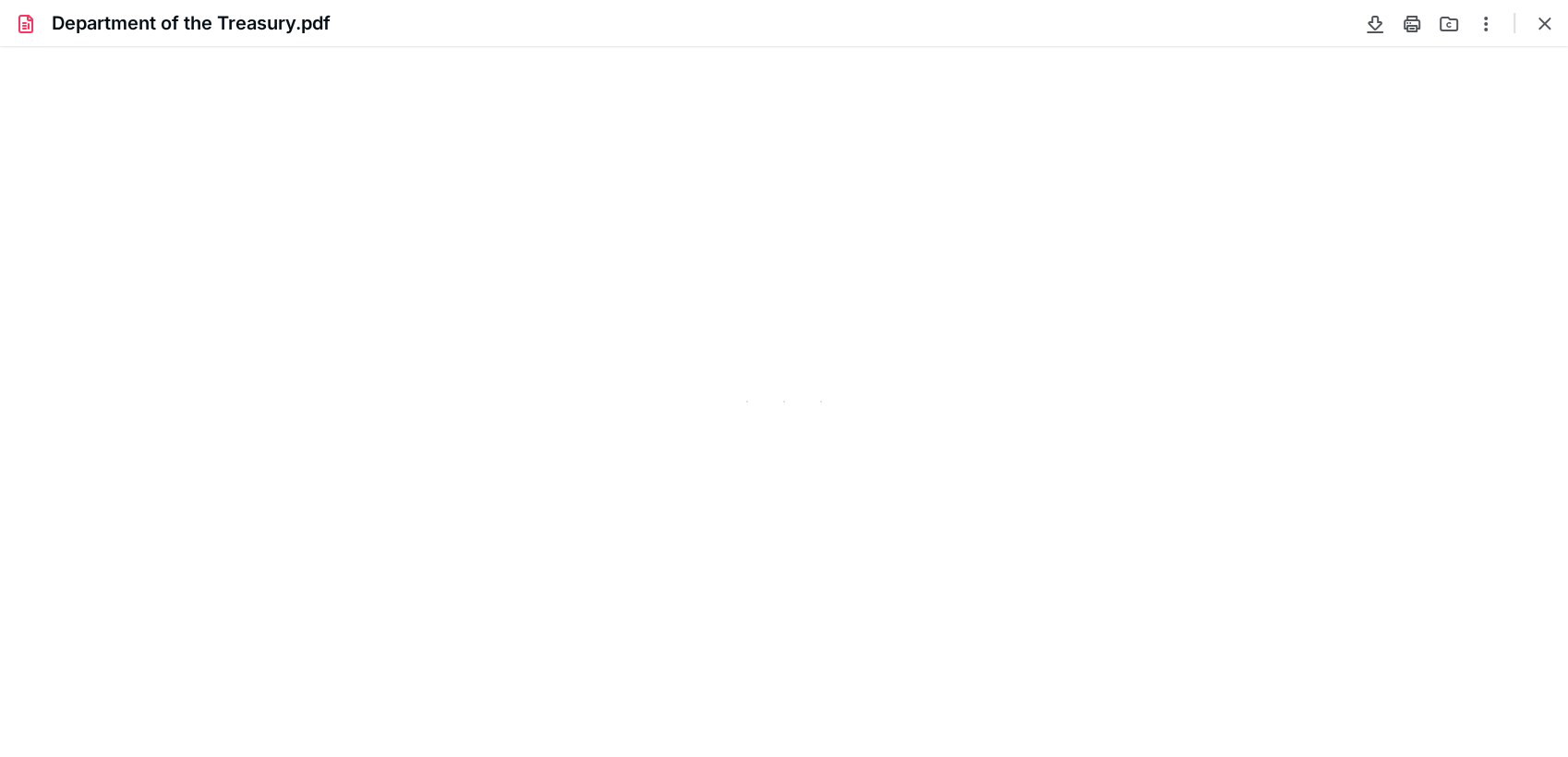 type on "73" 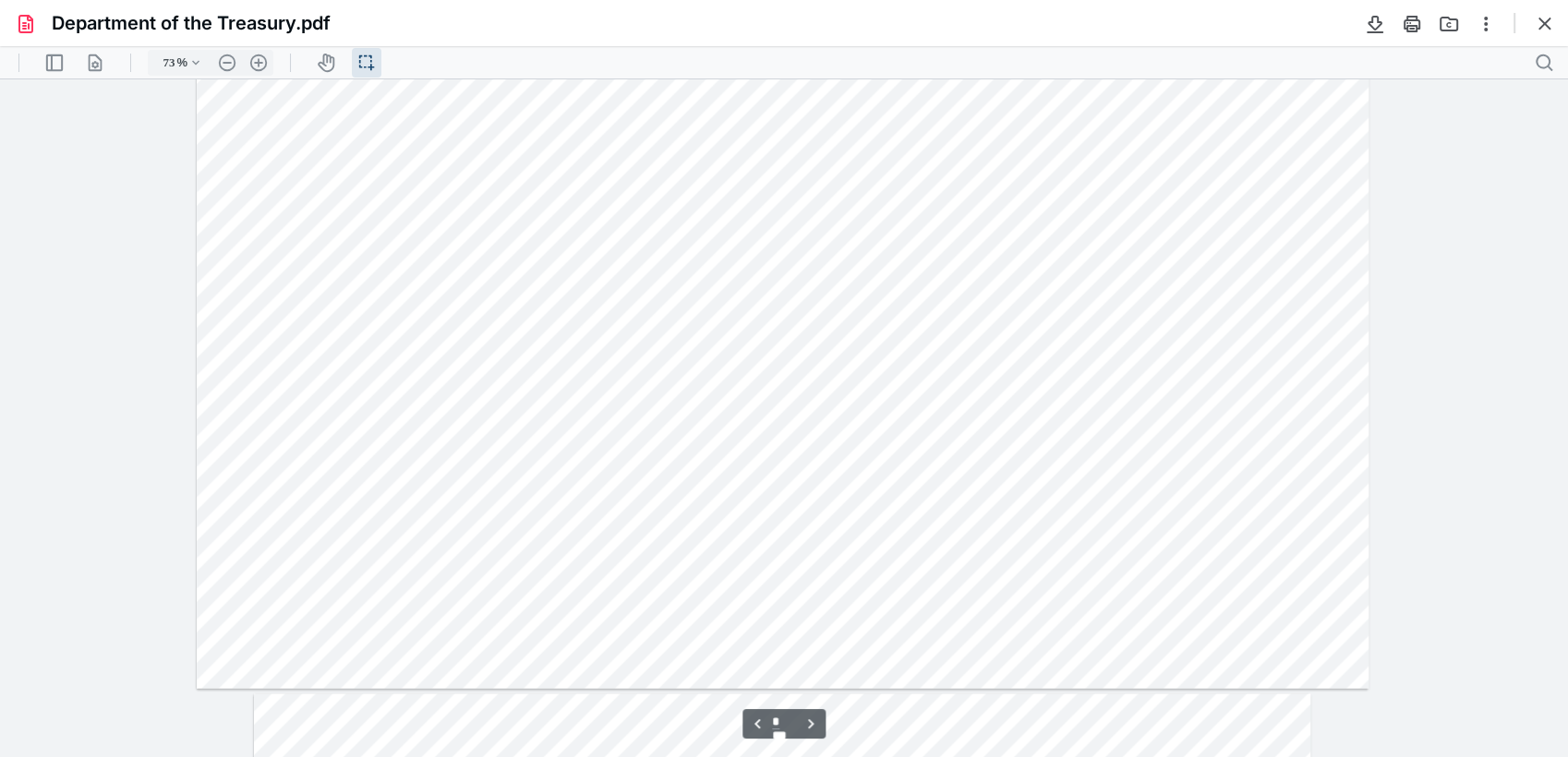 scroll, scrollTop: 3885, scrollLeft: 0, axis: vertical 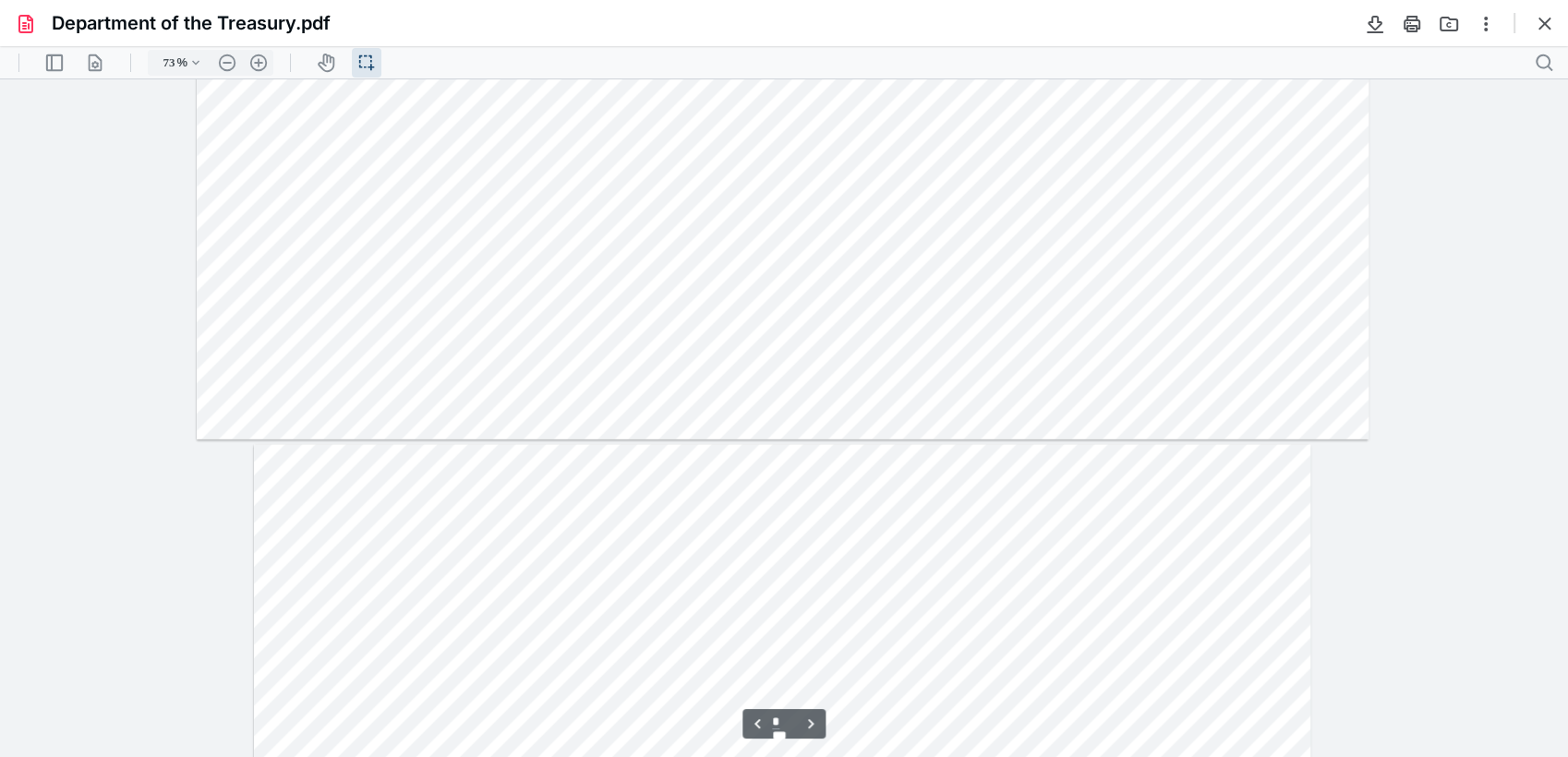 type on "*" 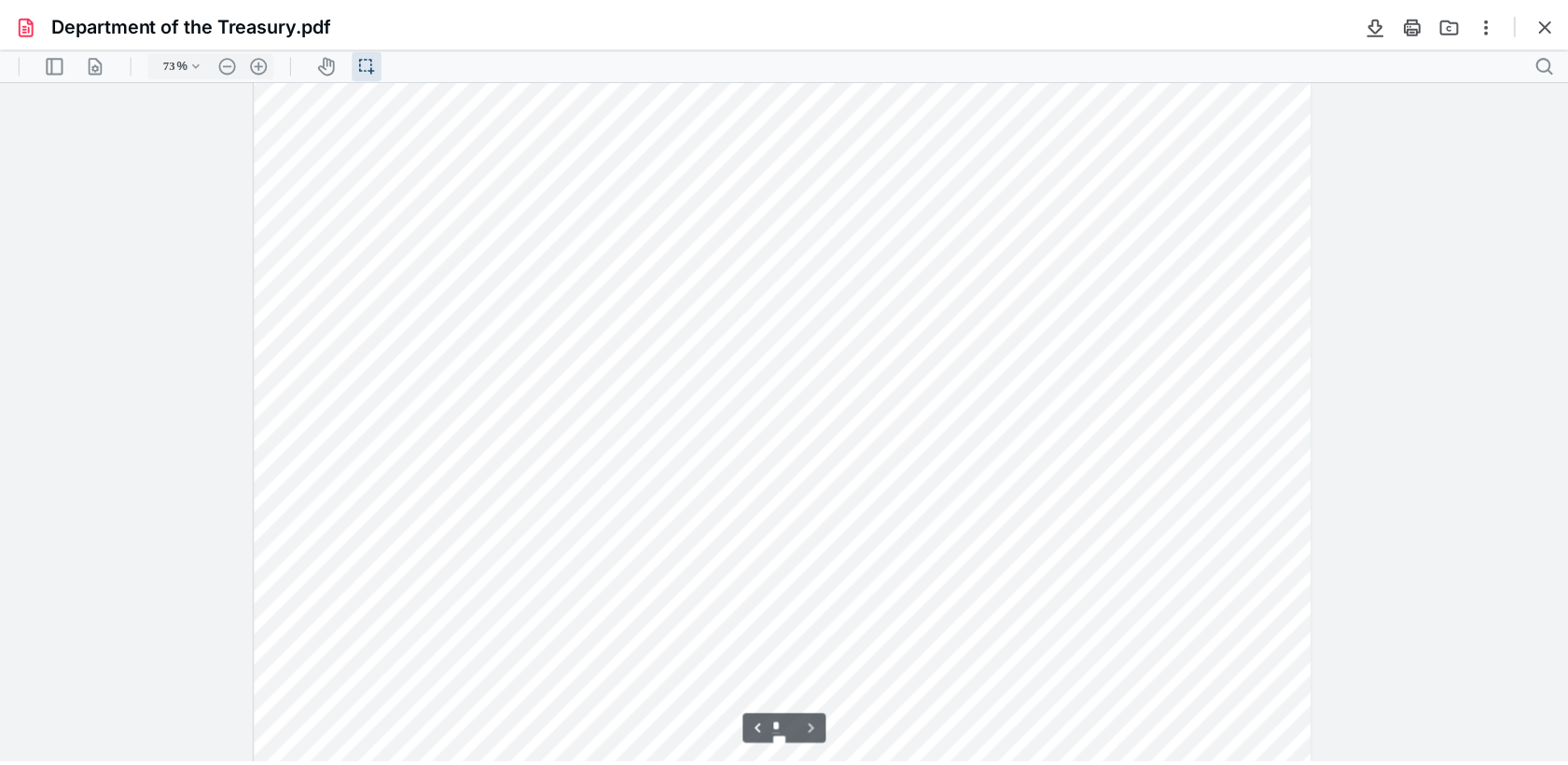 scroll, scrollTop: 5041, scrollLeft: 0, axis: vertical 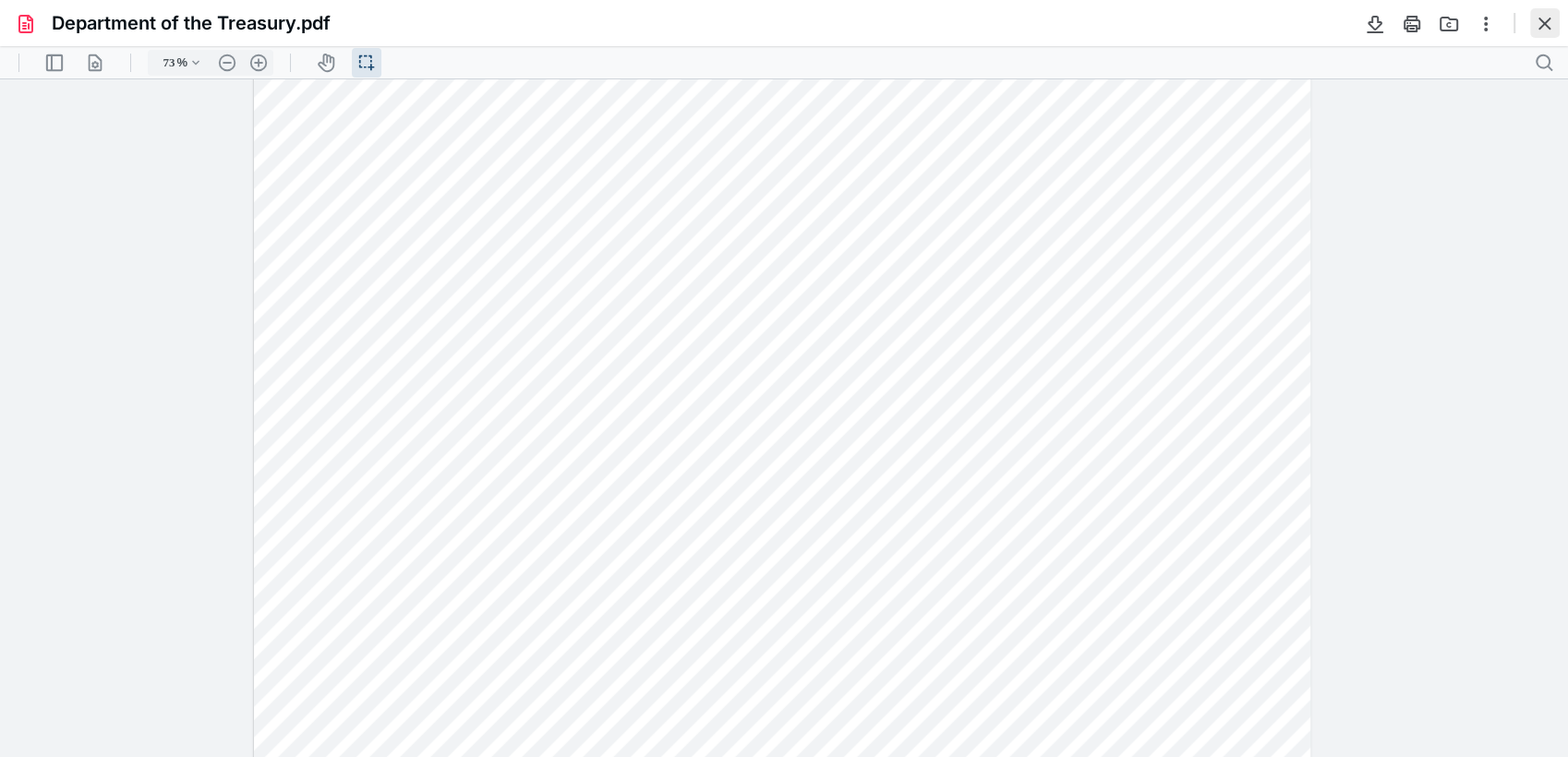 click at bounding box center (1545, 23) 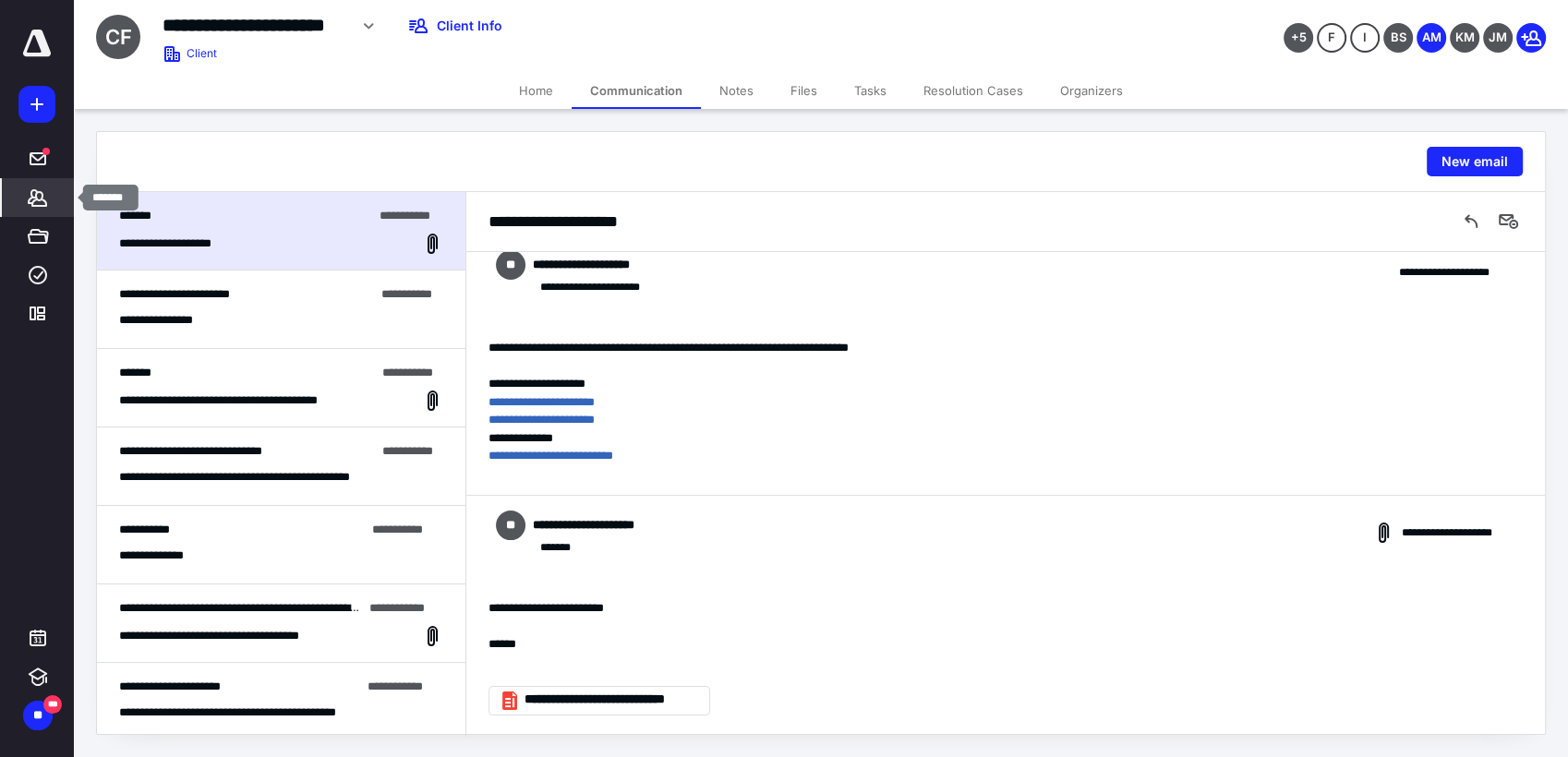 click on "*******" at bounding box center [38, 198] 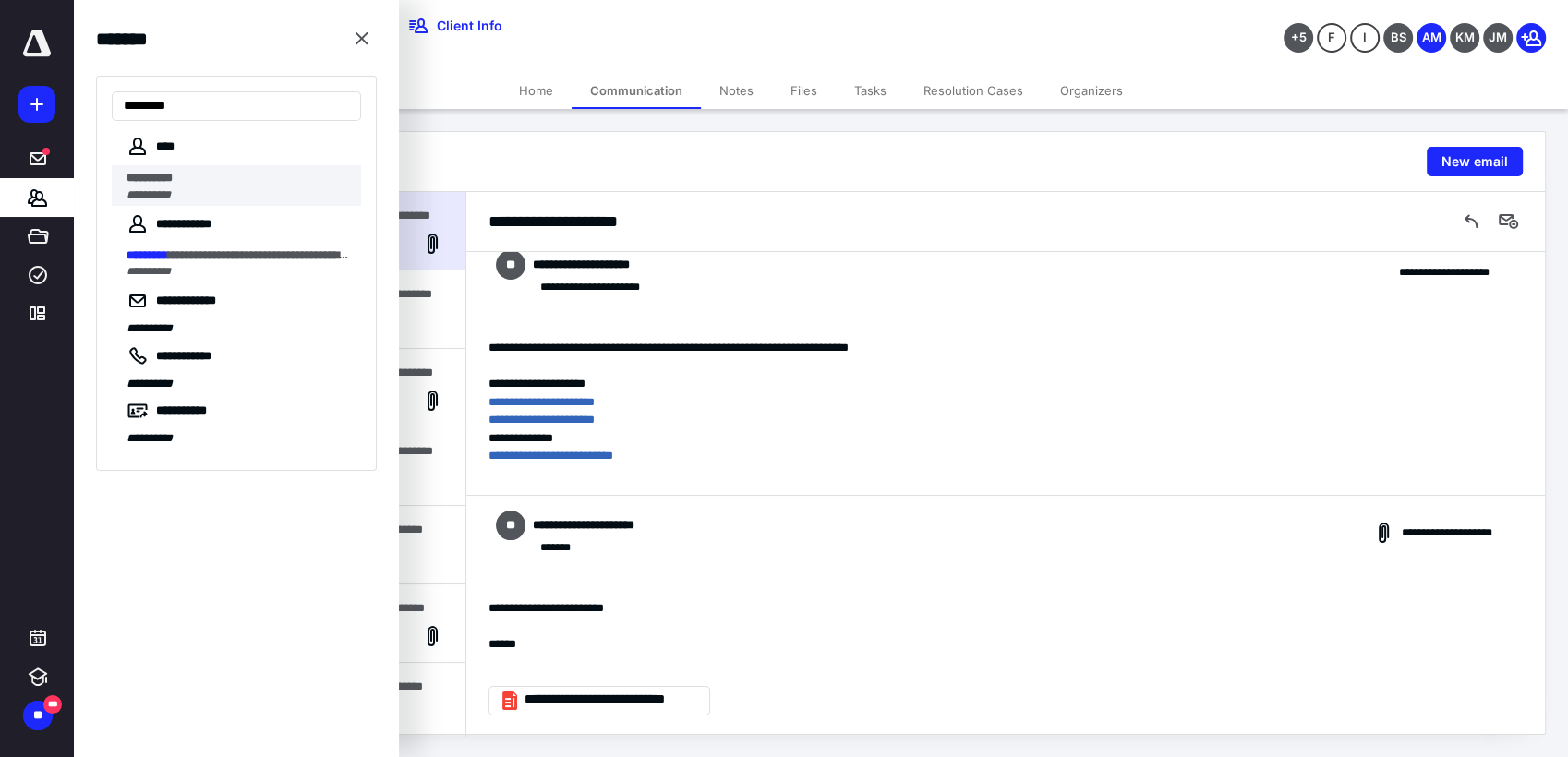type on "*********" 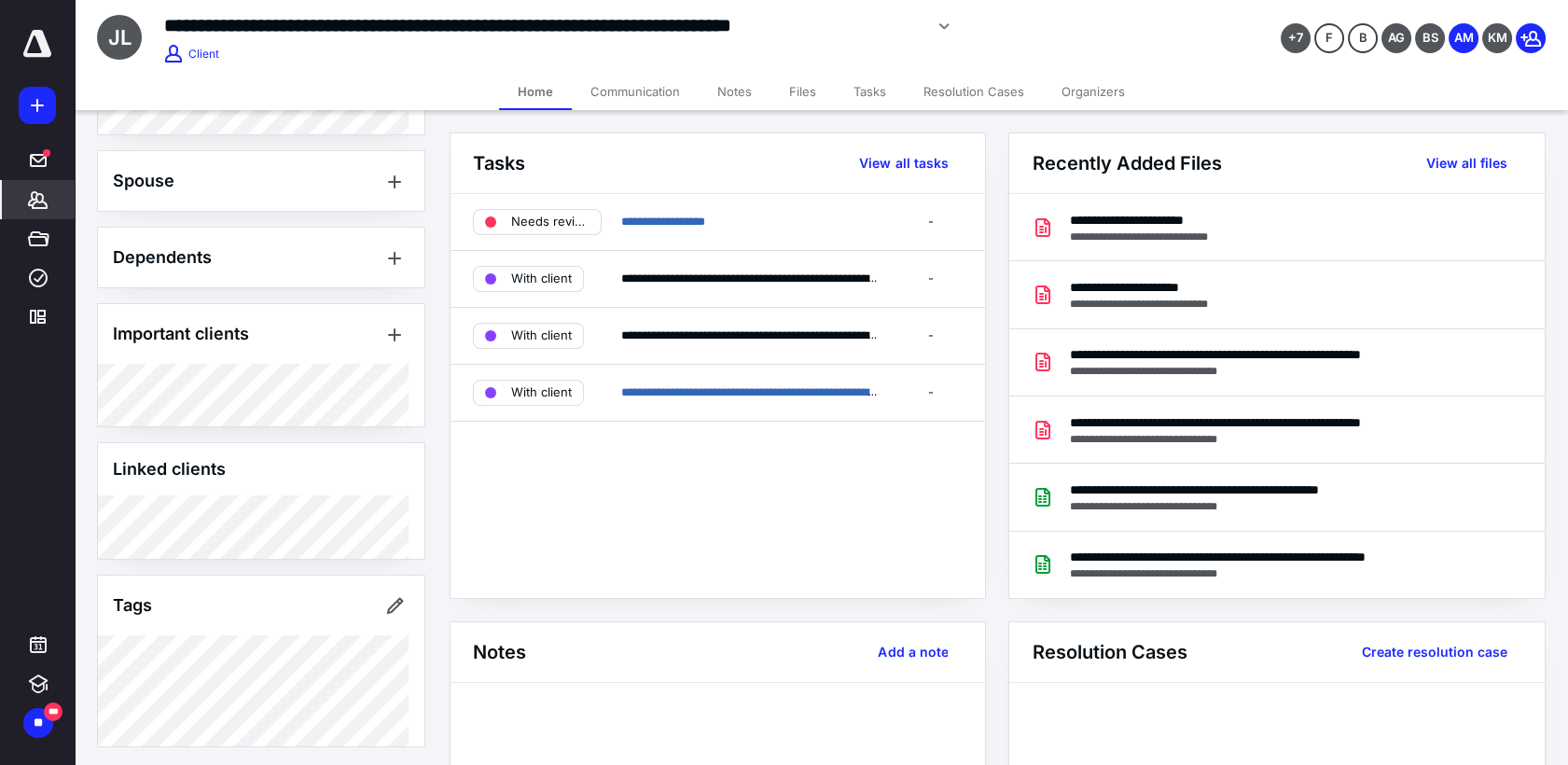 scroll, scrollTop: 737, scrollLeft: 0, axis: vertical 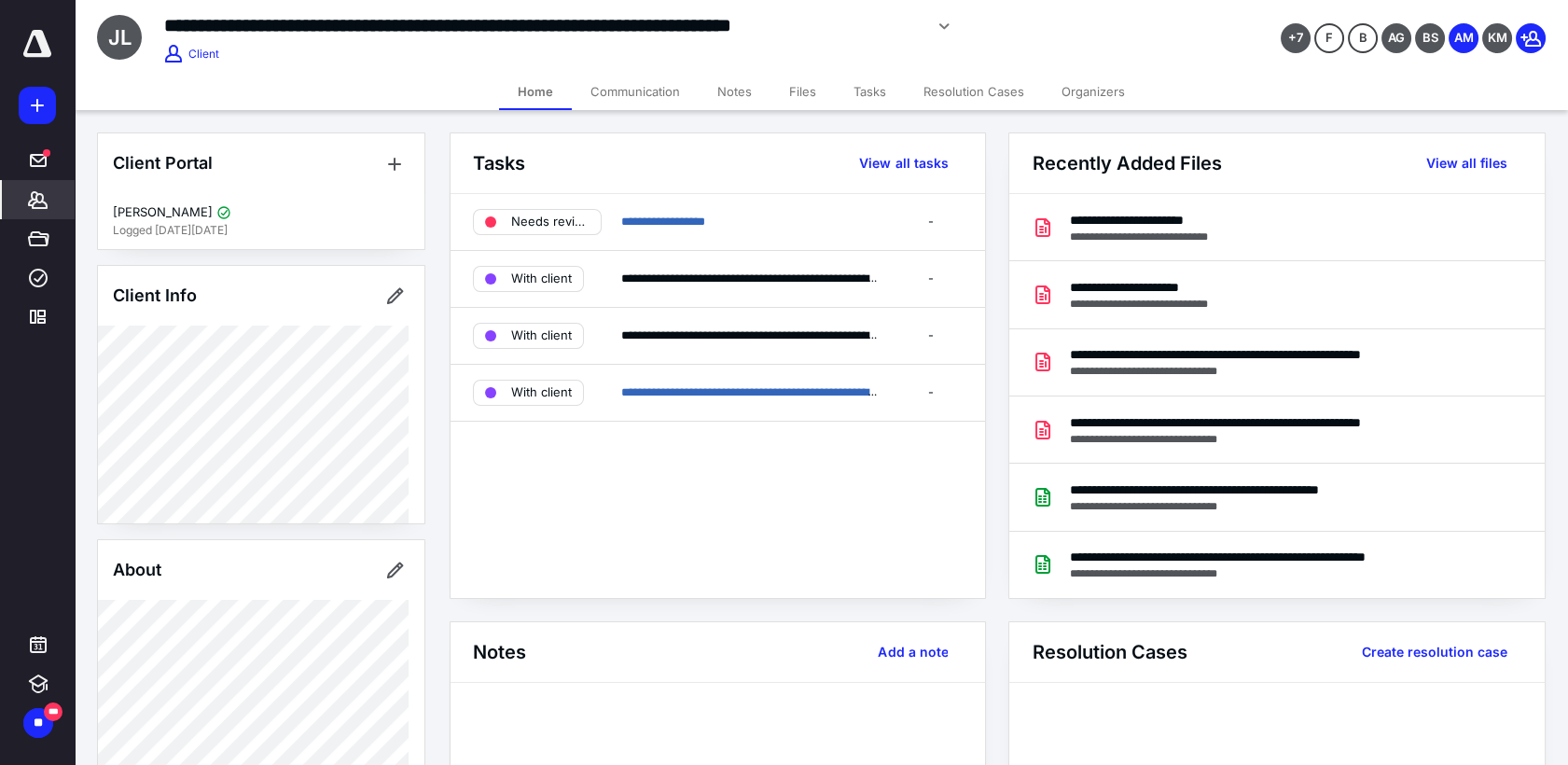click on "Files" at bounding box center (802, 91) 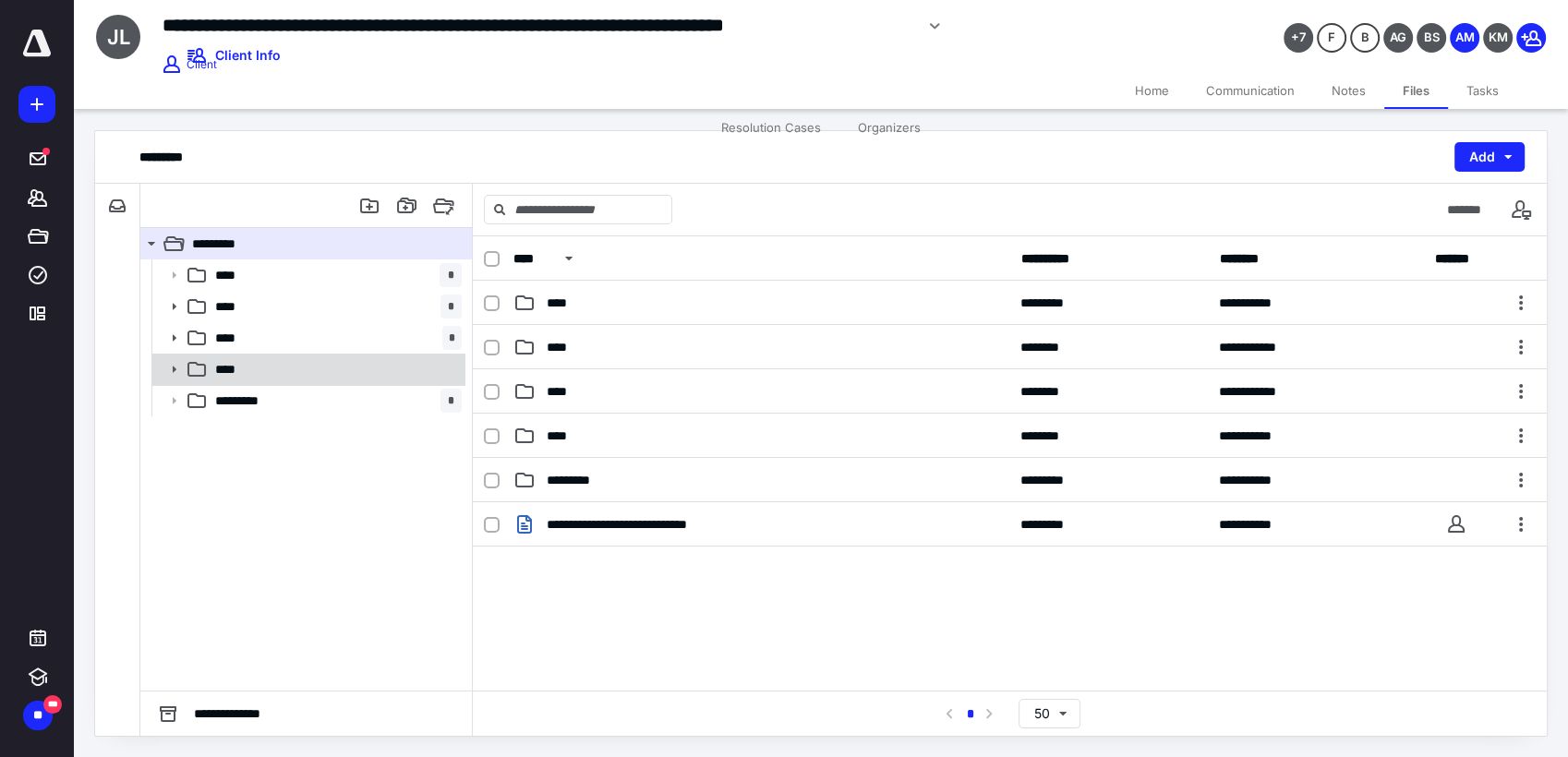click 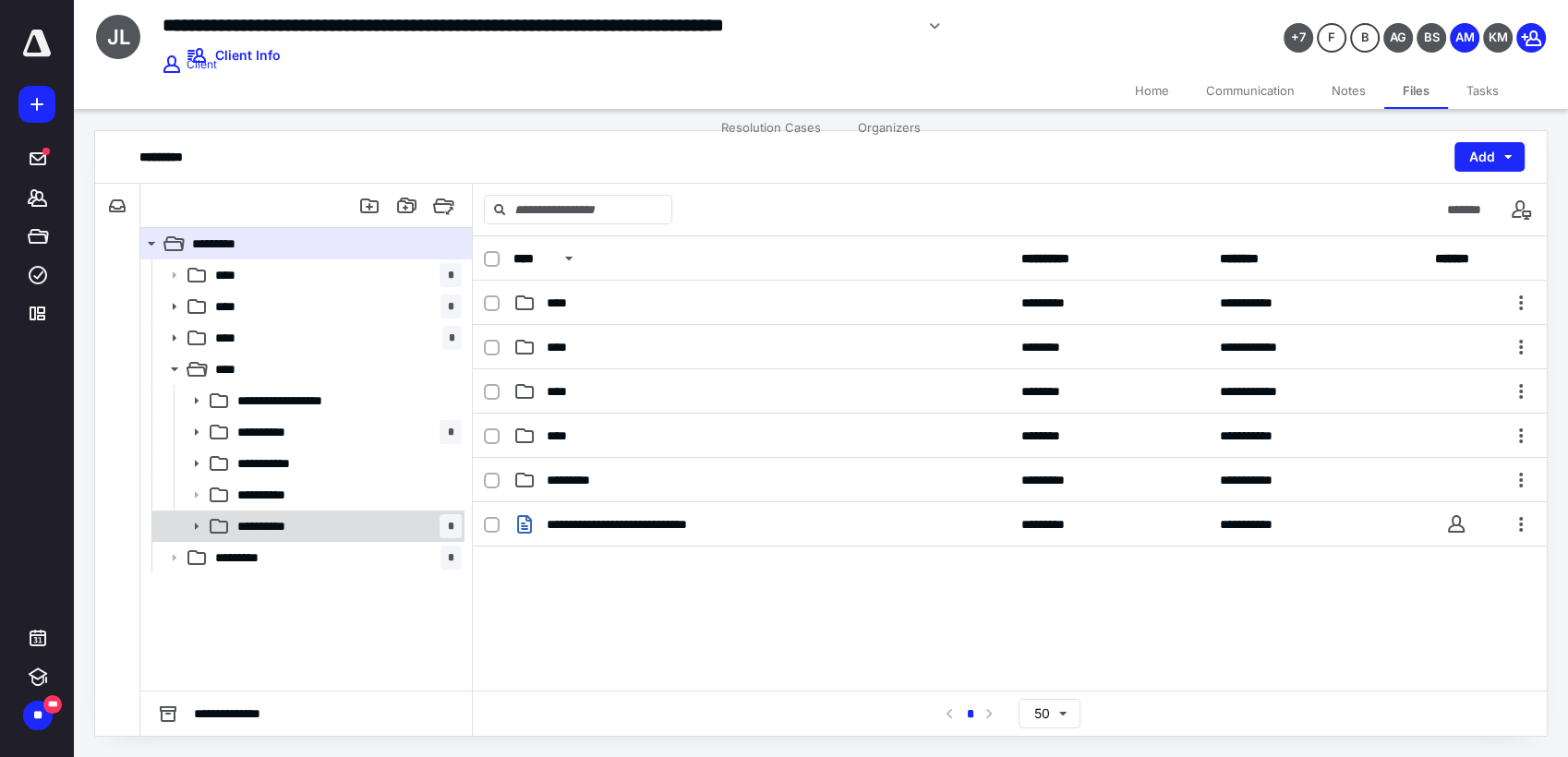 click 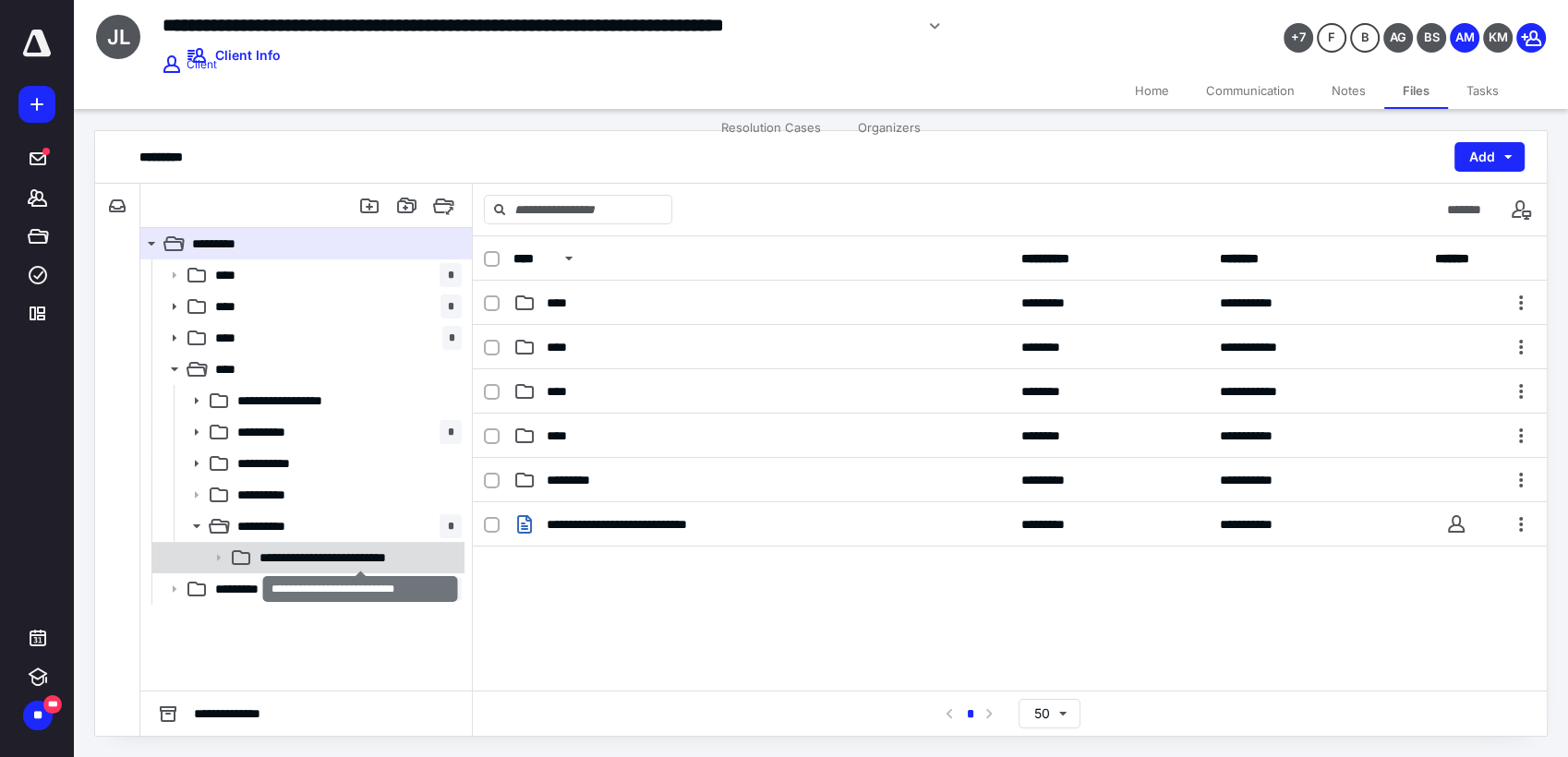 click on "**********" at bounding box center [360, 558] 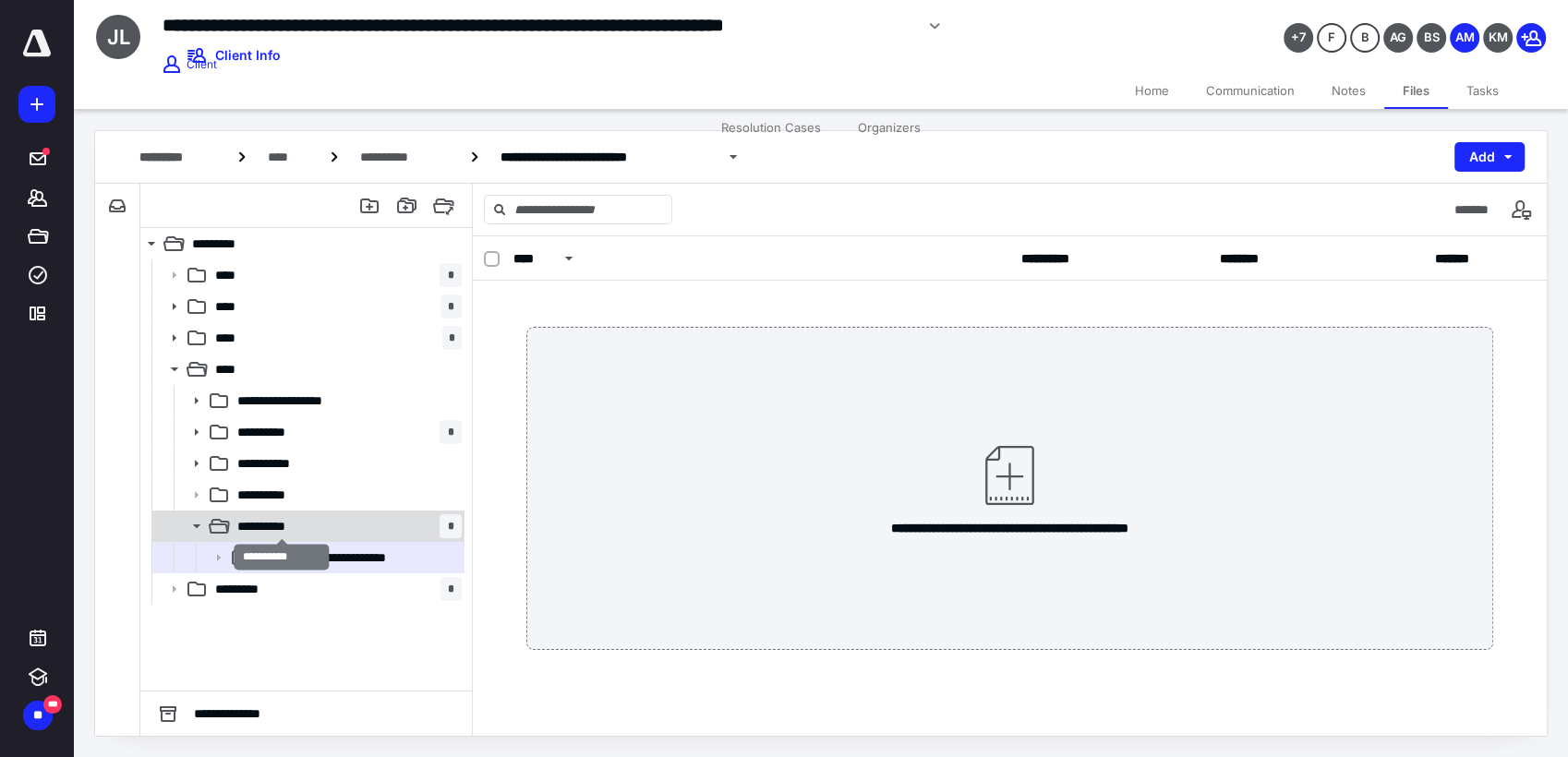 click on "**********" at bounding box center (282, 526) 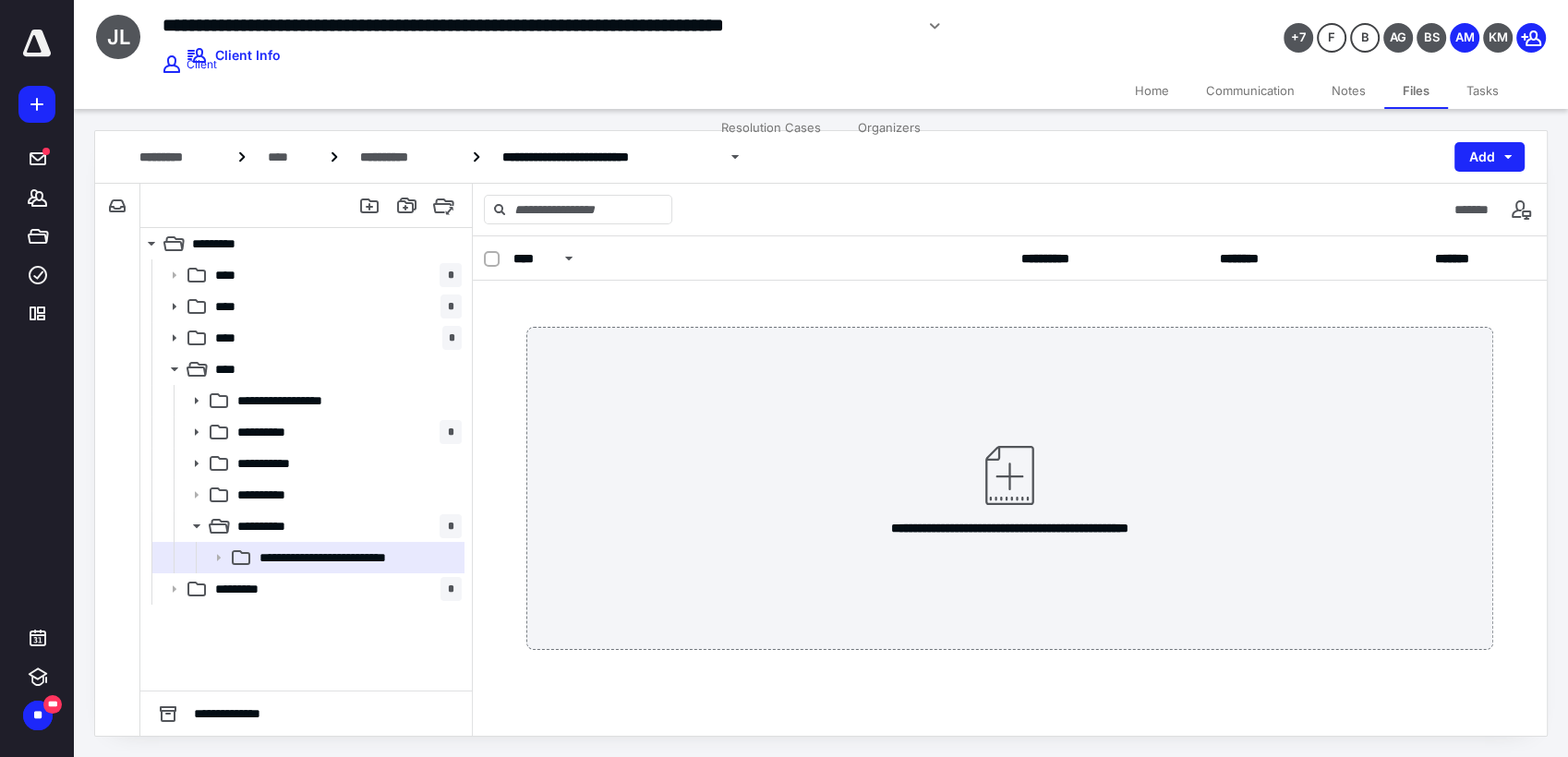 click on "Home" at bounding box center [1152, 90] 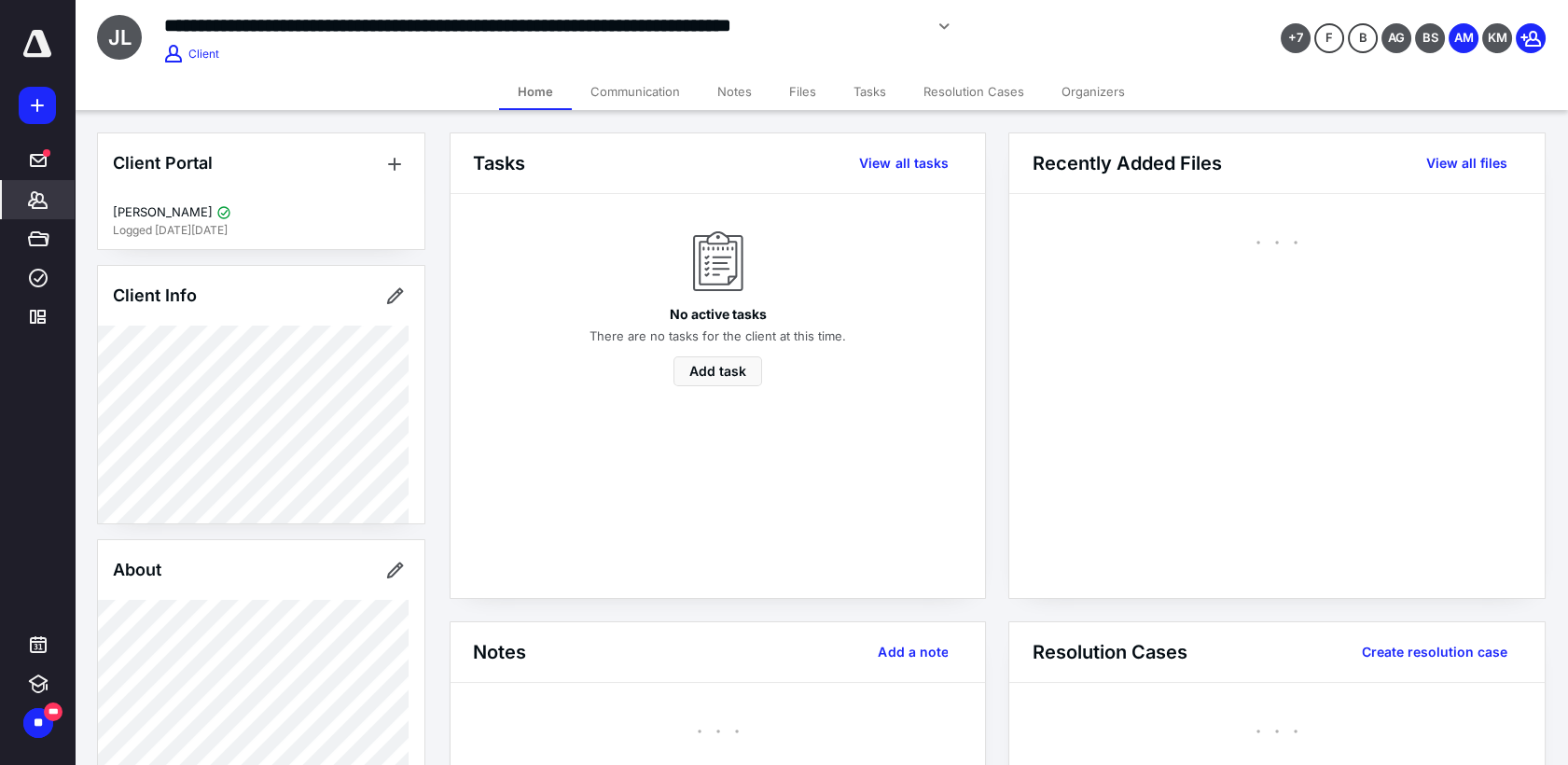 click on "Home Communication Notes Files Tasks Resolution Cases Organizers" at bounding box center [821, 91] 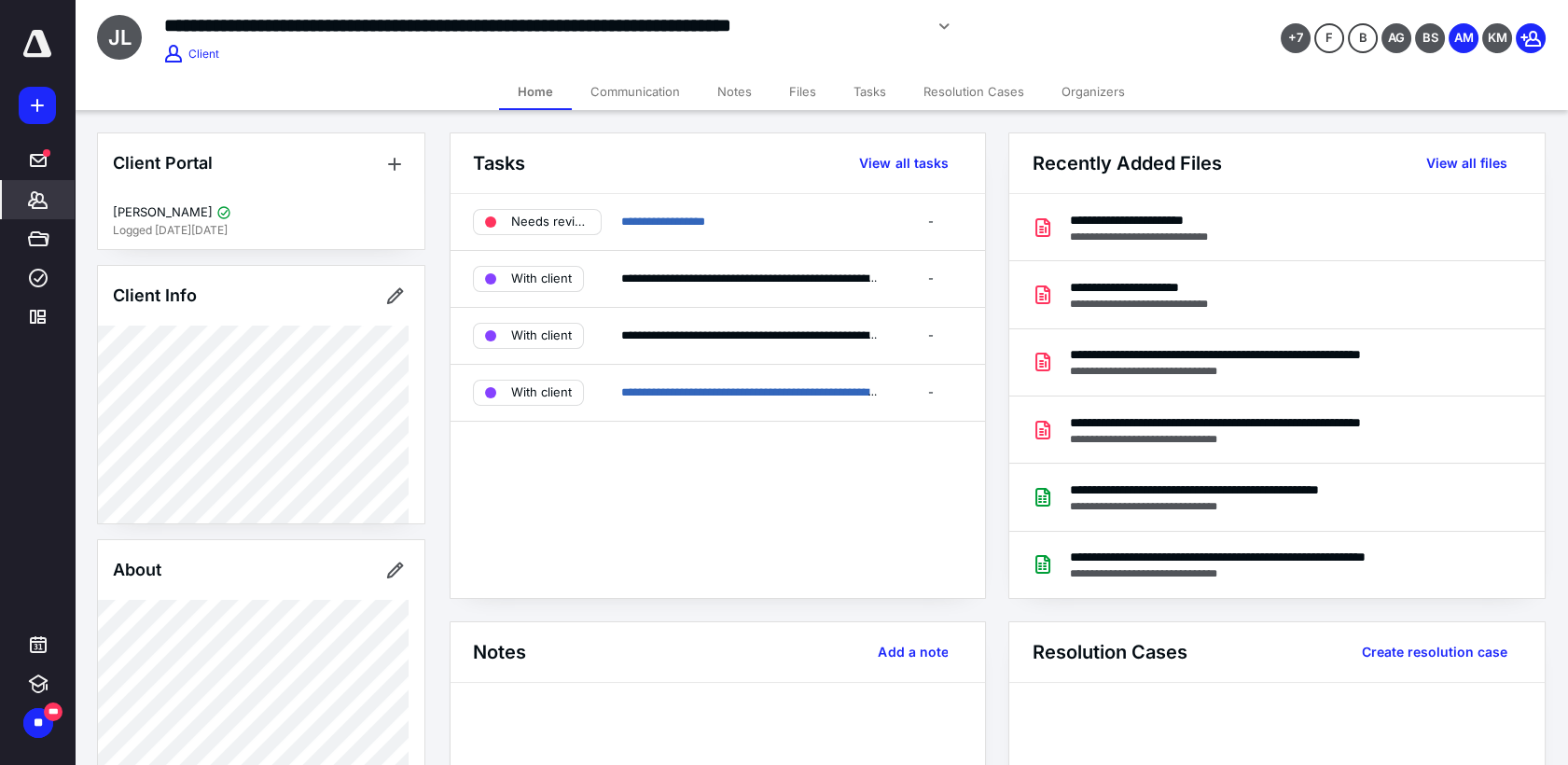 click on "Communication" at bounding box center (635, 91) 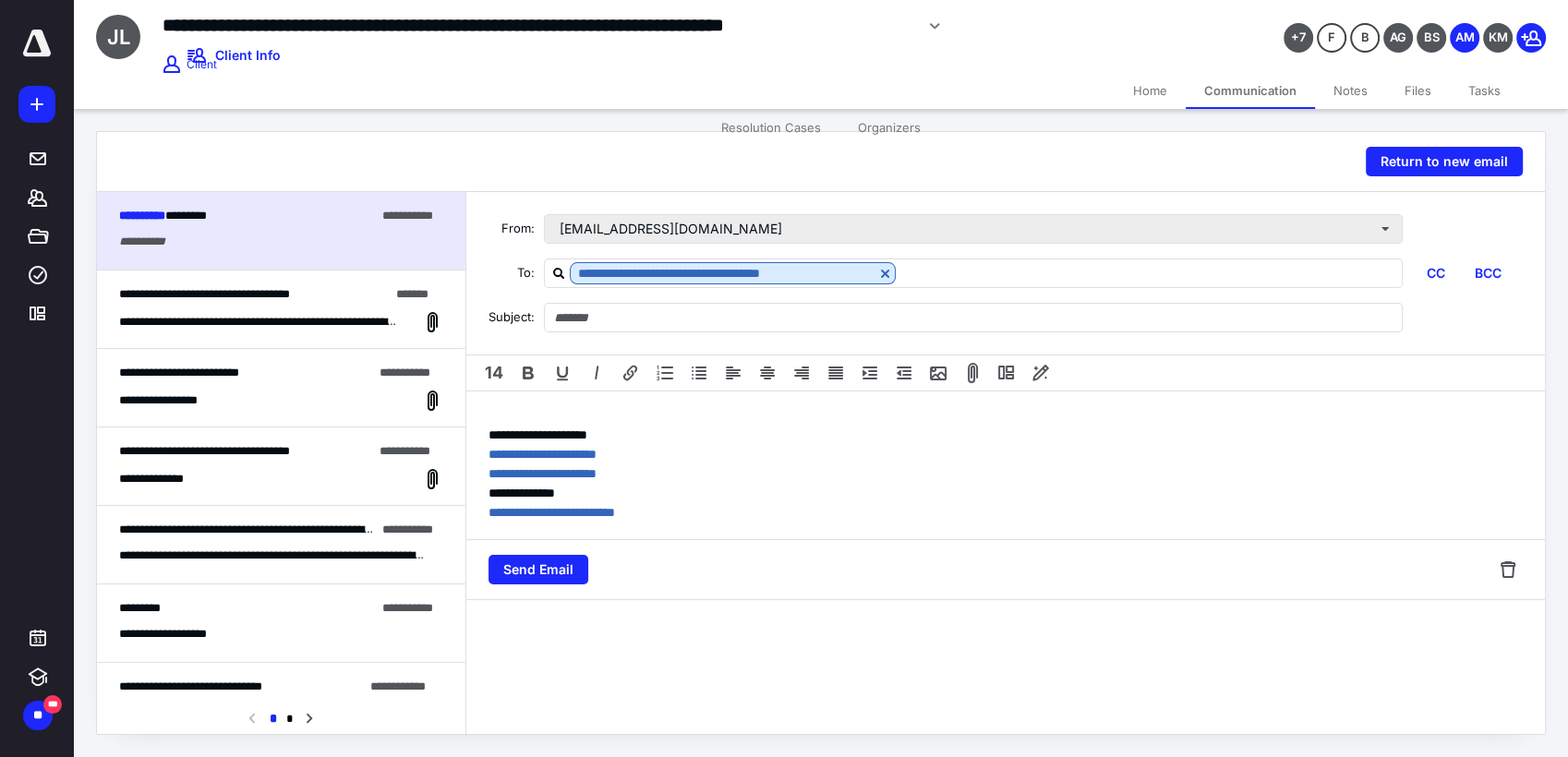 scroll, scrollTop: 0, scrollLeft: 0, axis: both 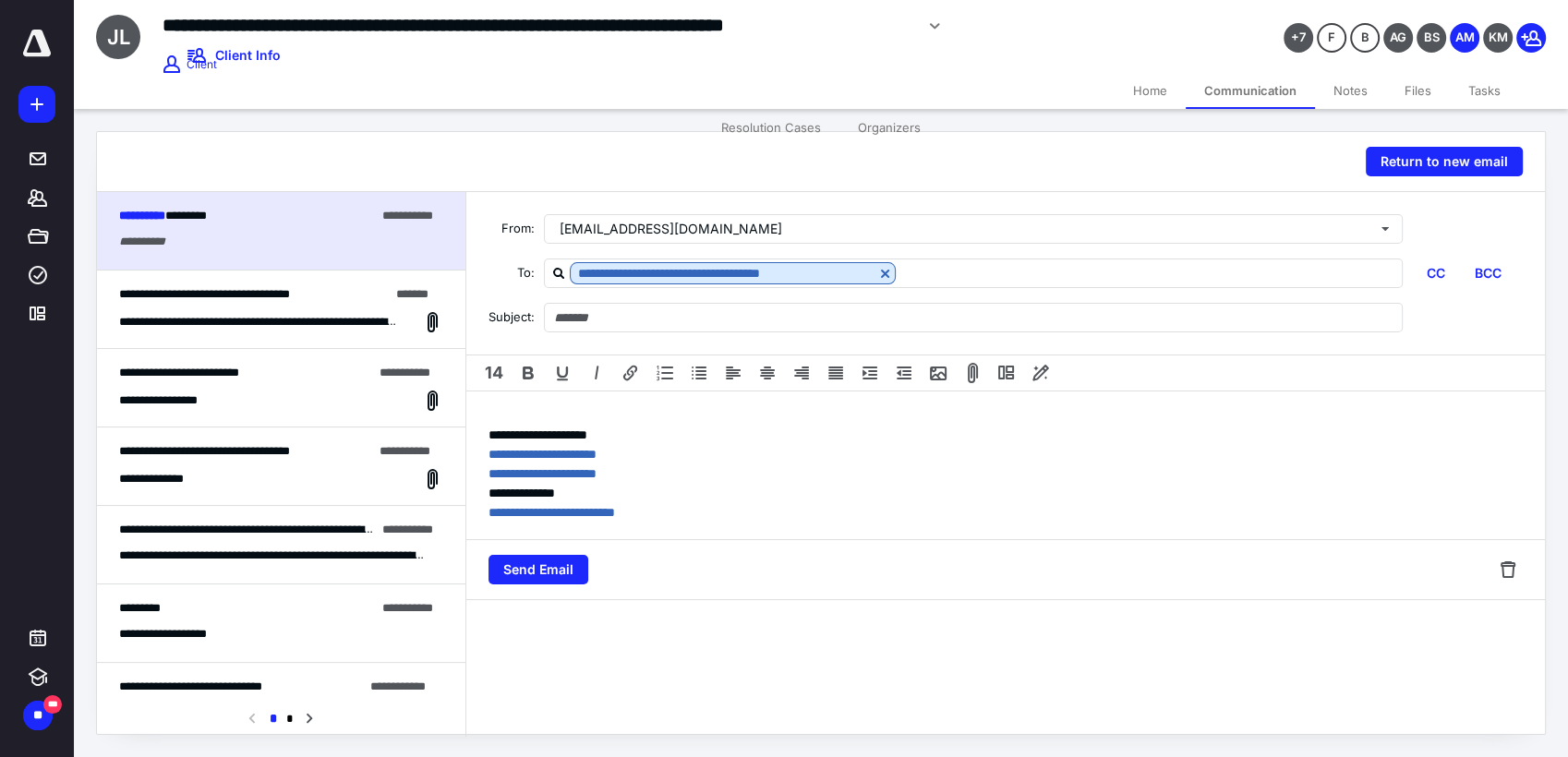 click on "**********" at bounding box center (1006, 474) 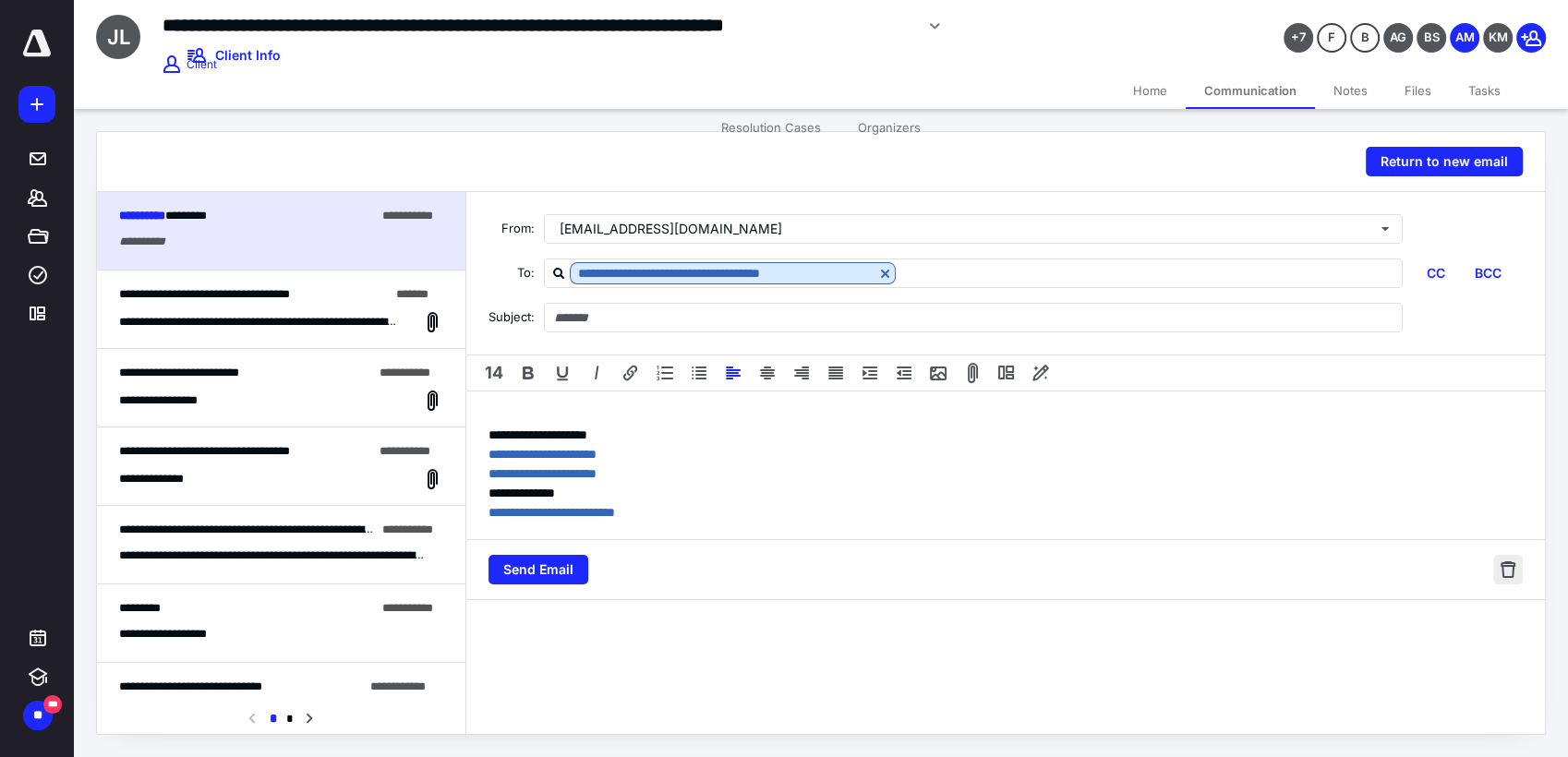 click at bounding box center (1508, 570) 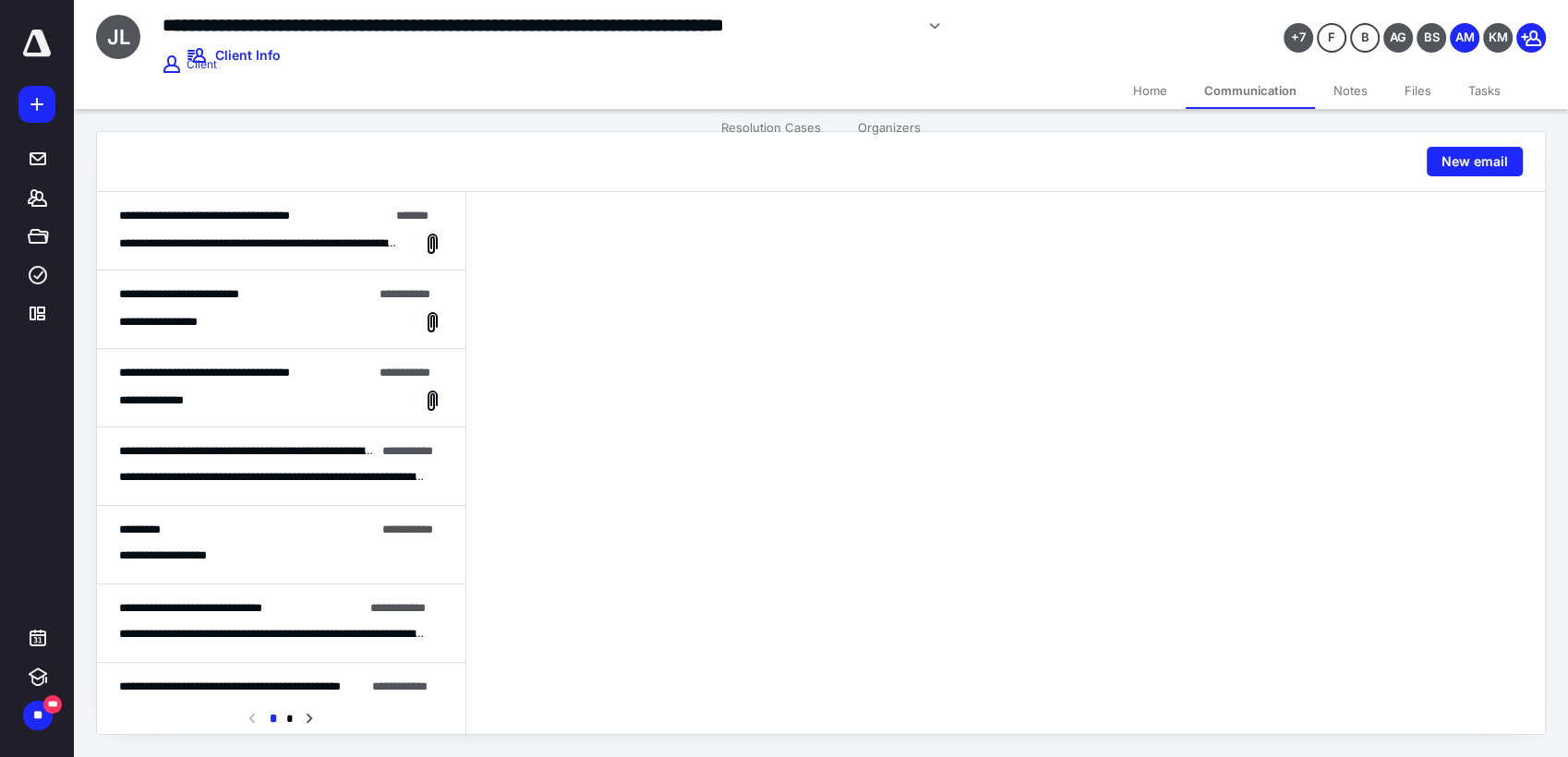 click on "**********" at bounding box center [259, 244] 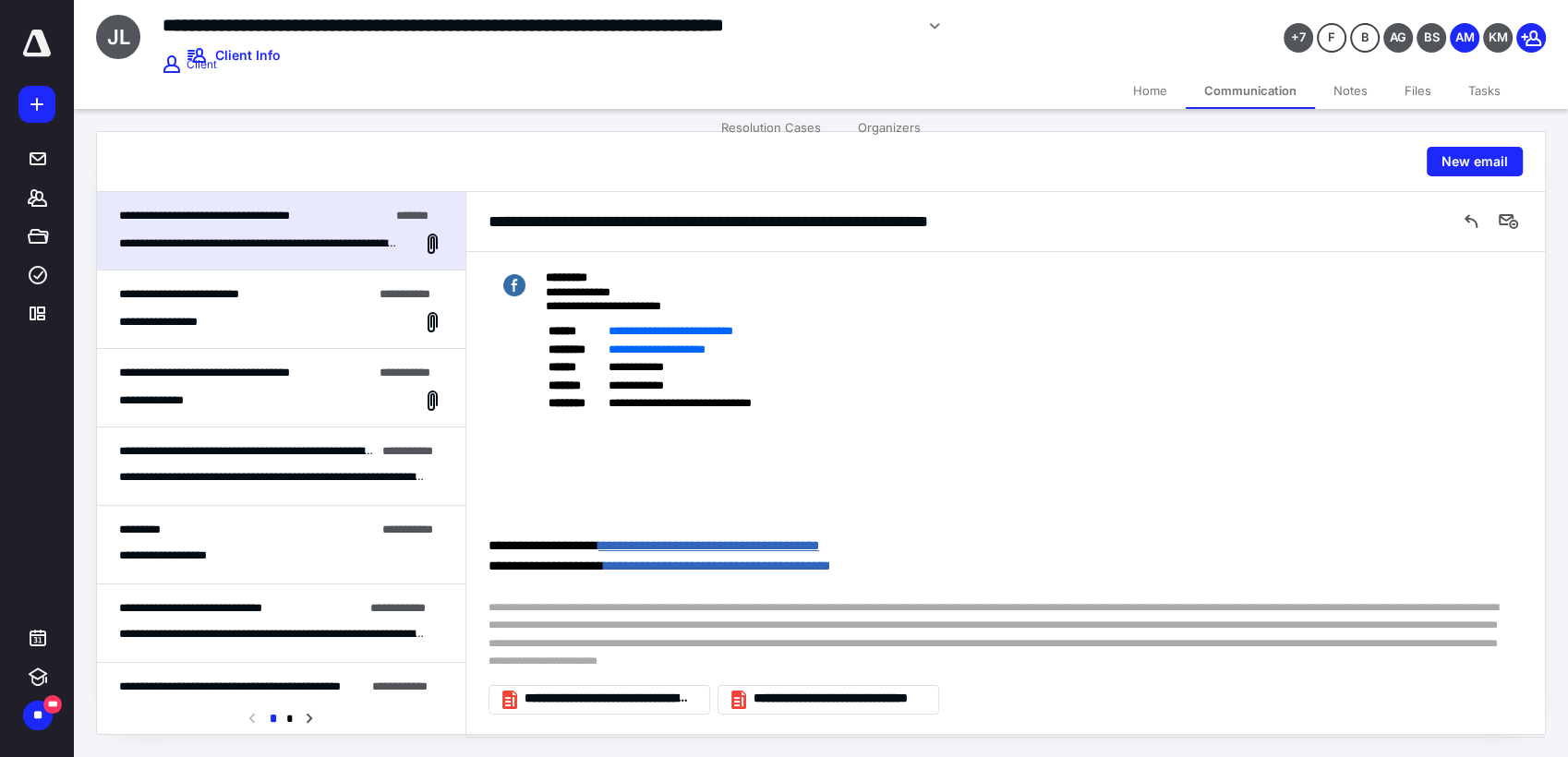 scroll, scrollTop: 535, scrollLeft: 0, axis: vertical 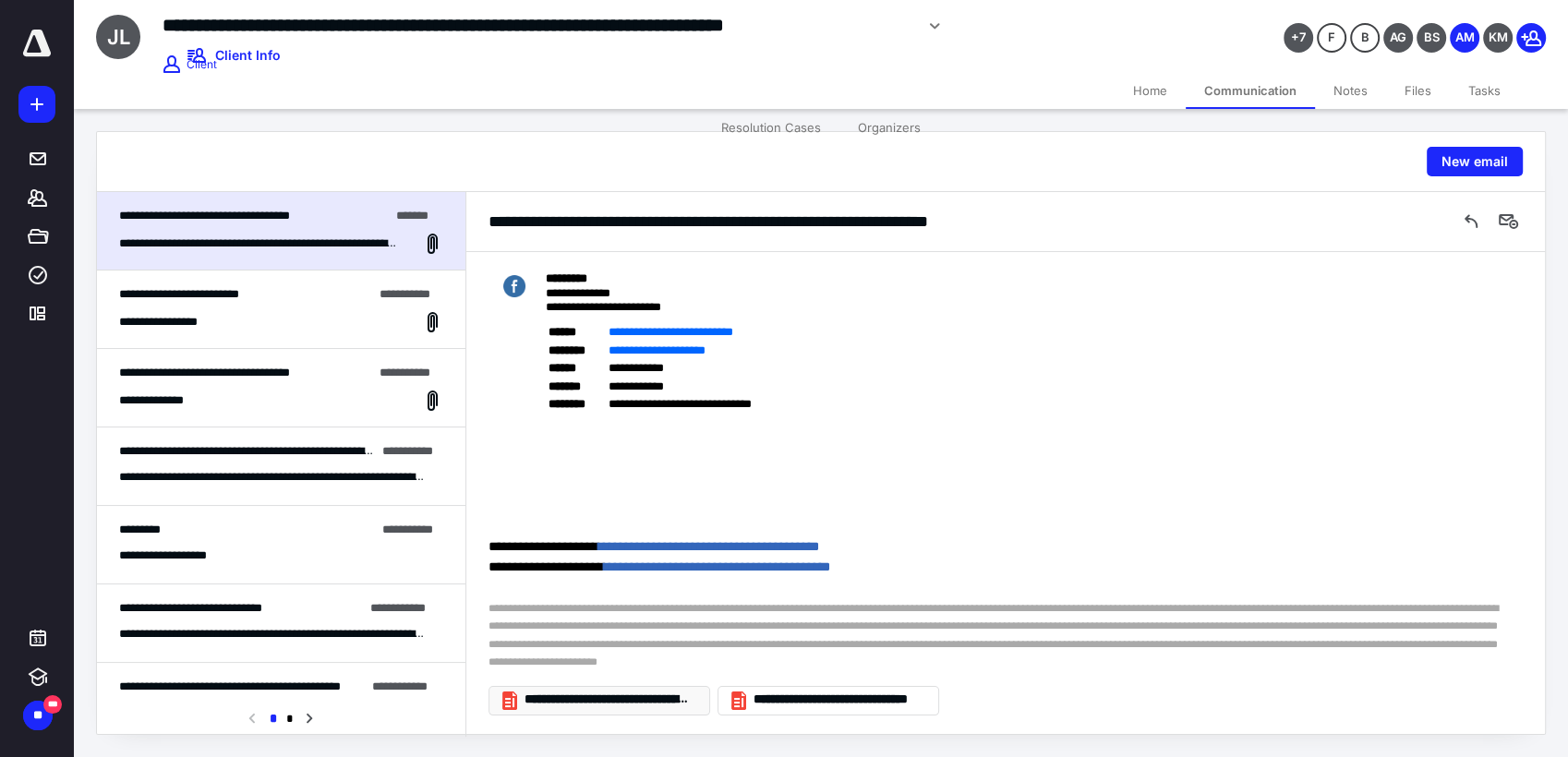 click on "**********" at bounding box center [607, 700] 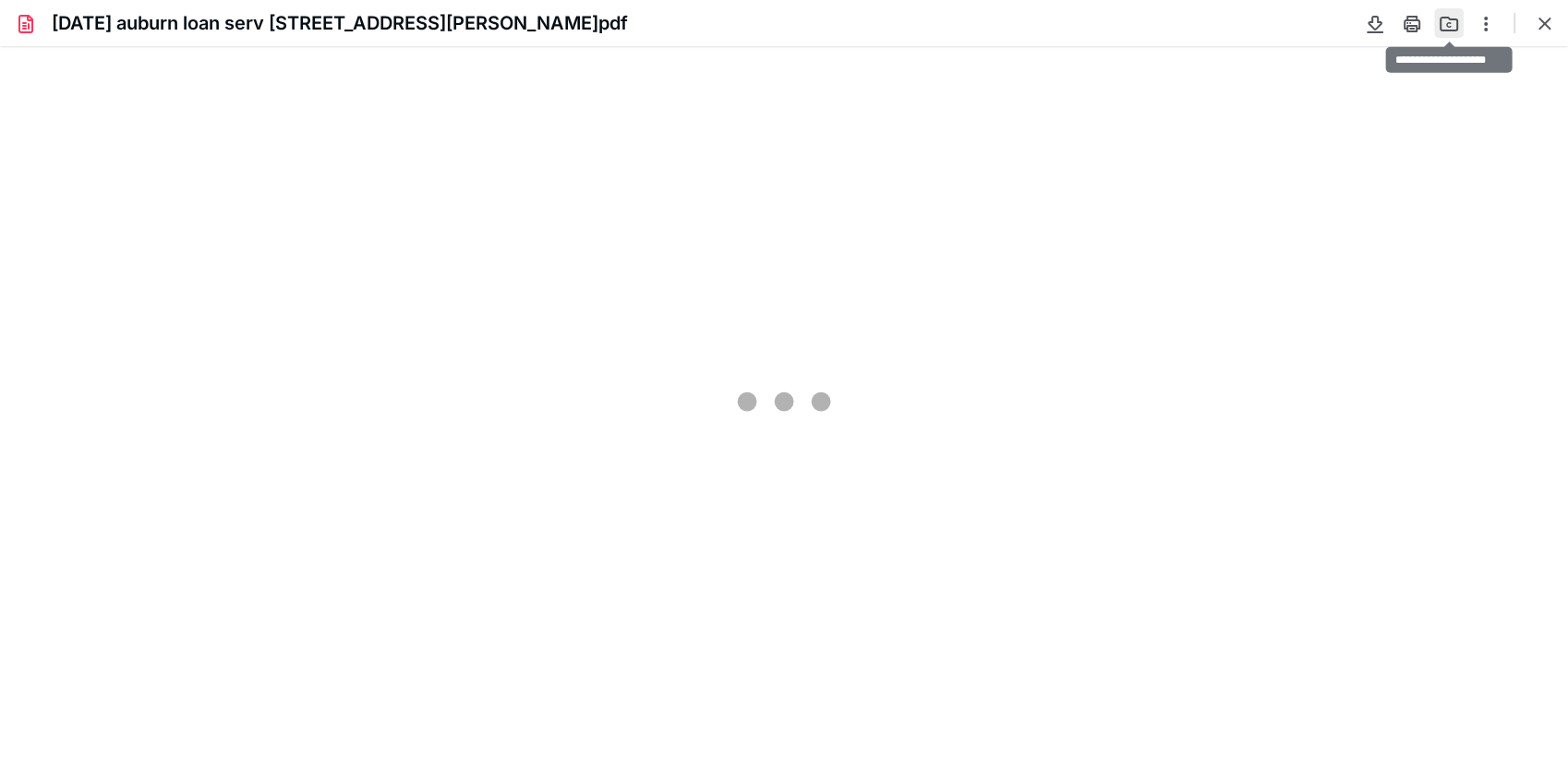 scroll, scrollTop: 0, scrollLeft: 0, axis: both 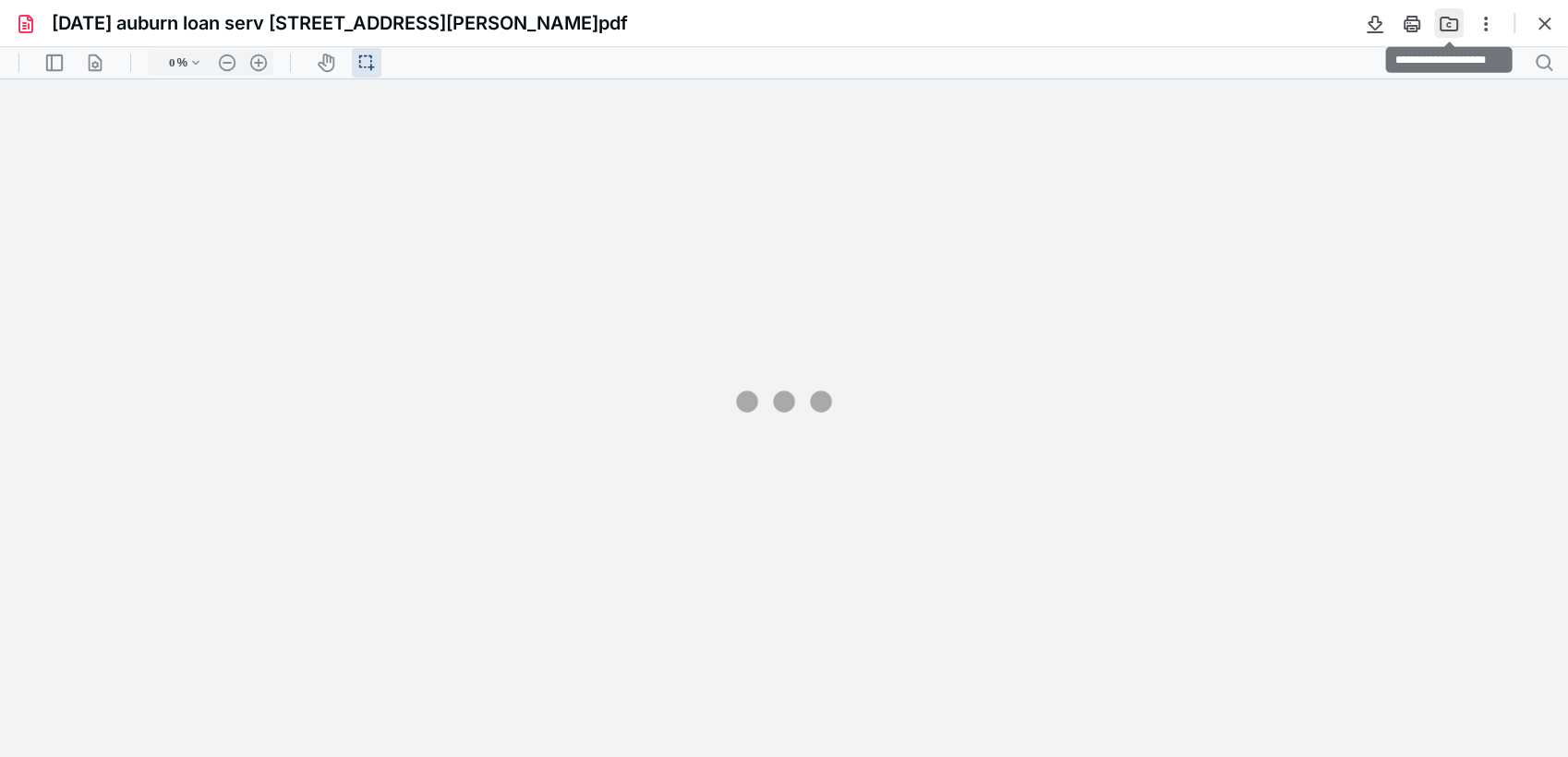 type on "272" 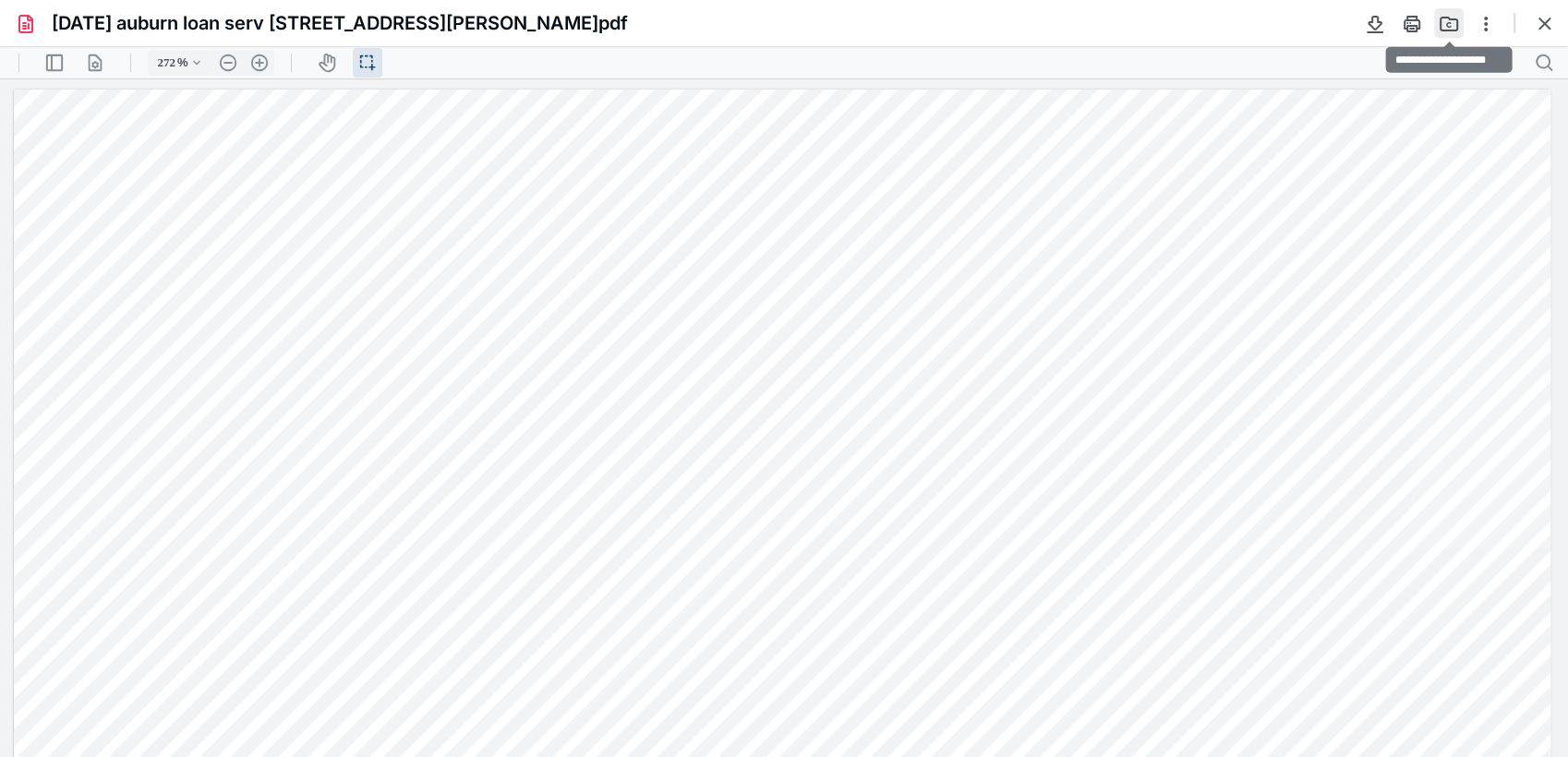 click at bounding box center [1449, 23] 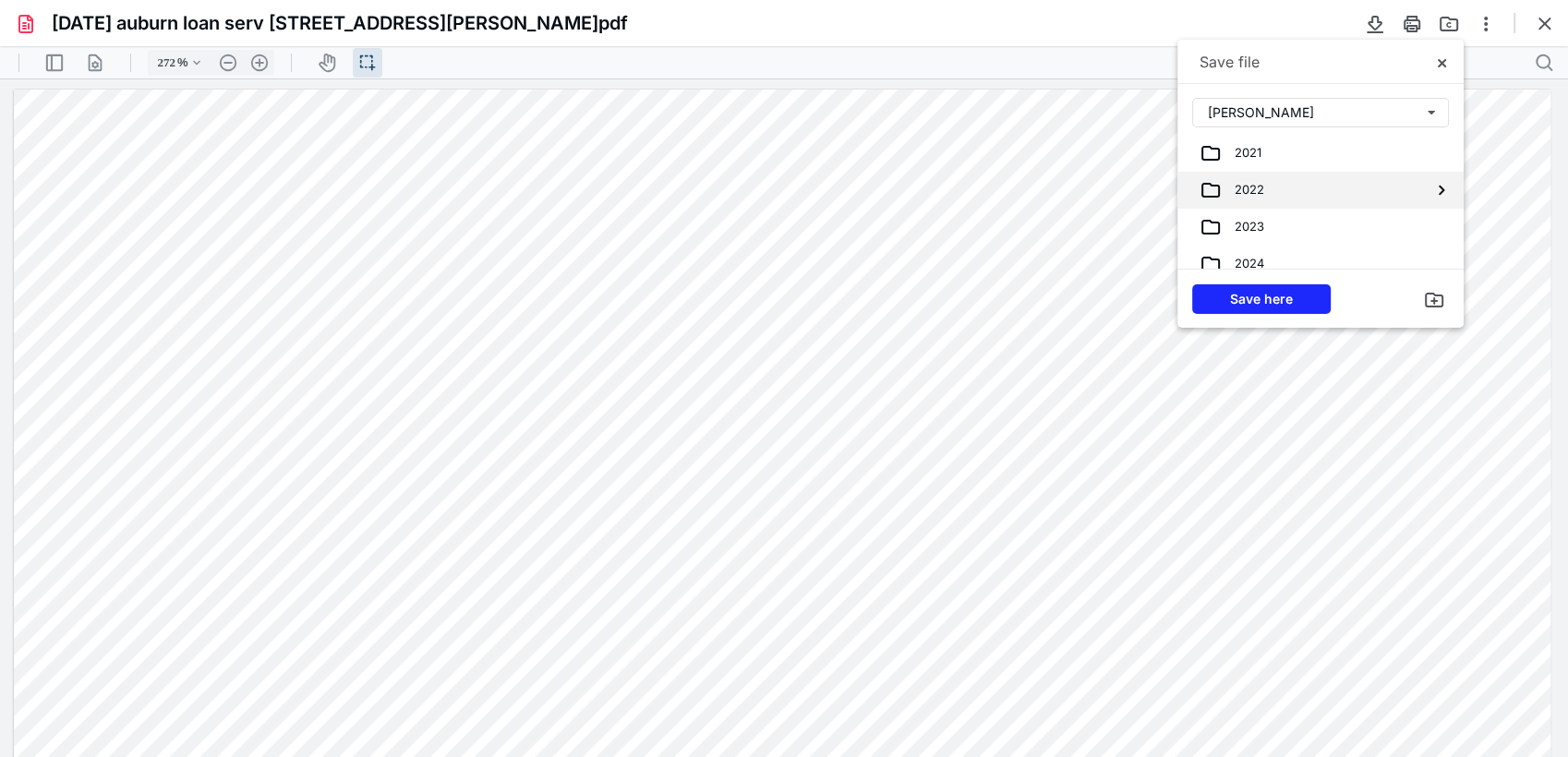 scroll, scrollTop: 88, scrollLeft: 0, axis: vertical 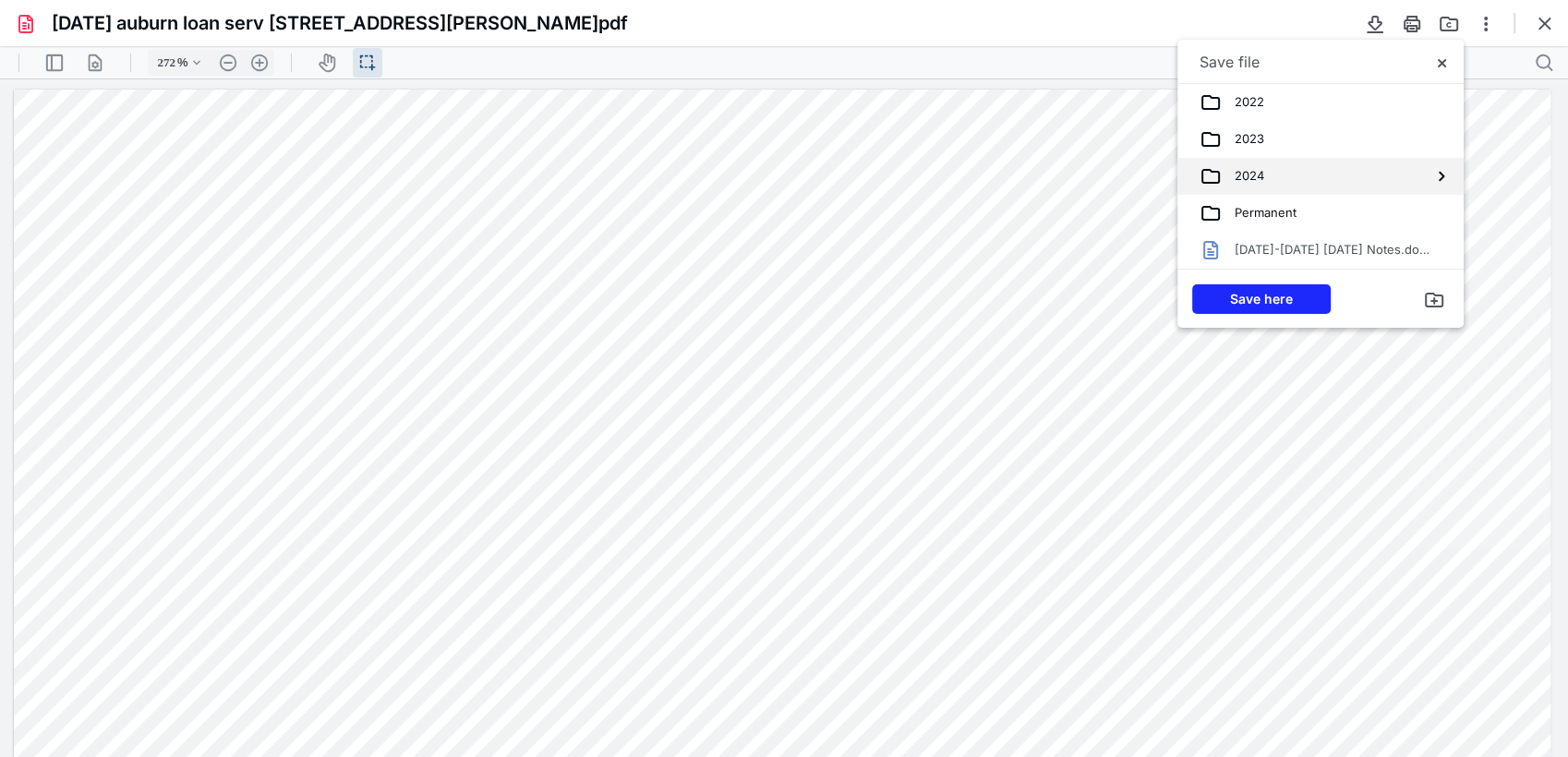click on "2024" at bounding box center [1321, 176] 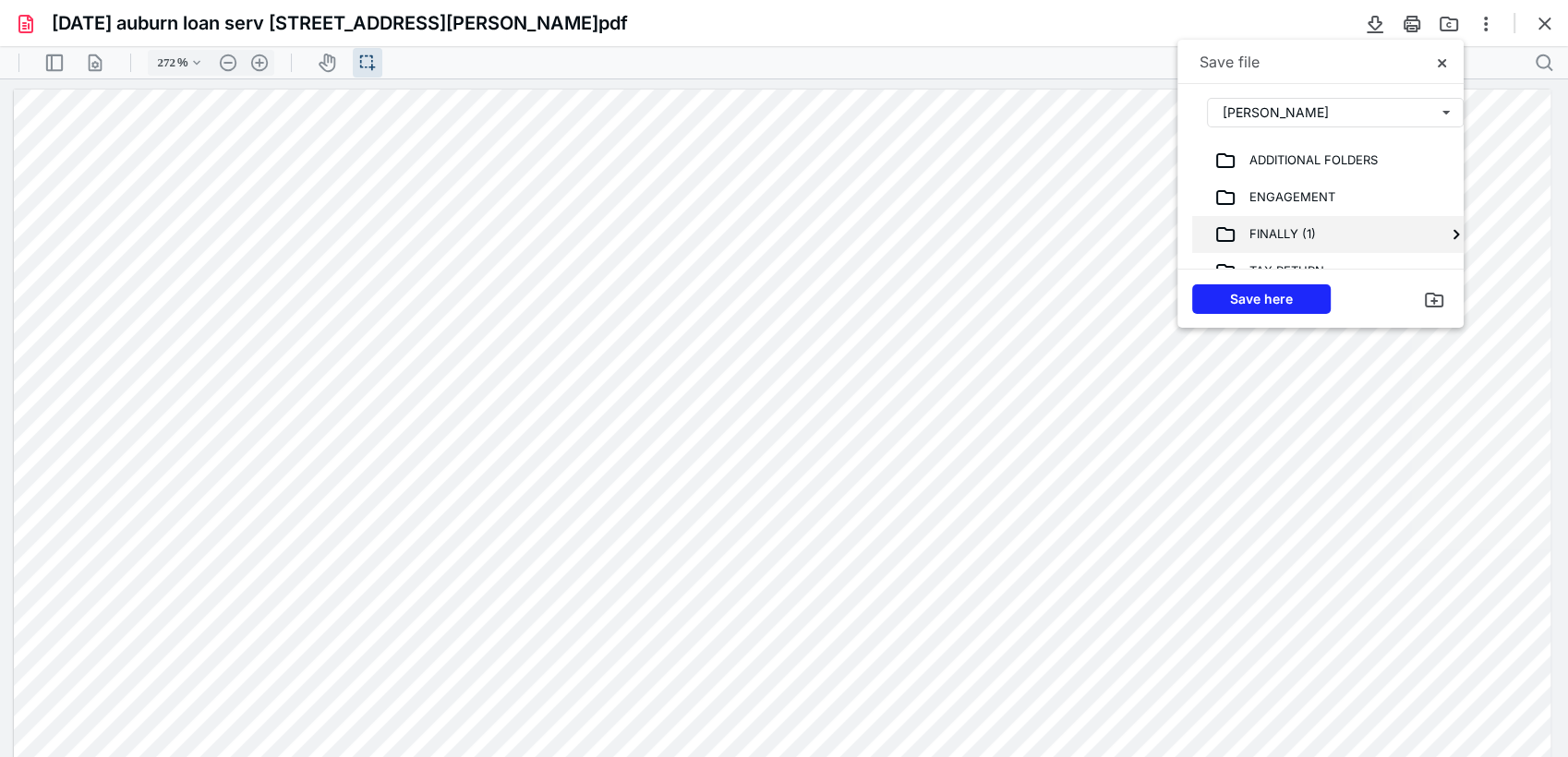 scroll, scrollTop: 74, scrollLeft: 0, axis: vertical 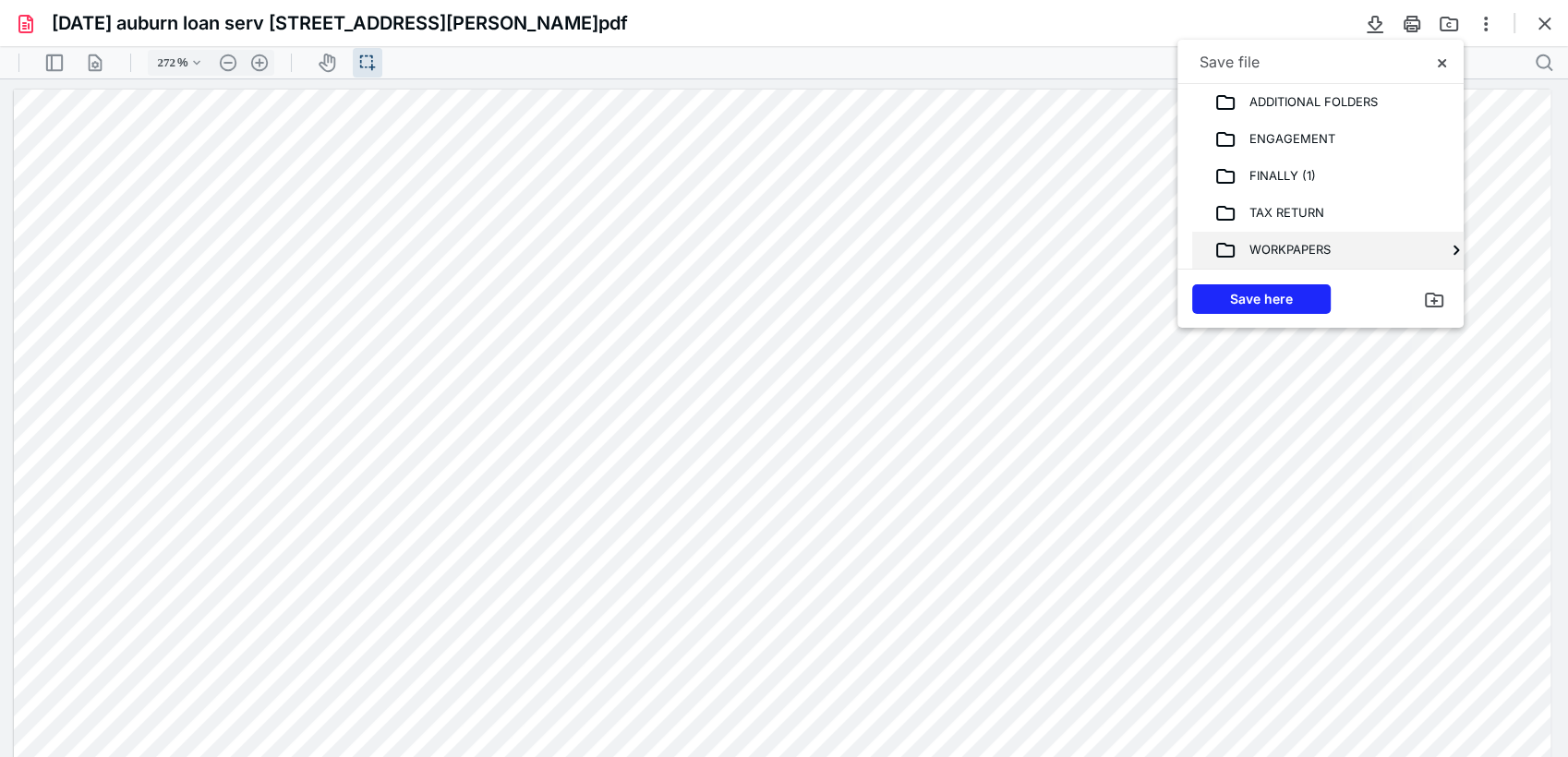 click on "WORKPAPERS" at bounding box center (1284, 250) 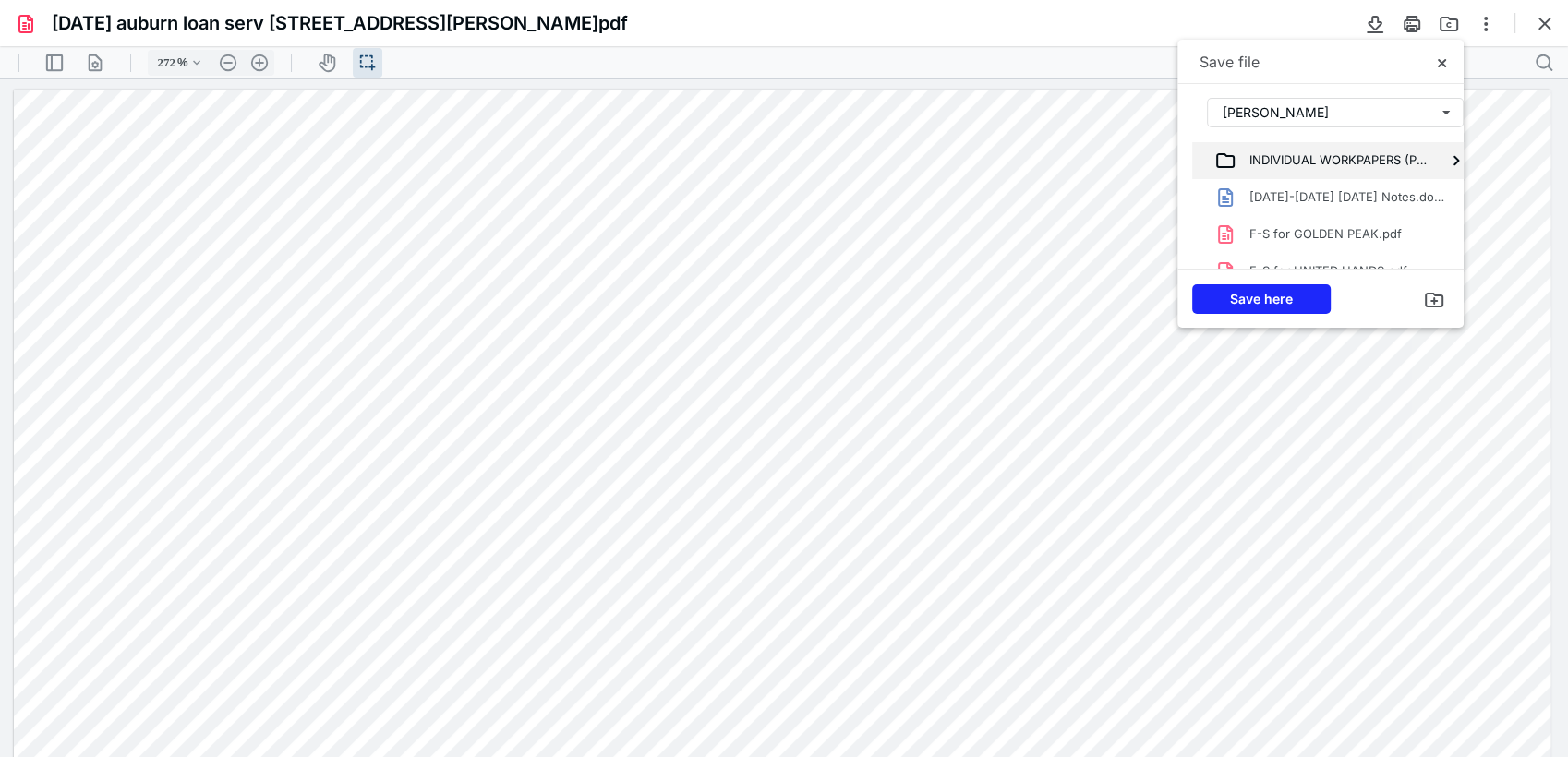 click on "INDIVIDUAL WORKPAPERS (PBC)" at bounding box center [1332, 161] 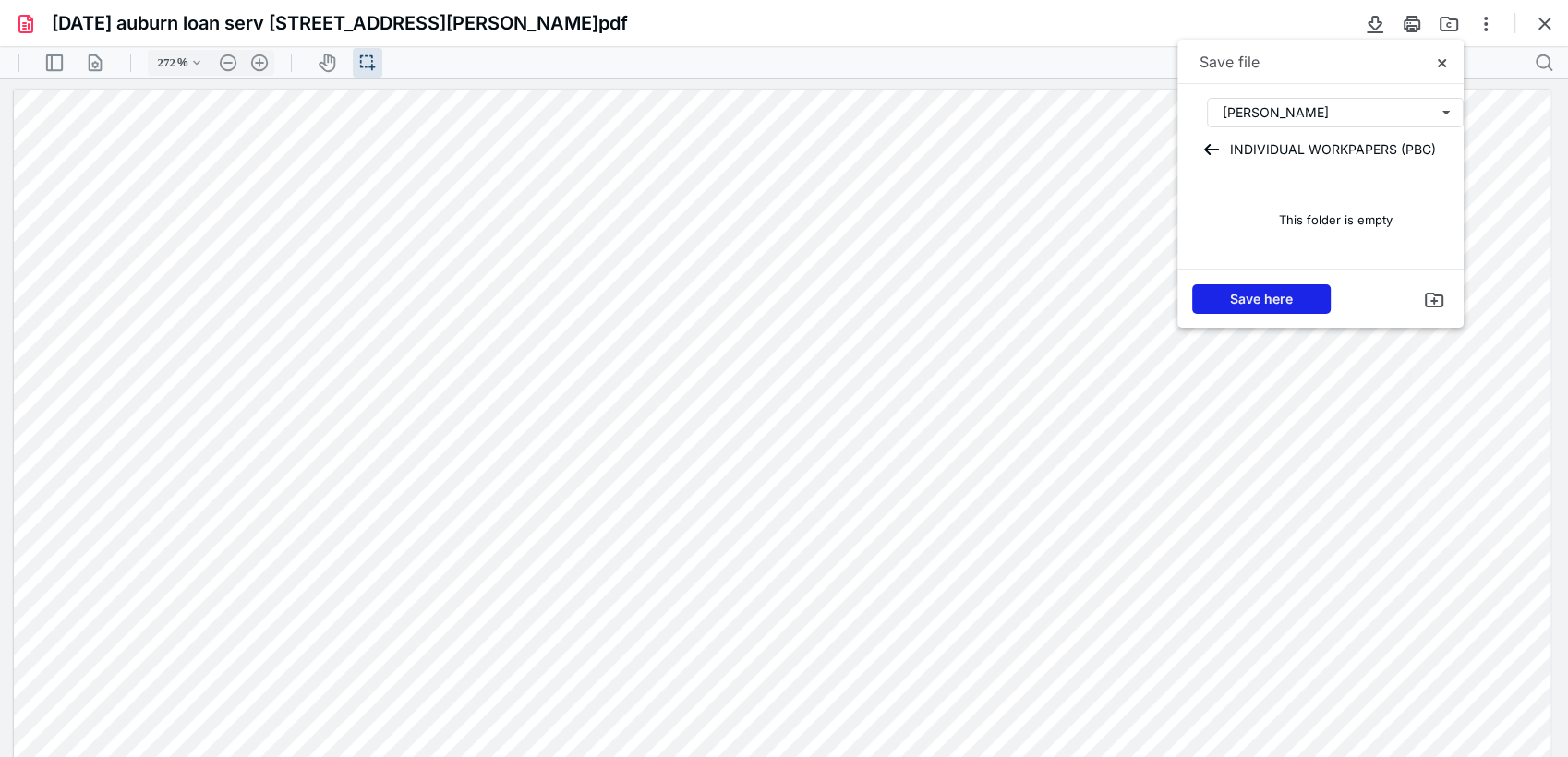 click on "Save here" at bounding box center [1261, 299] 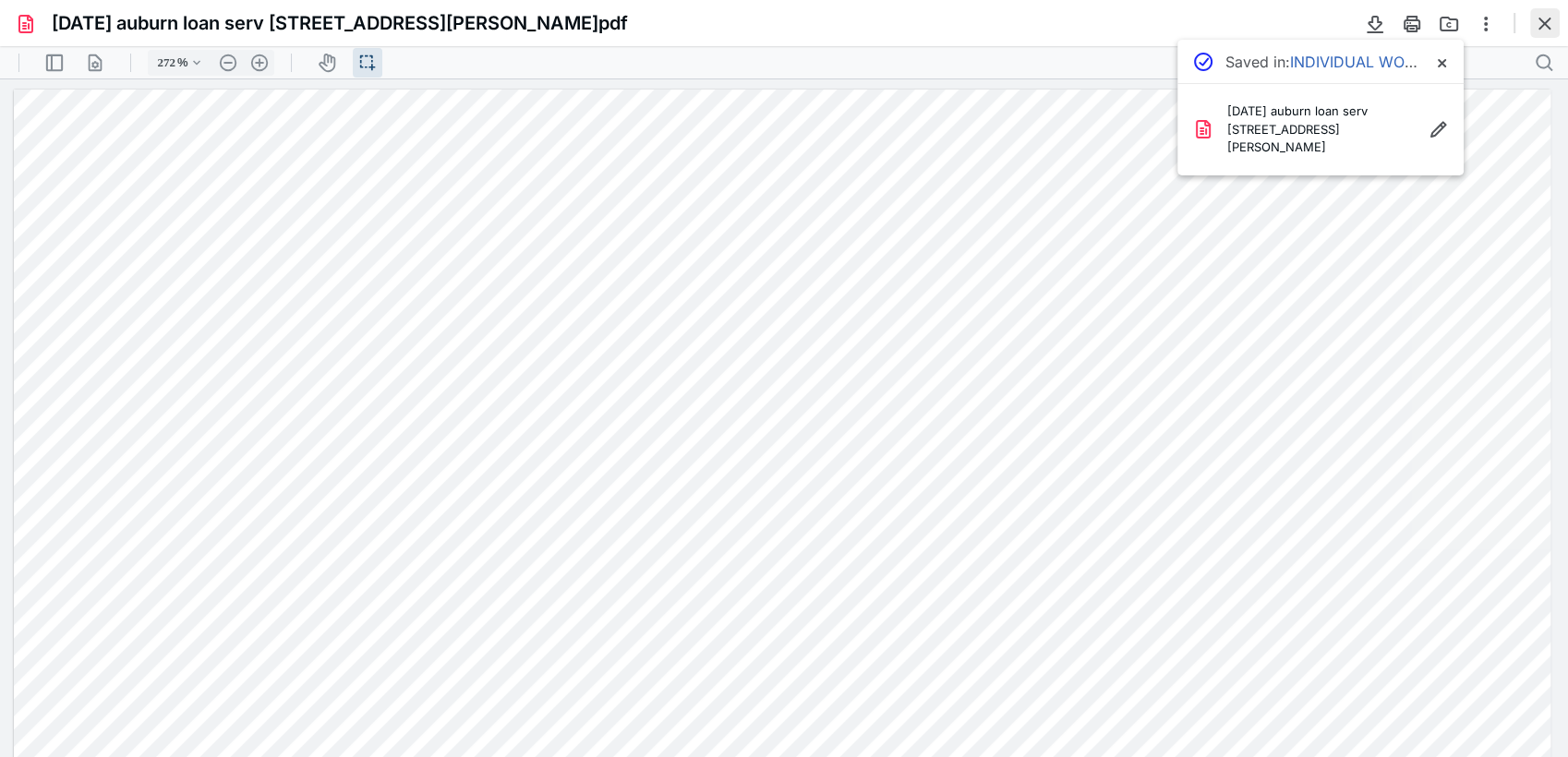 click at bounding box center [1545, 23] 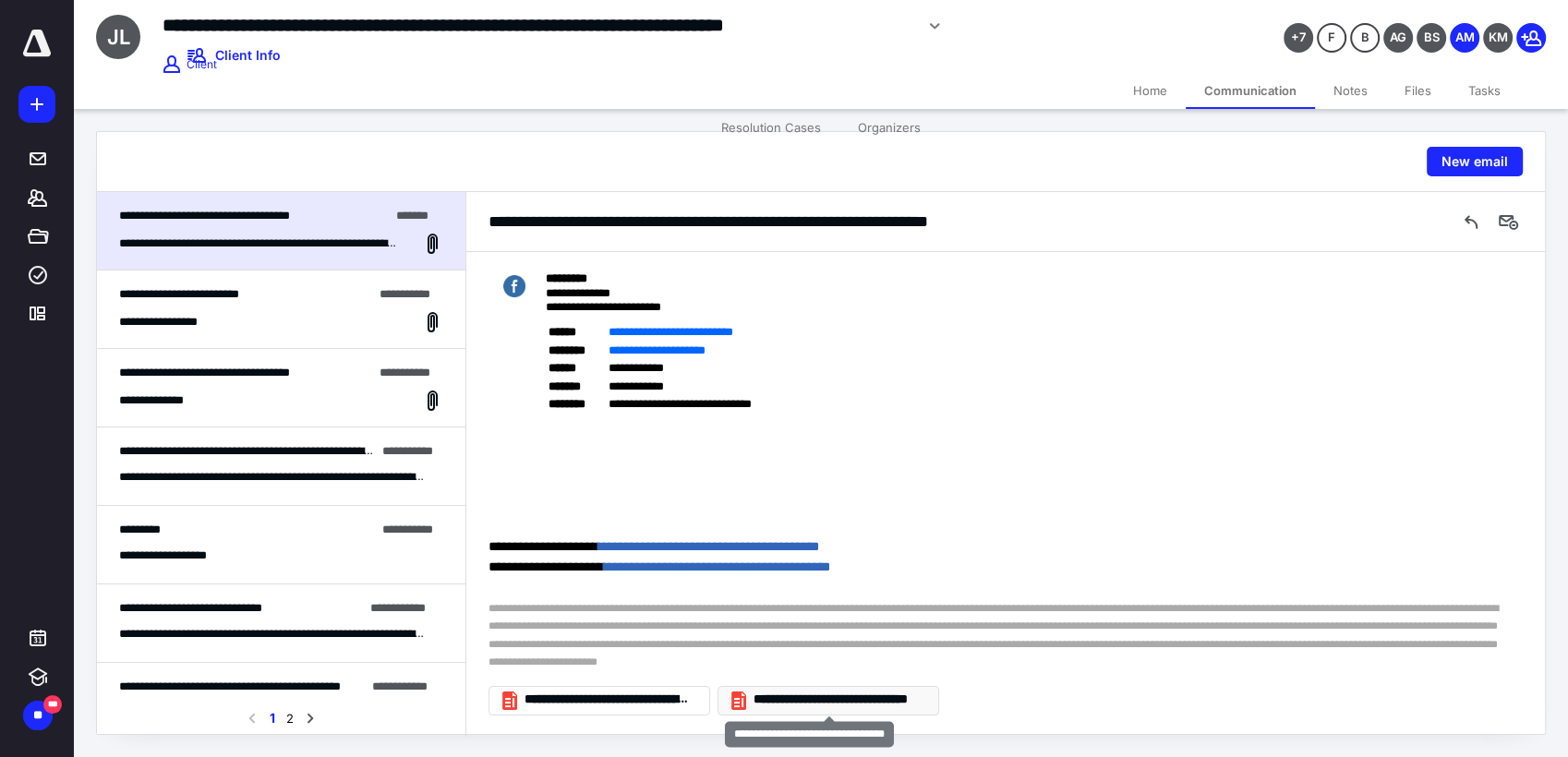 click on "**********" at bounding box center [836, 700] 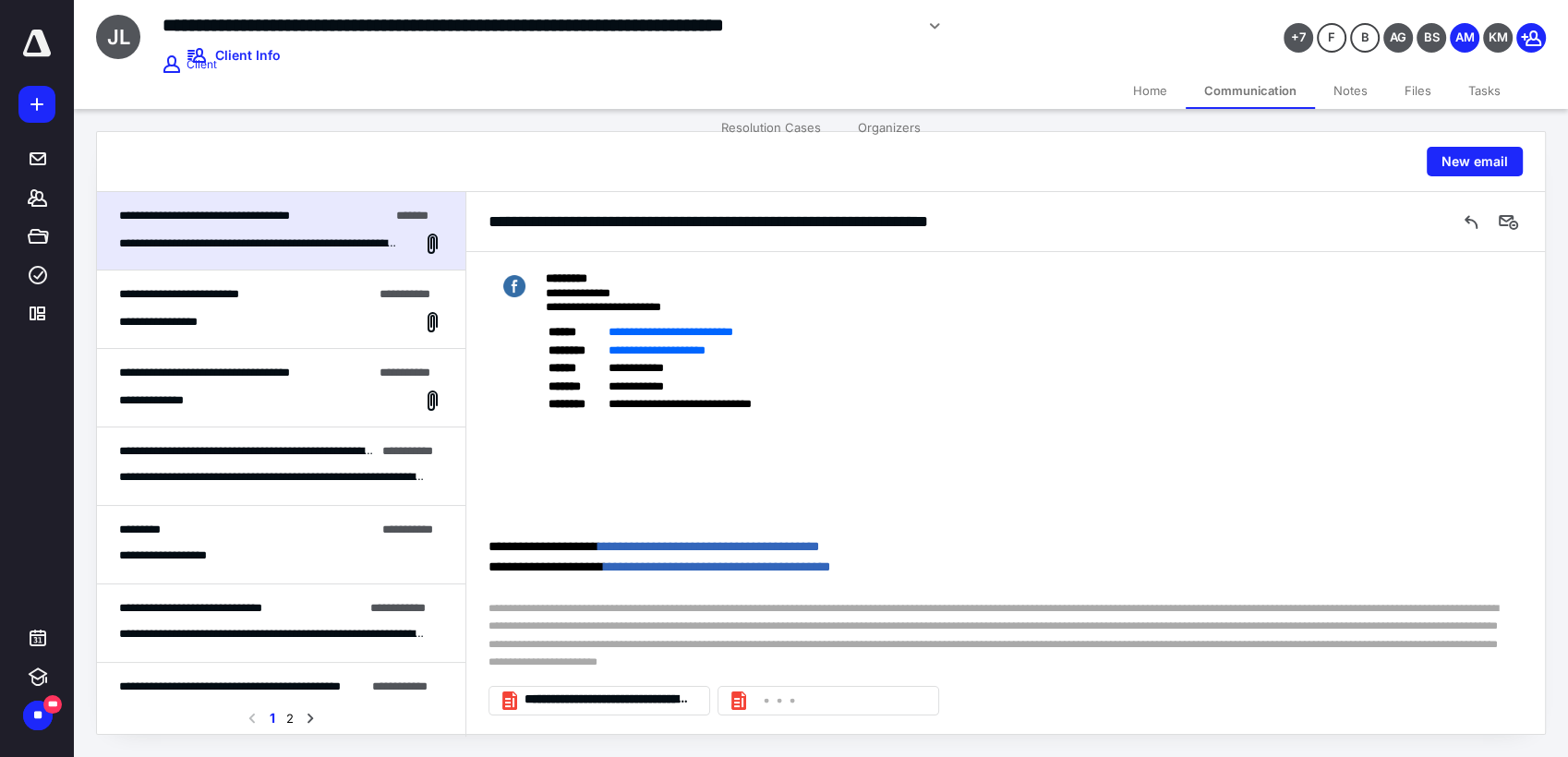 drag, startPoint x: 1012, startPoint y: 373, endPoint x: 1003, endPoint y: 433, distance: 60.67125 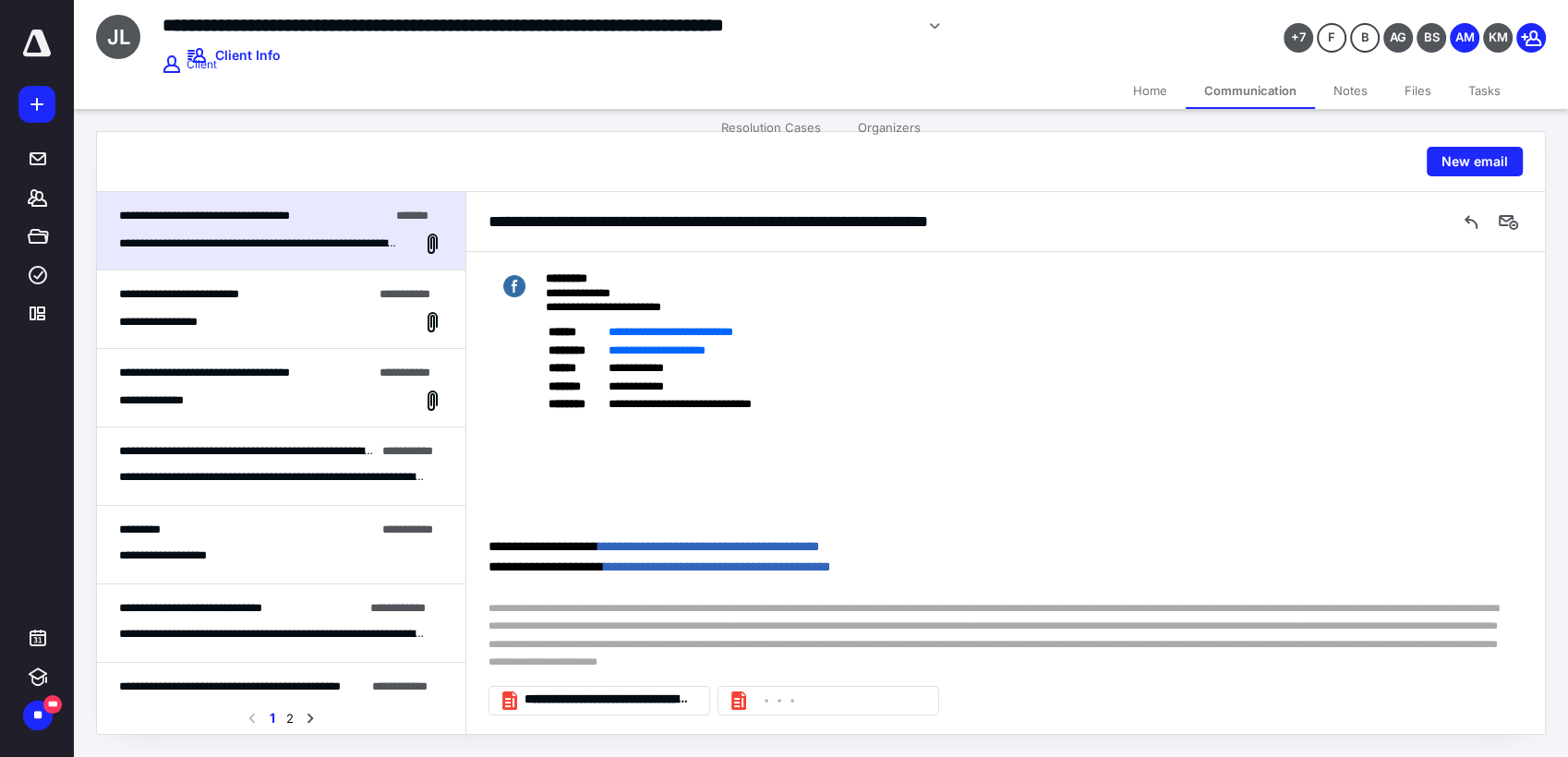 click on "**********" at bounding box center [997, 437] 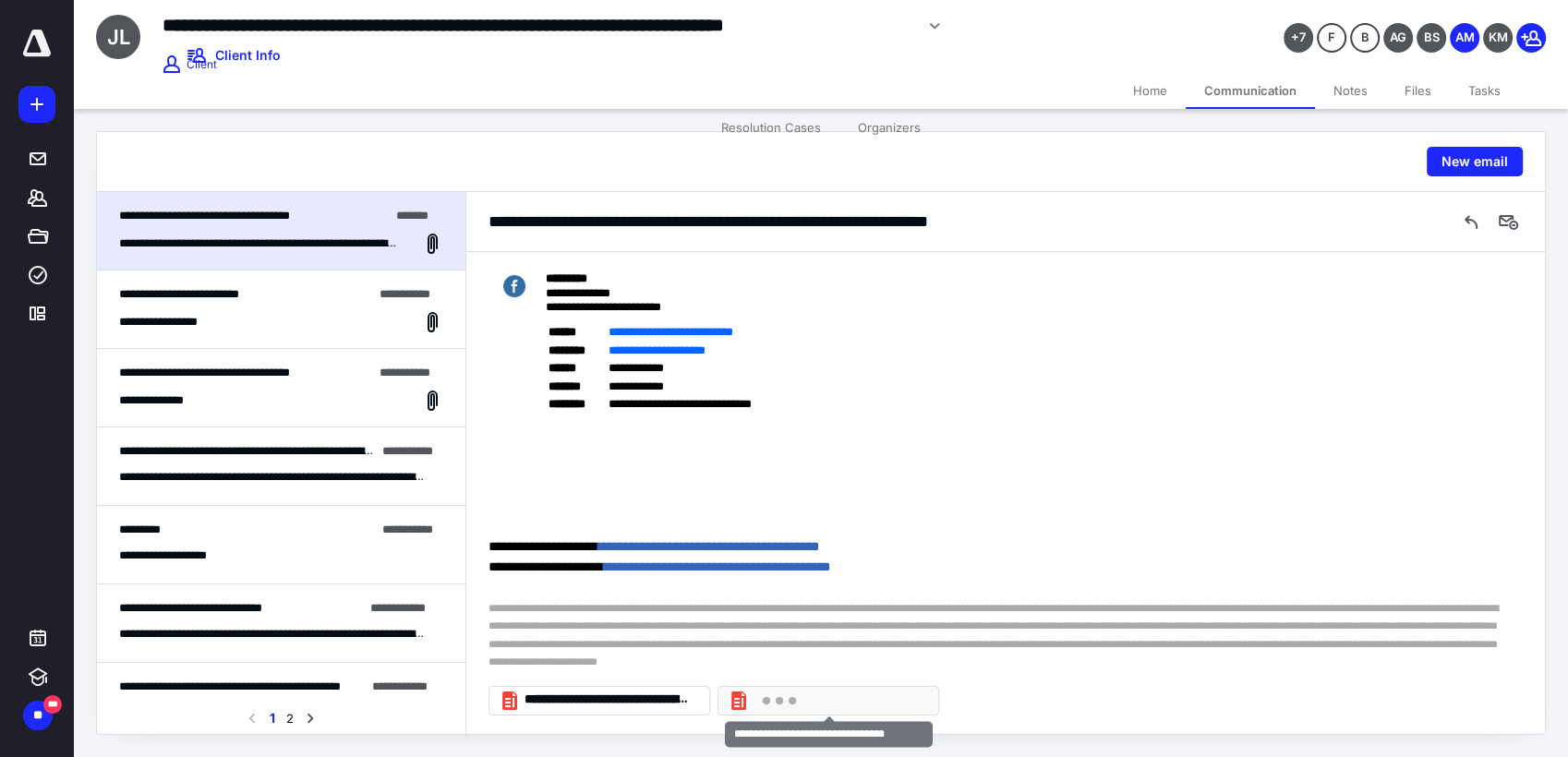click 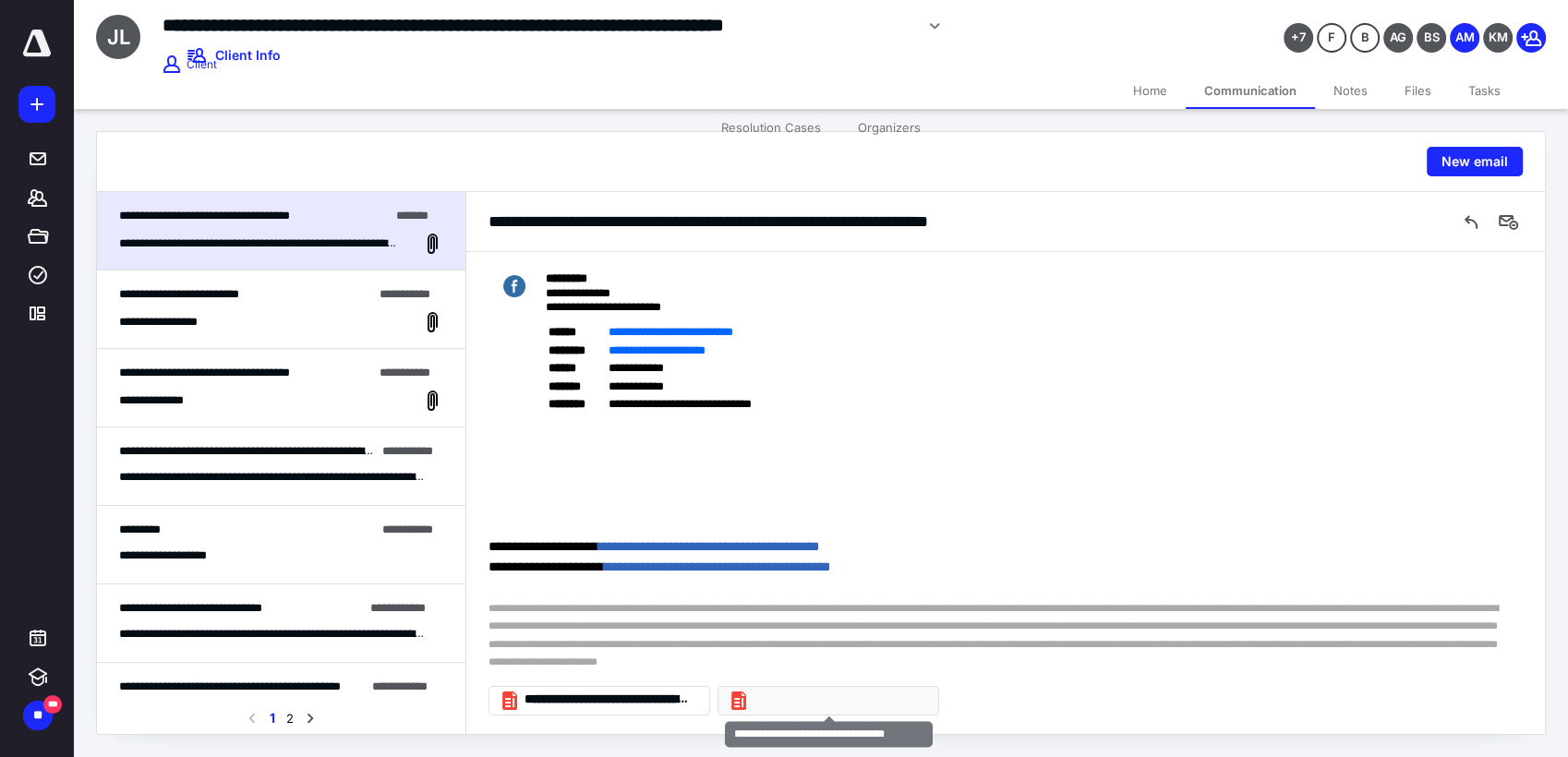 click at bounding box center [836, 701] 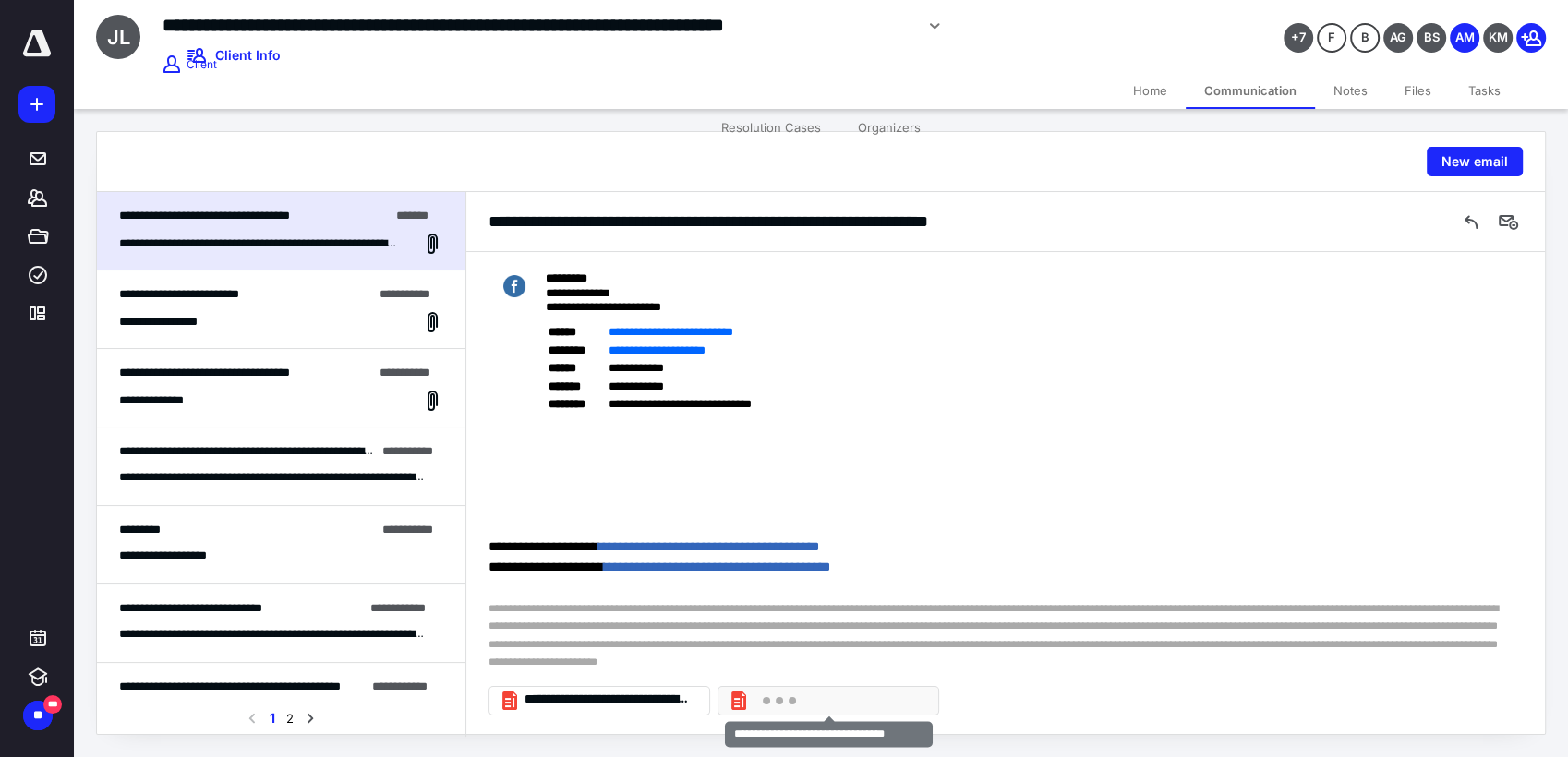 click at bounding box center [836, 701] 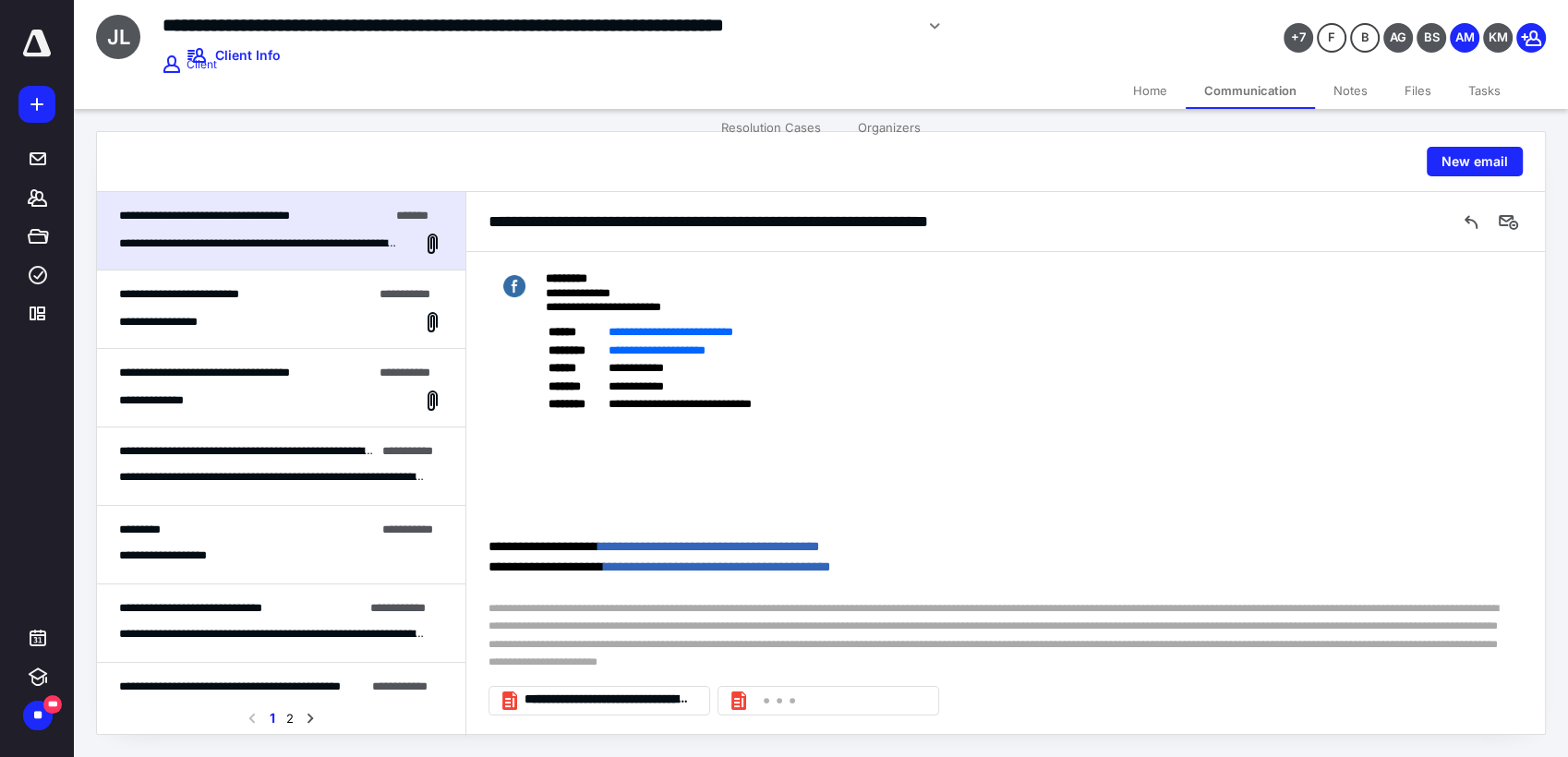 click on "**********" at bounding box center [1006, 704] 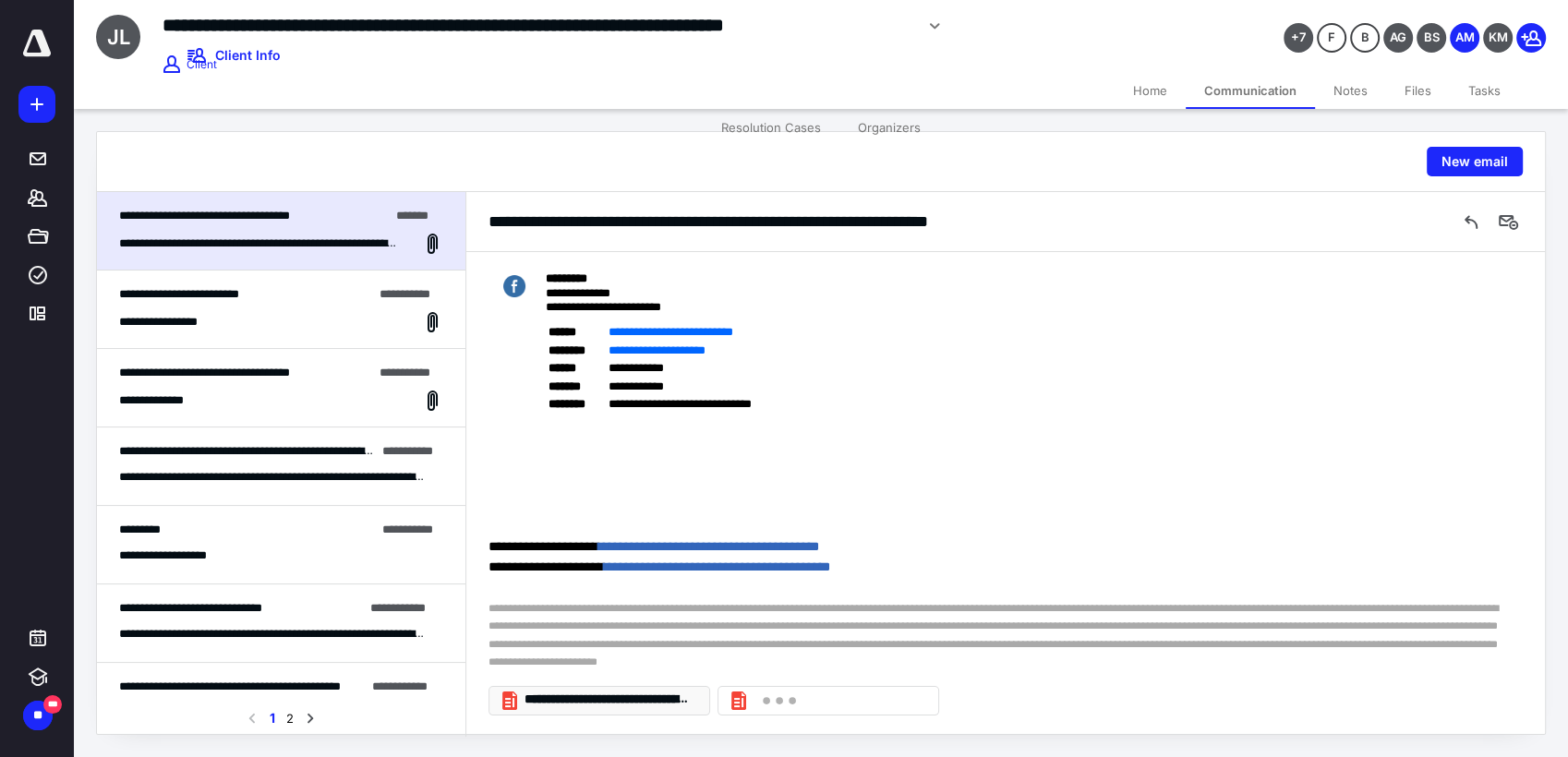 click on "**********" at bounding box center (607, 700) 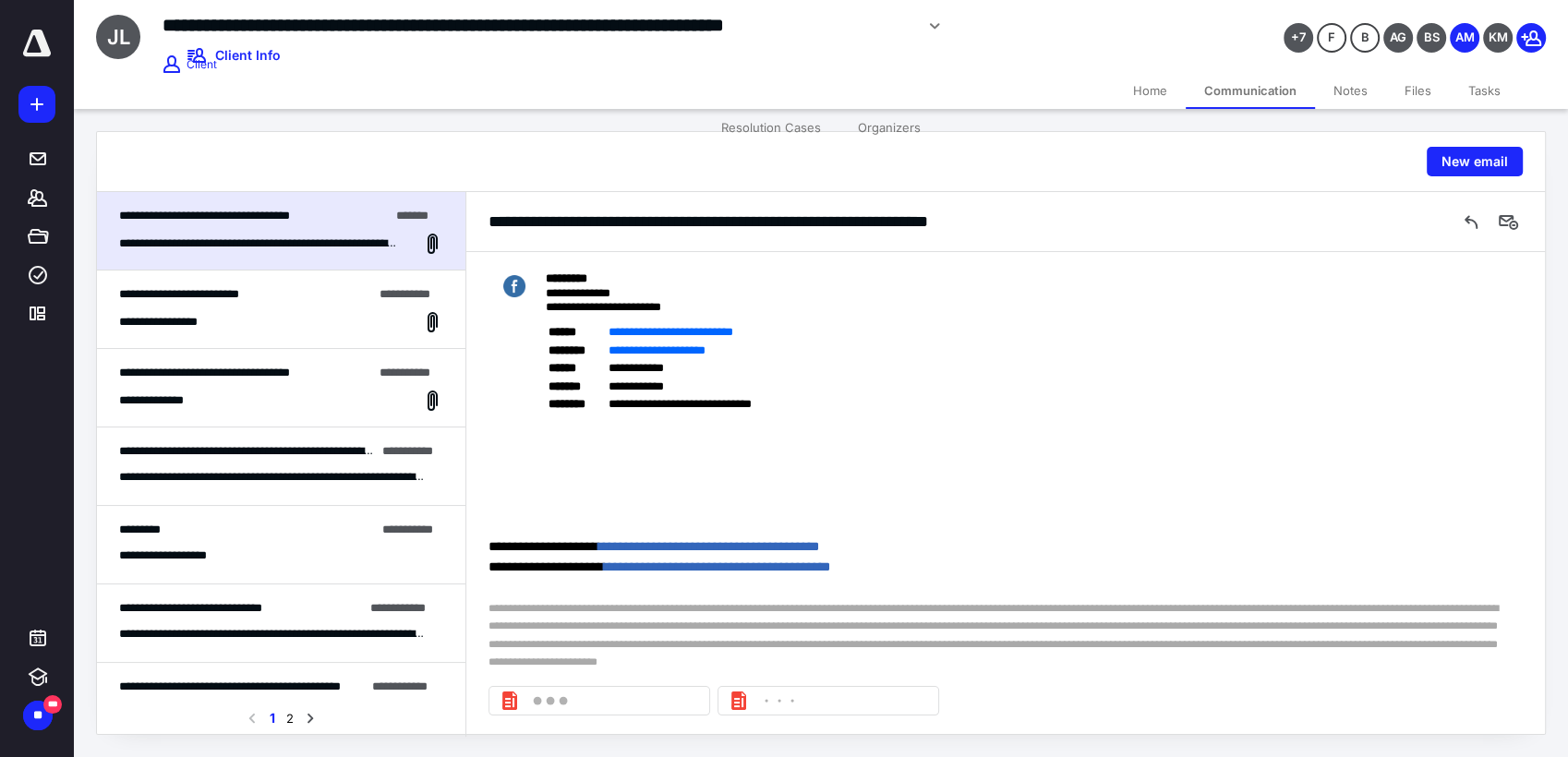 click on "**********" at bounding box center [281, 322] 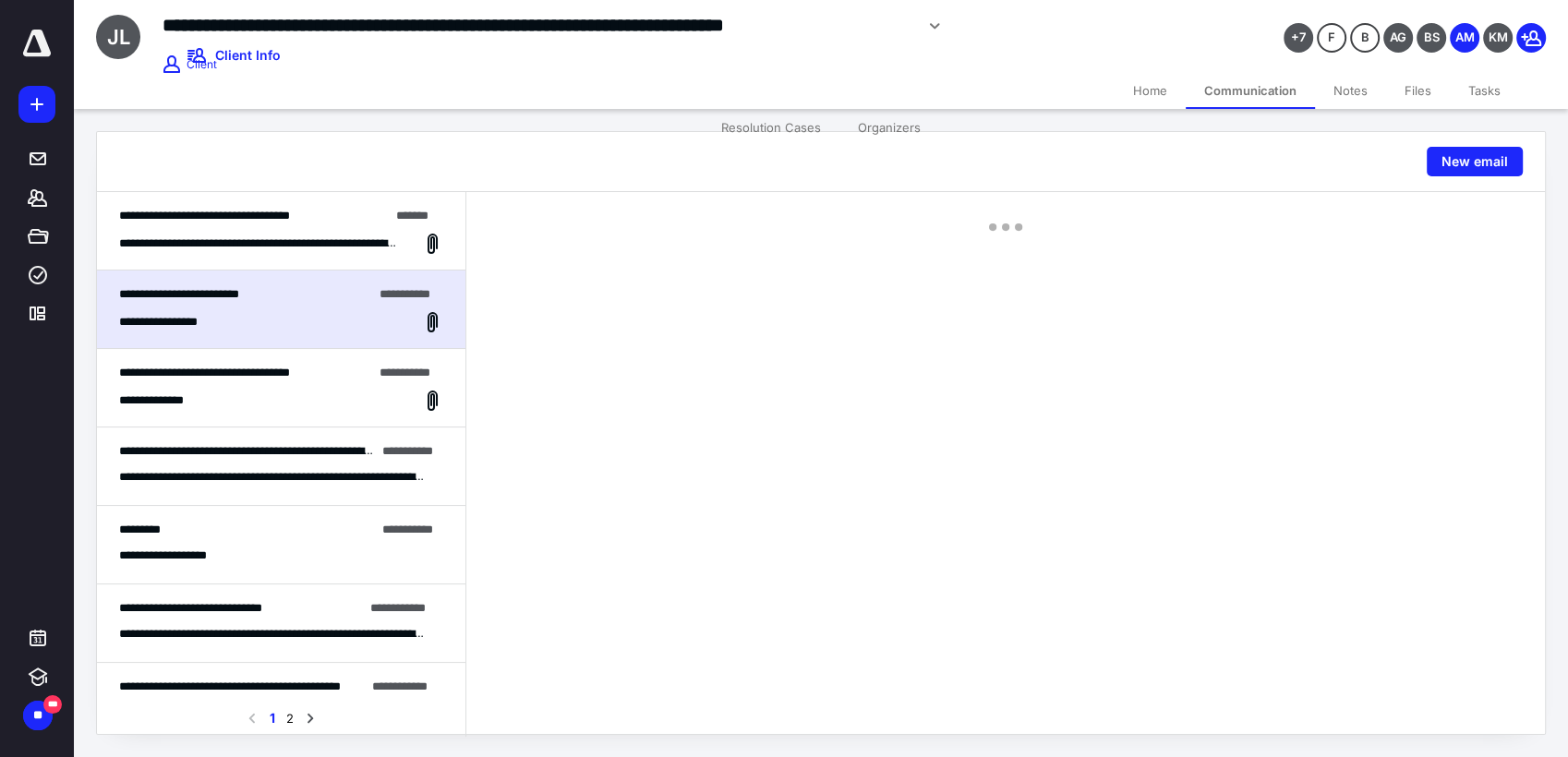 click on "**********" at bounding box center (259, 244) 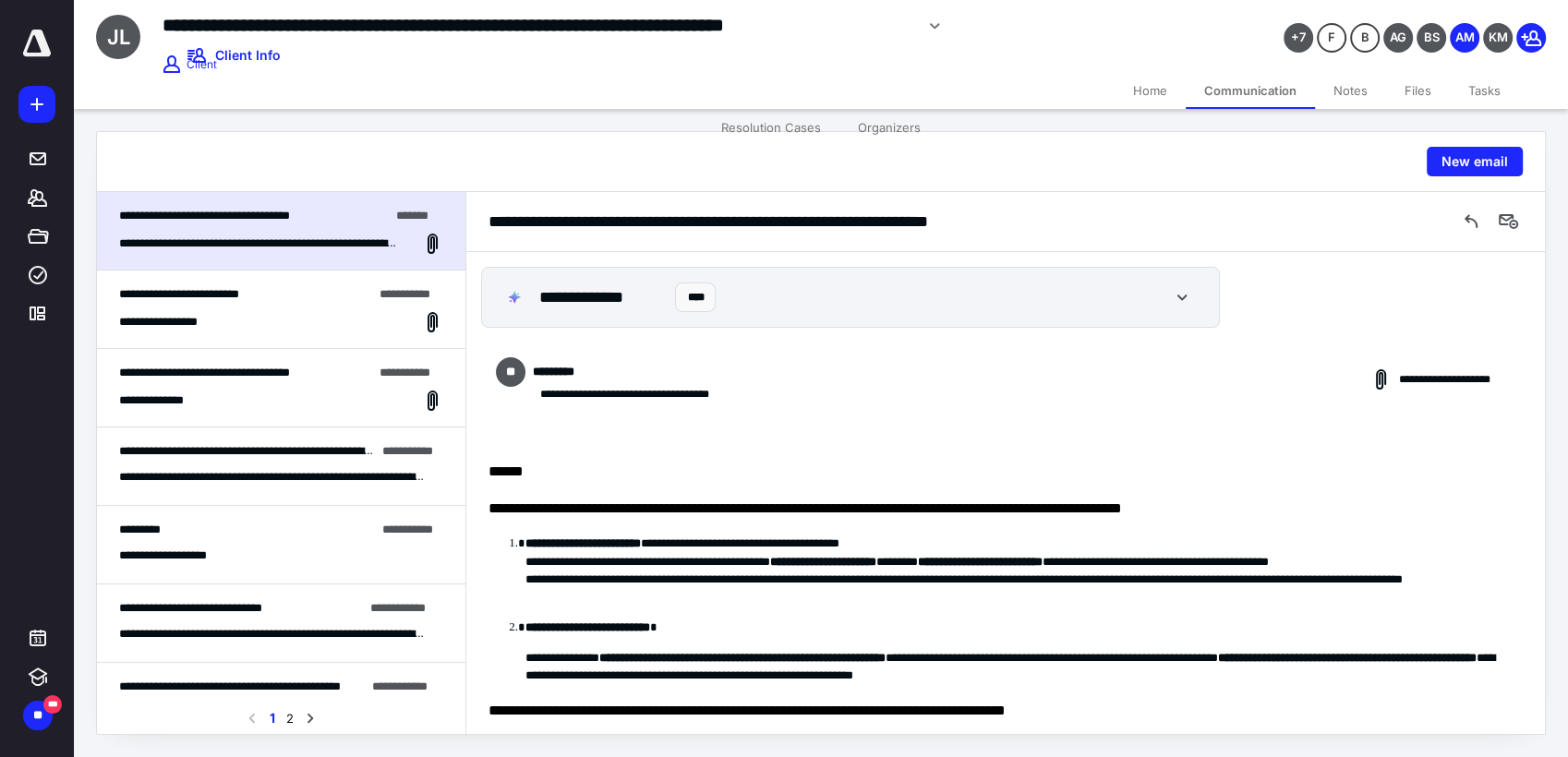 scroll, scrollTop: 535, scrollLeft: 0, axis: vertical 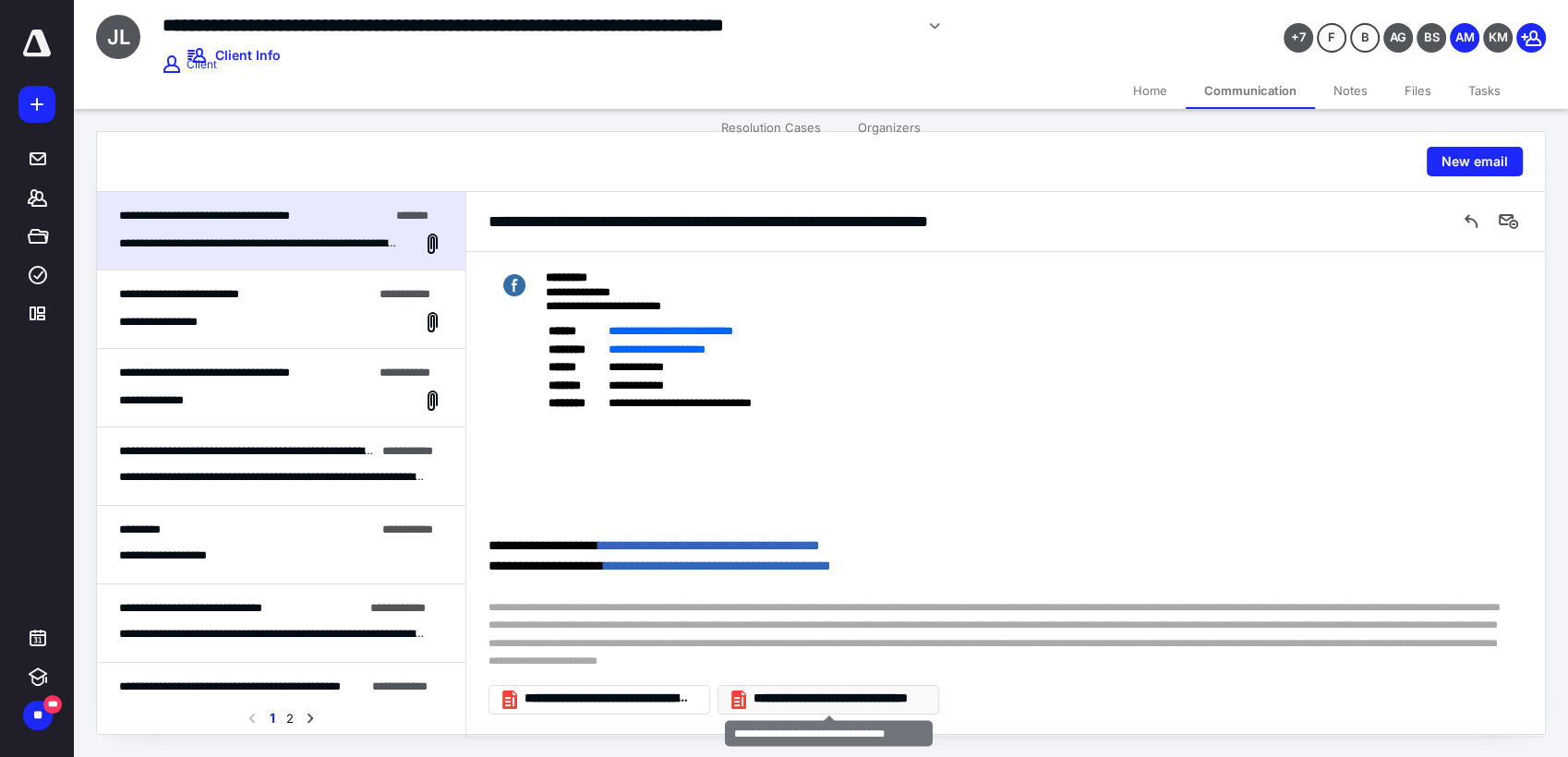 click on "**********" at bounding box center (836, 699) 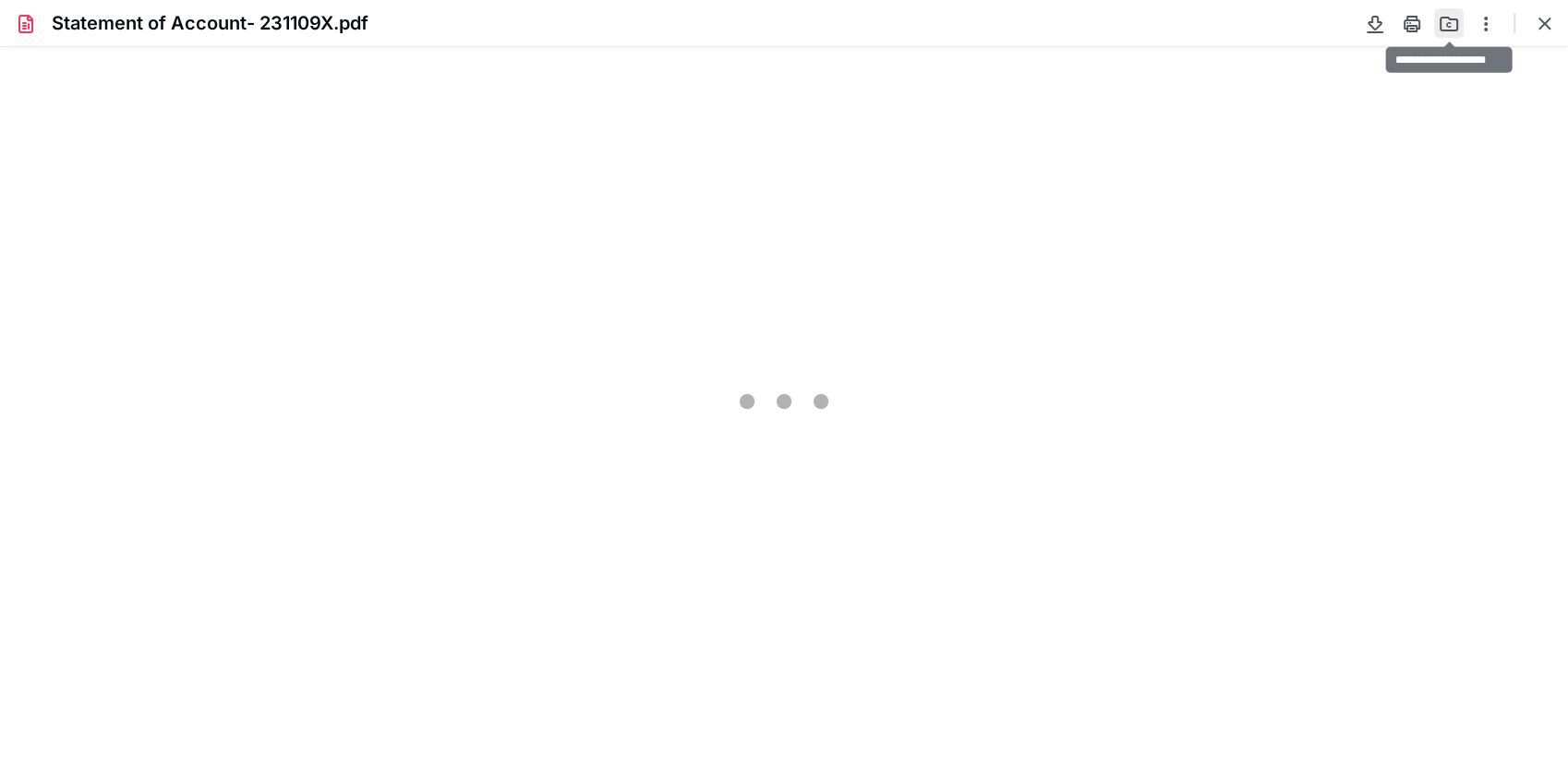 scroll, scrollTop: 0, scrollLeft: 0, axis: both 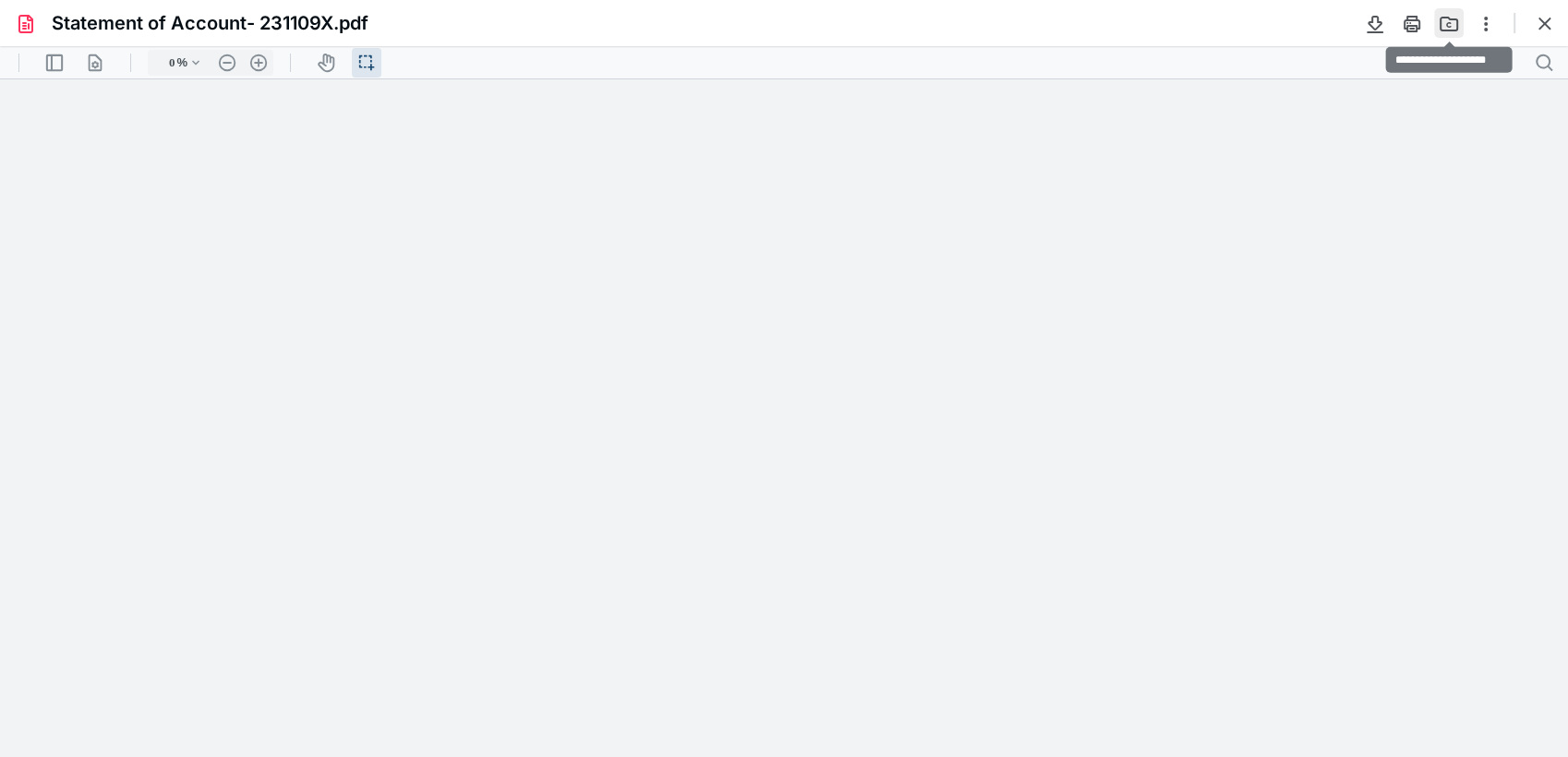 type on "272" 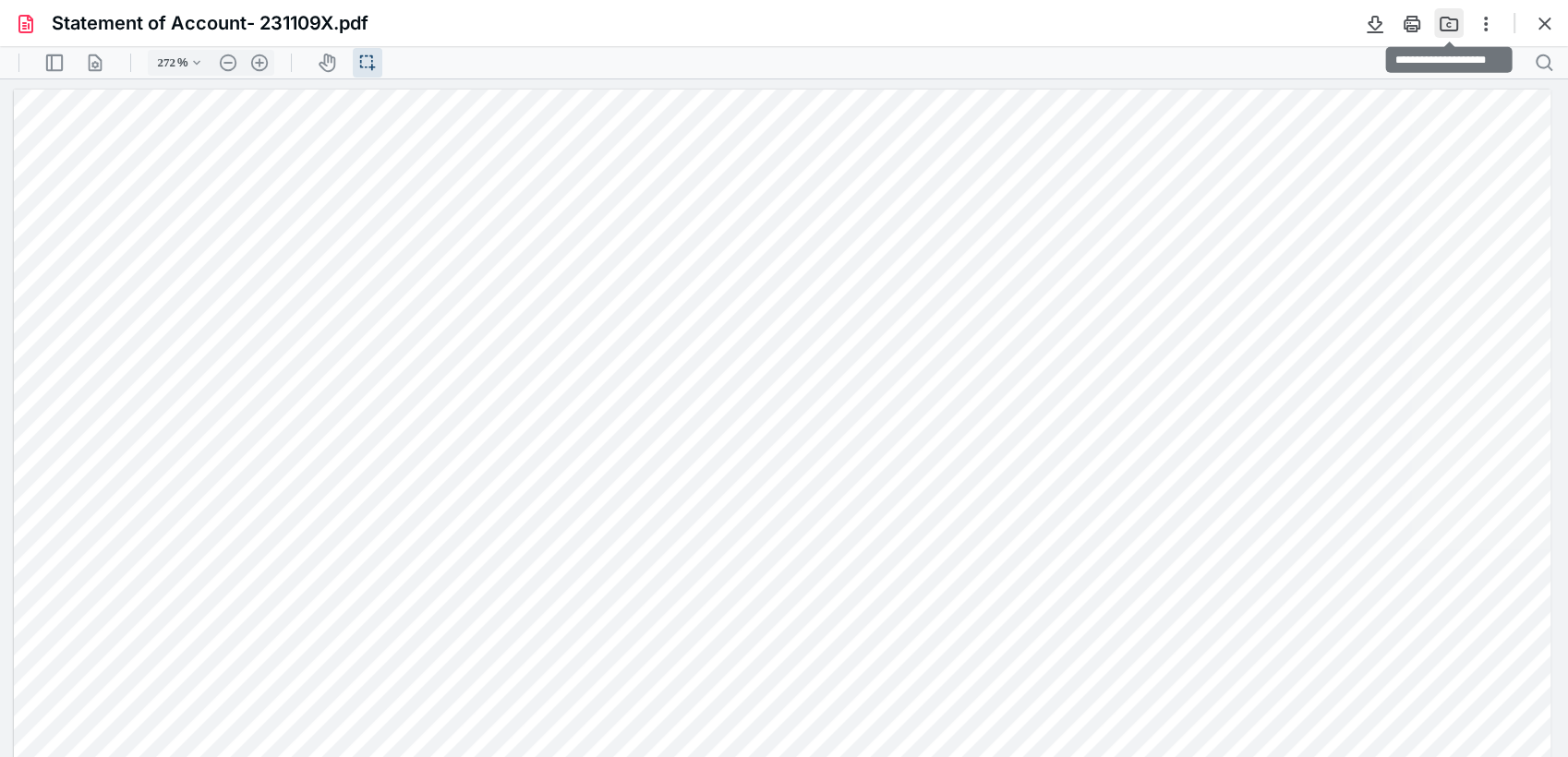 click at bounding box center [1449, 23] 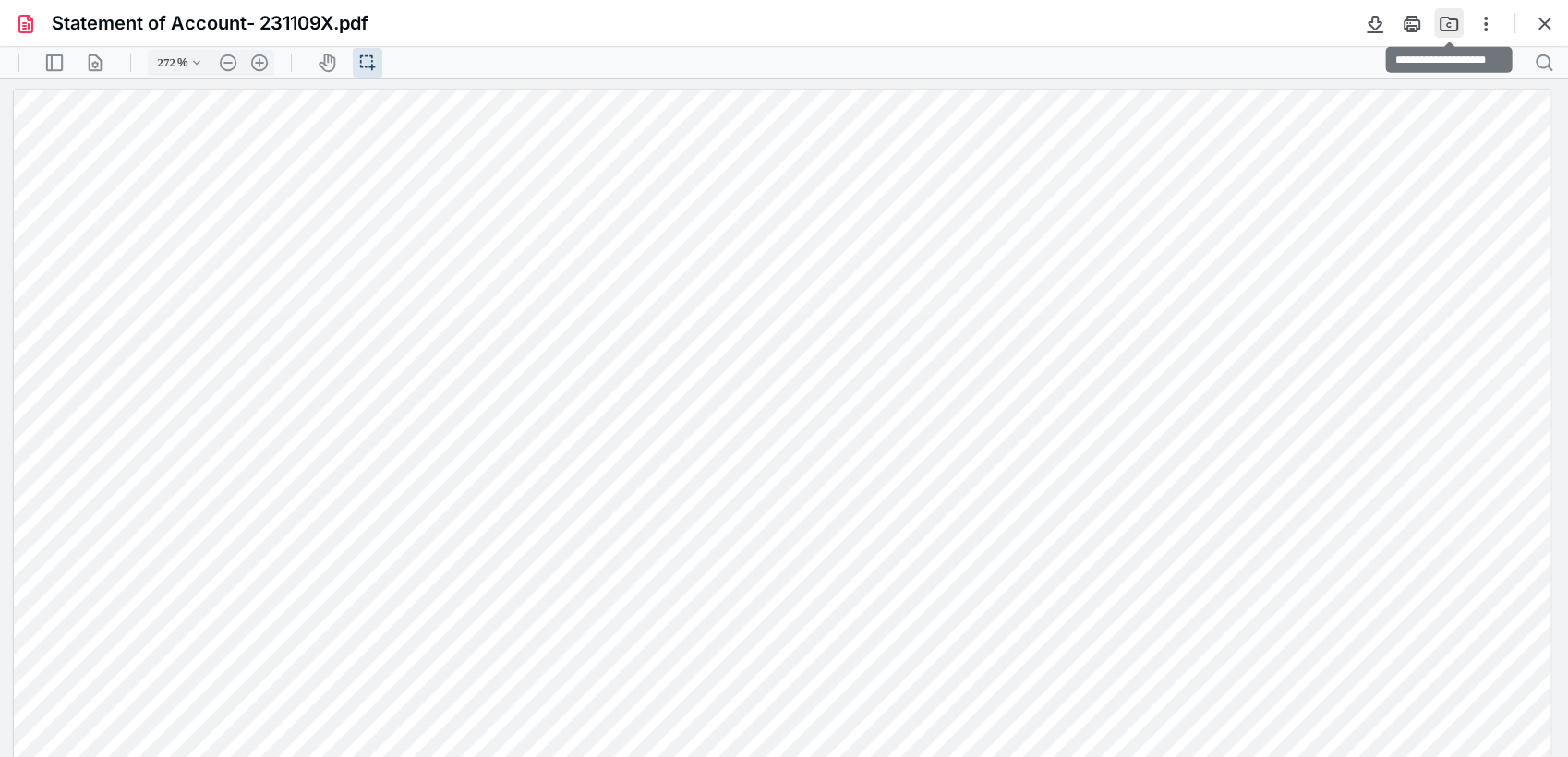 click at bounding box center (1449, 23) 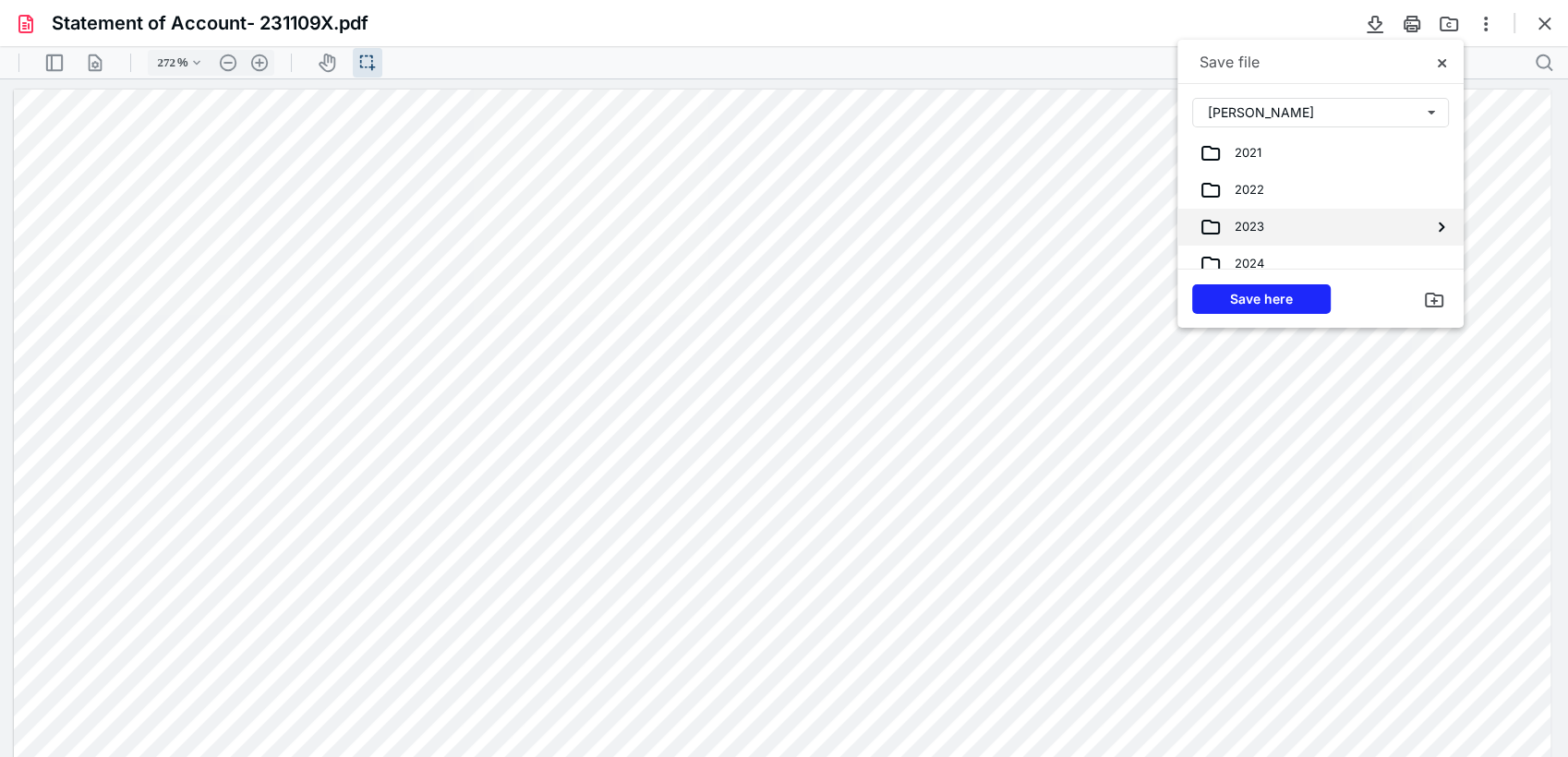 scroll, scrollTop: 88, scrollLeft: 0, axis: vertical 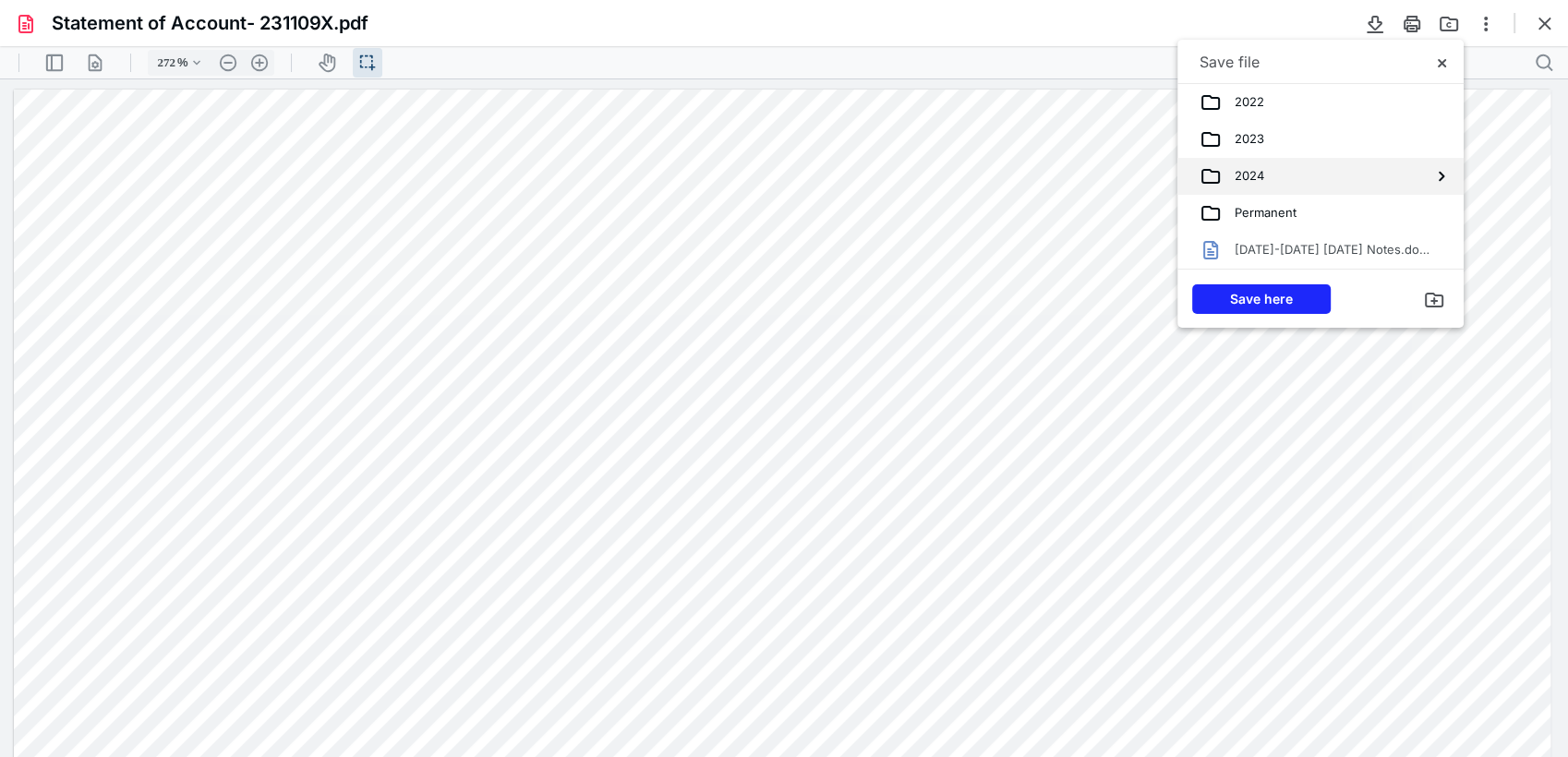 drag, startPoint x: 1302, startPoint y: 194, endPoint x: 1262, endPoint y: 174, distance: 44.72136 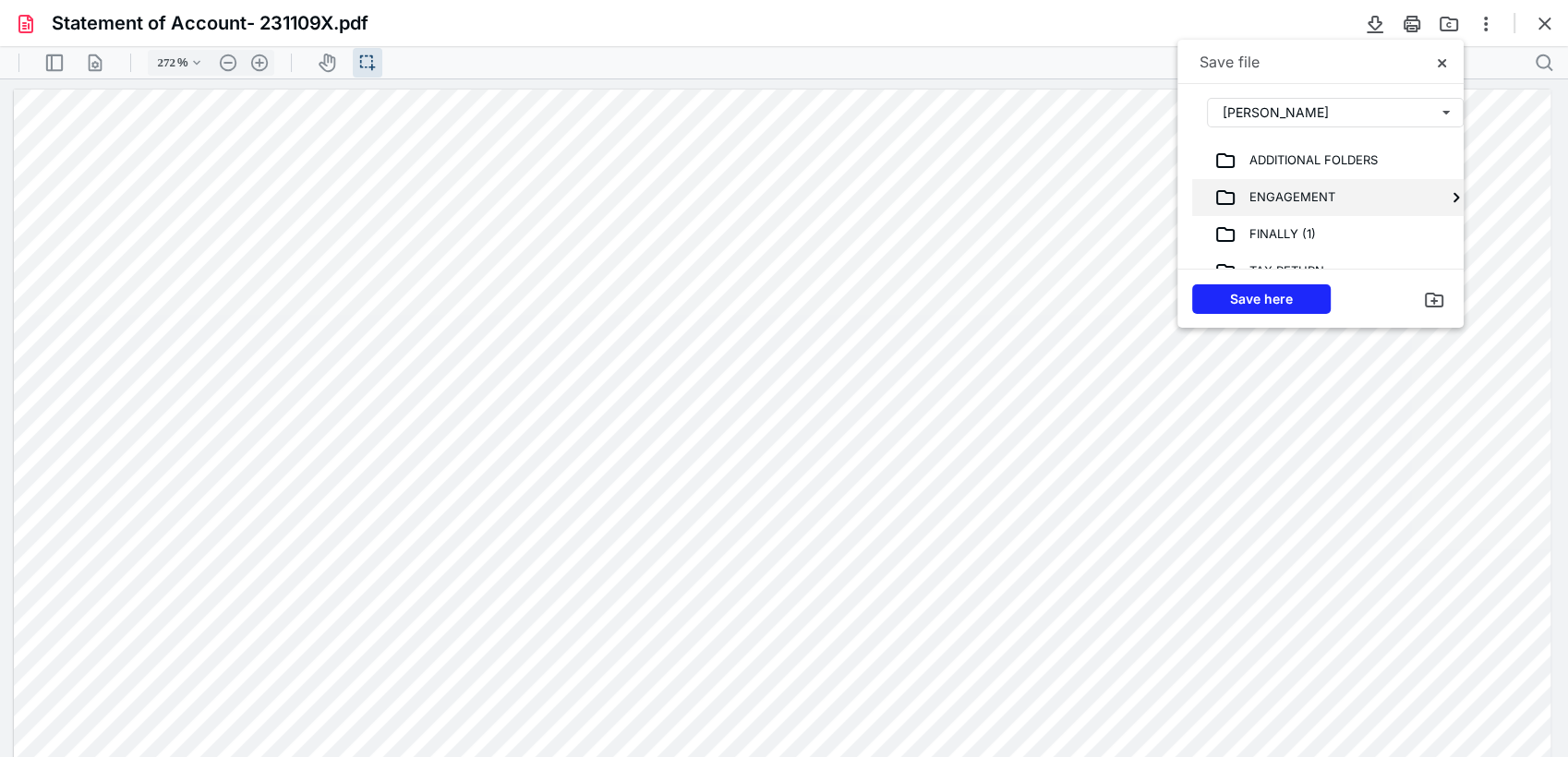 scroll, scrollTop: 74, scrollLeft: 0, axis: vertical 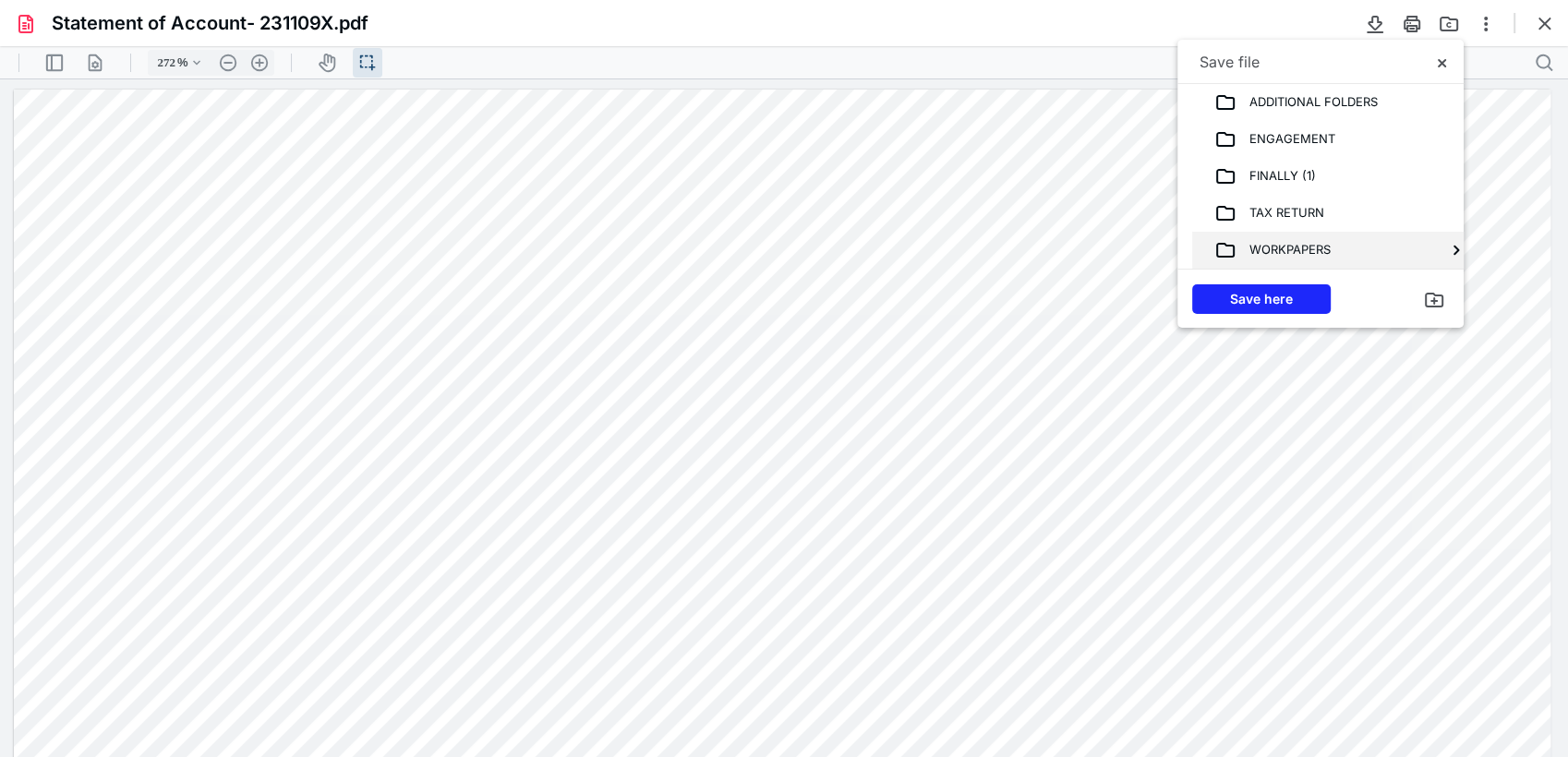click on "WORKPAPERS" at bounding box center (1335, 250) 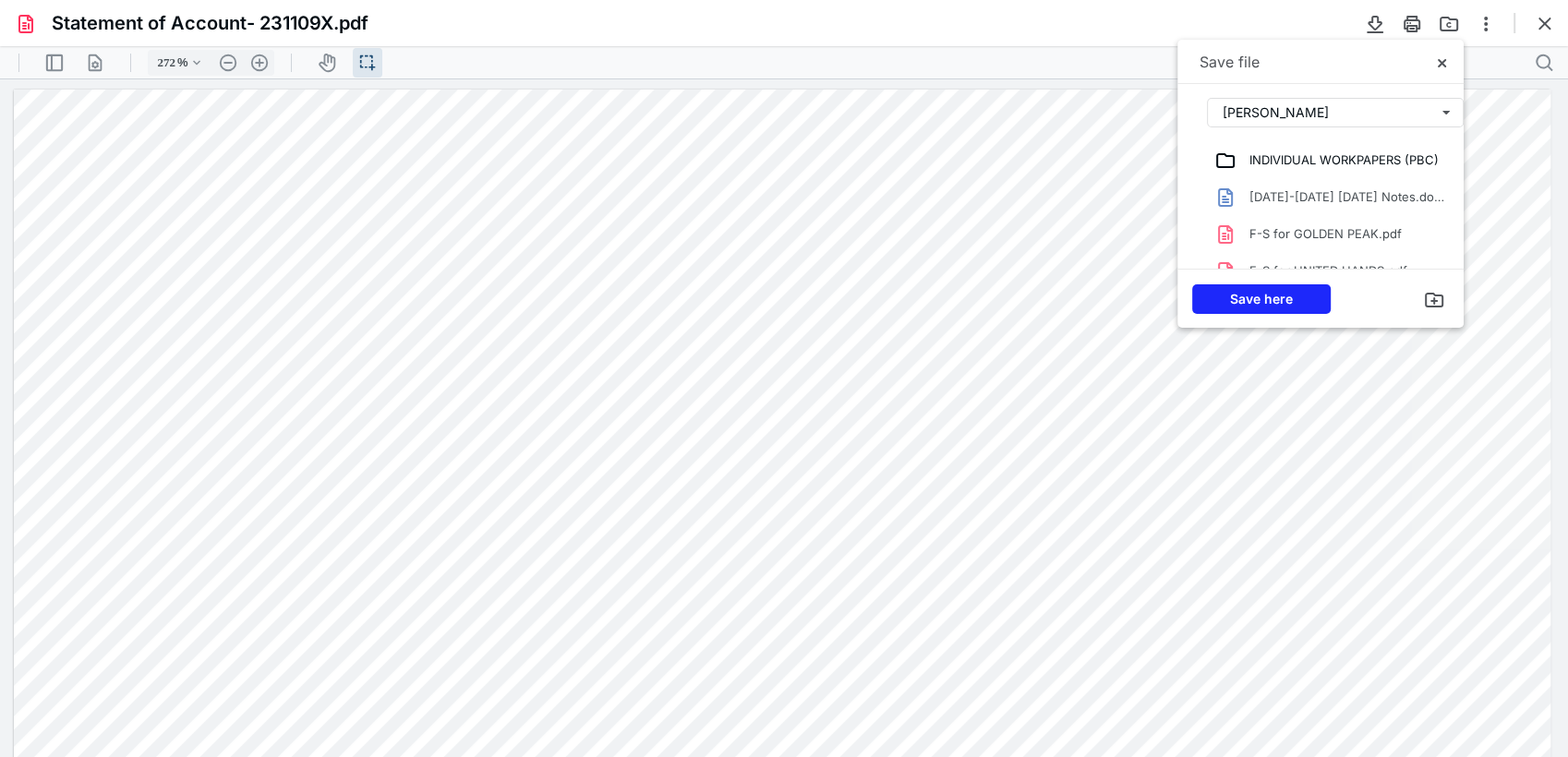 scroll, scrollTop: 37, scrollLeft: 0, axis: vertical 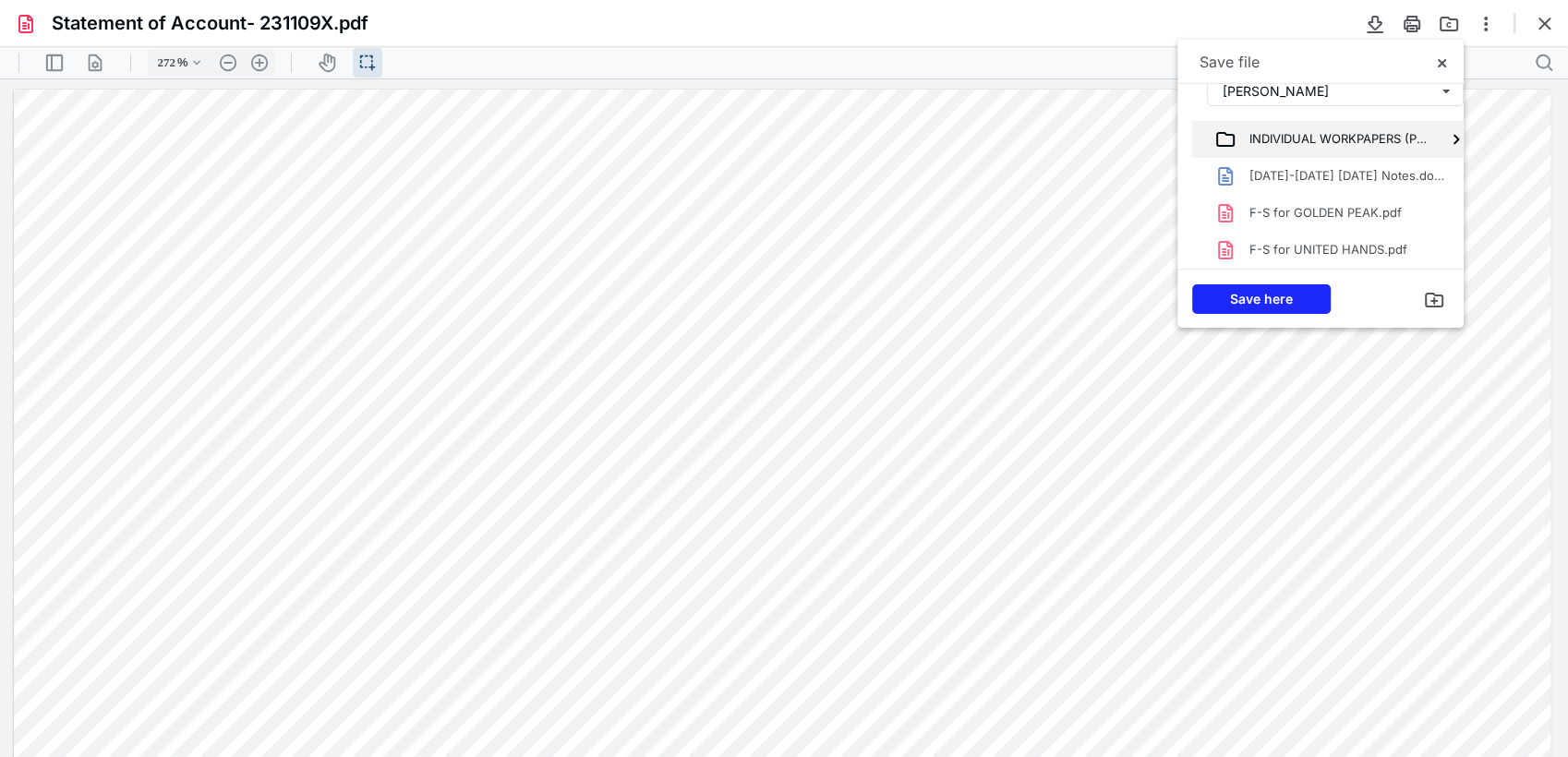 click on "INDIVIDUAL WORKPAPERS (PBC)" at bounding box center (1332, 139) 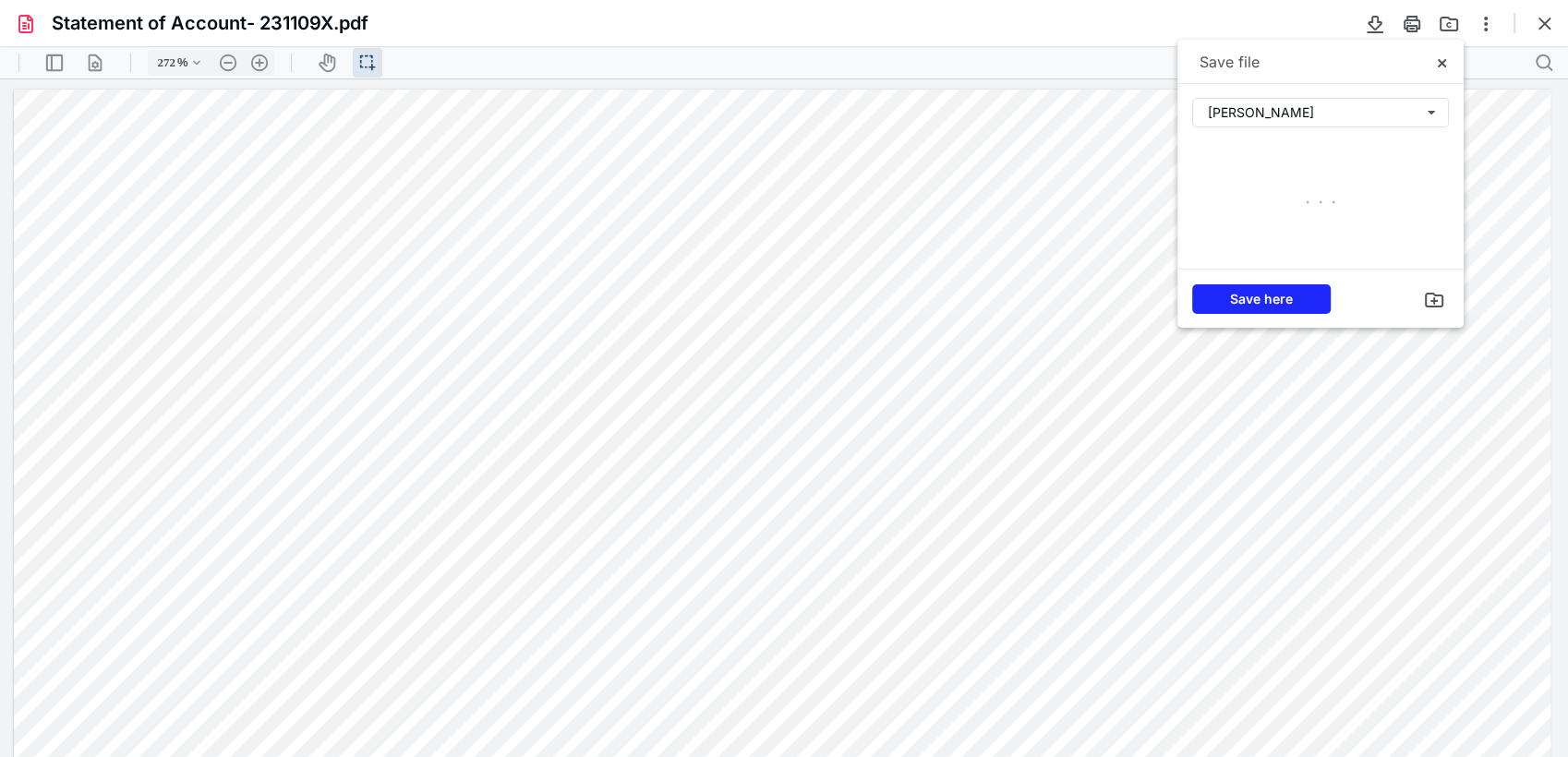 scroll, scrollTop: 0, scrollLeft: 0, axis: both 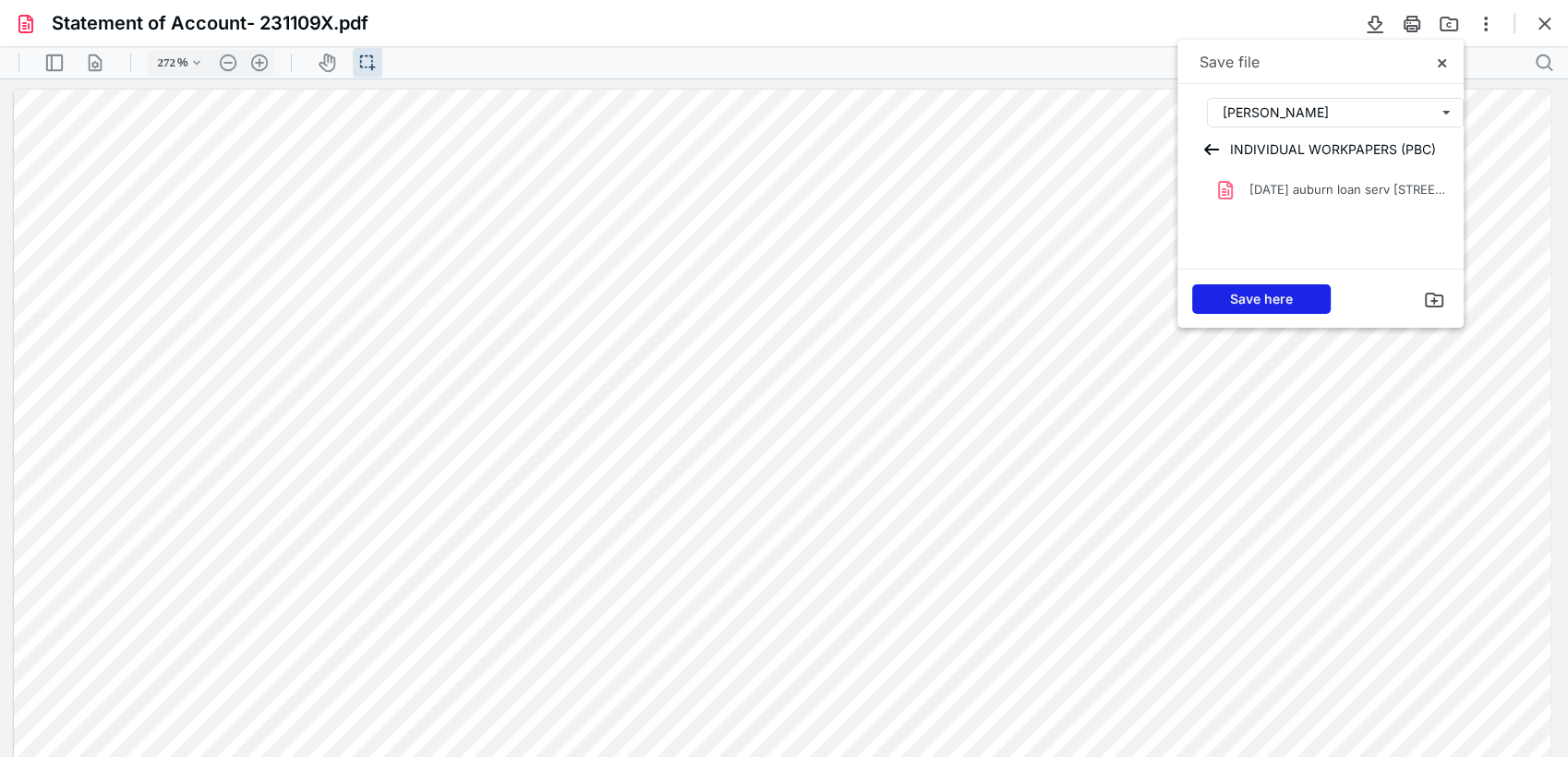 click on "Save here" at bounding box center (1261, 299) 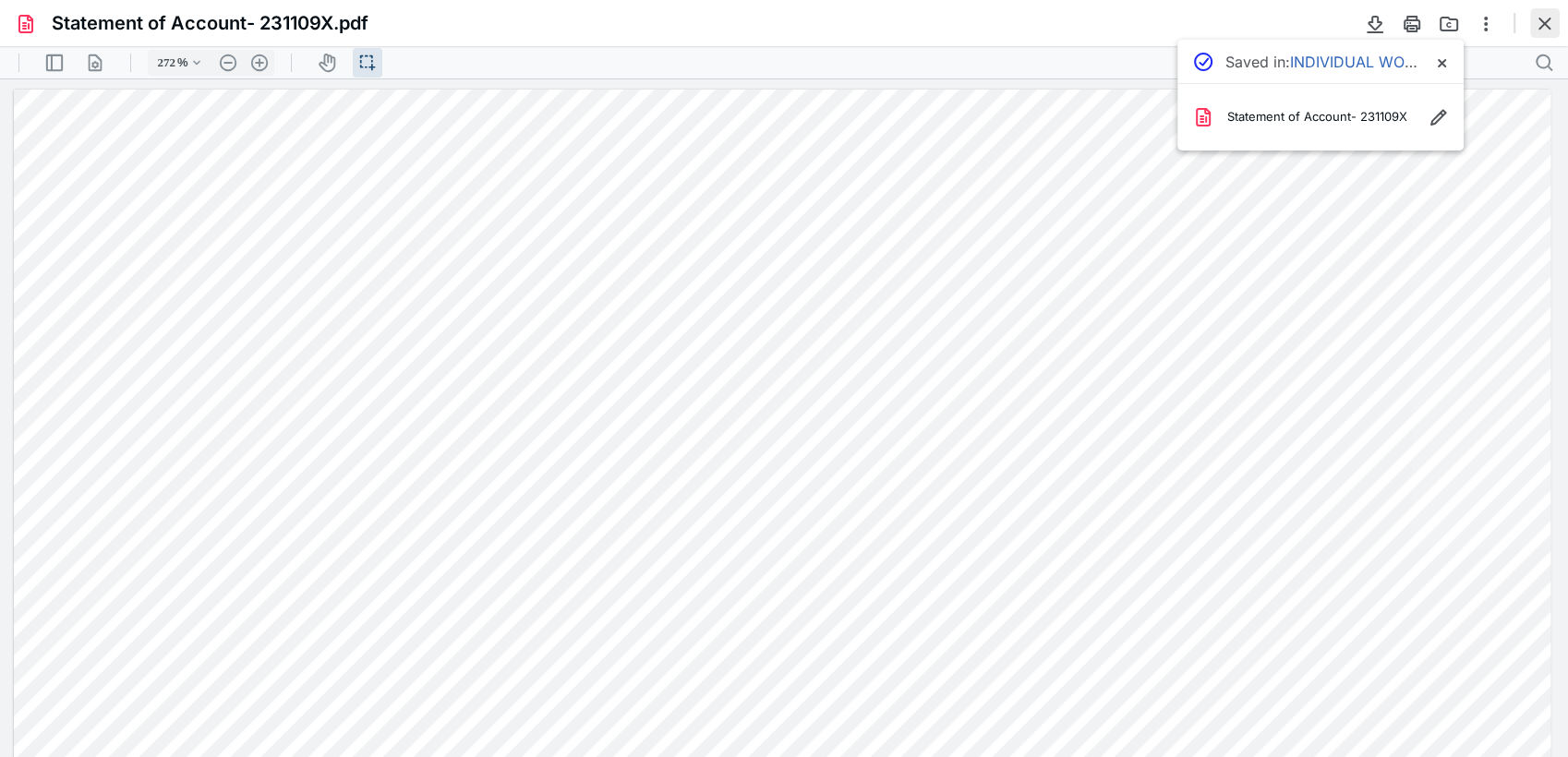 click at bounding box center [1545, 23] 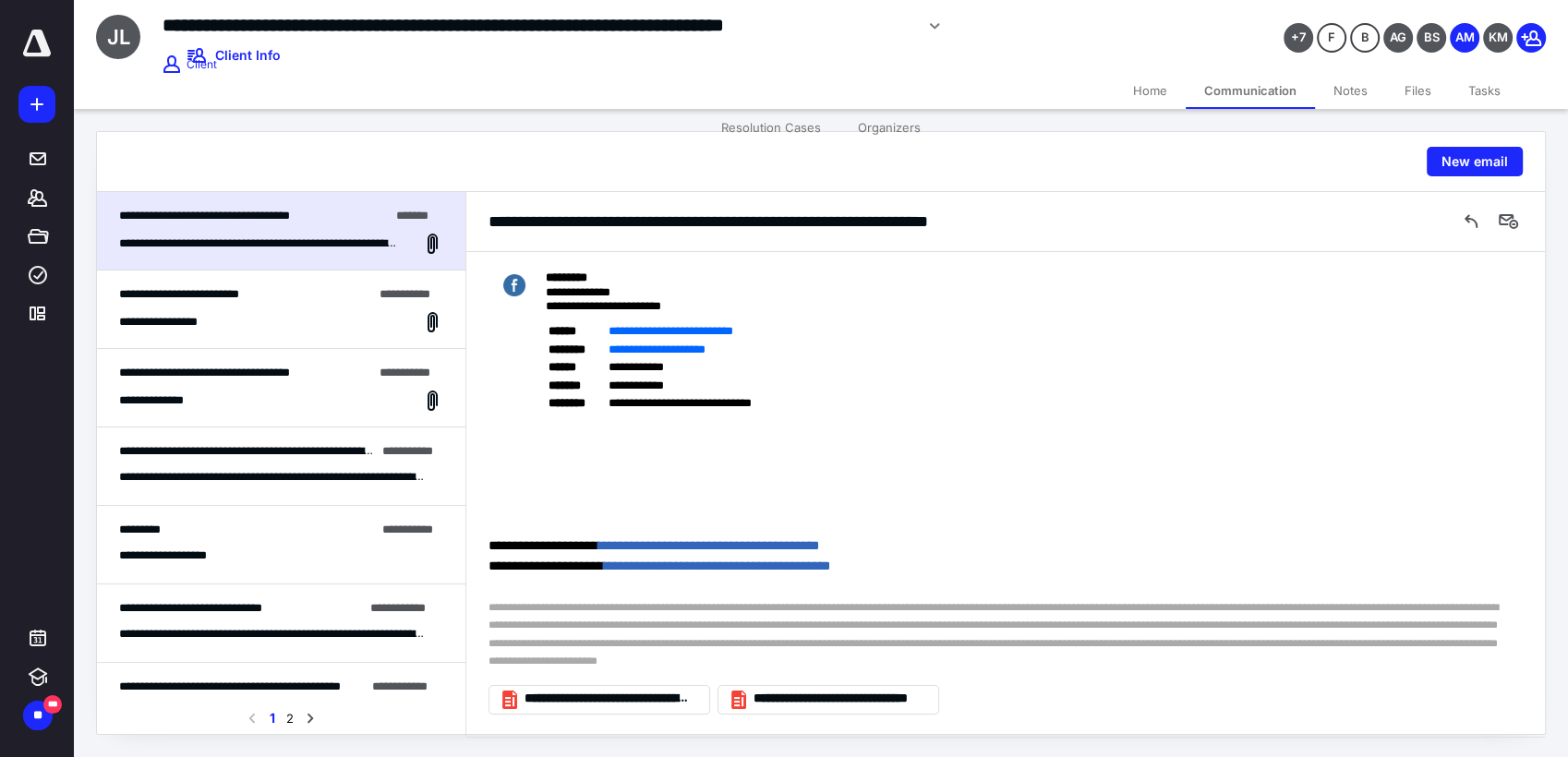 click on "**********" at bounding box center (281, 322) 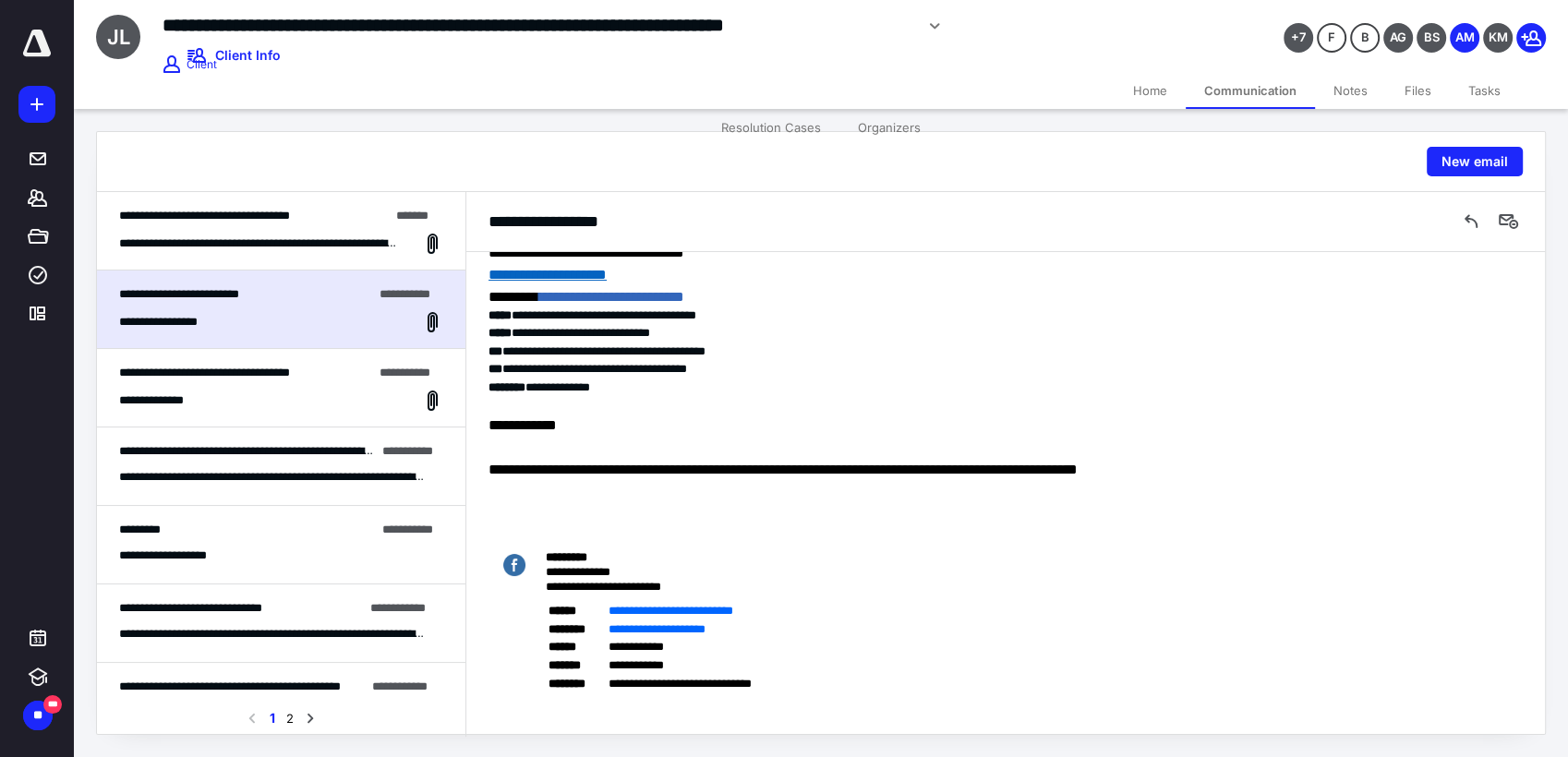 scroll, scrollTop: 1301, scrollLeft: 0, axis: vertical 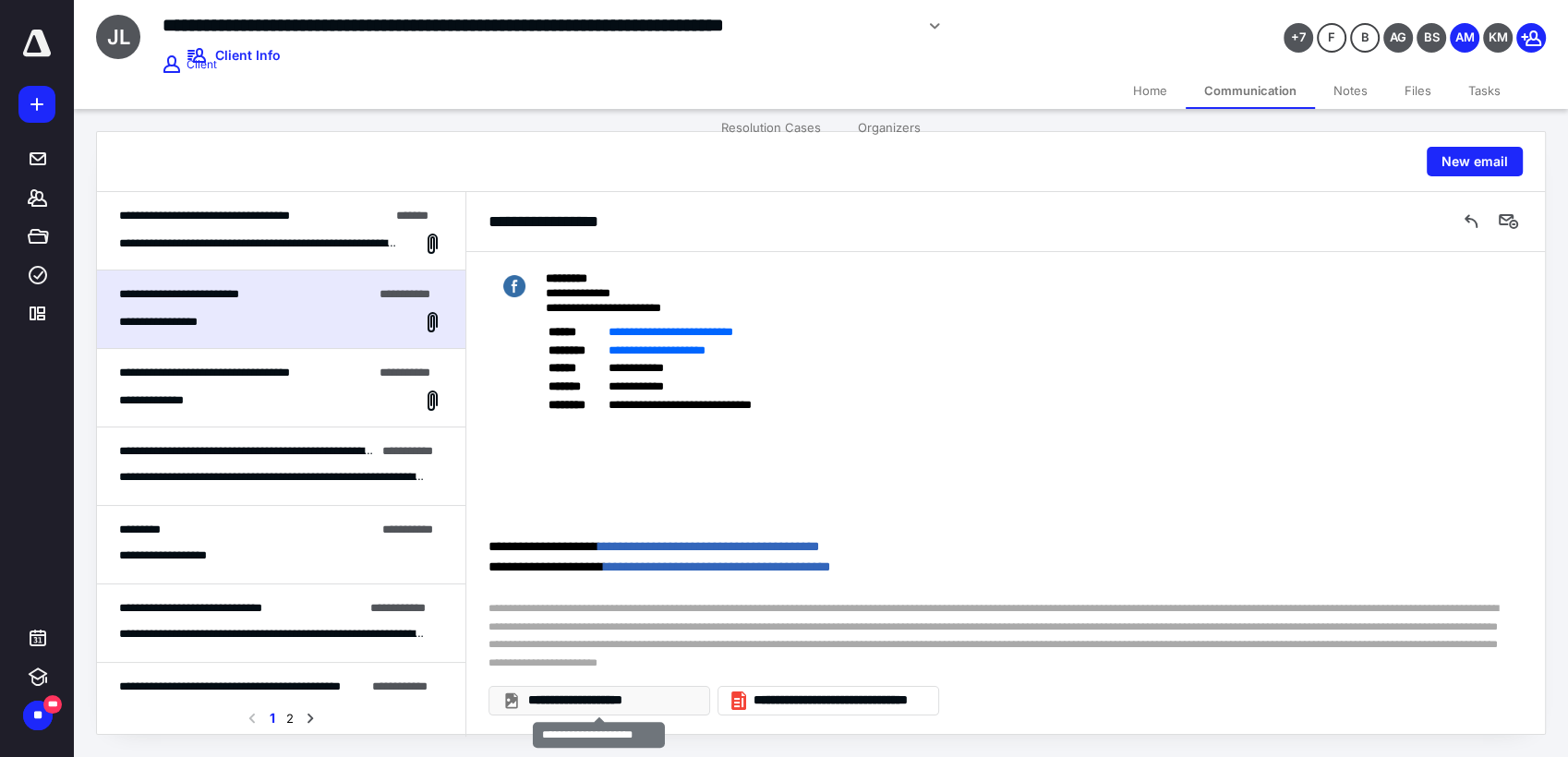 click on "**********" at bounding box center (610, 701) 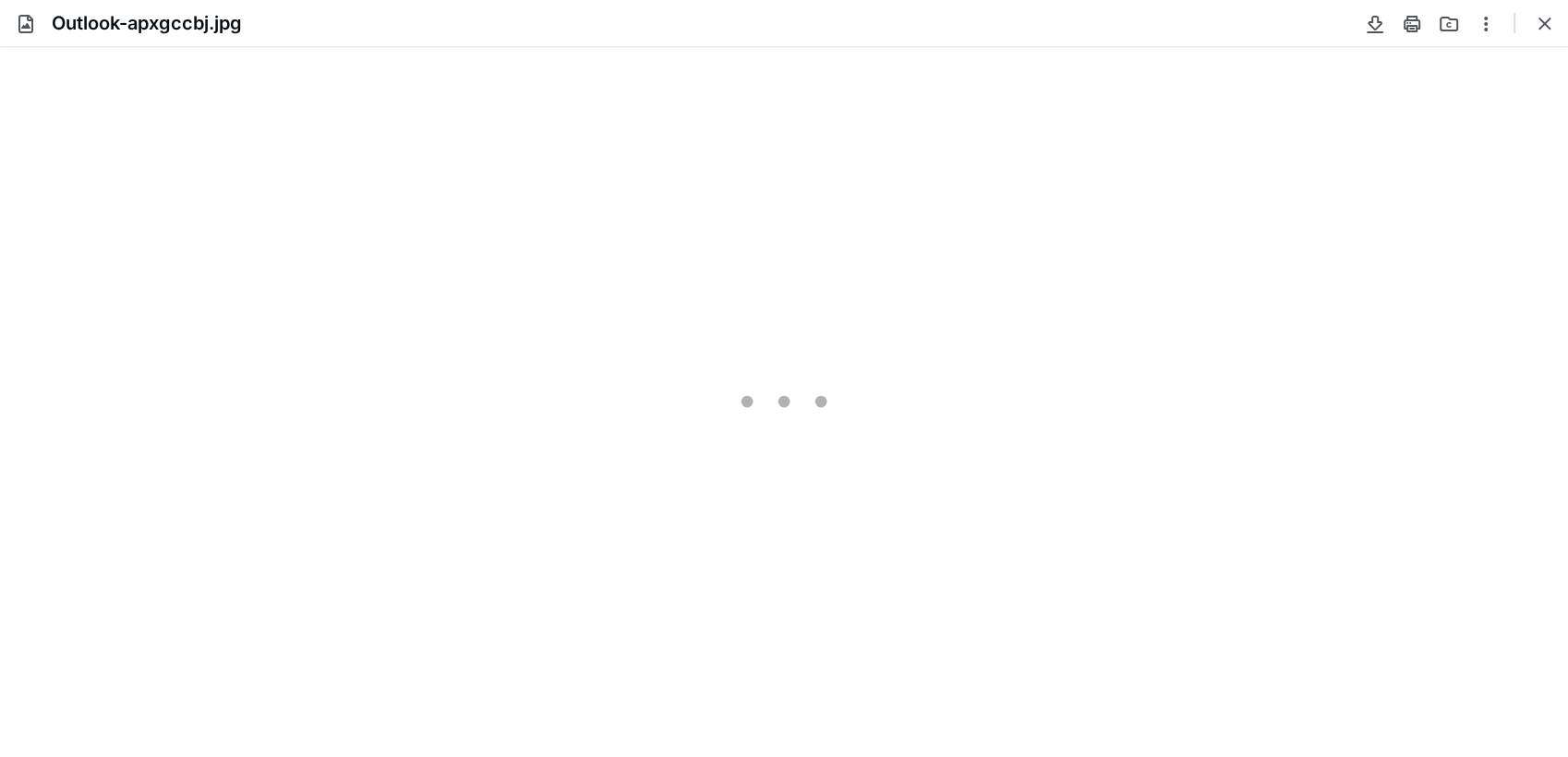 scroll, scrollTop: 0, scrollLeft: 0, axis: both 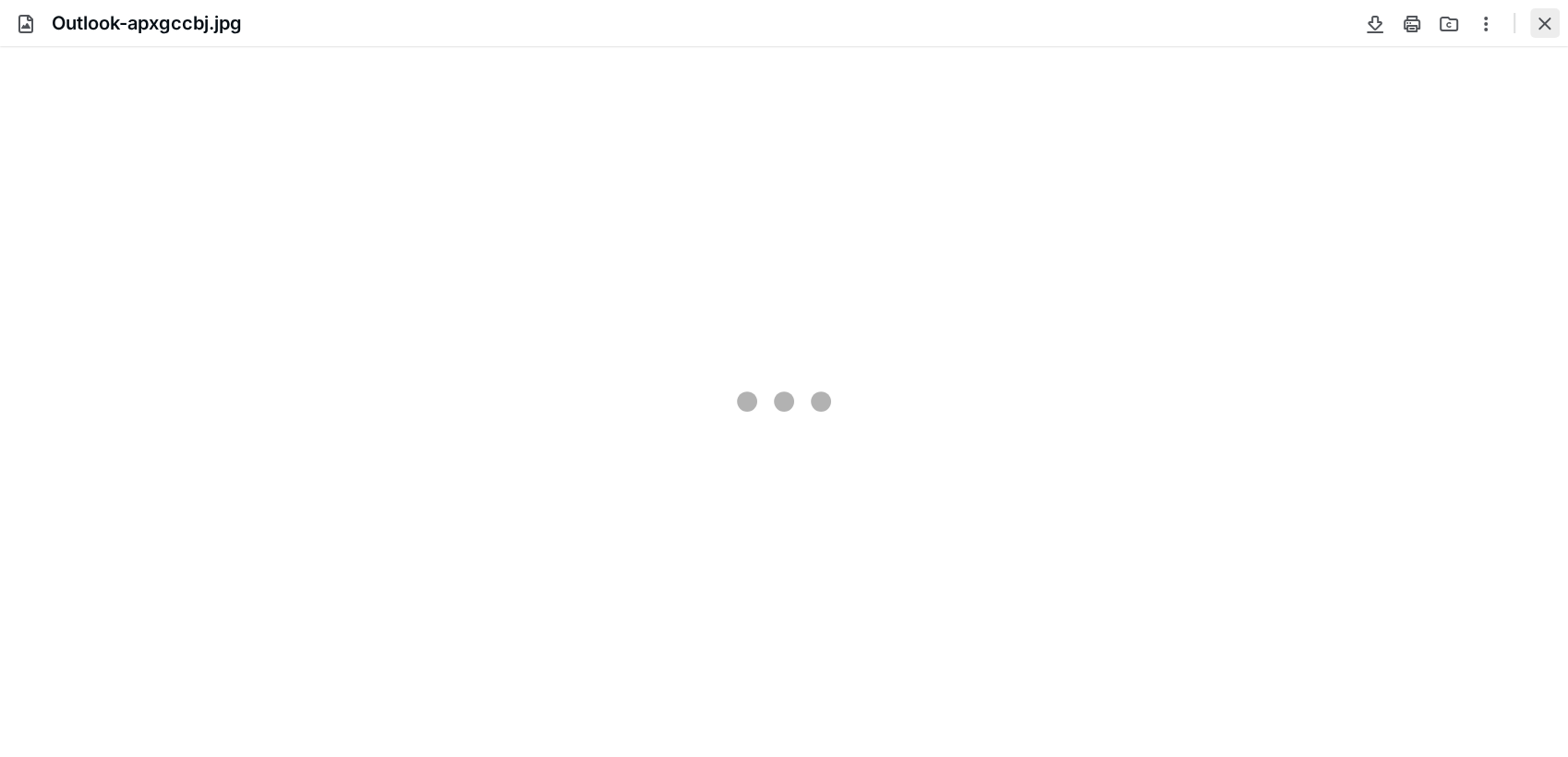 type on "272" 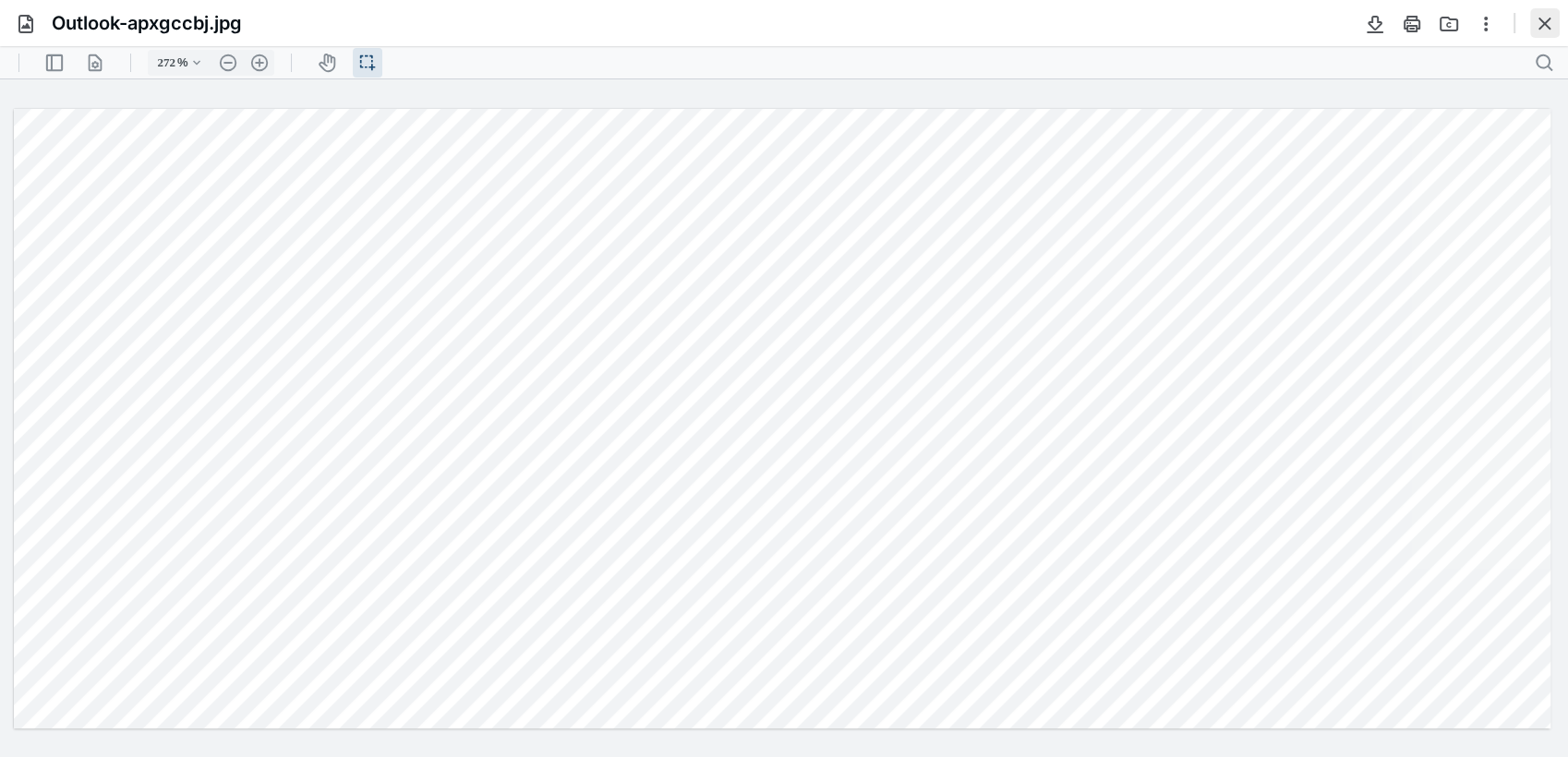 click at bounding box center (1545, 23) 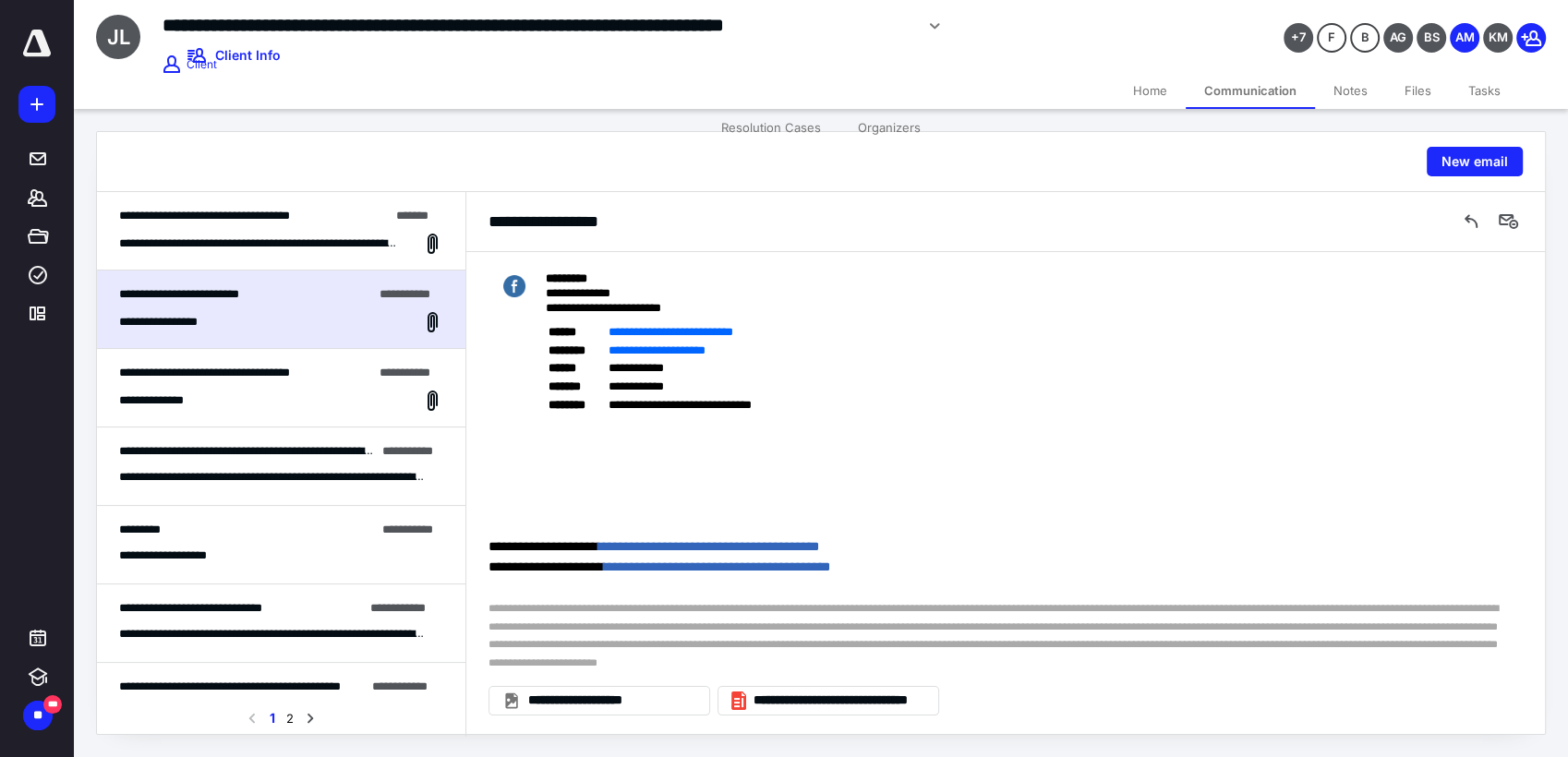 click on "**********" at bounding box center [1006, 697] 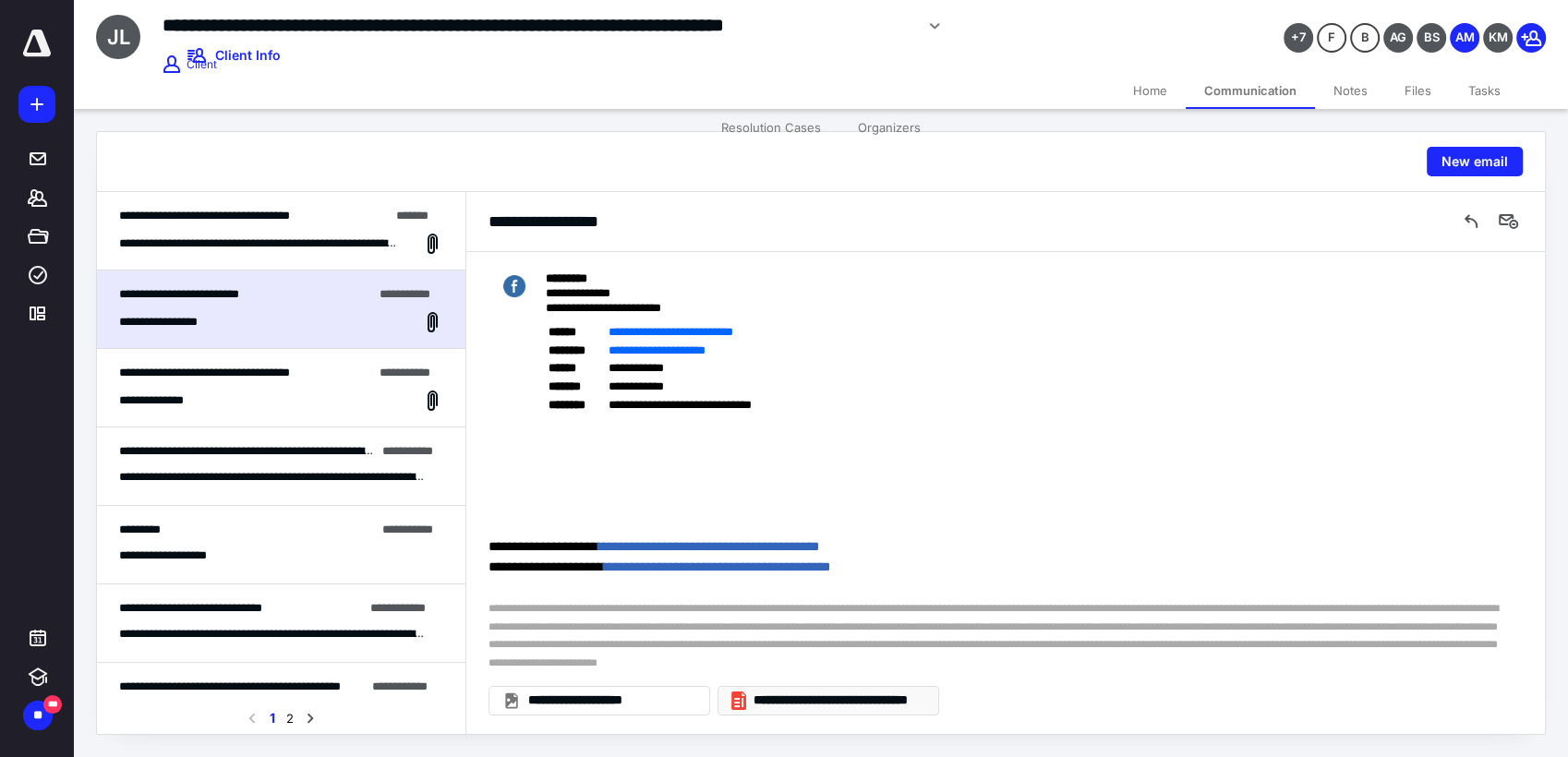 click on "**********" at bounding box center [836, 701] 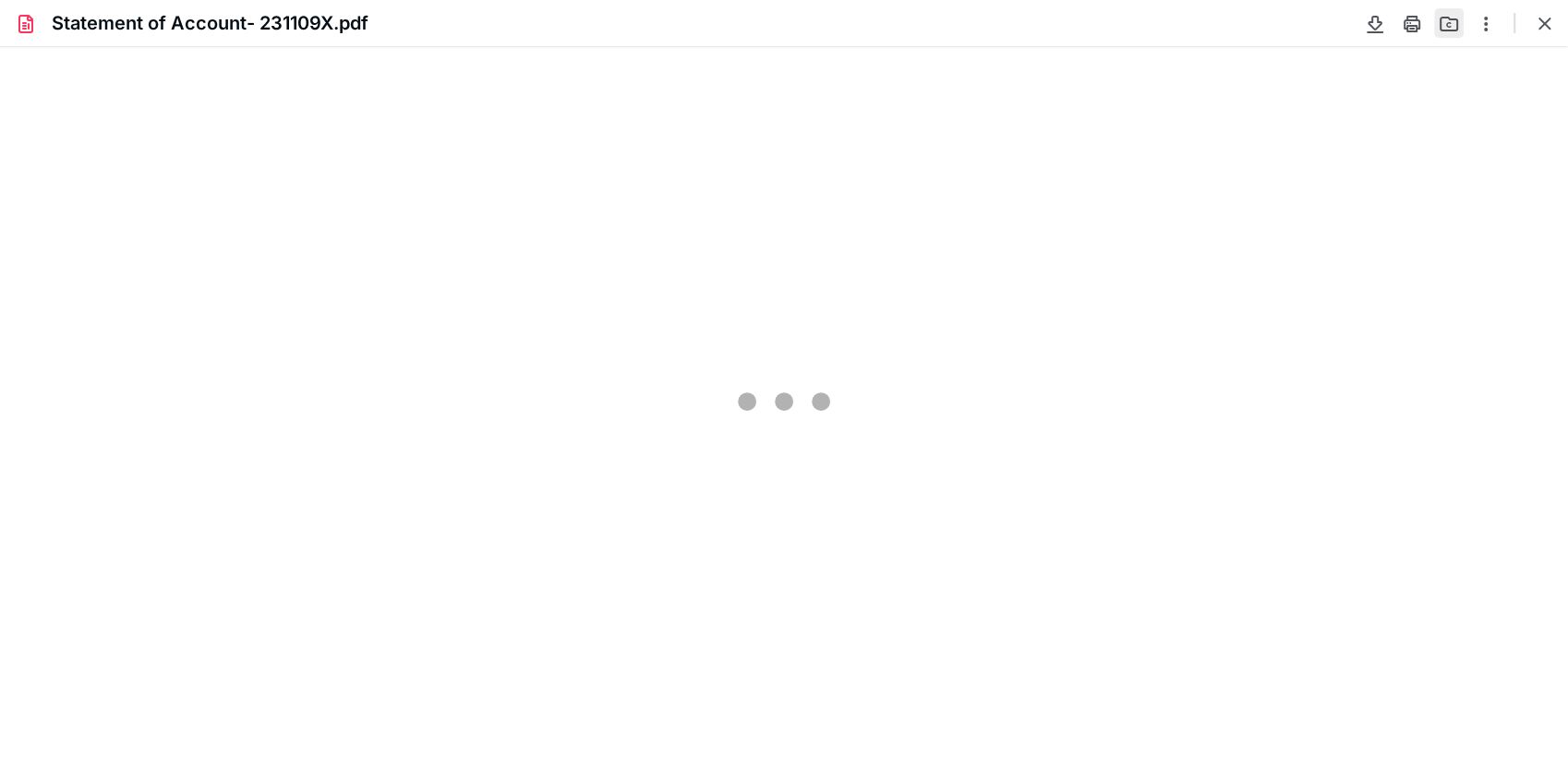 scroll, scrollTop: 0, scrollLeft: 0, axis: both 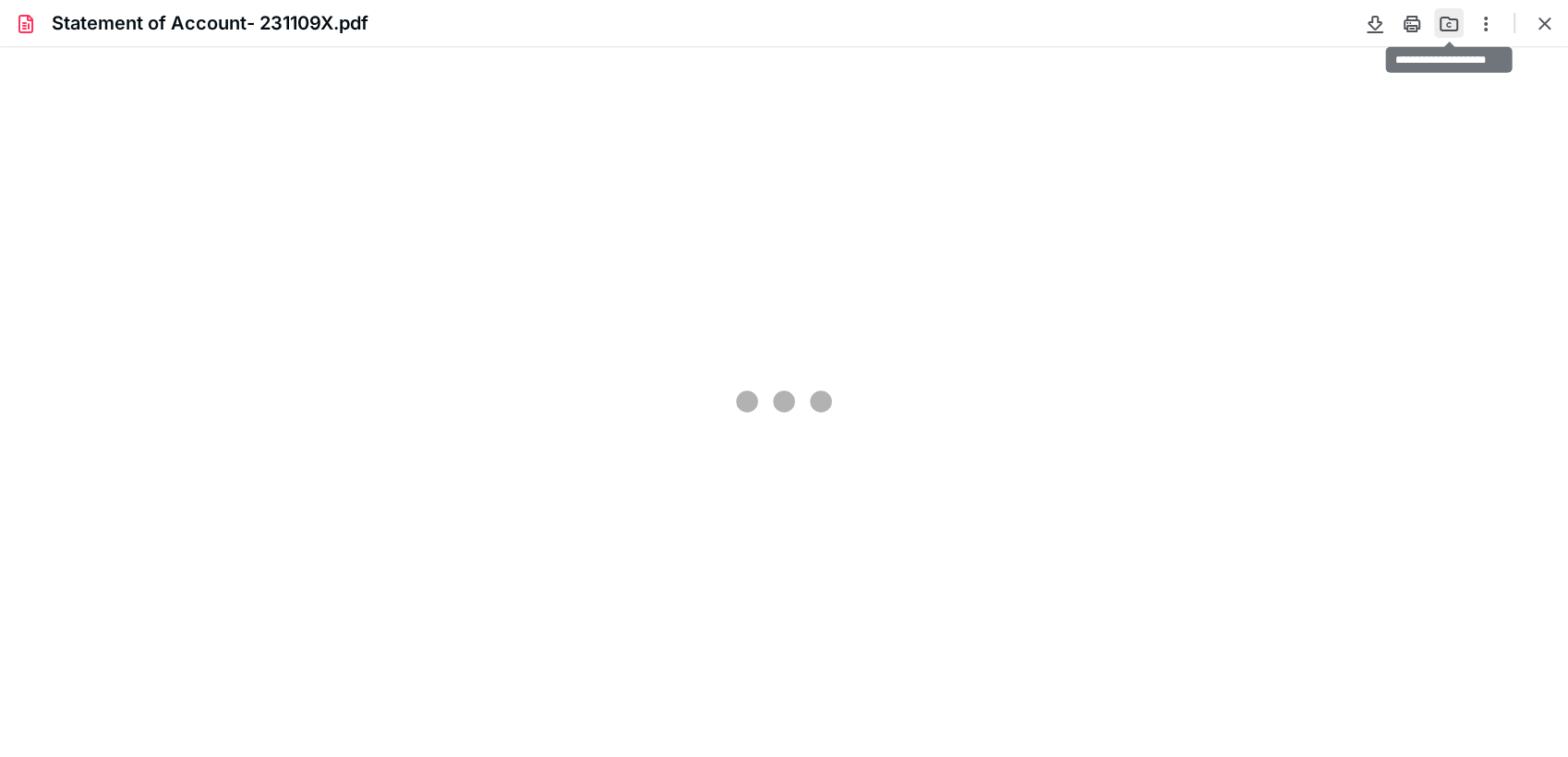type on "272" 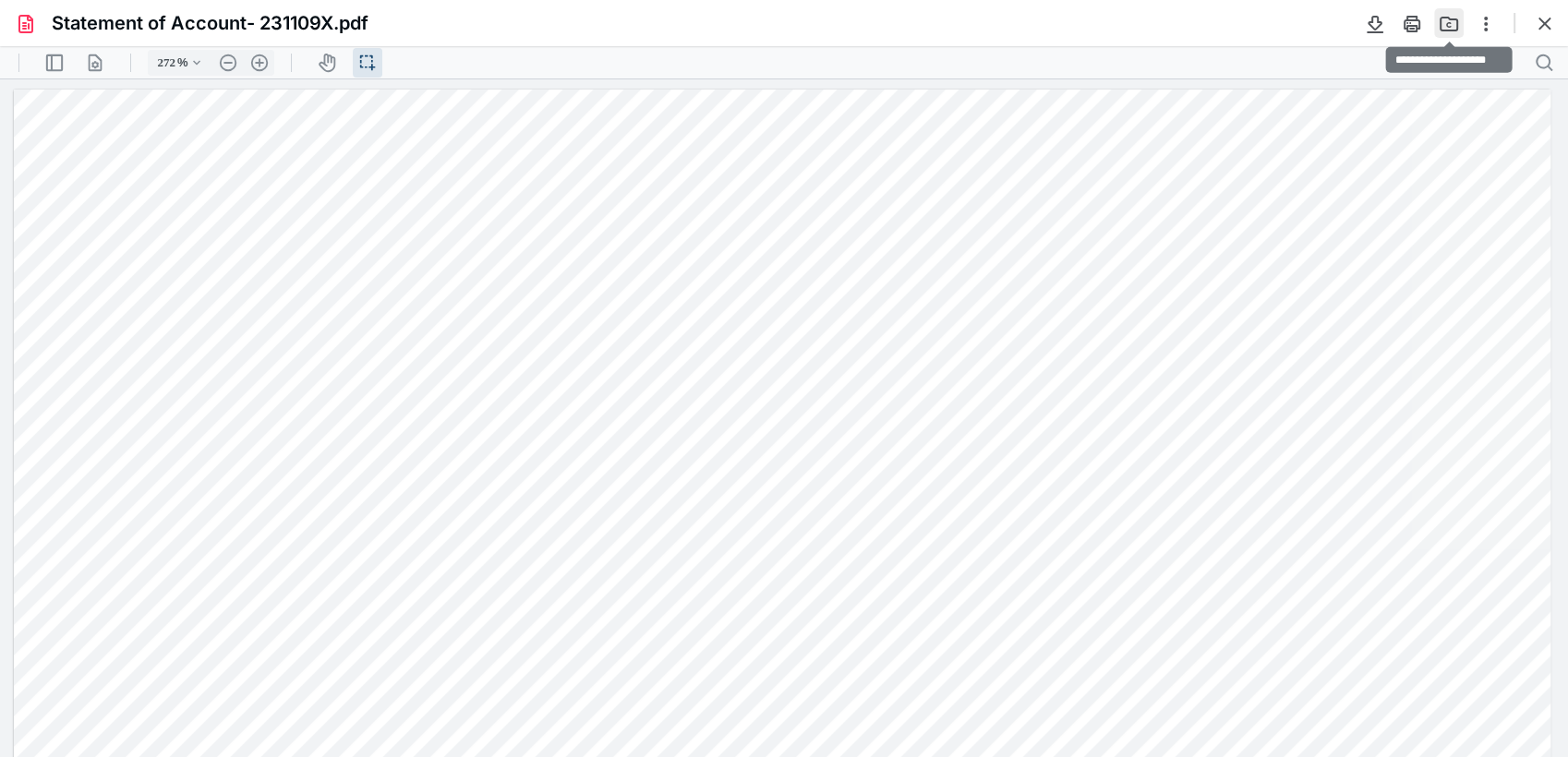click at bounding box center [1449, 23] 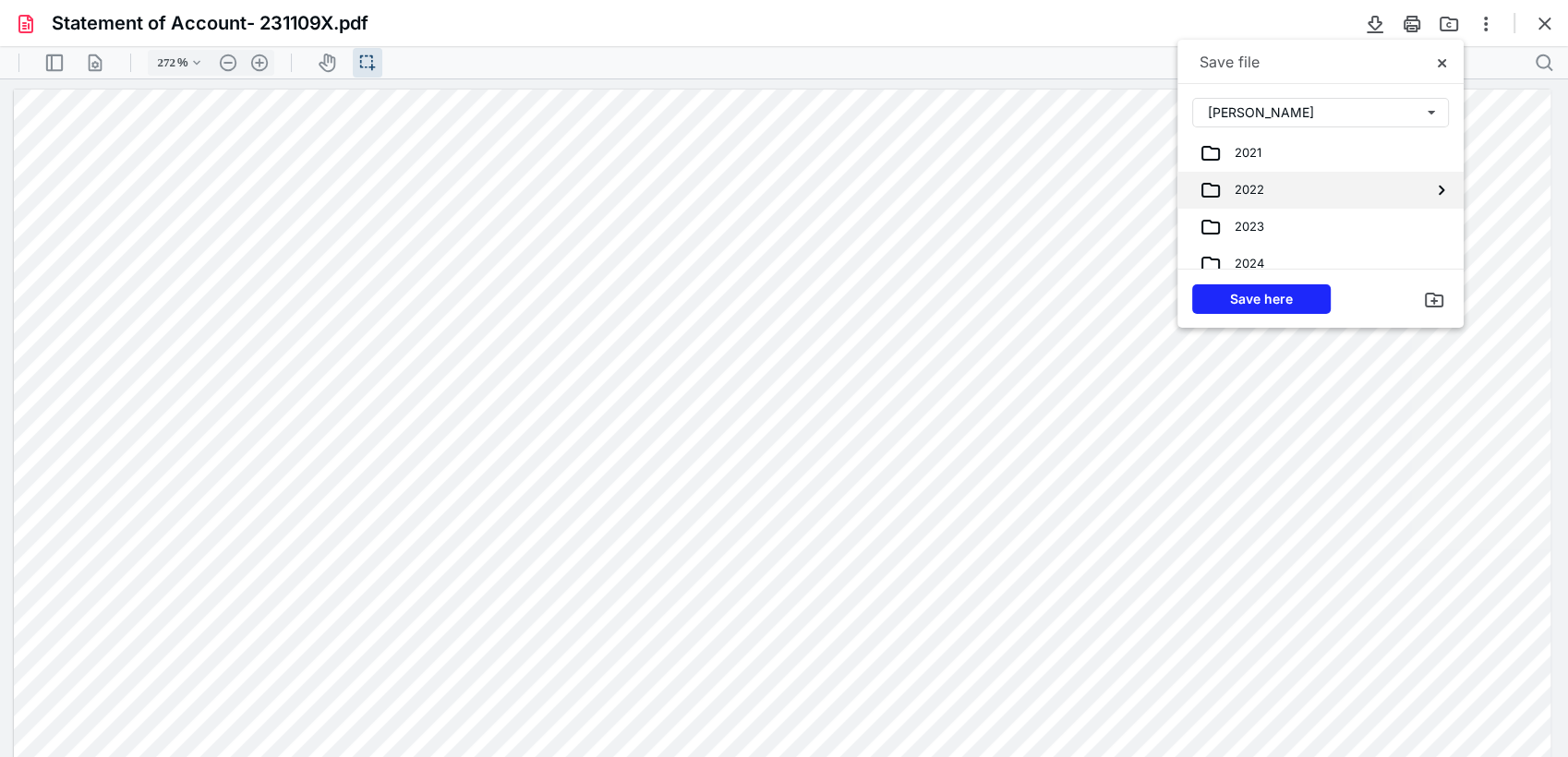 scroll, scrollTop: 88, scrollLeft: 0, axis: vertical 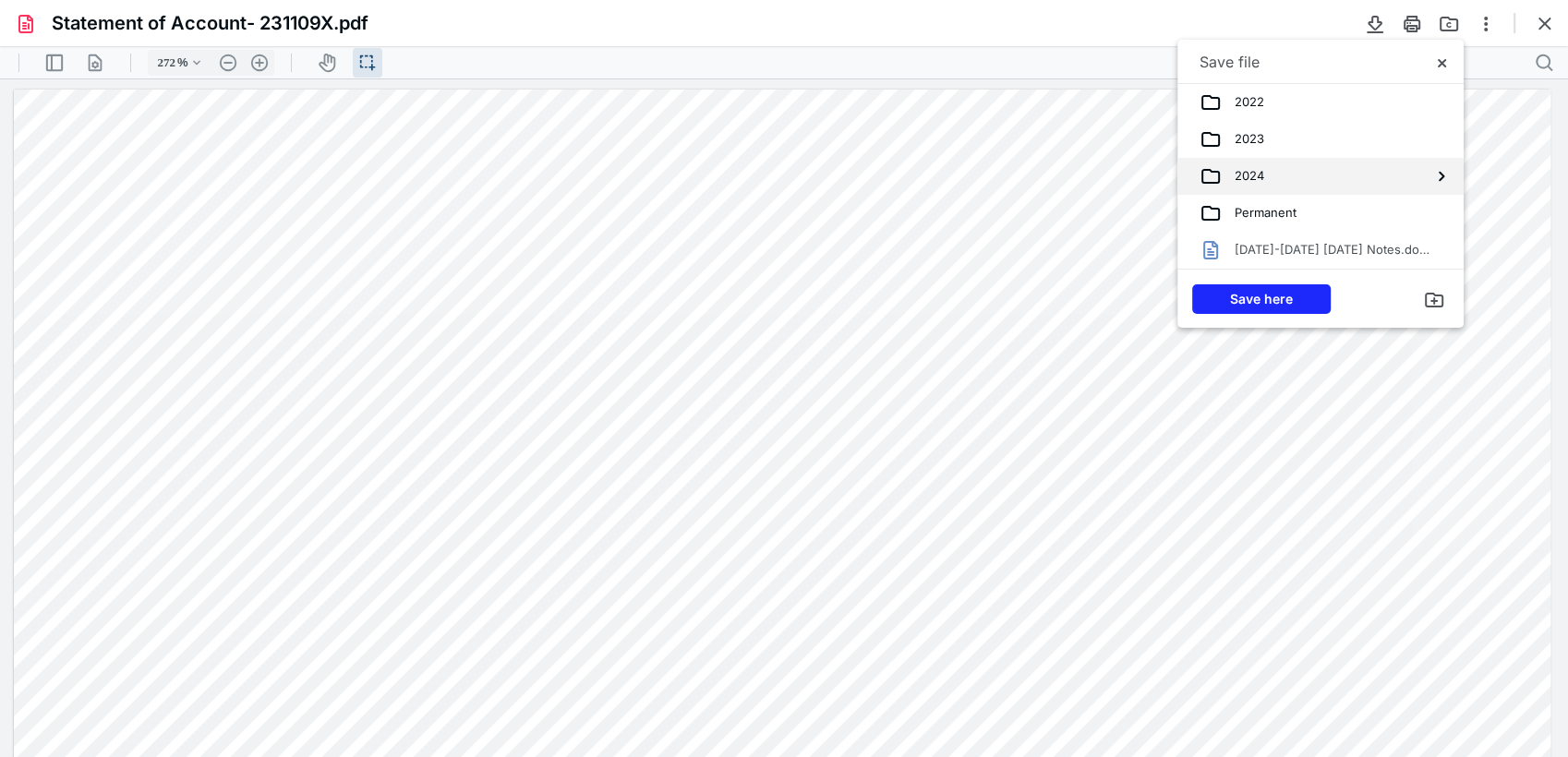 click on "2024" at bounding box center (1306, 176) 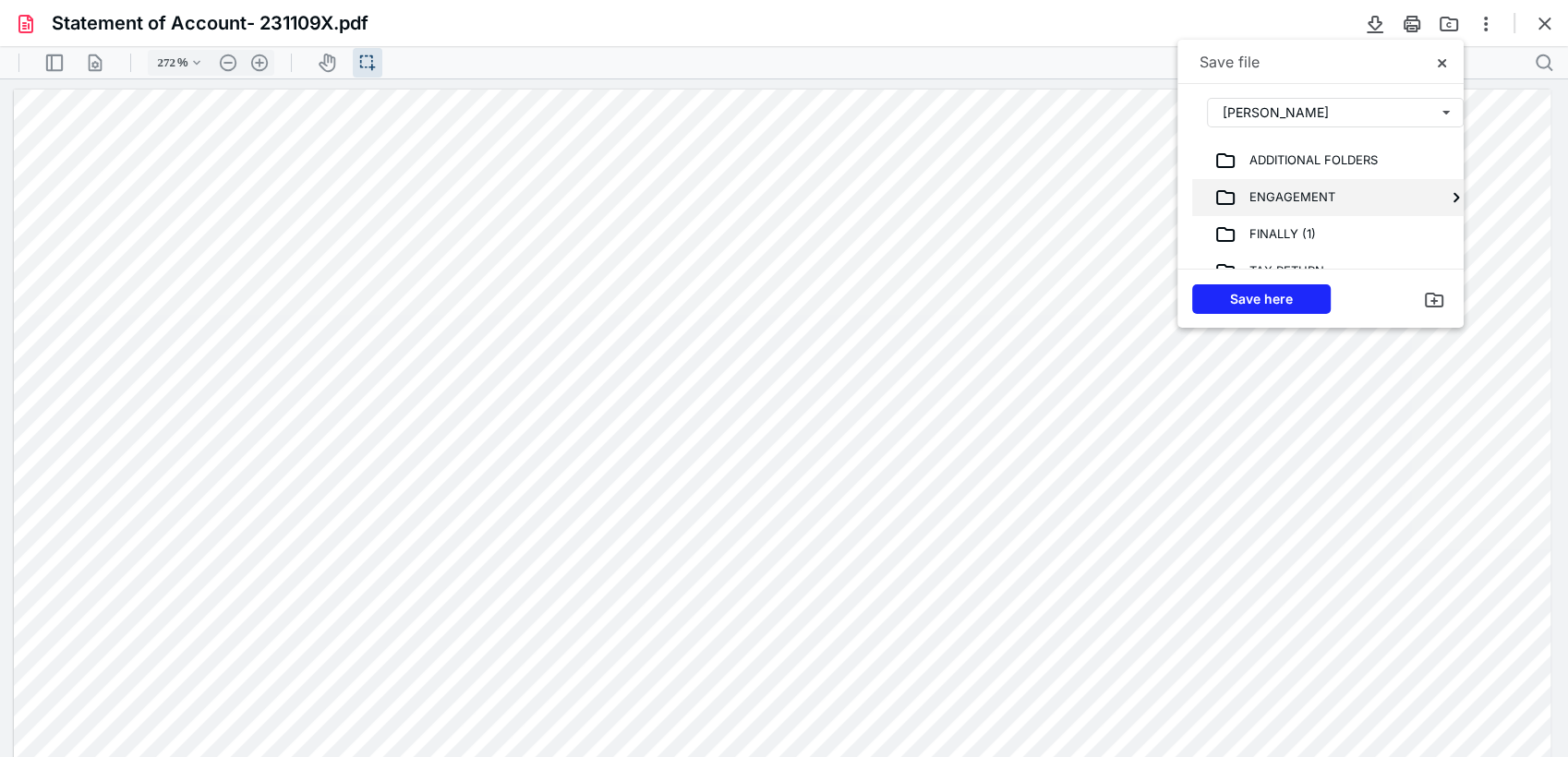 click on "ENGAGEMENT" at bounding box center [1335, 198] 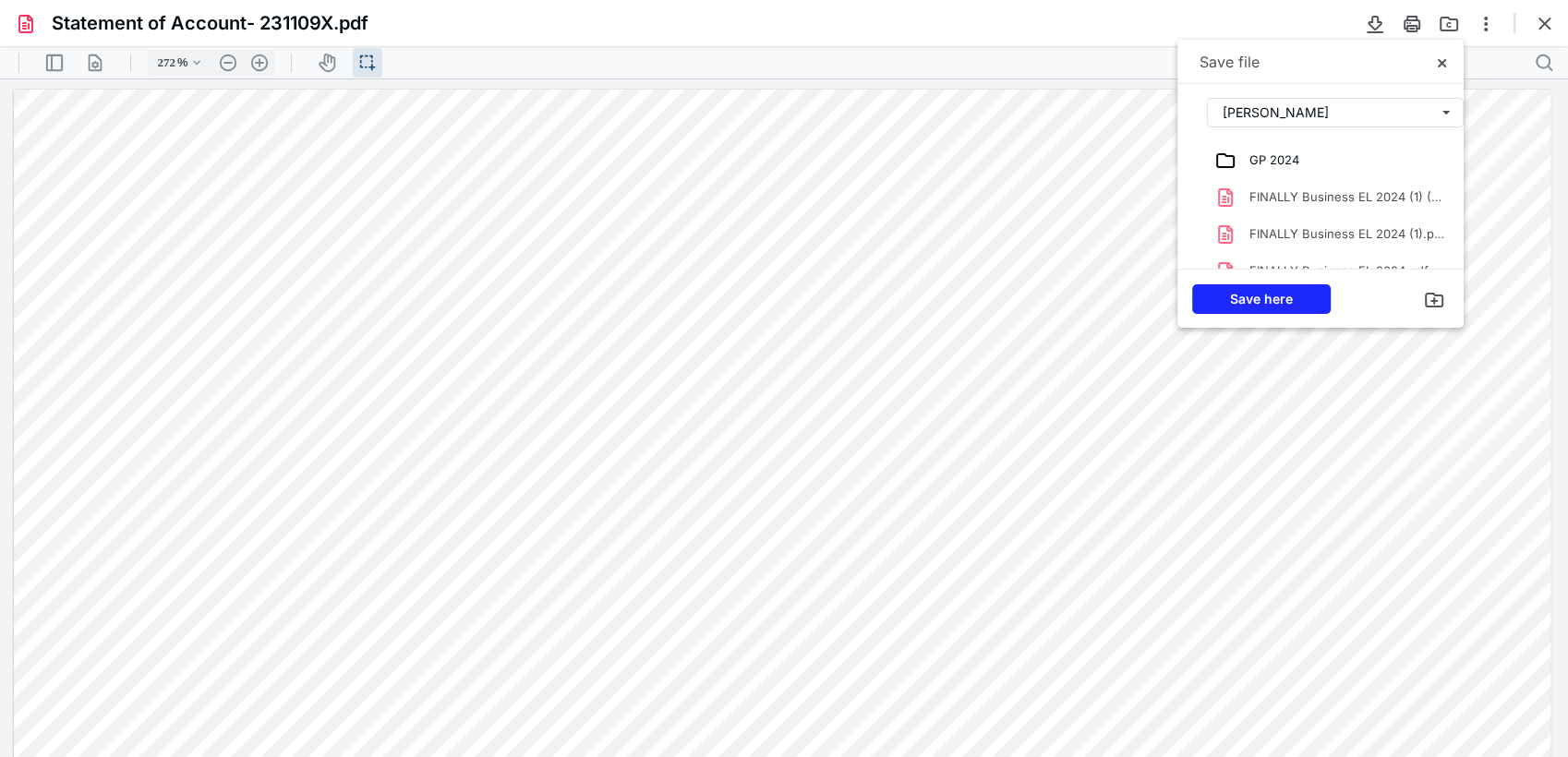 scroll, scrollTop: 0, scrollLeft: 0, axis: both 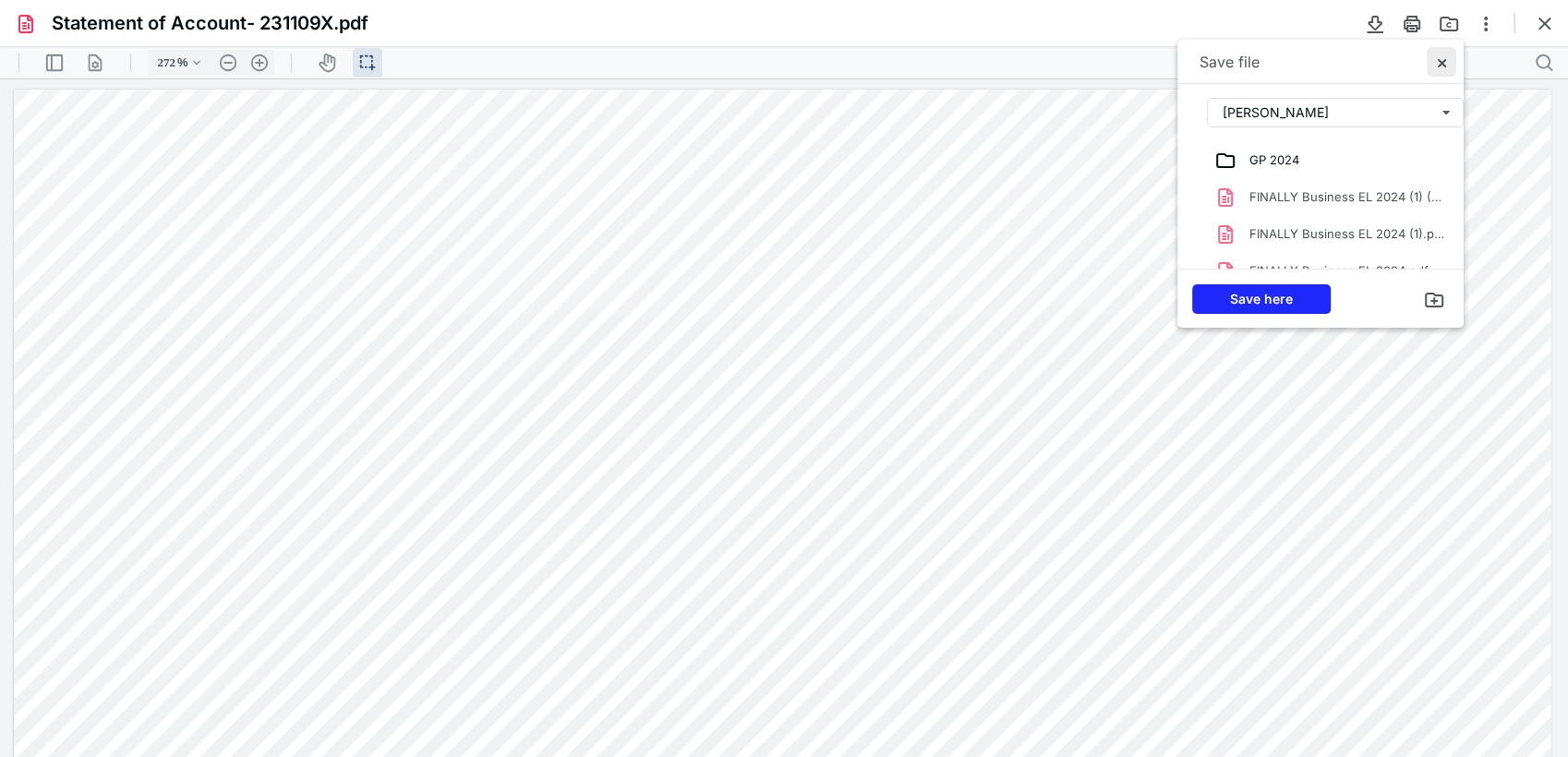 click at bounding box center [1441, 62] 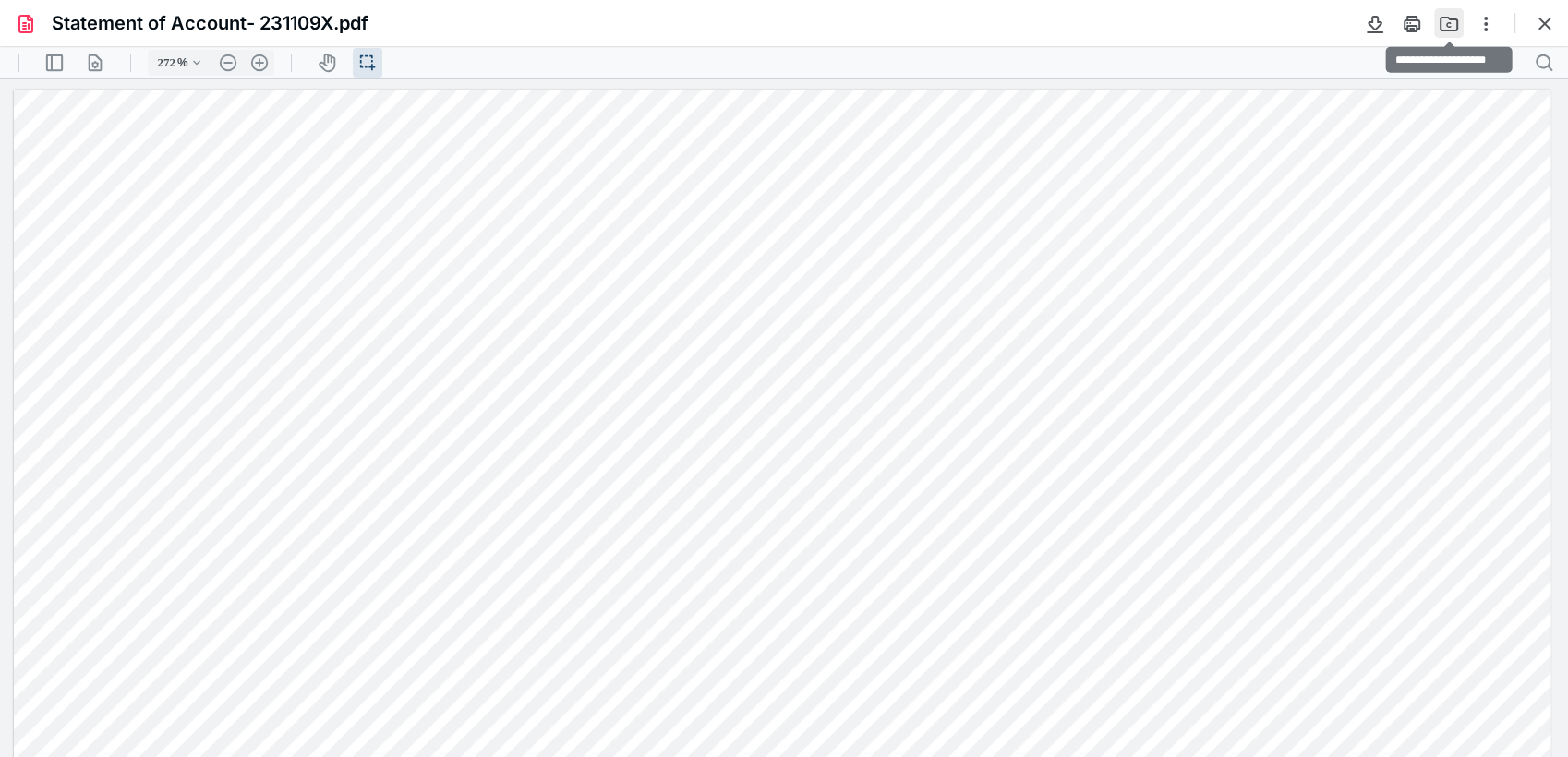 click at bounding box center (1449, 23) 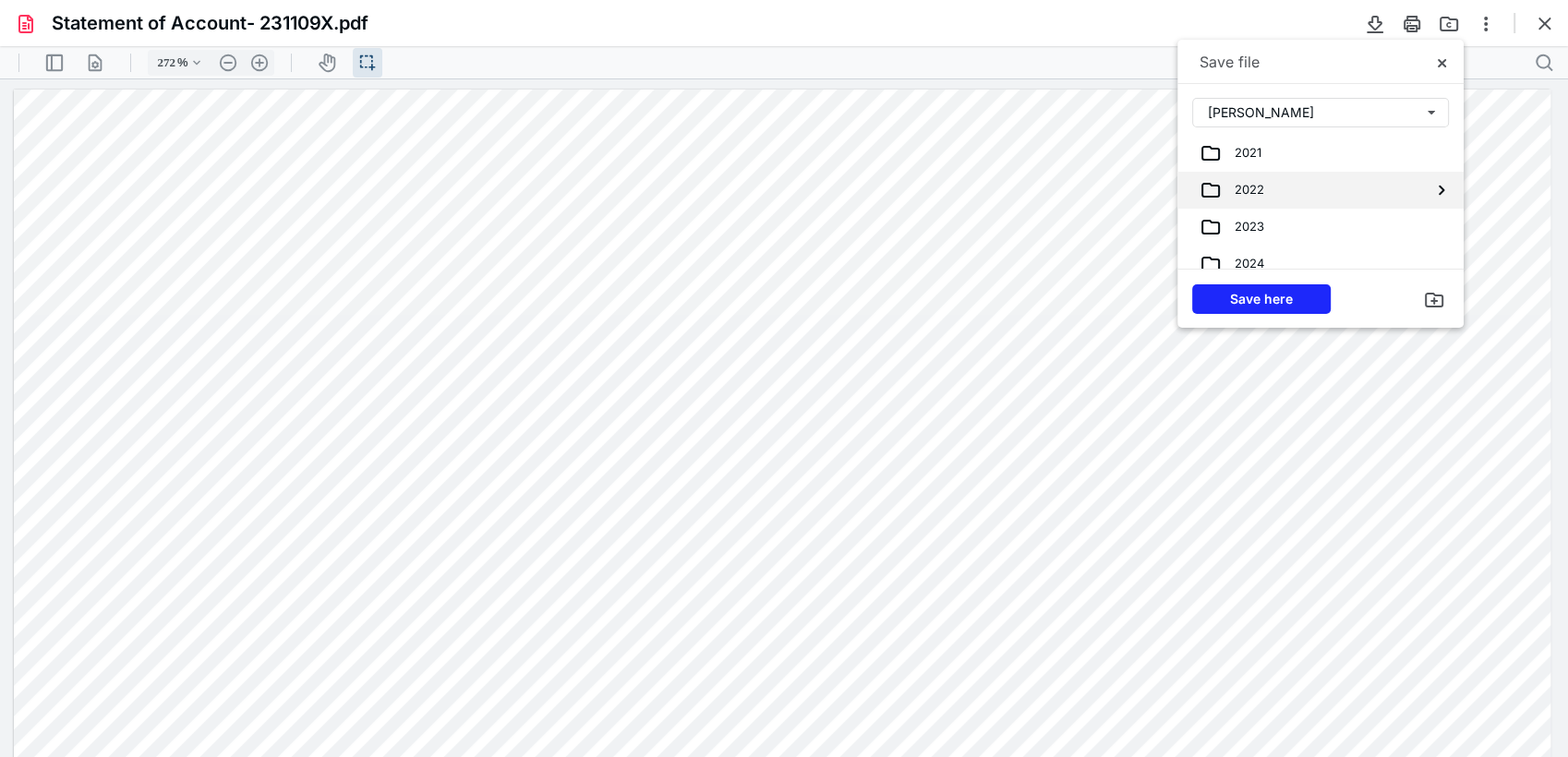 scroll, scrollTop: 88, scrollLeft: 0, axis: vertical 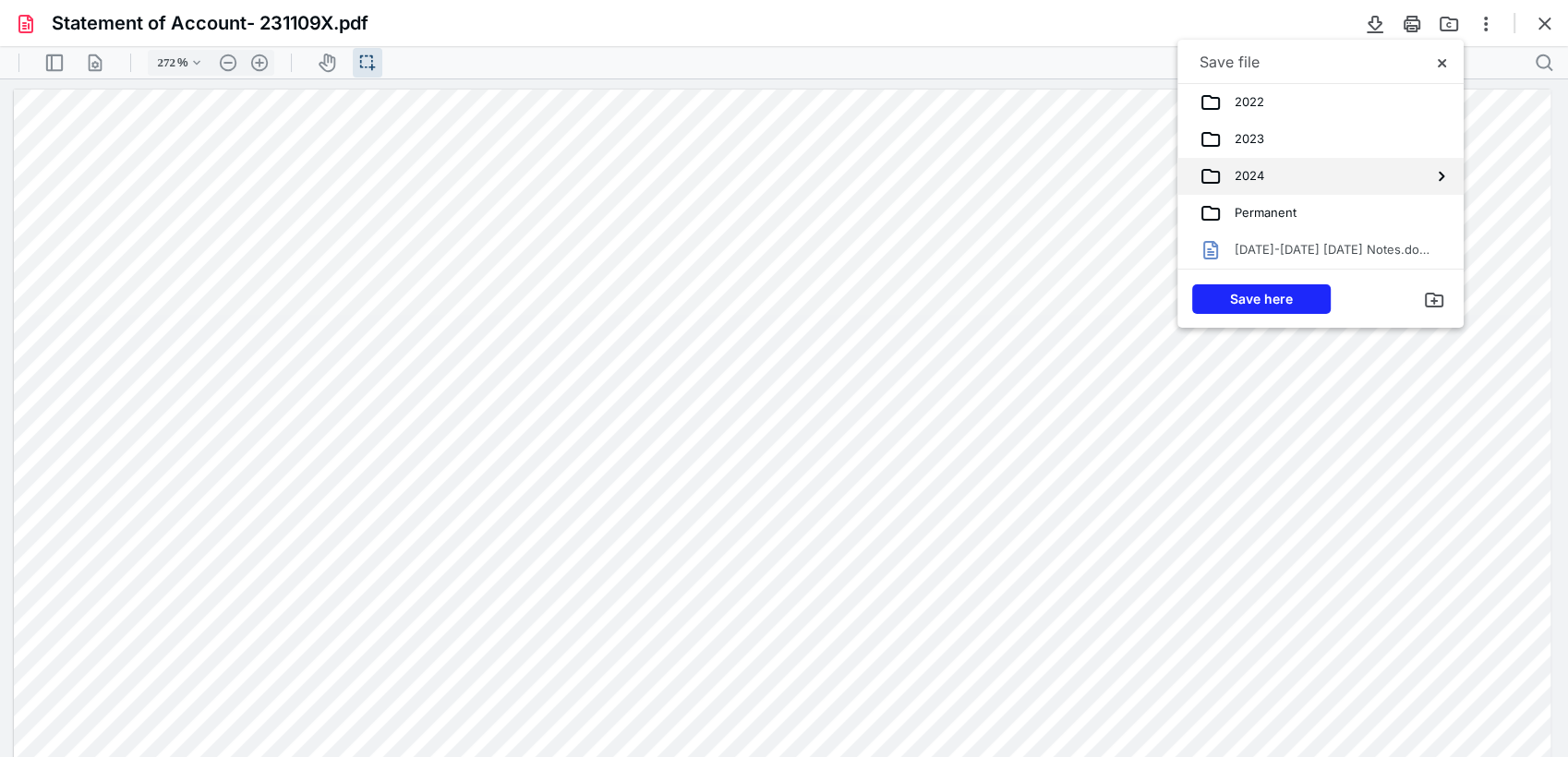 click on "2024" at bounding box center (1243, 176) 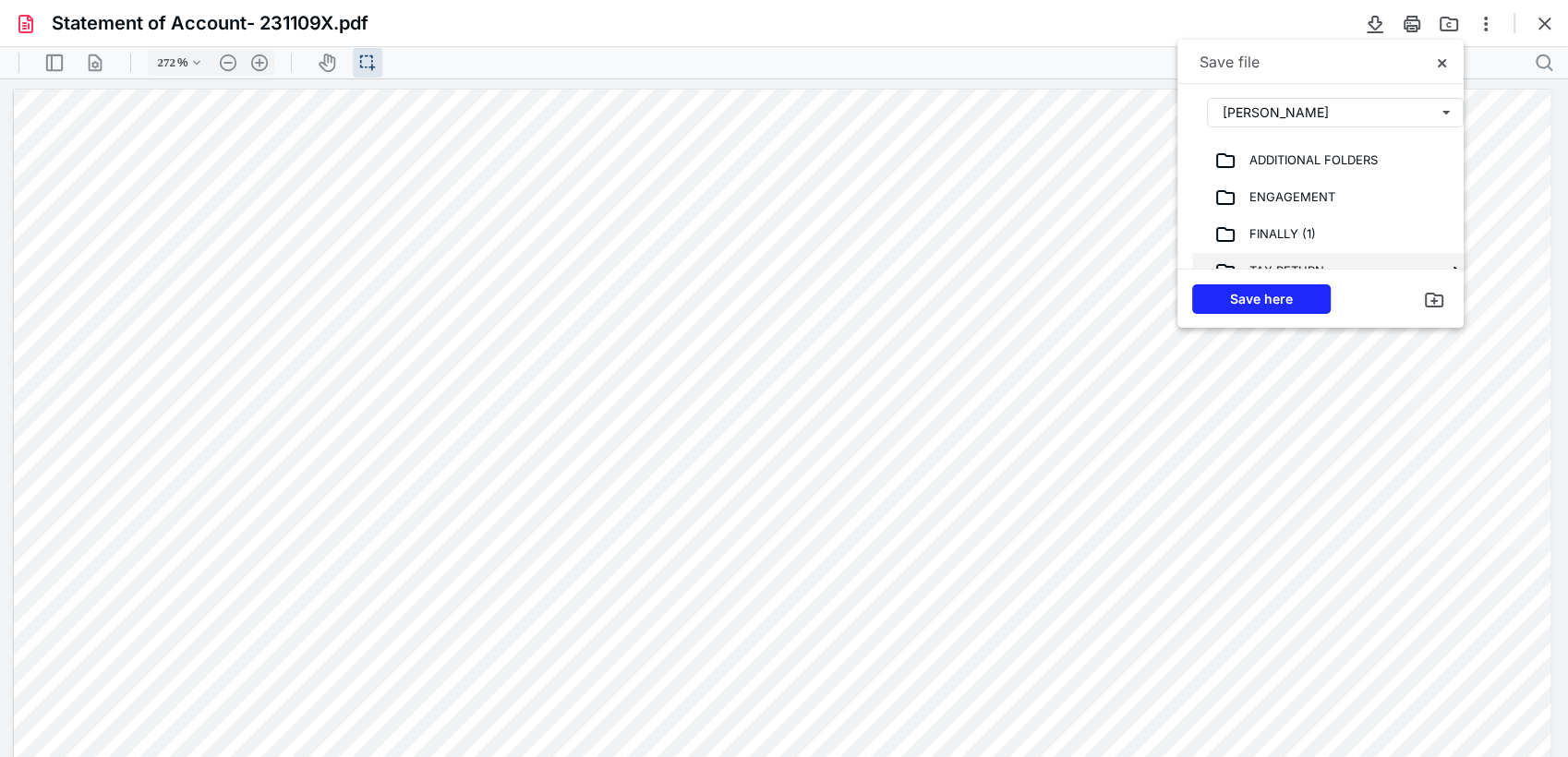 scroll, scrollTop: 74, scrollLeft: 0, axis: vertical 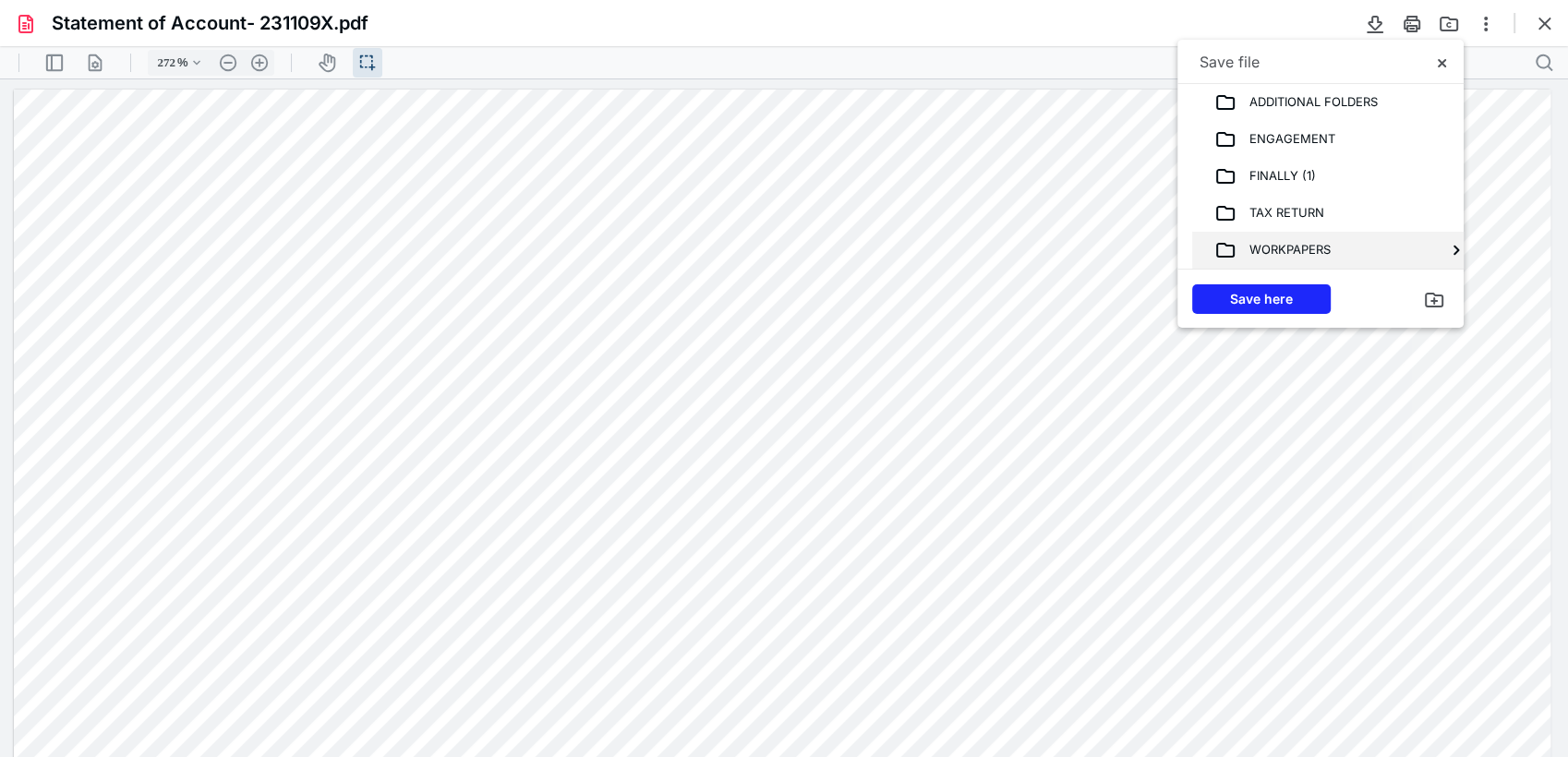 click on "WORKPAPERS" at bounding box center (1284, 250) 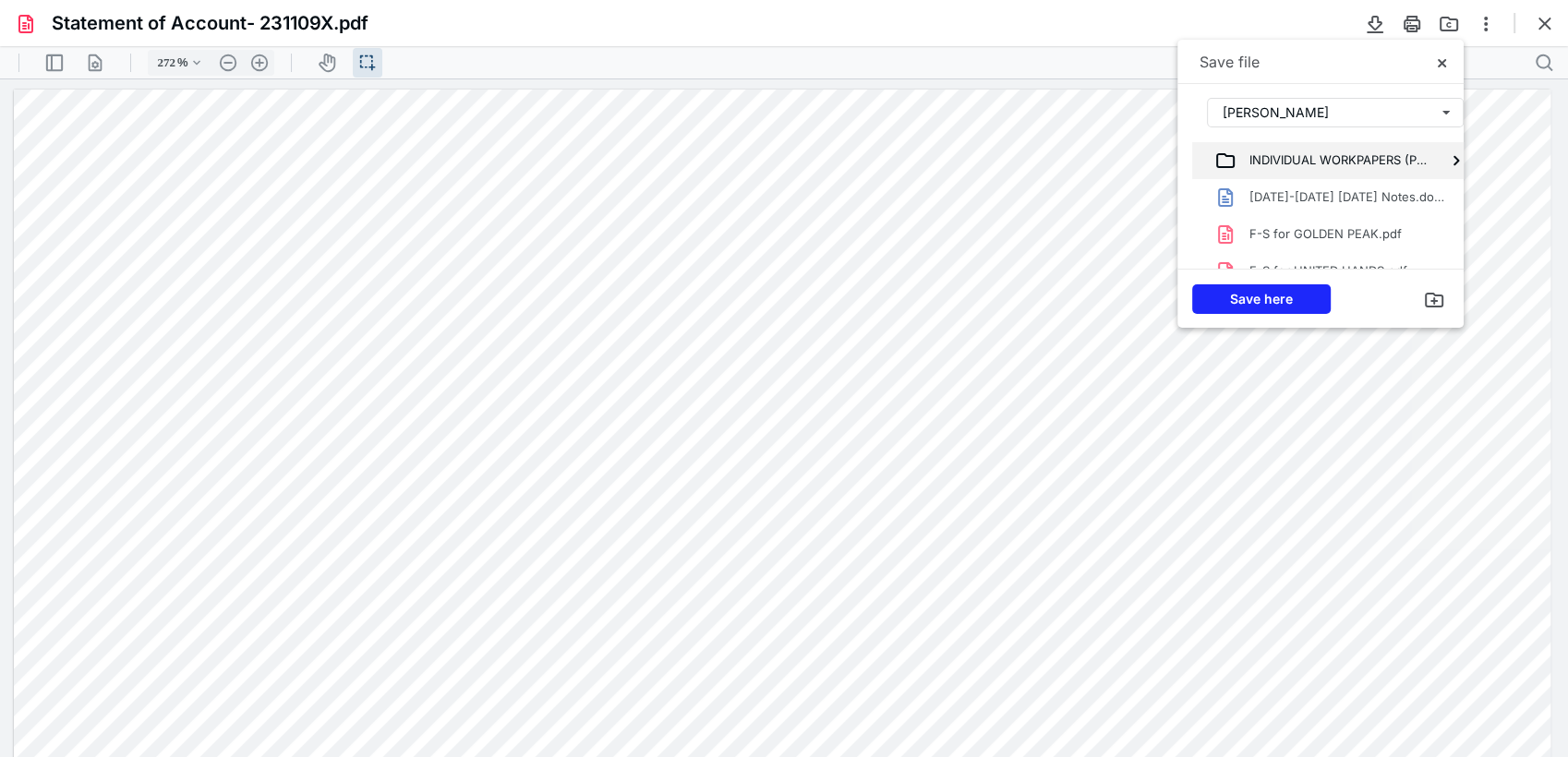 click on "INDIVIDUAL WORKPAPERS (PBC)" at bounding box center [1332, 161] 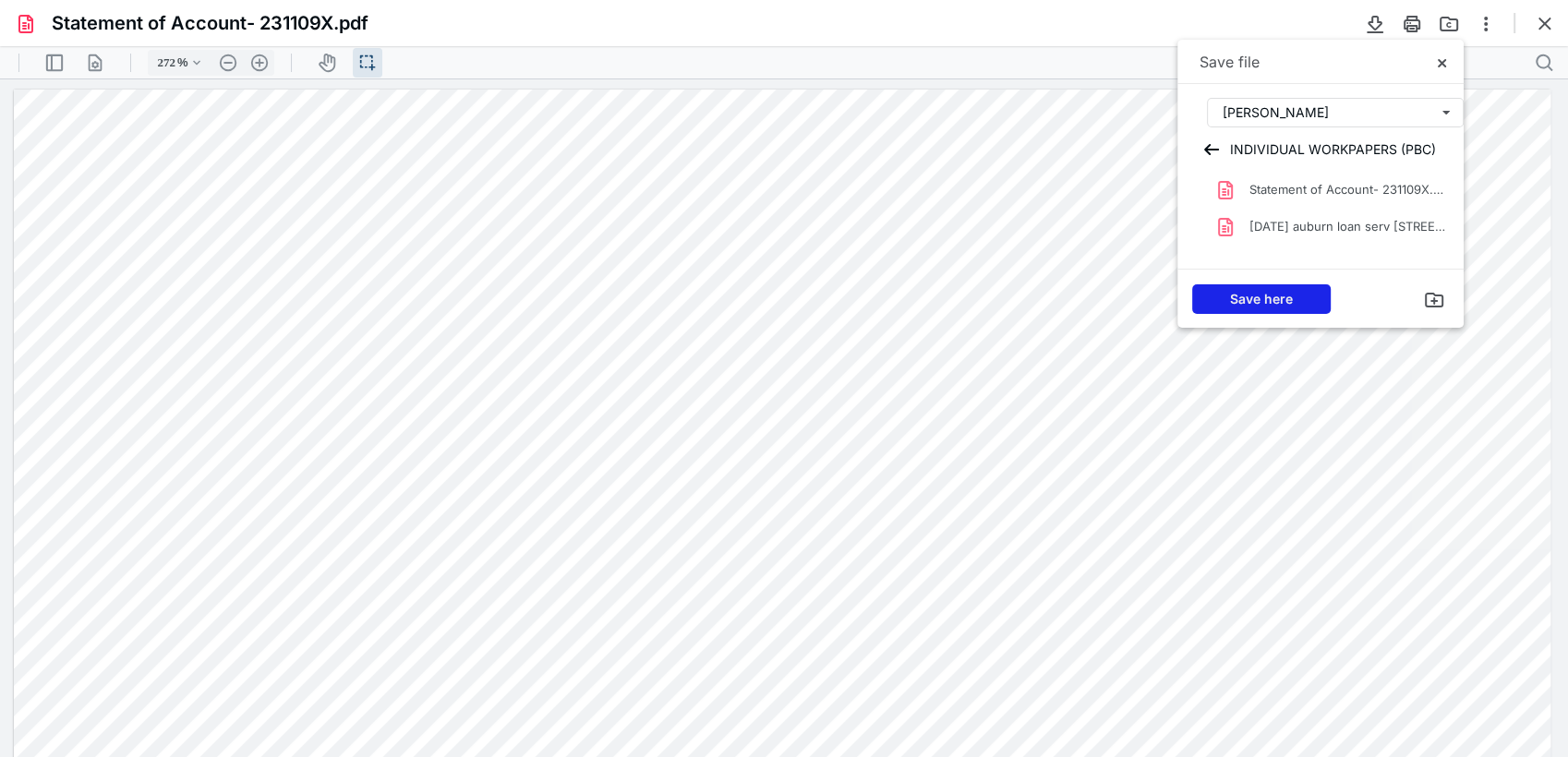 click on "Save here" at bounding box center (1261, 299) 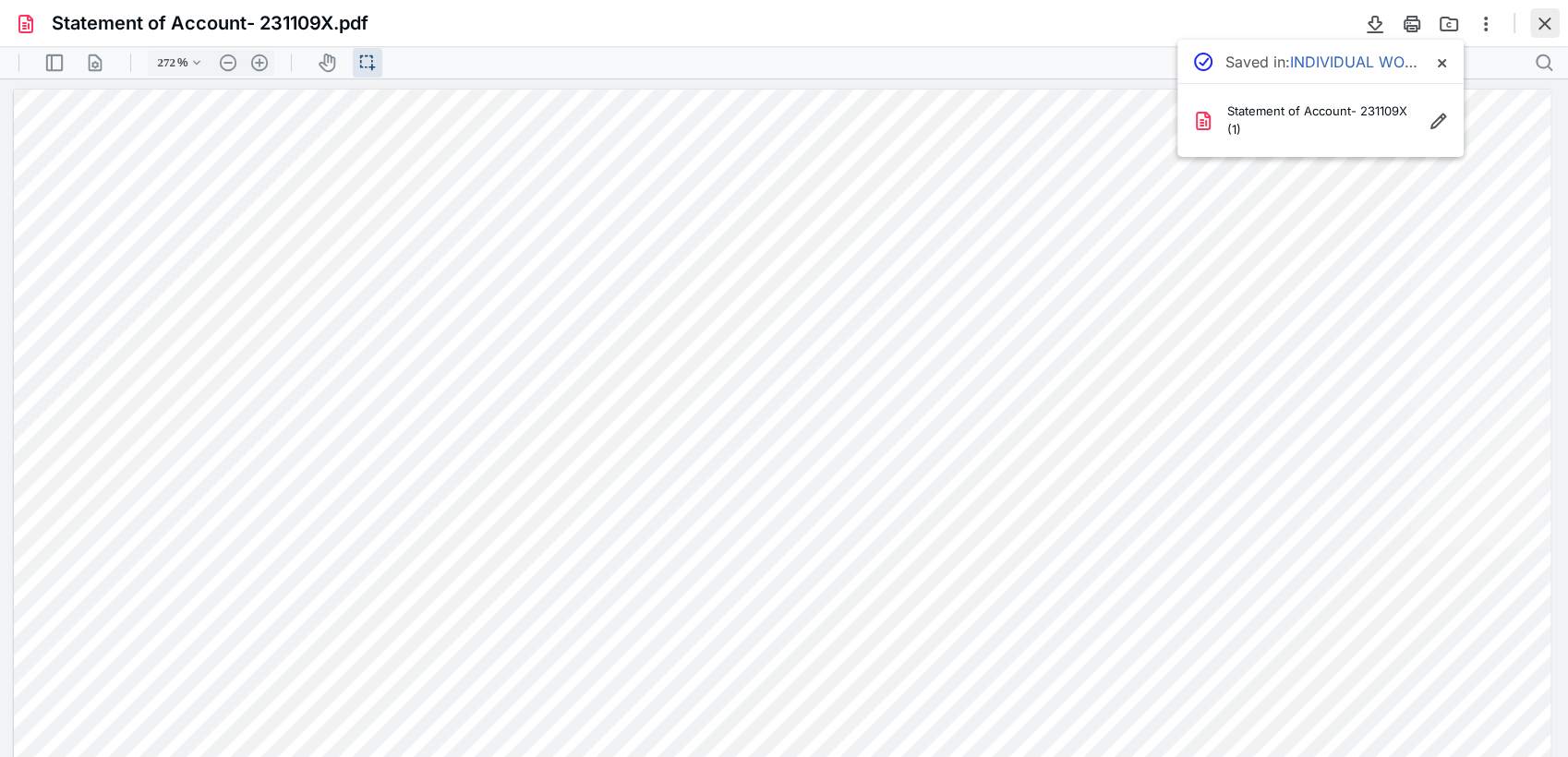 click at bounding box center (1545, 23) 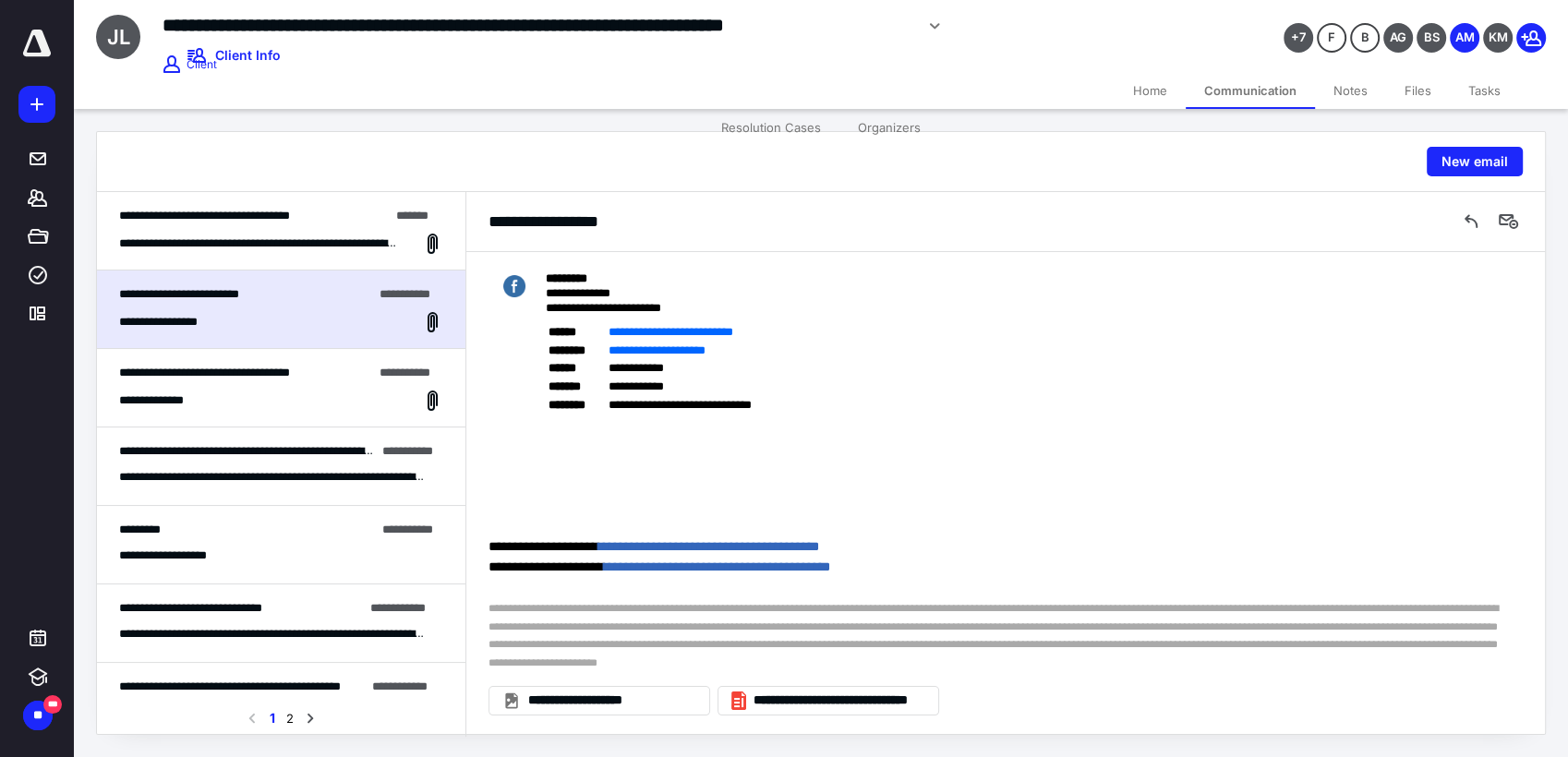 click on "**********" at bounding box center [281, 388] 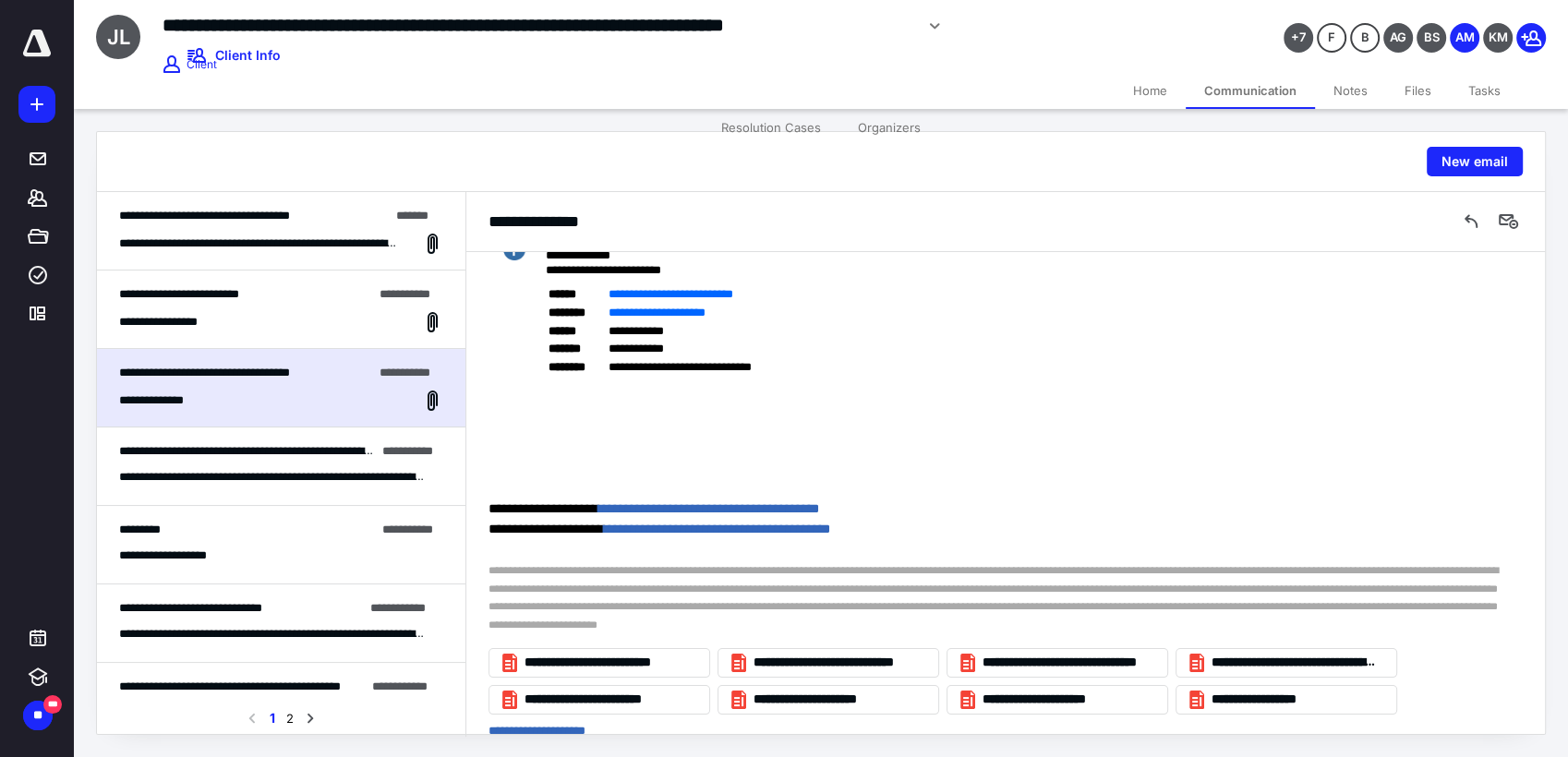 scroll, scrollTop: 373, scrollLeft: 0, axis: vertical 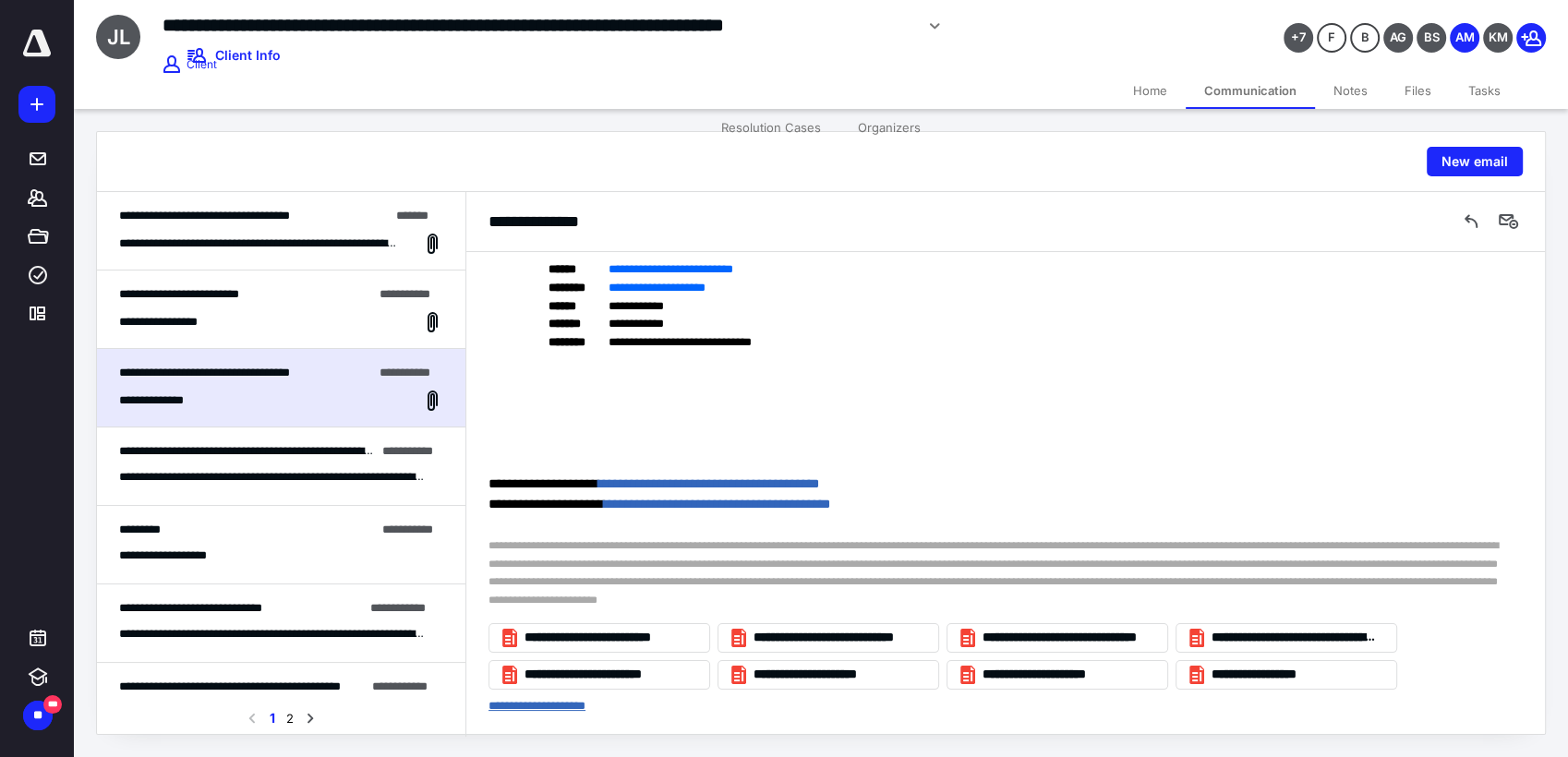 click on "**********" at bounding box center [537, 705] 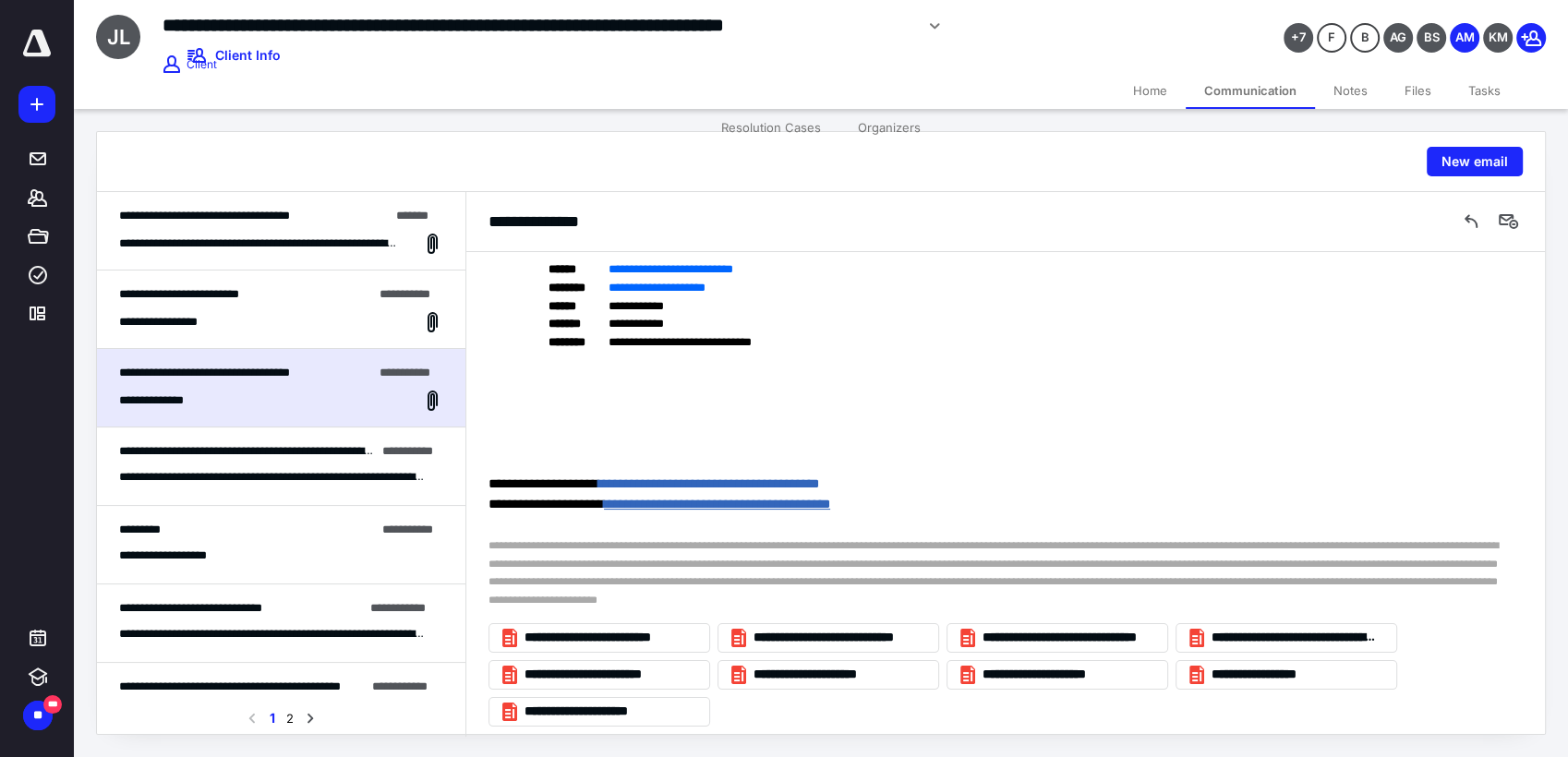 scroll, scrollTop: 410, scrollLeft: 0, axis: vertical 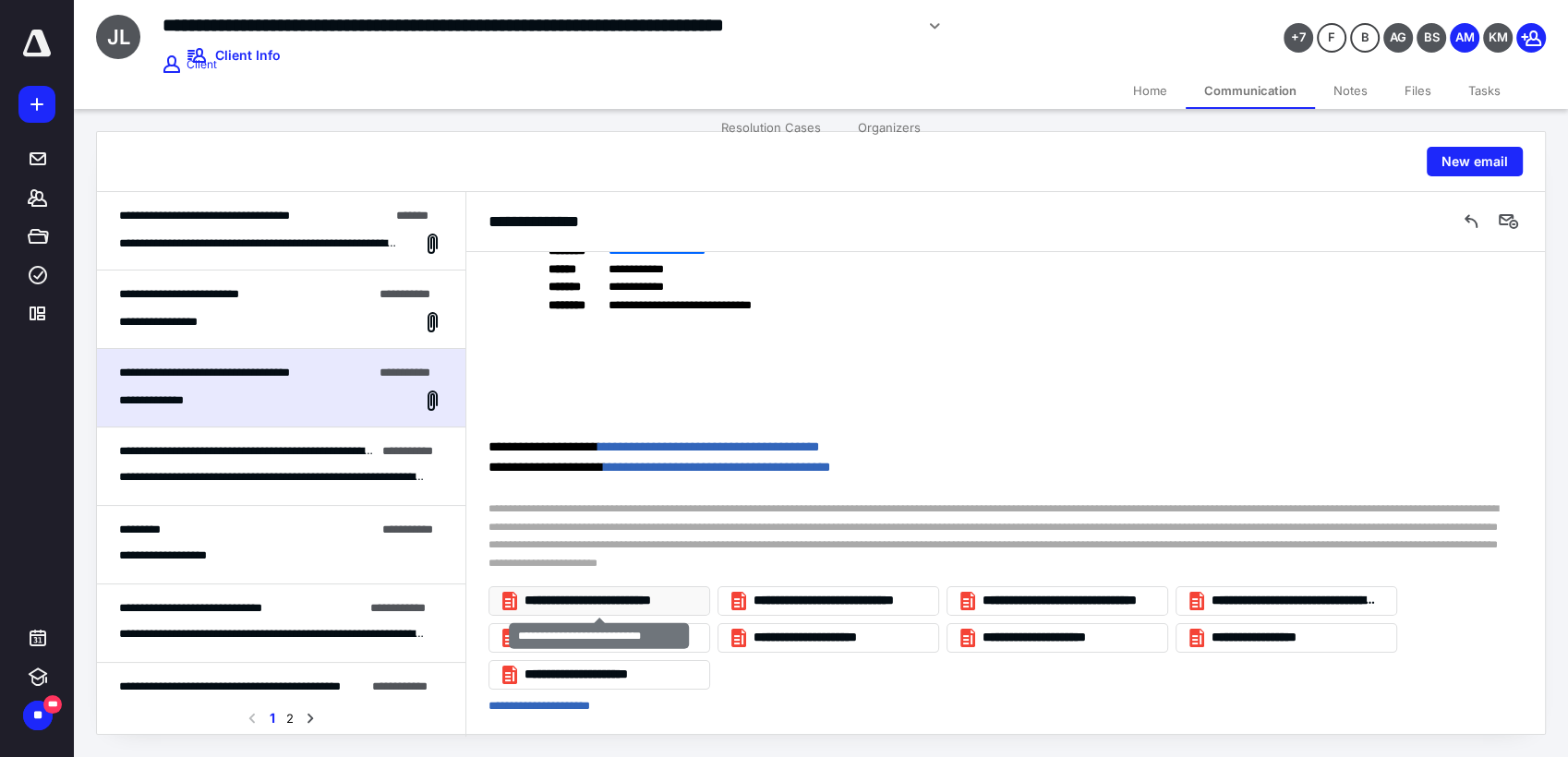 click on "**********" at bounding box center [607, 601] 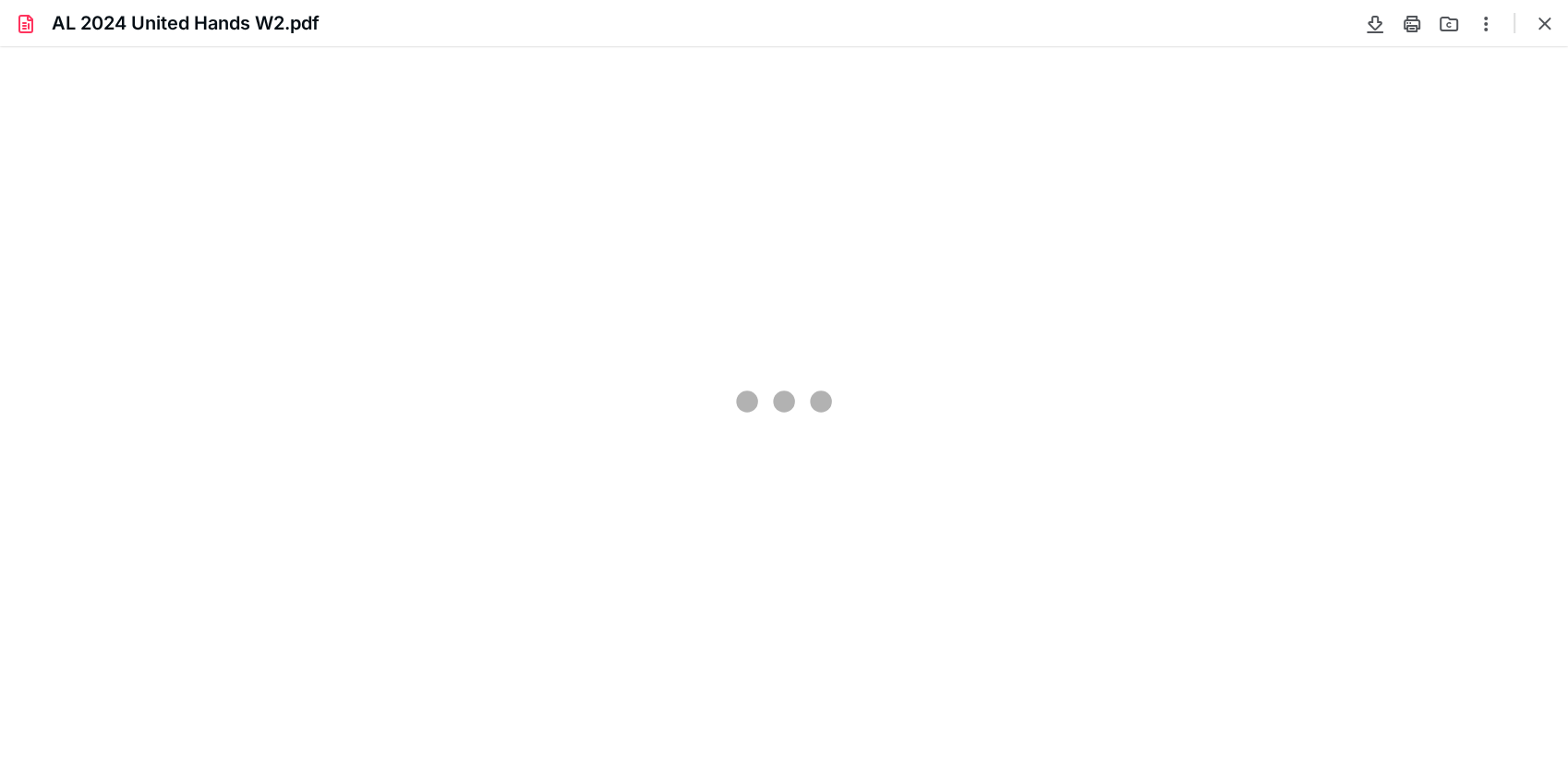 scroll, scrollTop: 0, scrollLeft: 0, axis: both 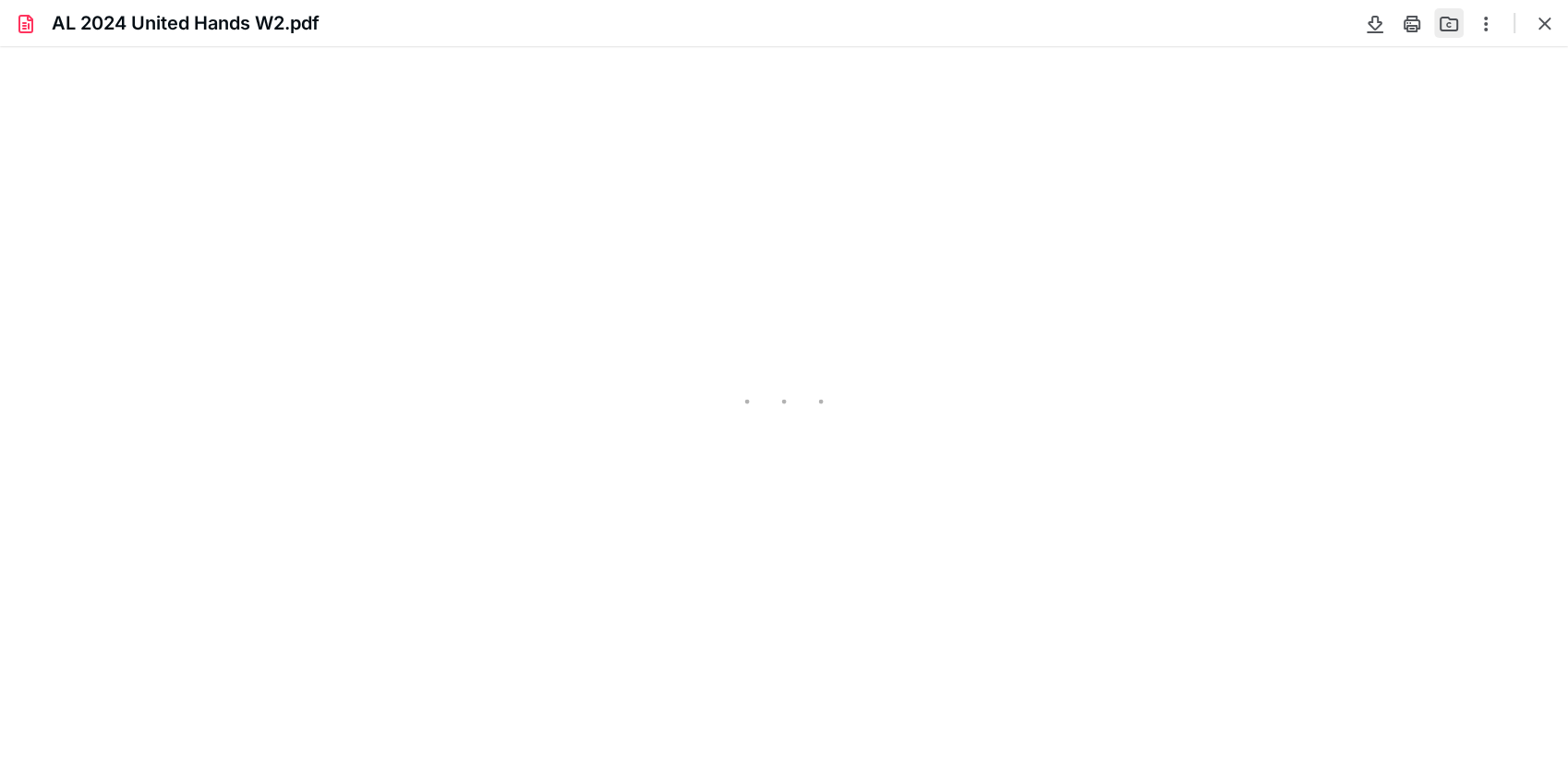 type on "272" 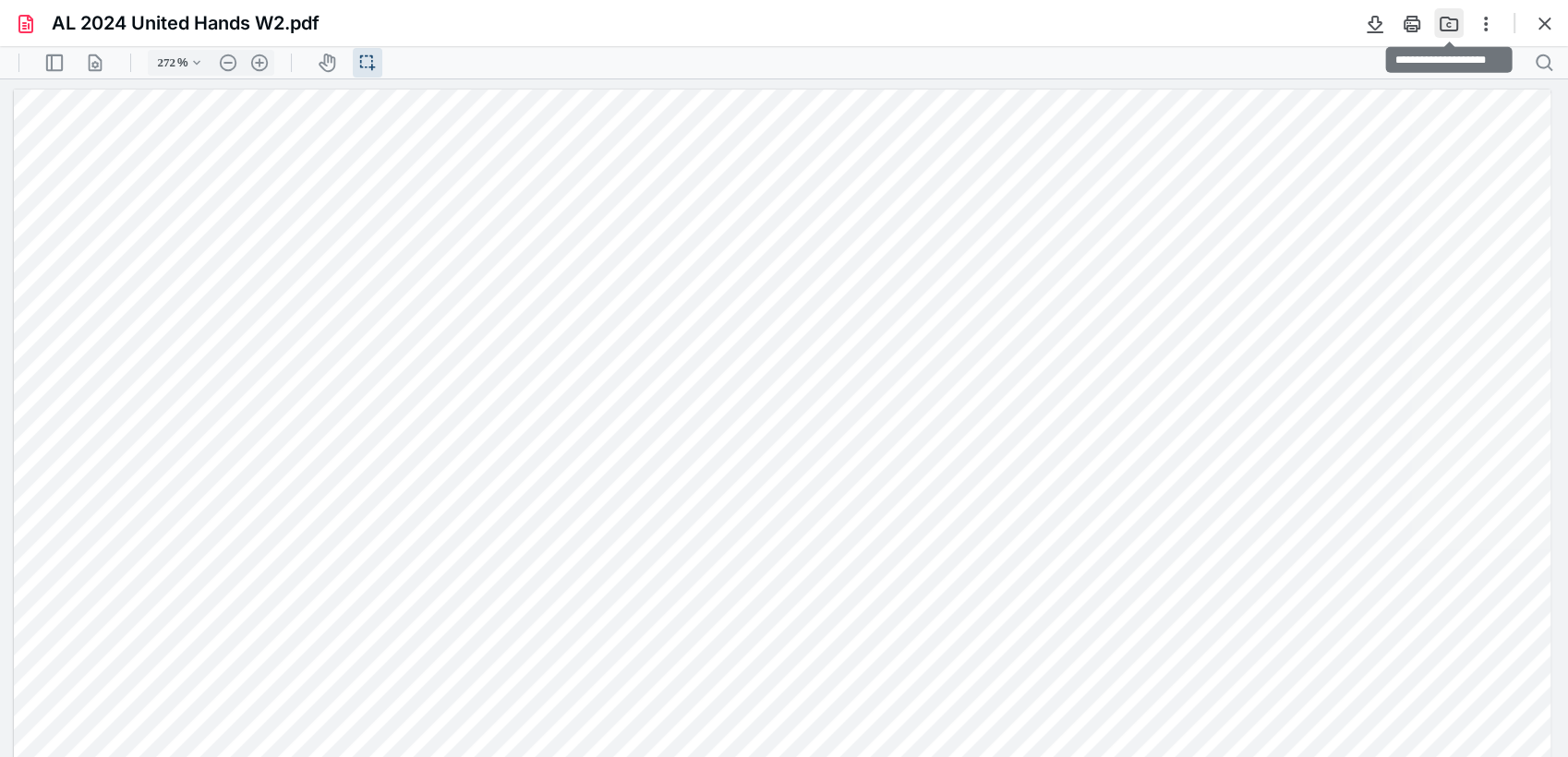 click at bounding box center [1449, 23] 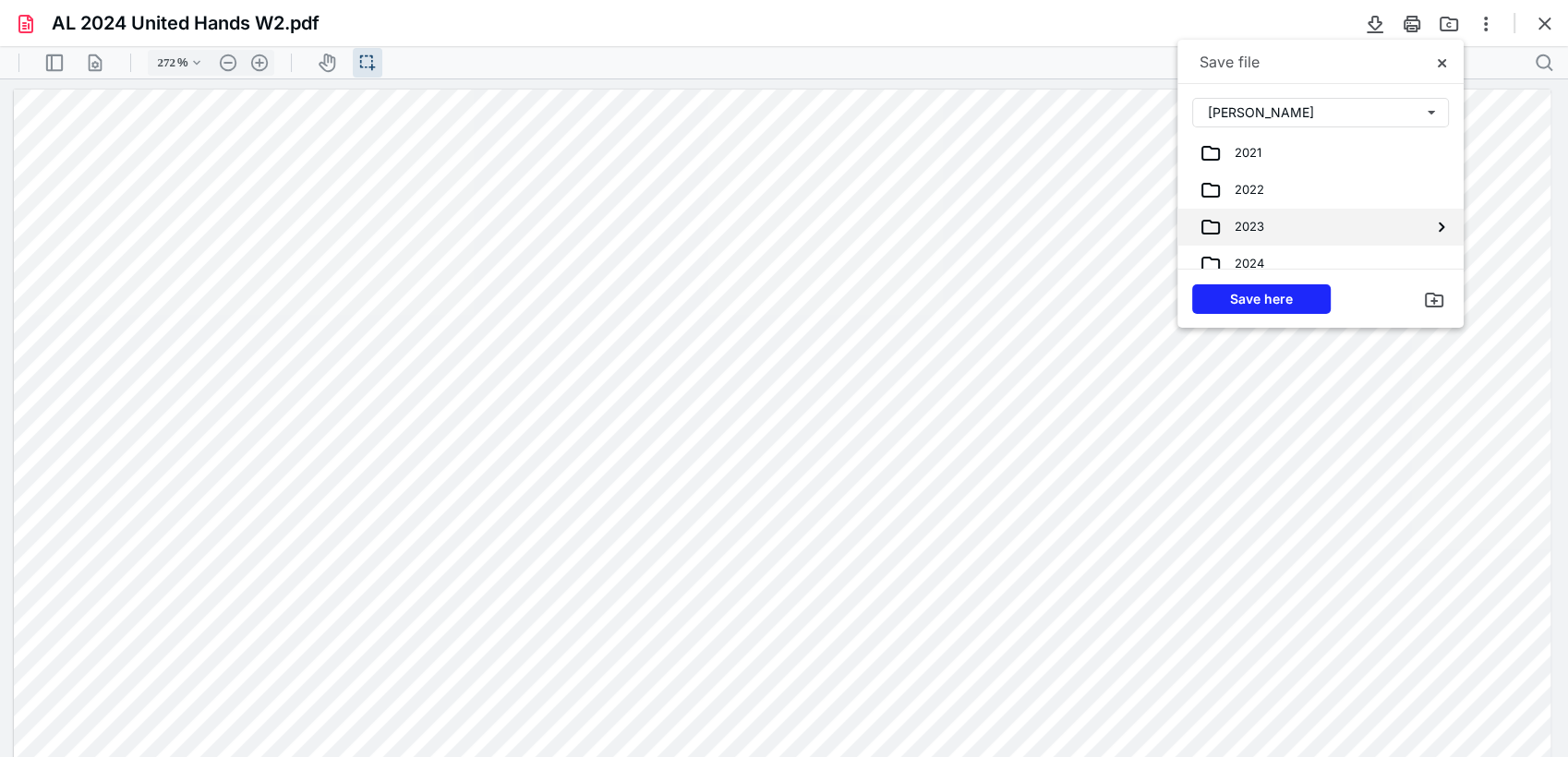 scroll, scrollTop: 88, scrollLeft: 0, axis: vertical 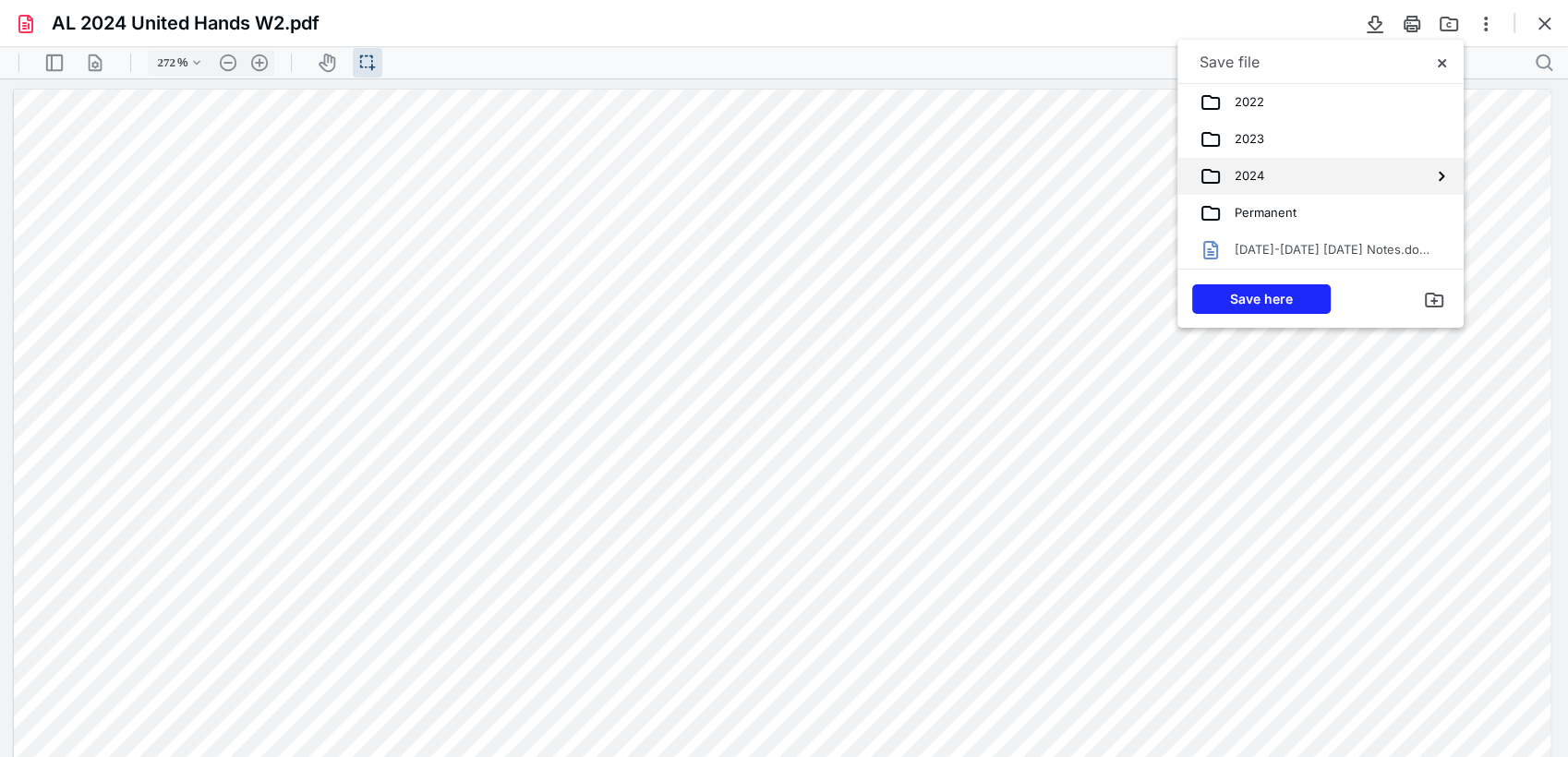 click on "2024" at bounding box center (1306, 176) 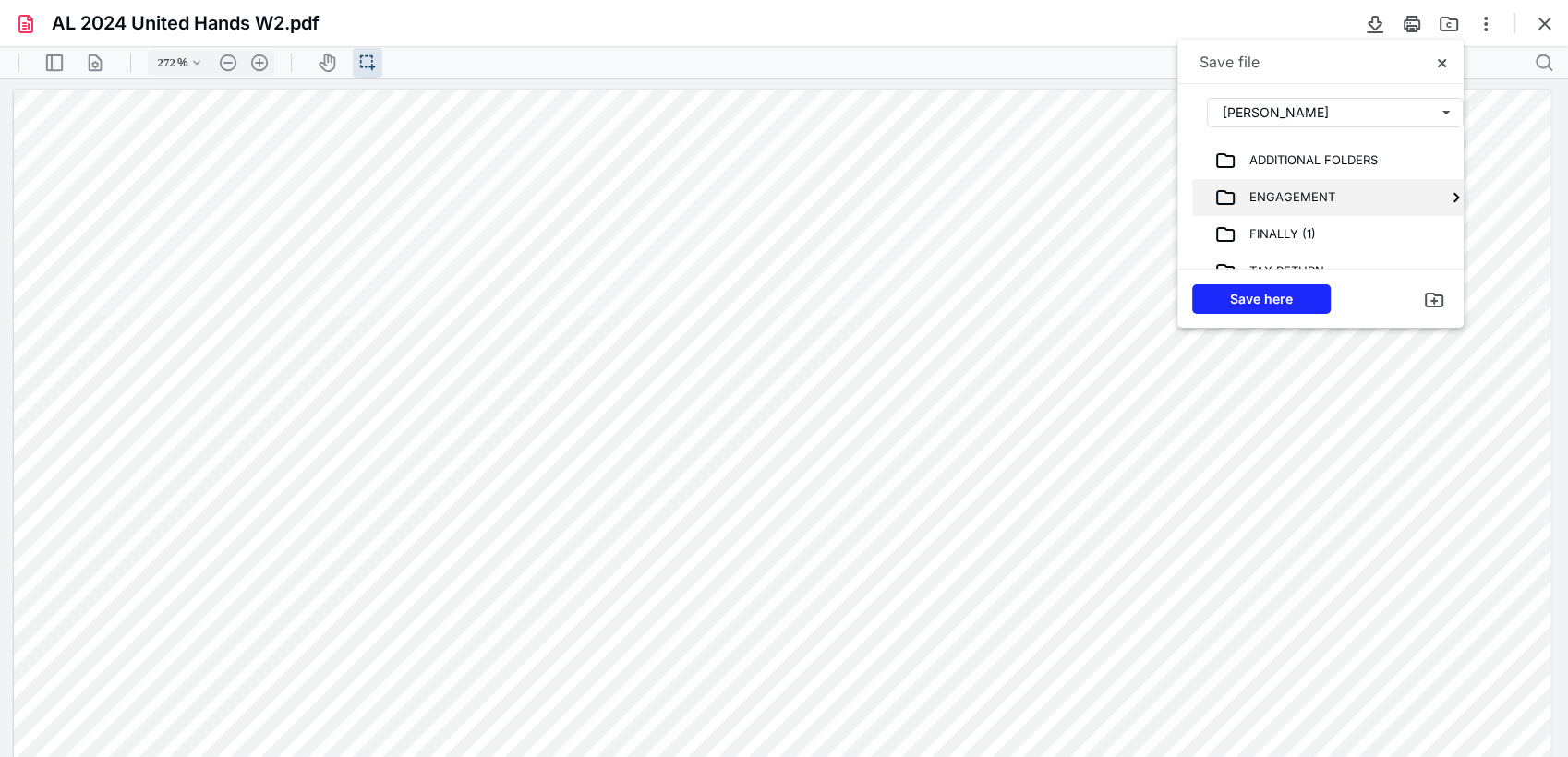 scroll, scrollTop: 74, scrollLeft: 0, axis: vertical 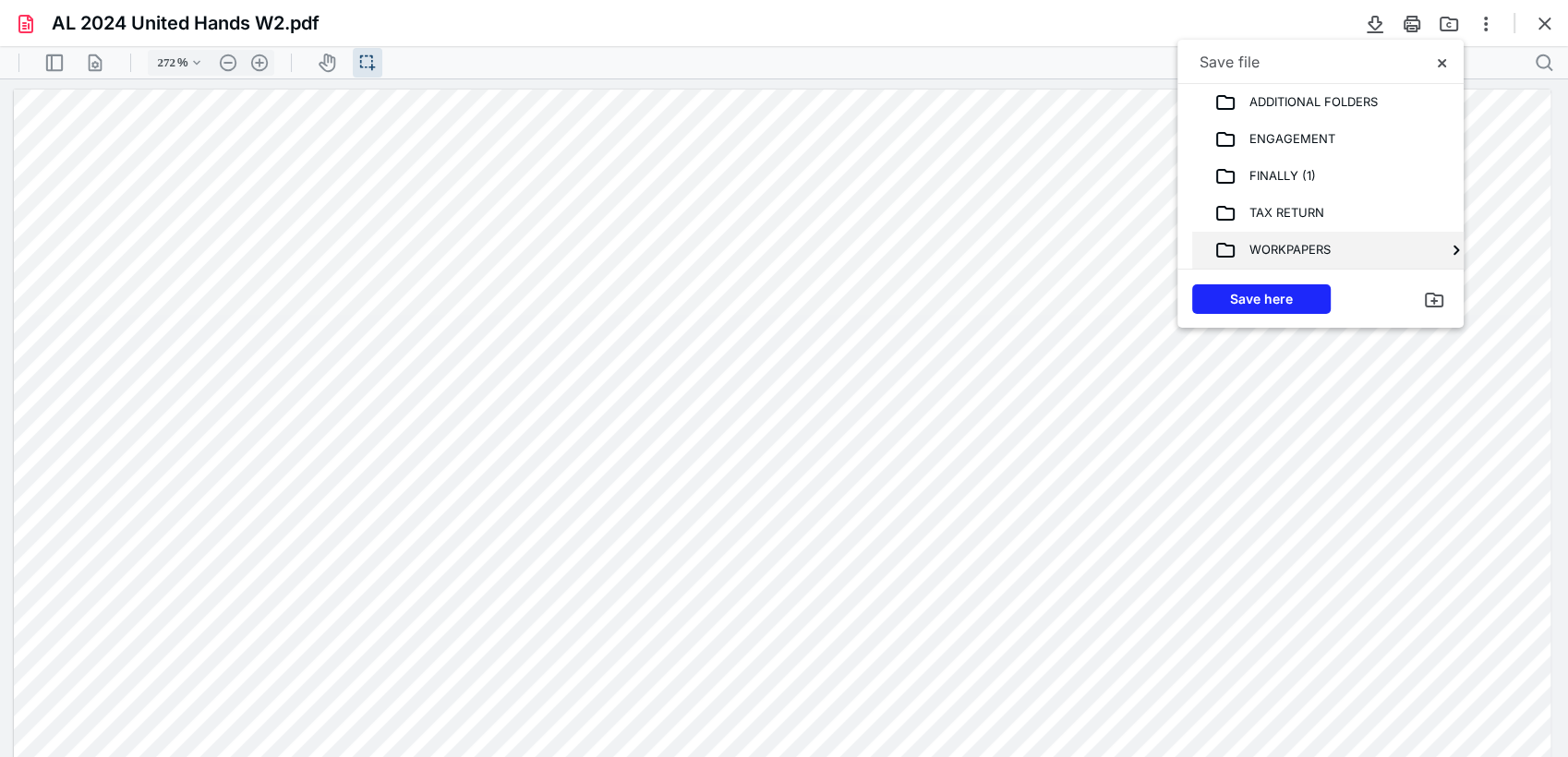 click on "WORKPAPERS" at bounding box center [1321, 250] 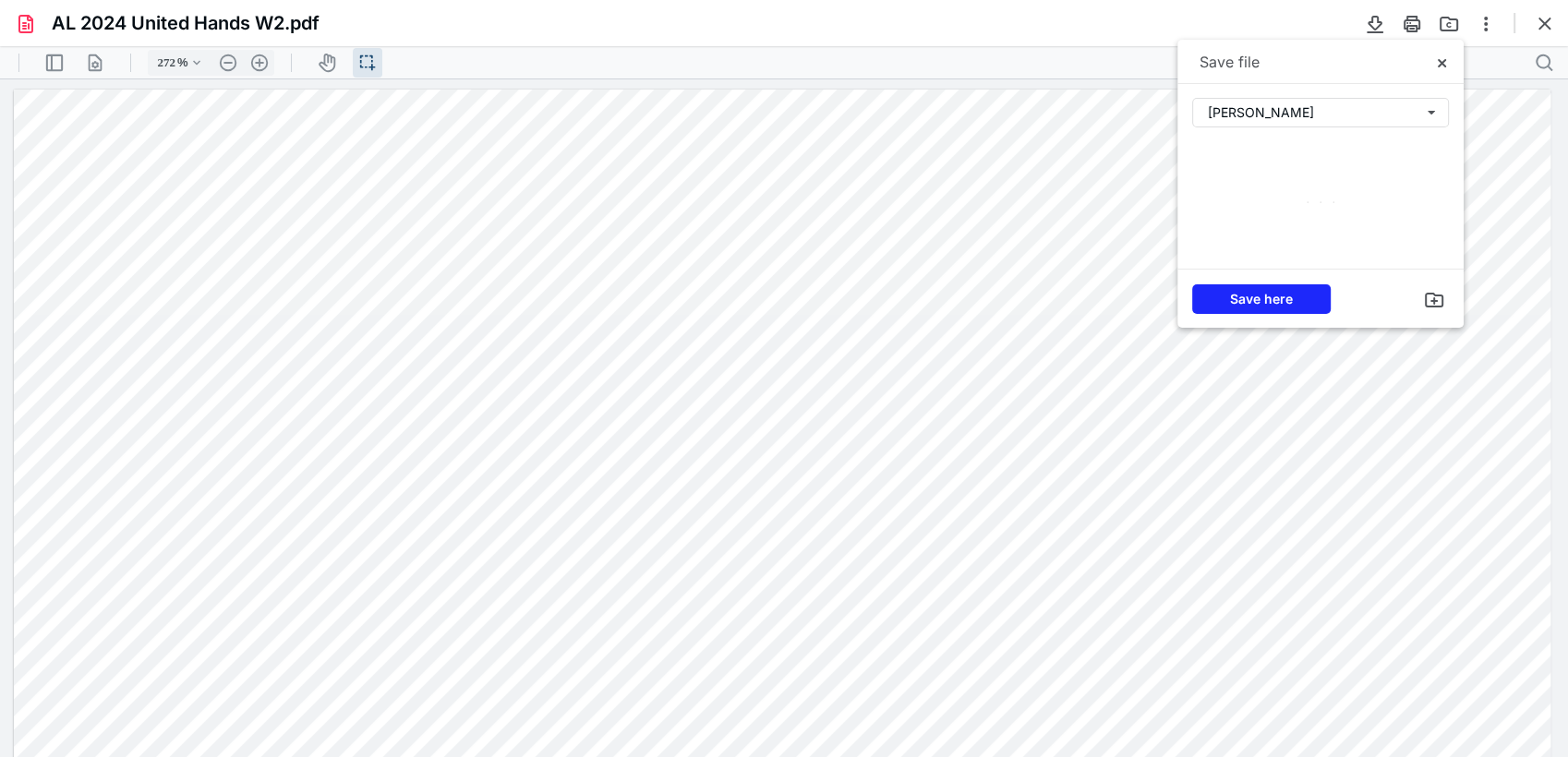 scroll, scrollTop: 0, scrollLeft: 0, axis: both 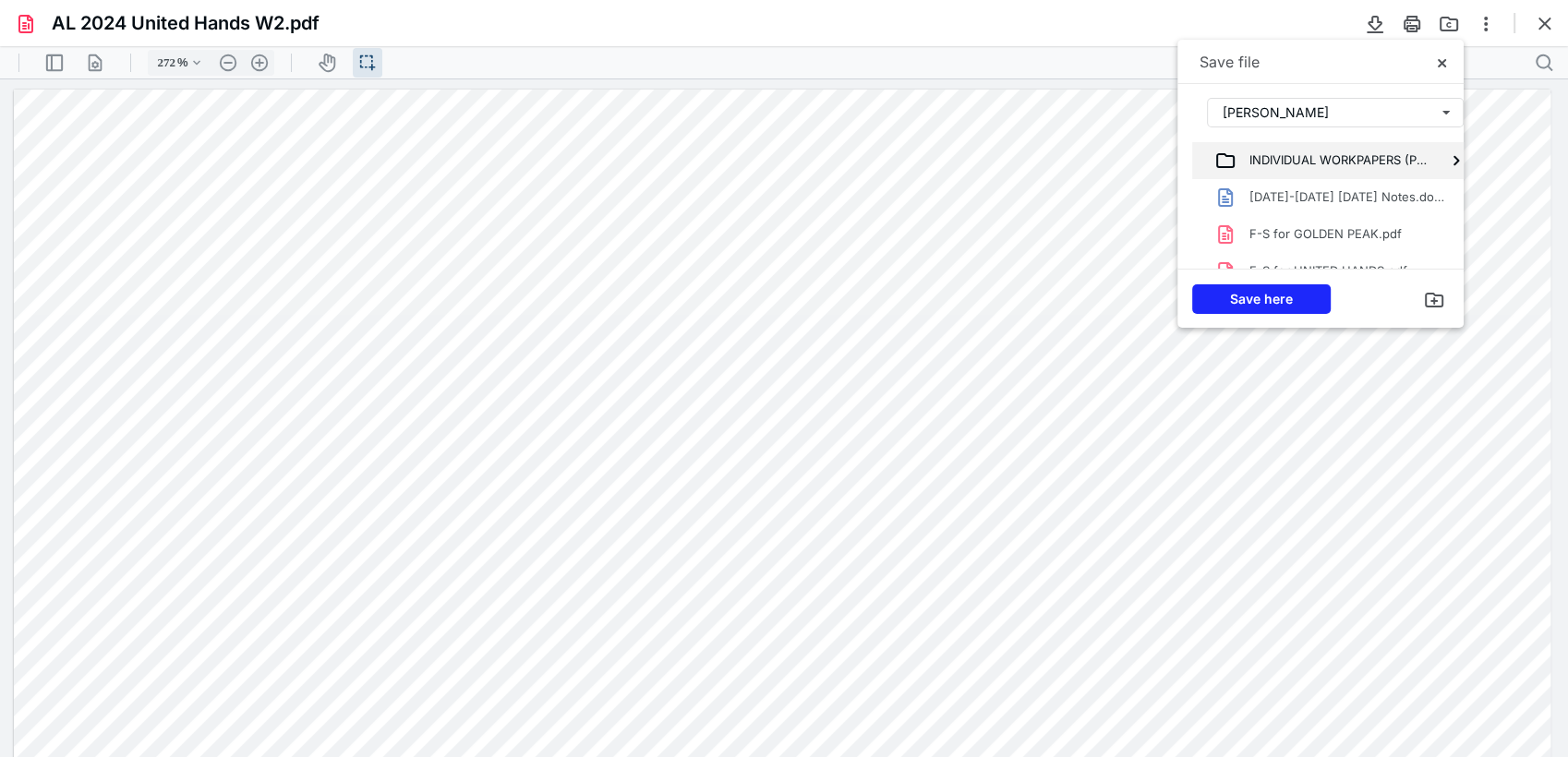 click on "INDIVIDUAL WORKPAPERS (PBC)" at bounding box center [1321, 161] 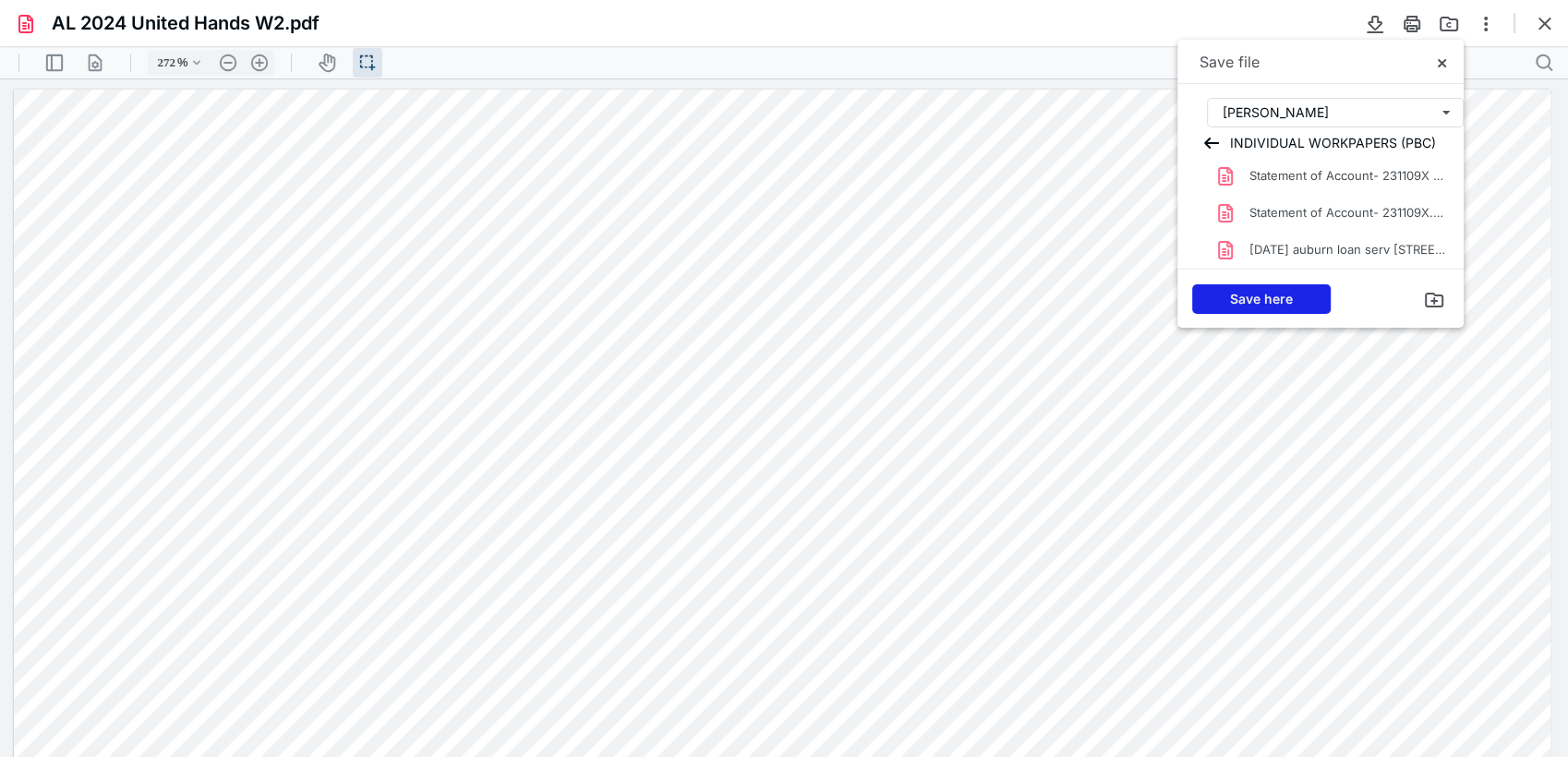 click on "Save here" at bounding box center (1261, 299) 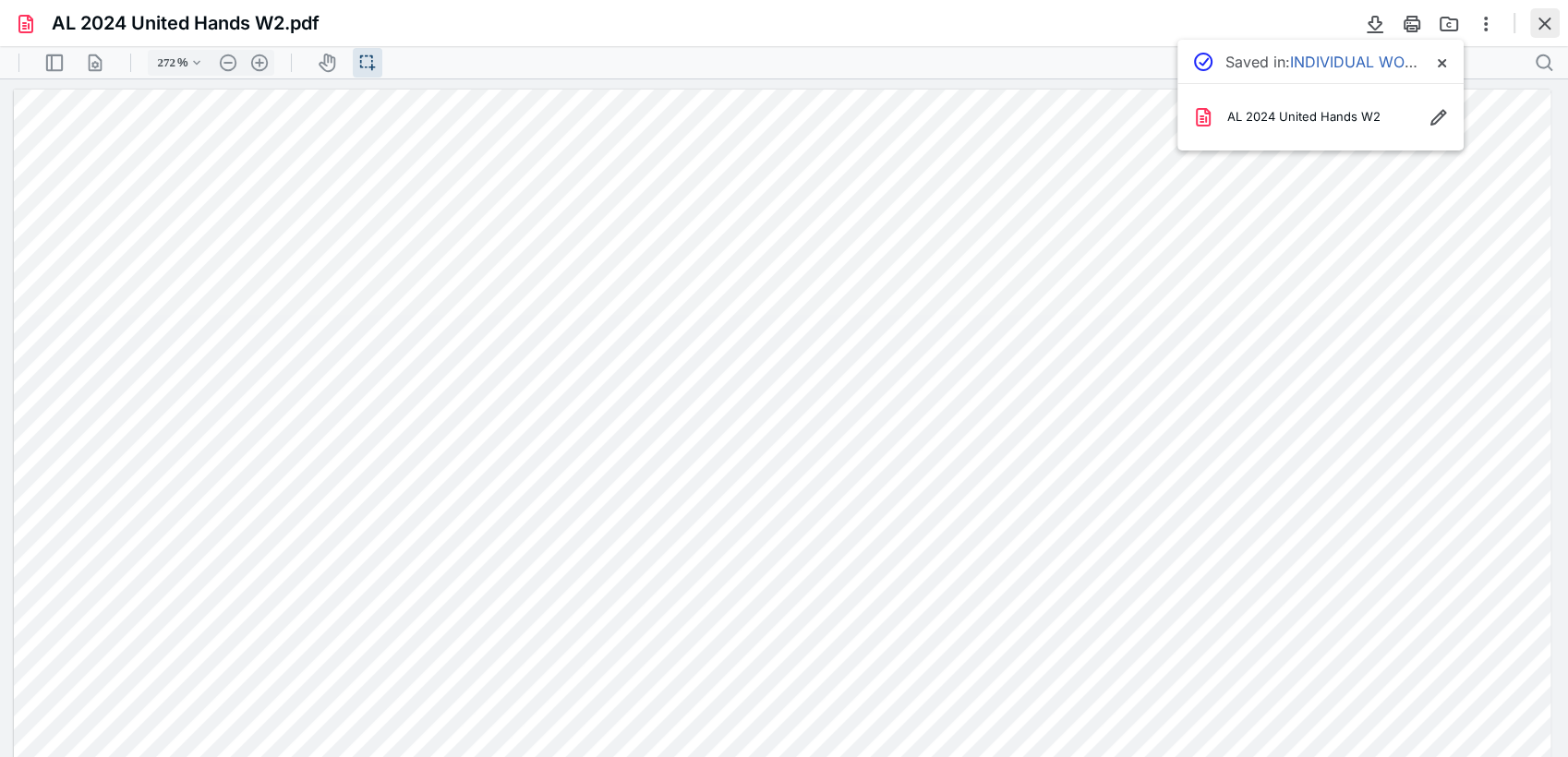 click at bounding box center [1545, 23] 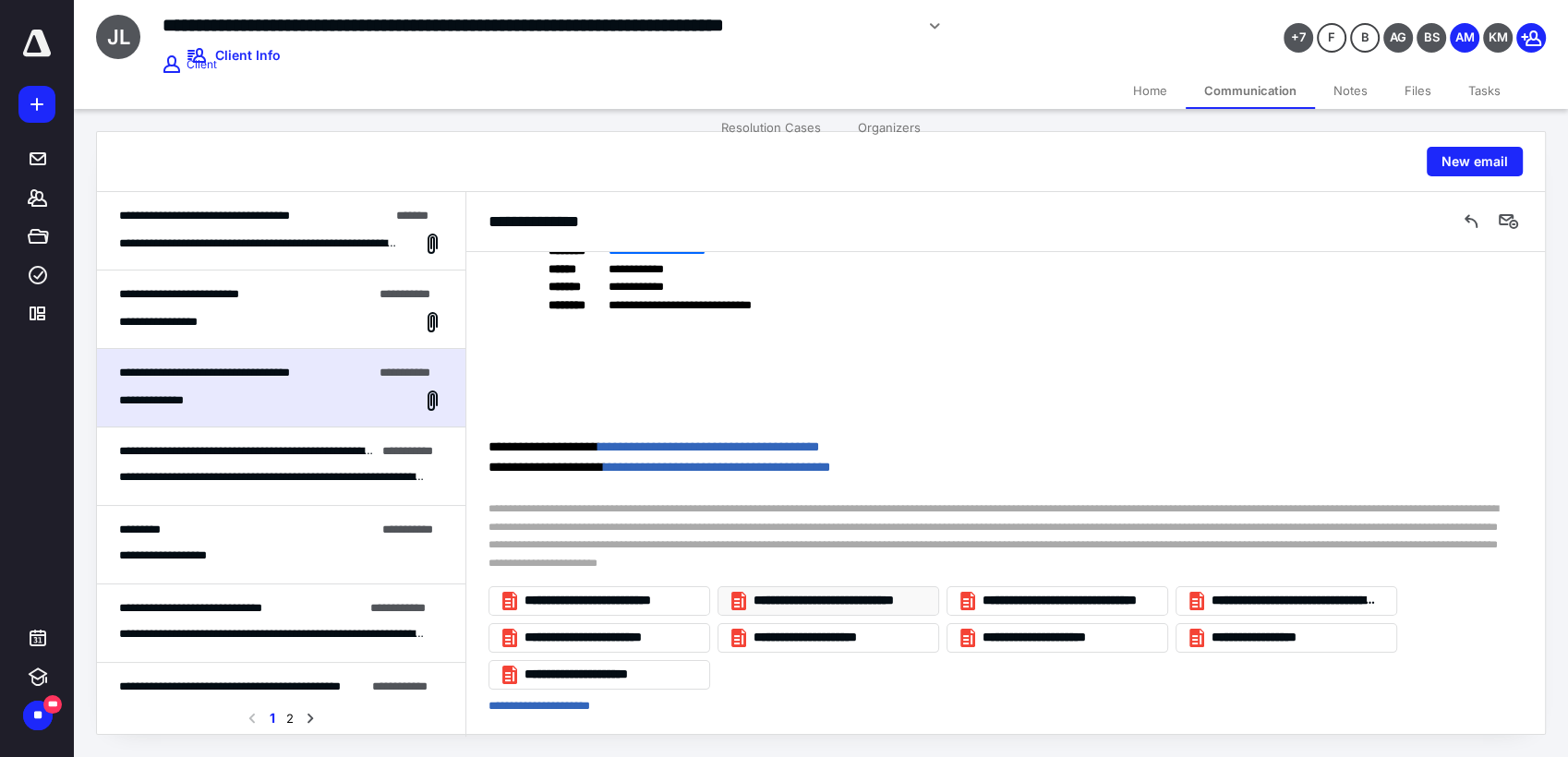 click on "**********" at bounding box center (836, 601) 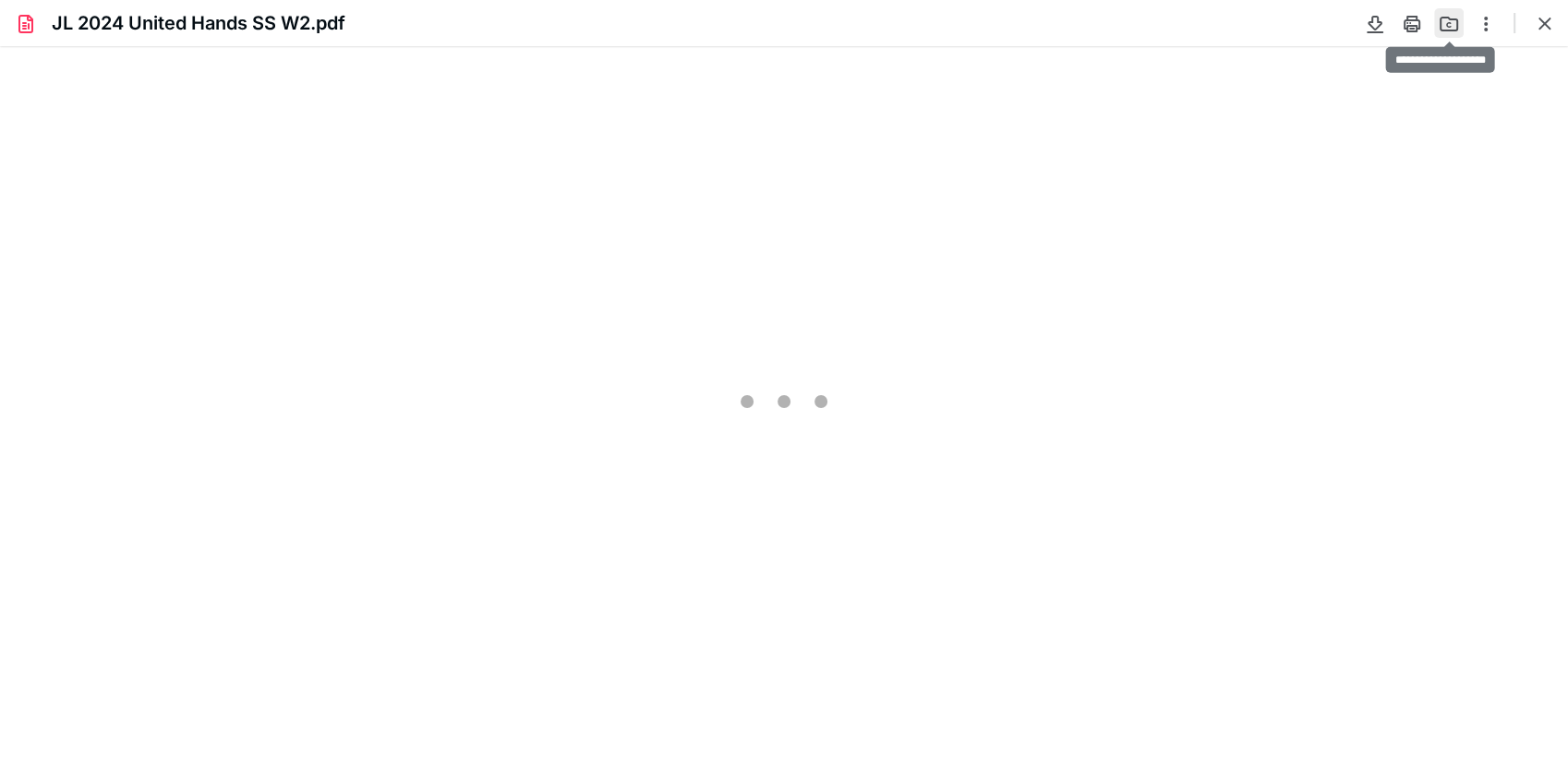 scroll, scrollTop: 0, scrollLeft: 0, axis: both 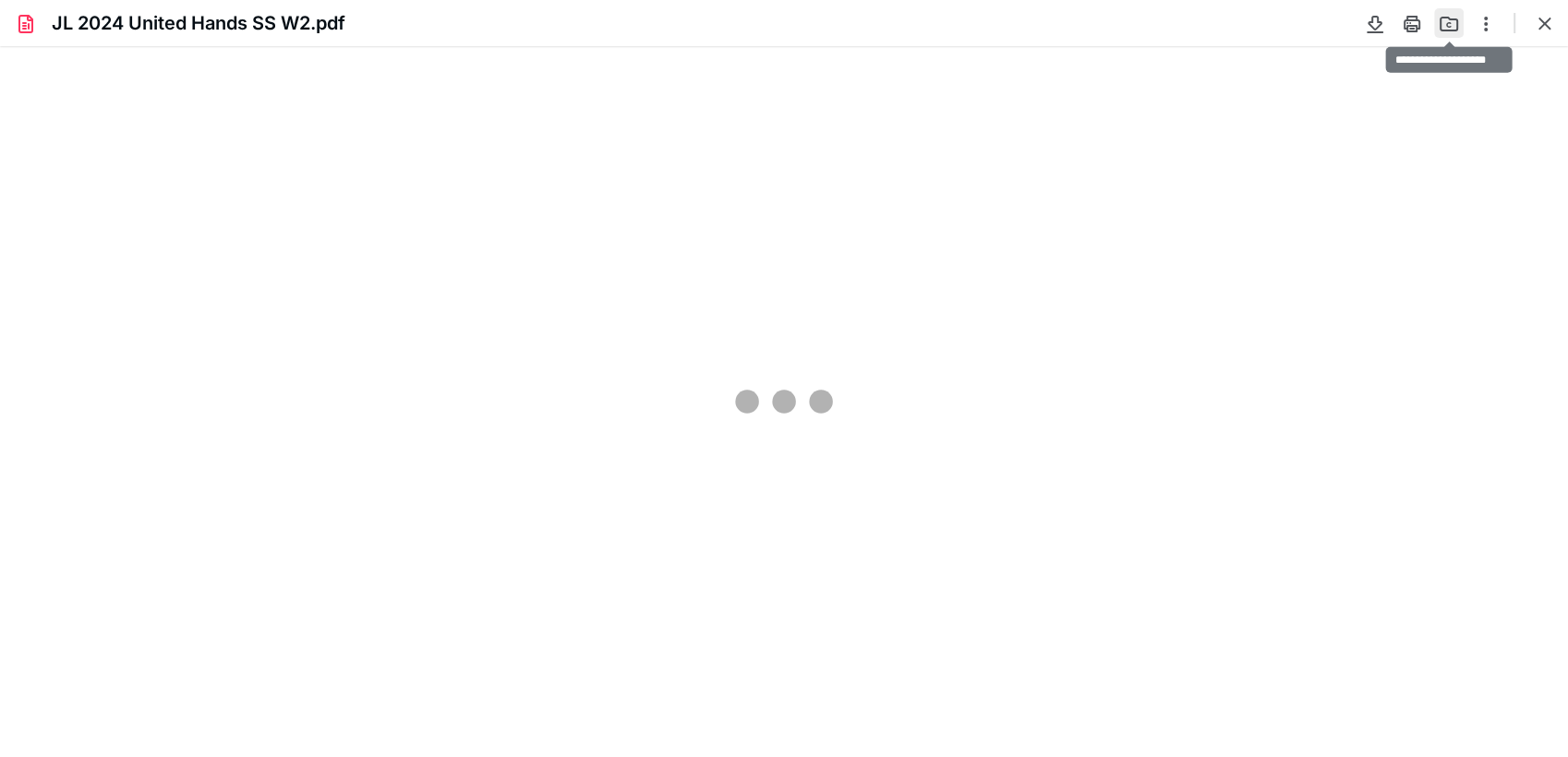 type on "272" 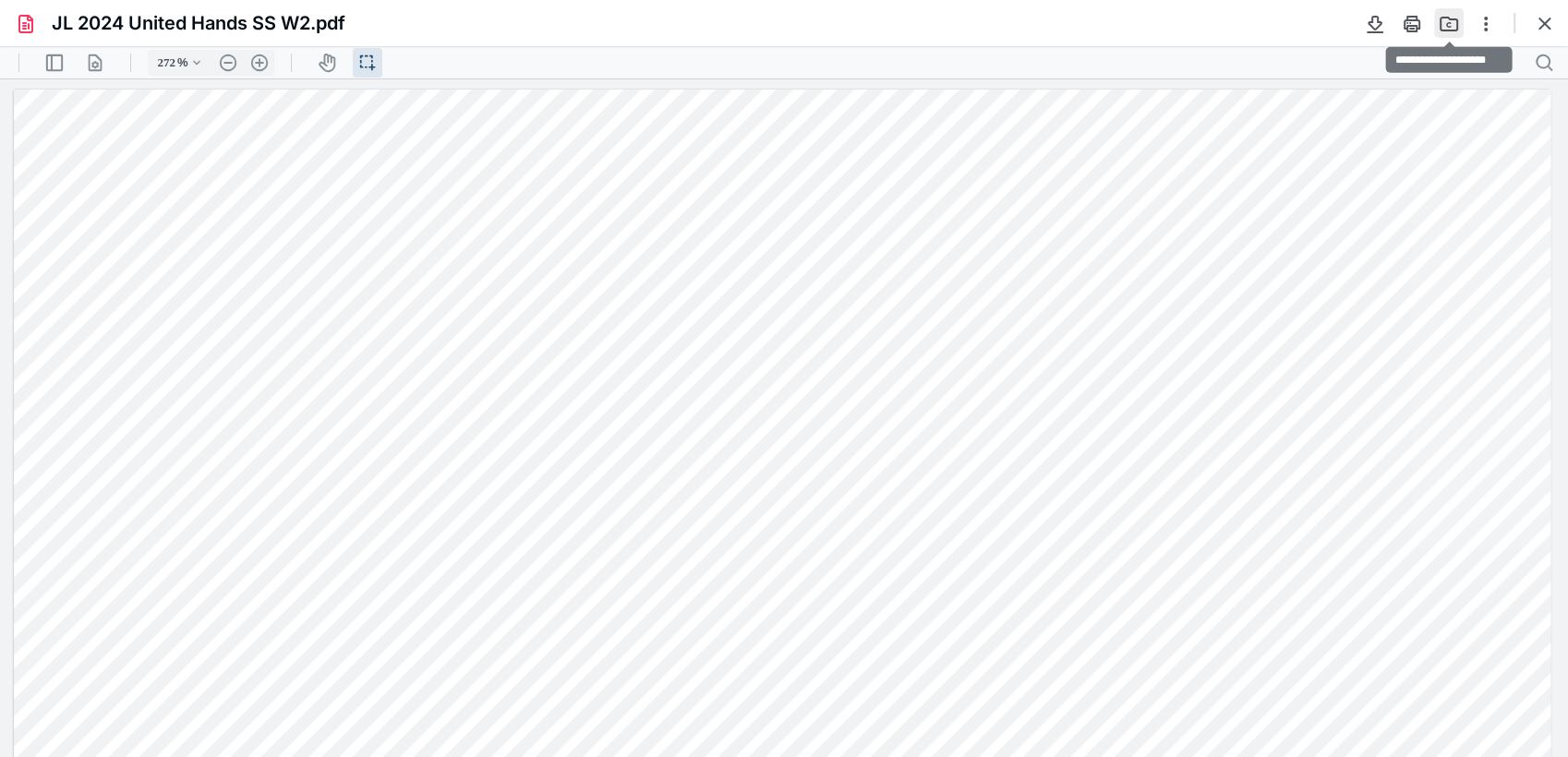 click at bounding box center (1449, 23) 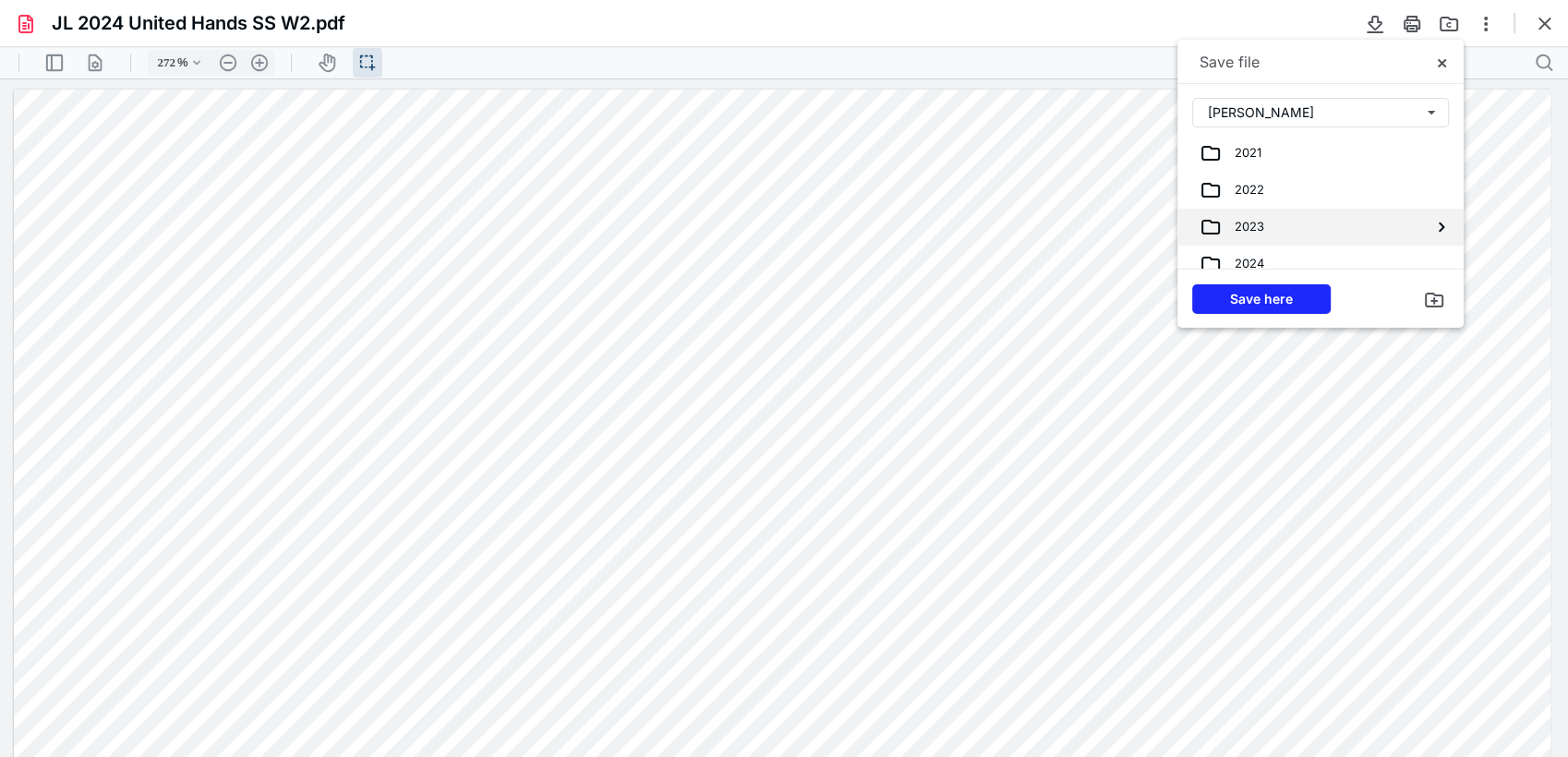 scroll, scrollTop: 88, scrollLeft: 0, axis: vertical 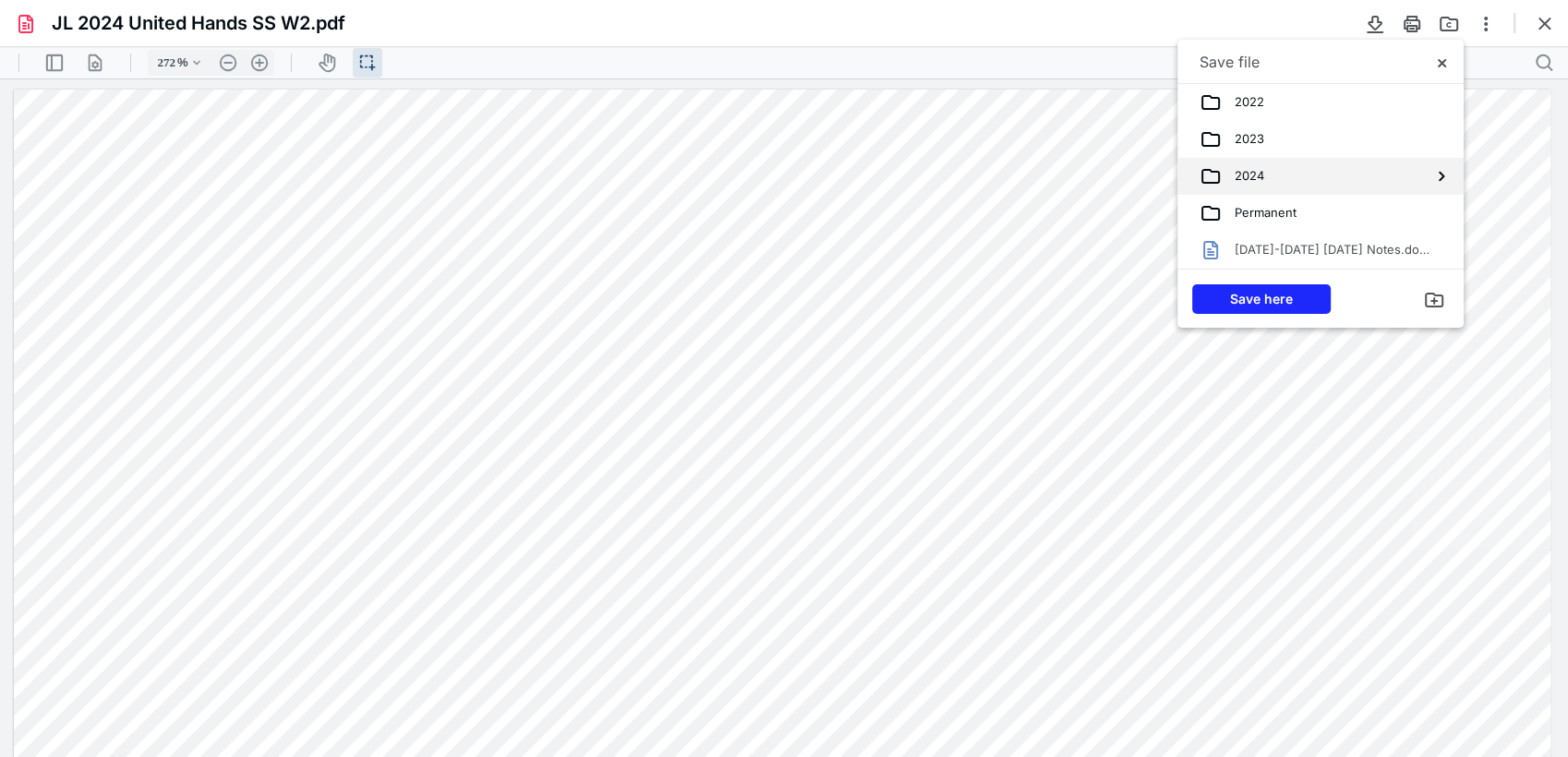 click on "2024" at bounding box center [1243, 176] 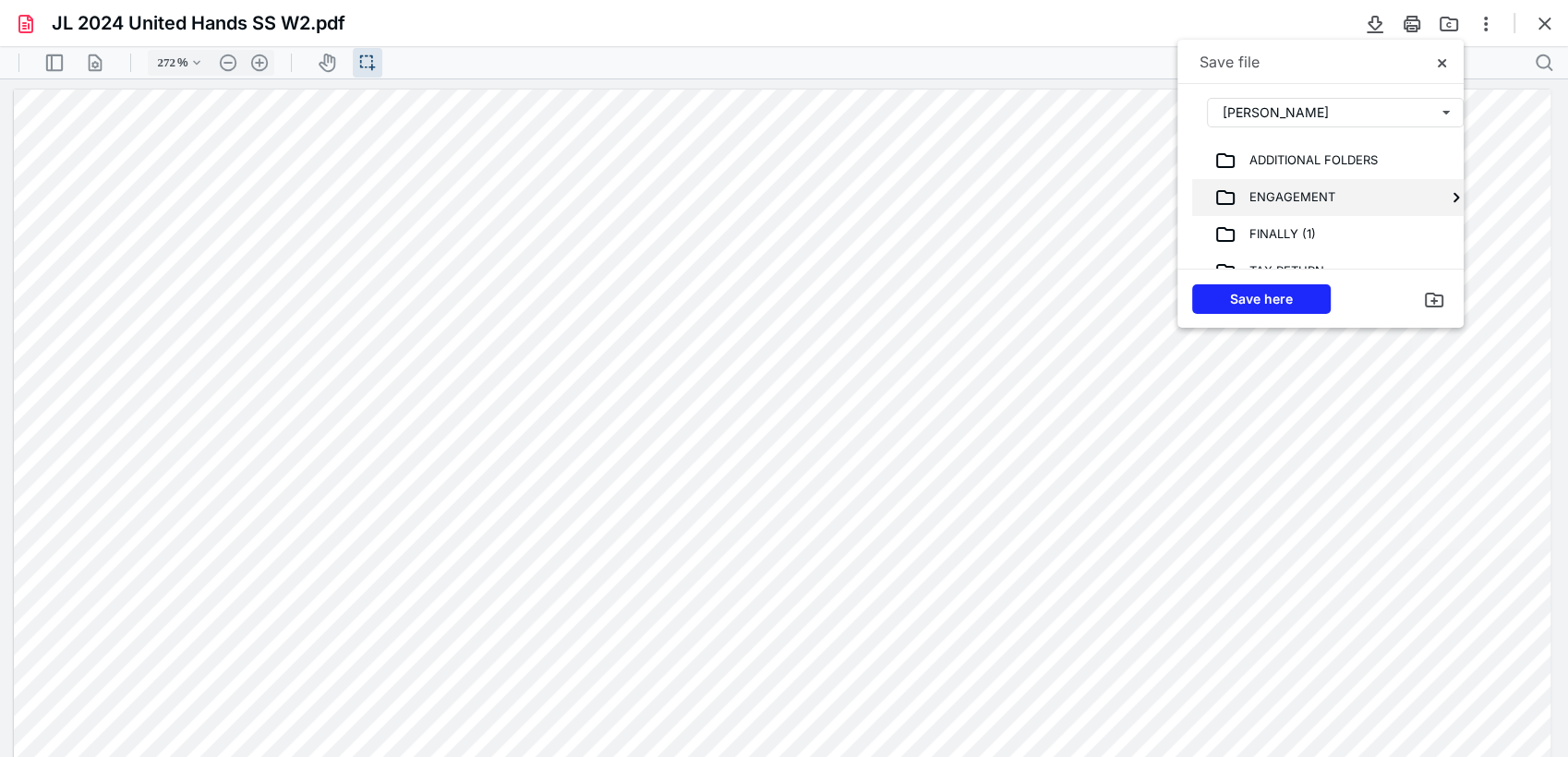 scroll, scrollTop: 74, scrollLeft: 0, axis: vertical 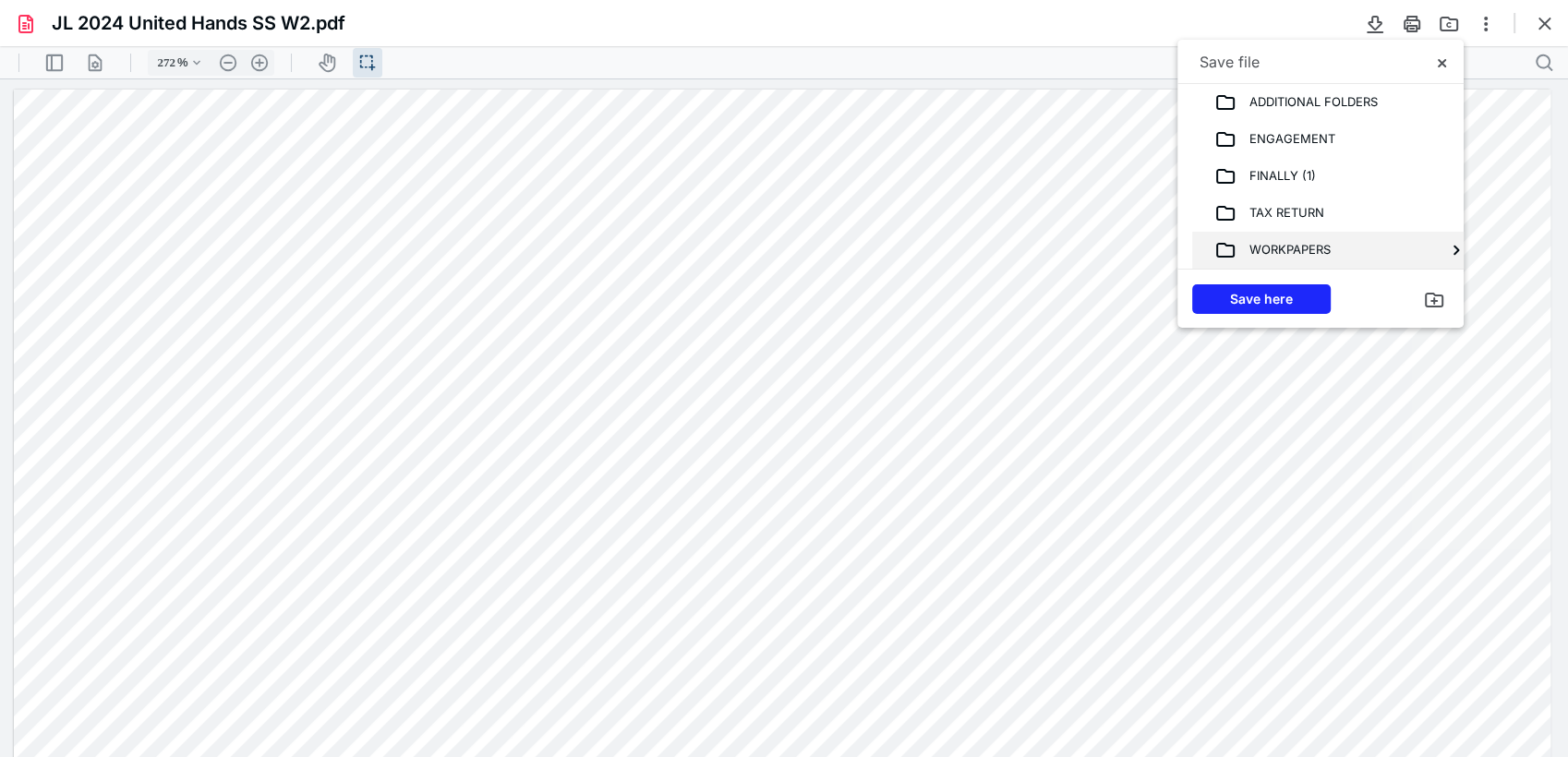 click on "WORKPAPERS" at bounding box center [1284, 250] 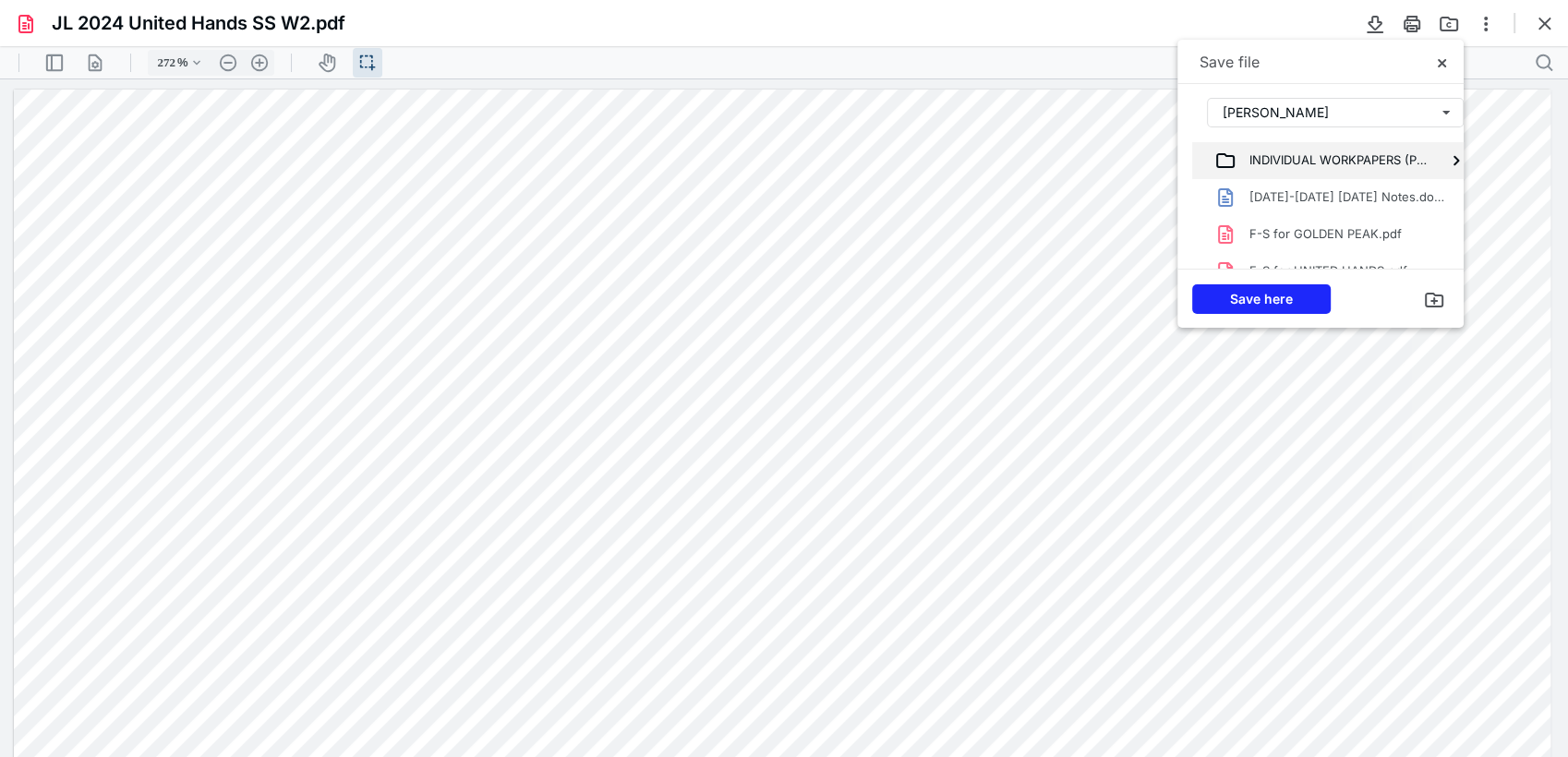 click on "INDIVIDUAL WORKPAPERS (PBC)" at bounding box center (1335, 161) 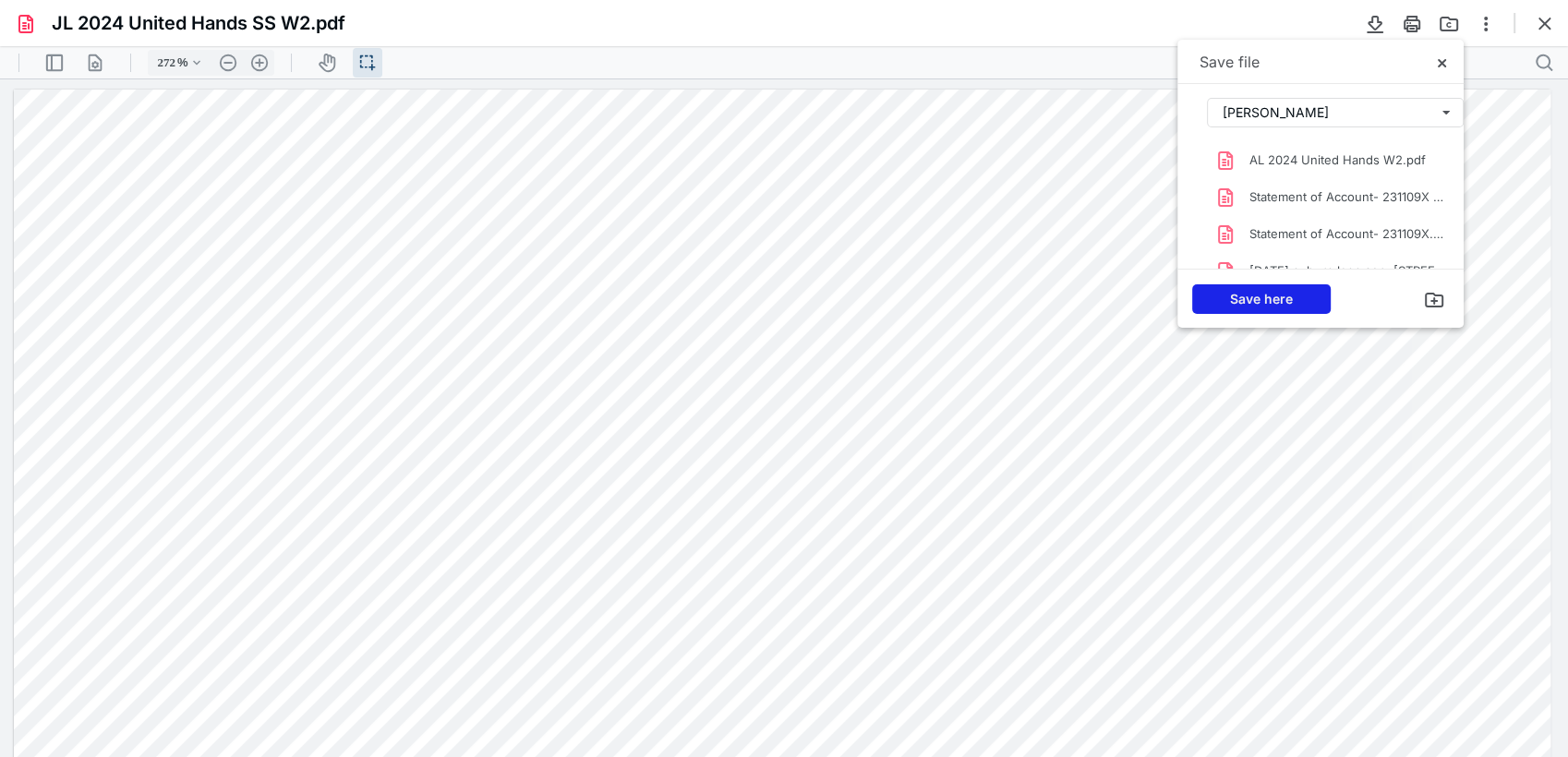 click on "Save here" at bounding box center [1261, 299] 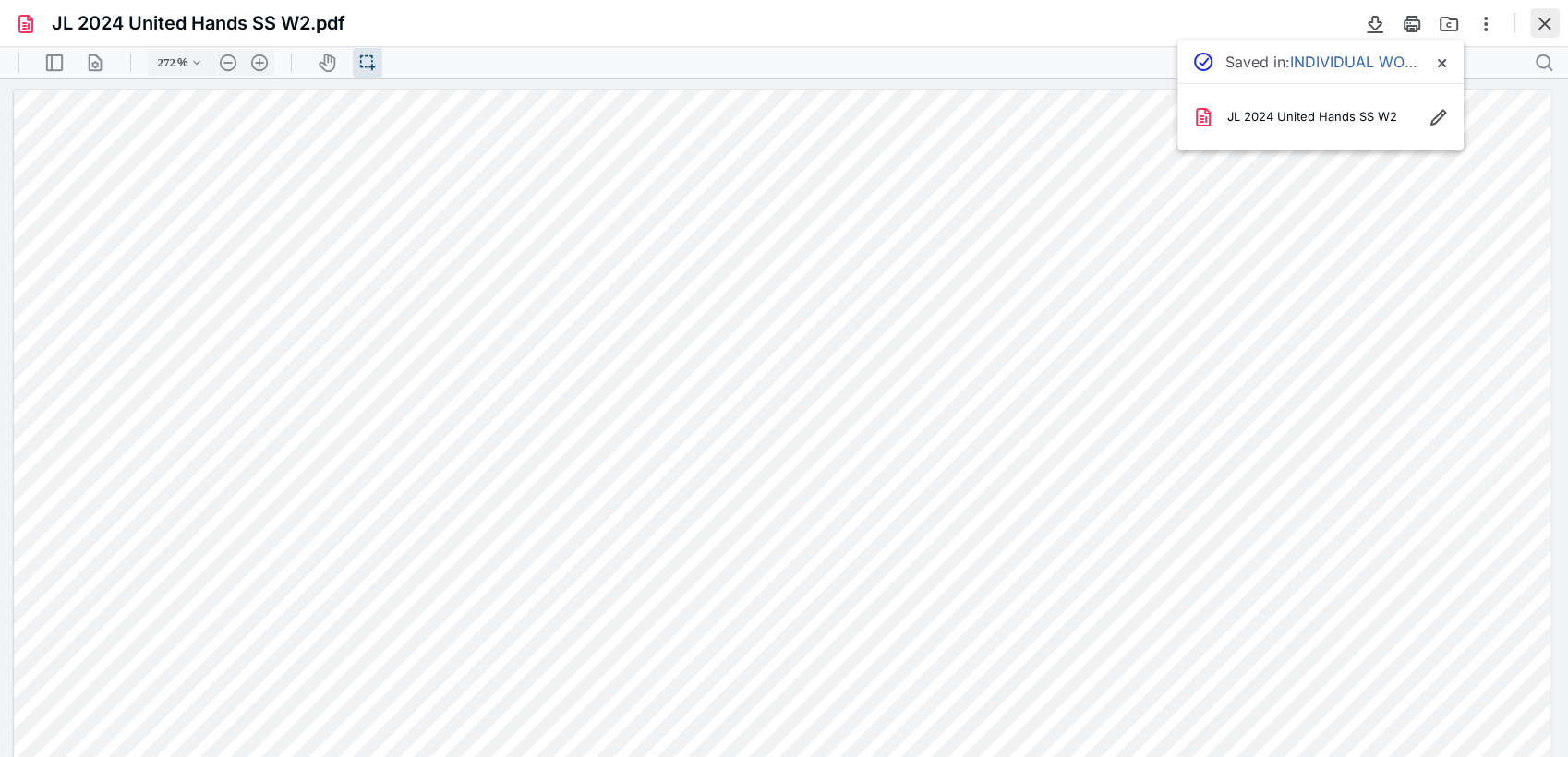 click at bounding box center (1545, 23) 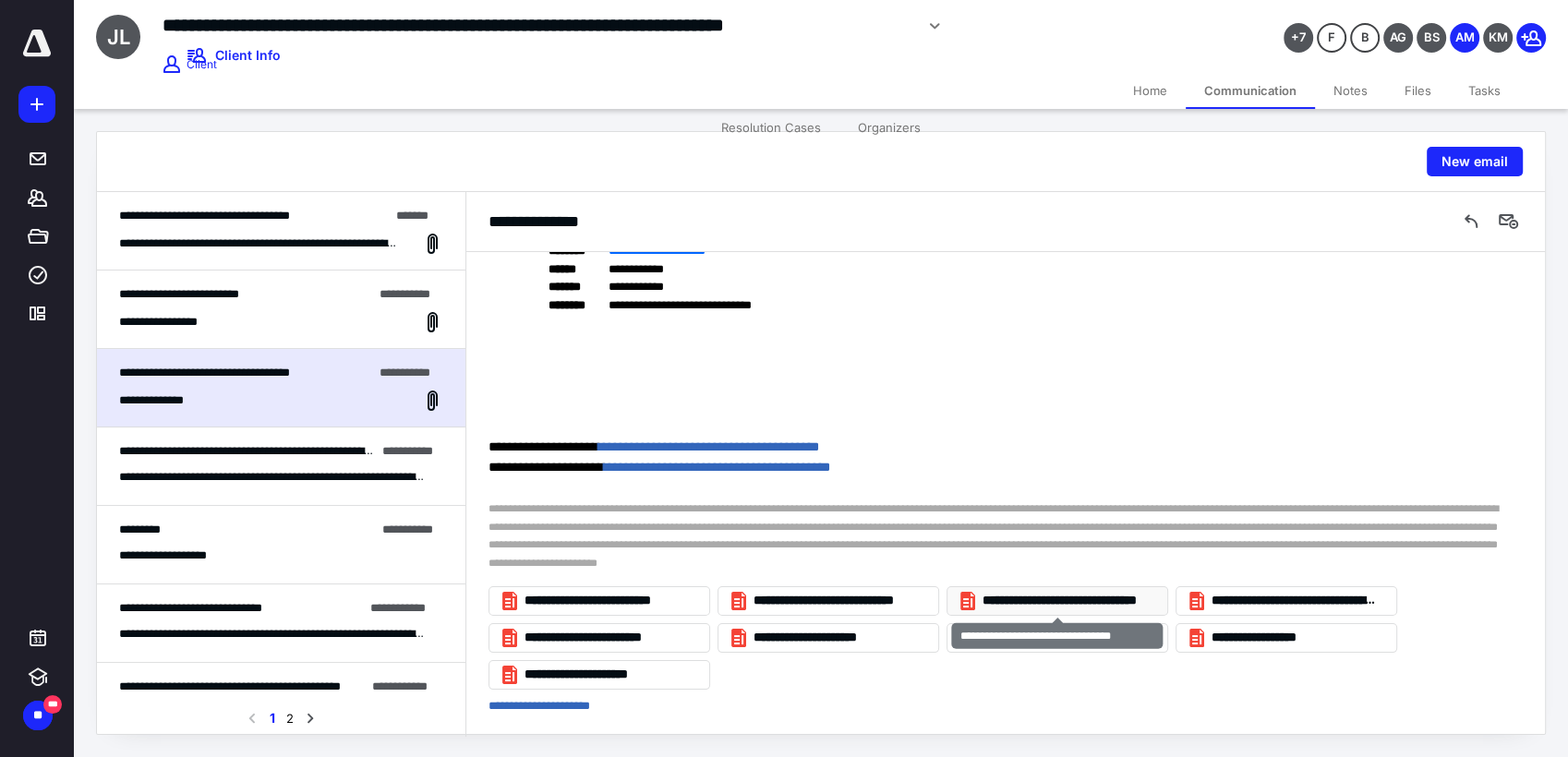 click on "**********" at bounding box center [1065, 601] 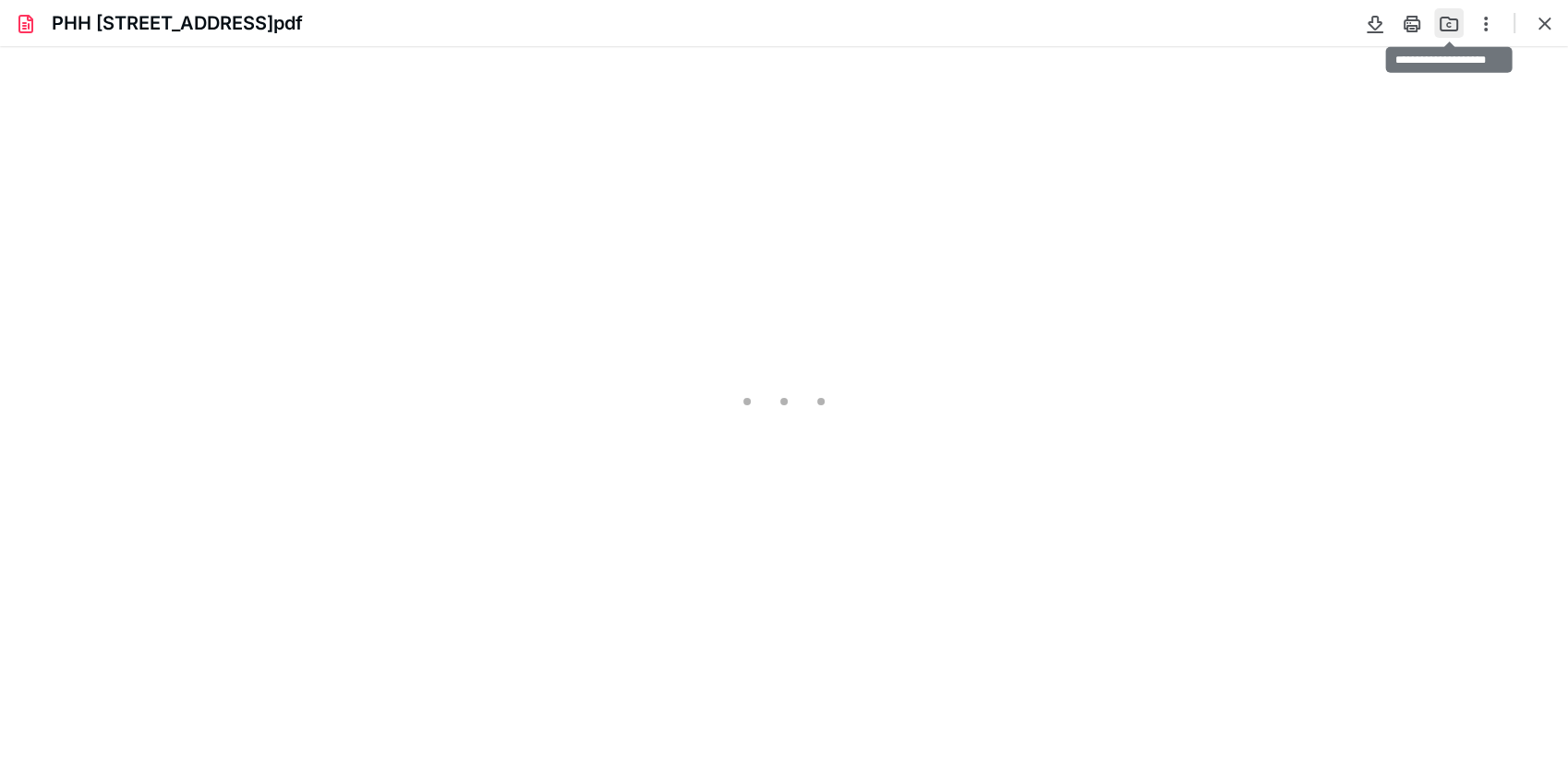 scroll, scrollTop: 0, scrollLeft: 0, axis: both 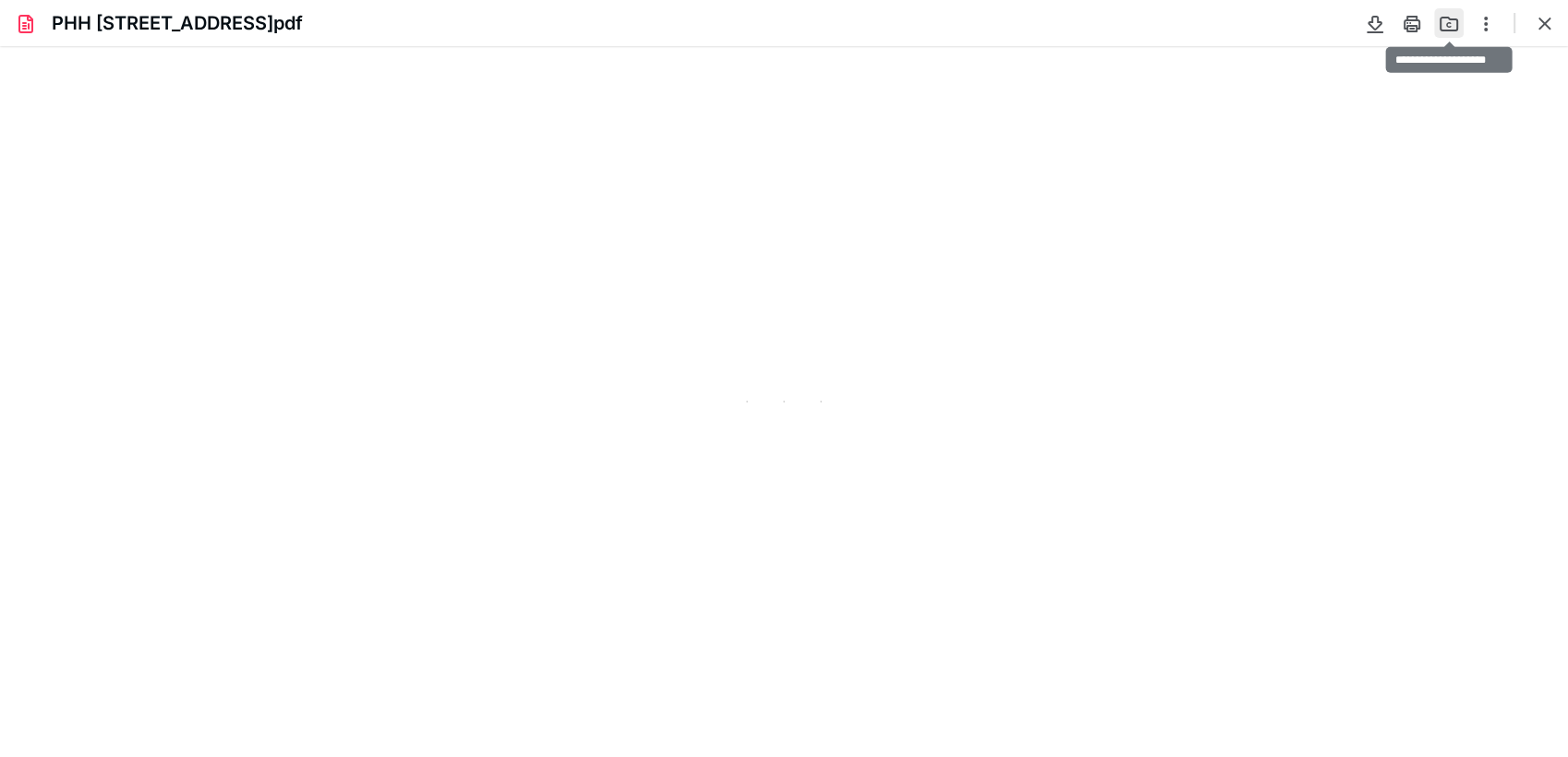 type on "272" 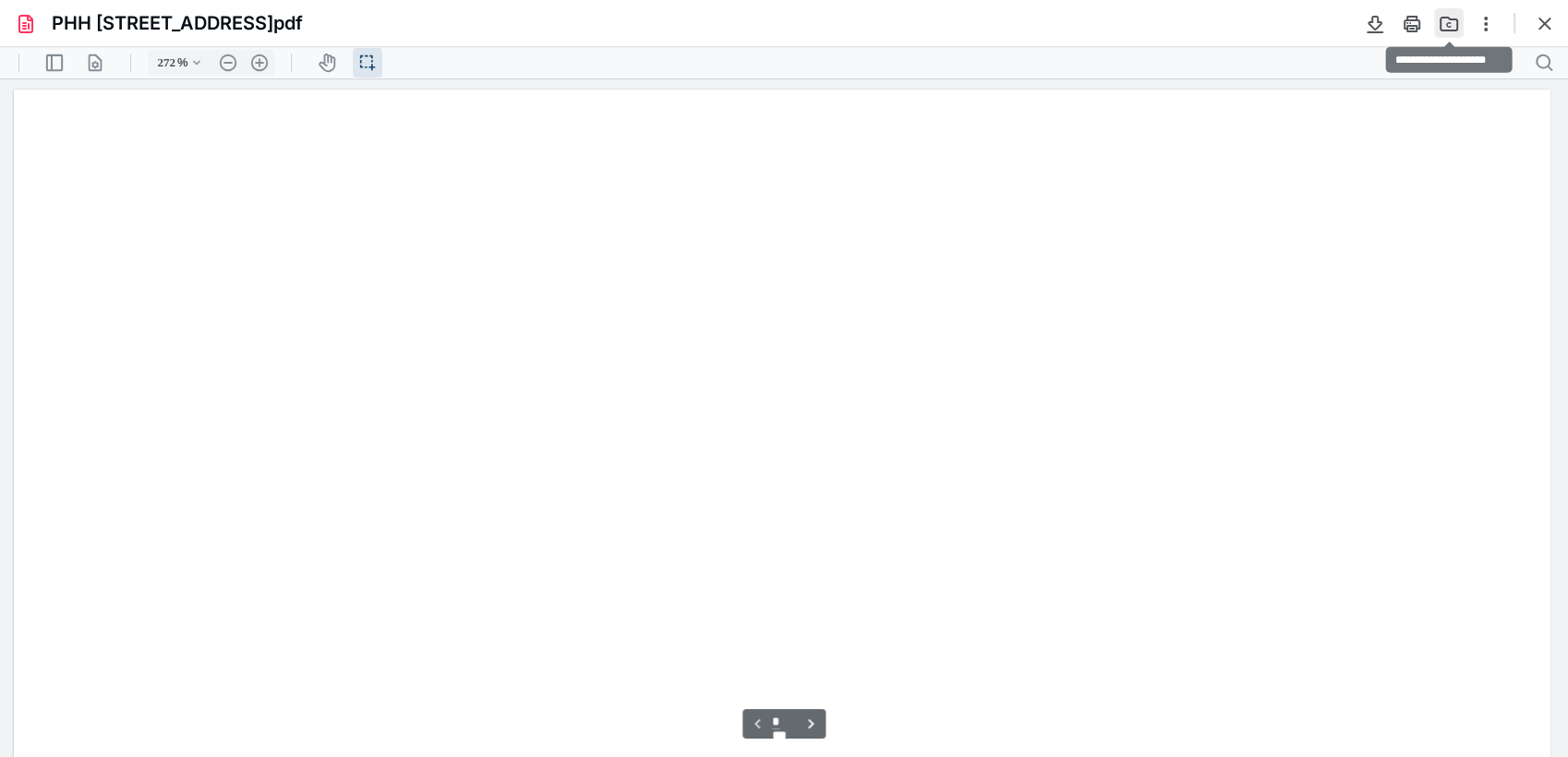 scroll, scrollTop: 43, scrollLeft: 0, axis: vertical 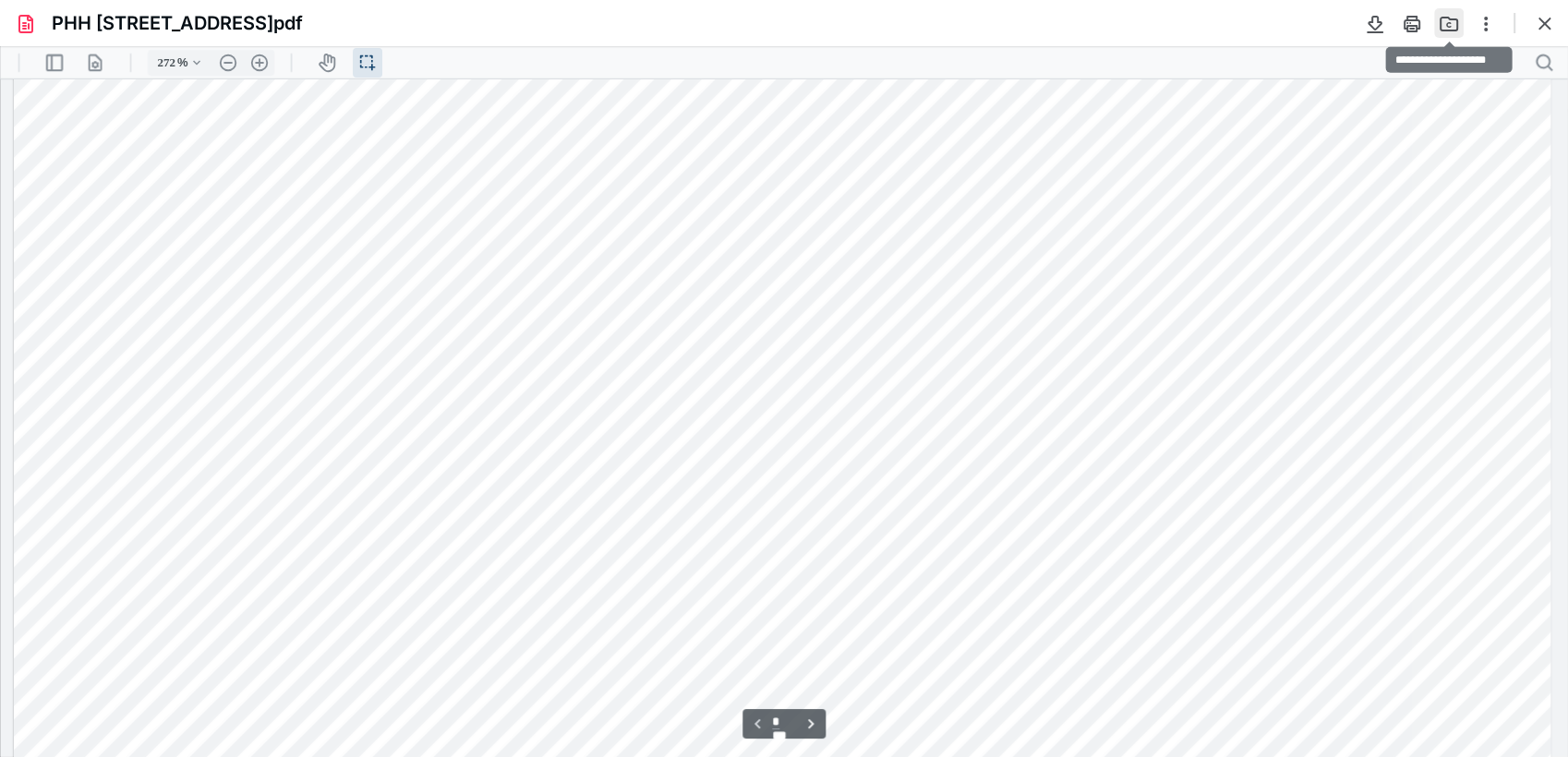 click at bounding box center [1449, 23] 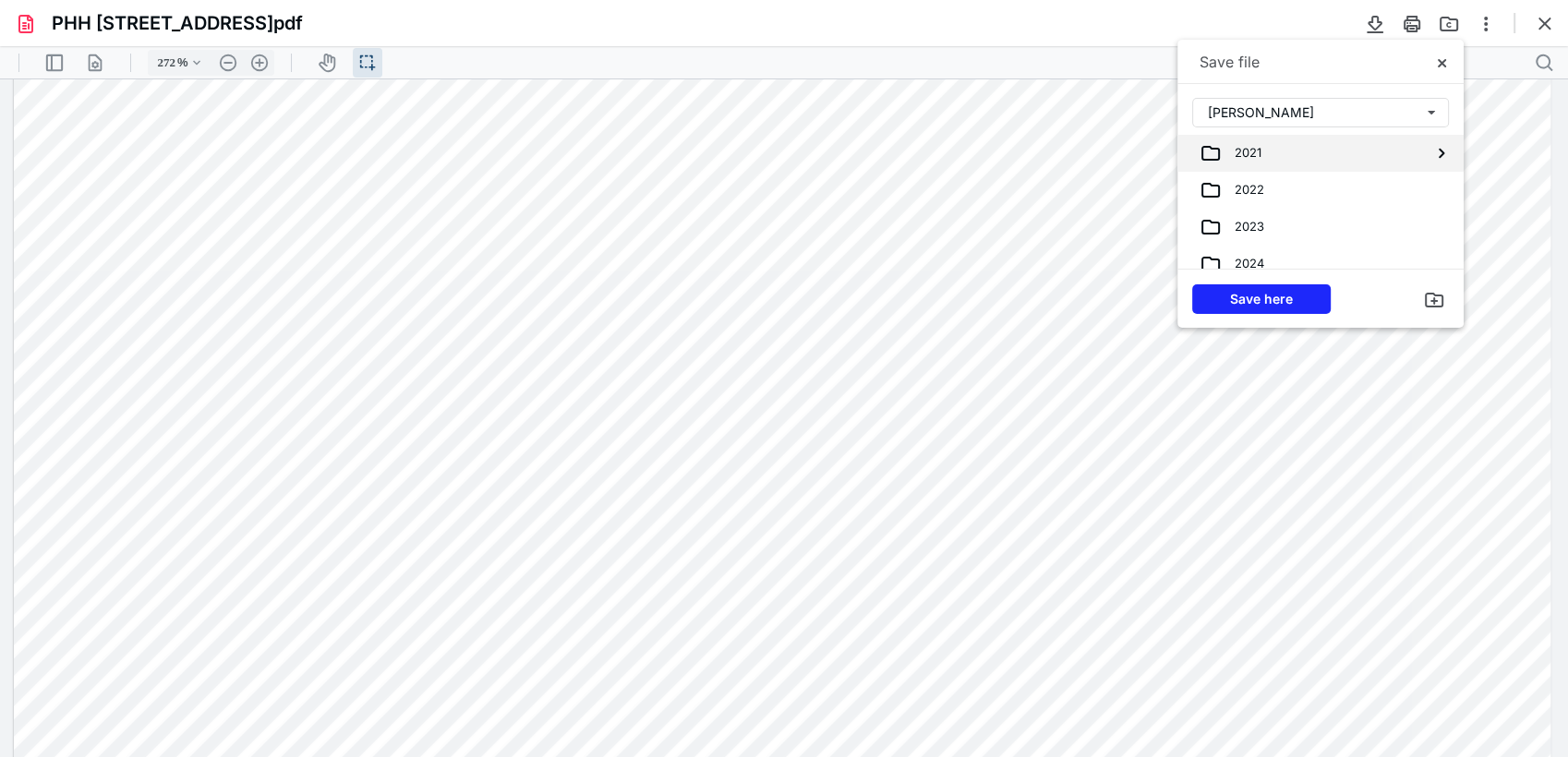 scroll, scrollTop: 88, scrollLeft: 0, axis: vertical 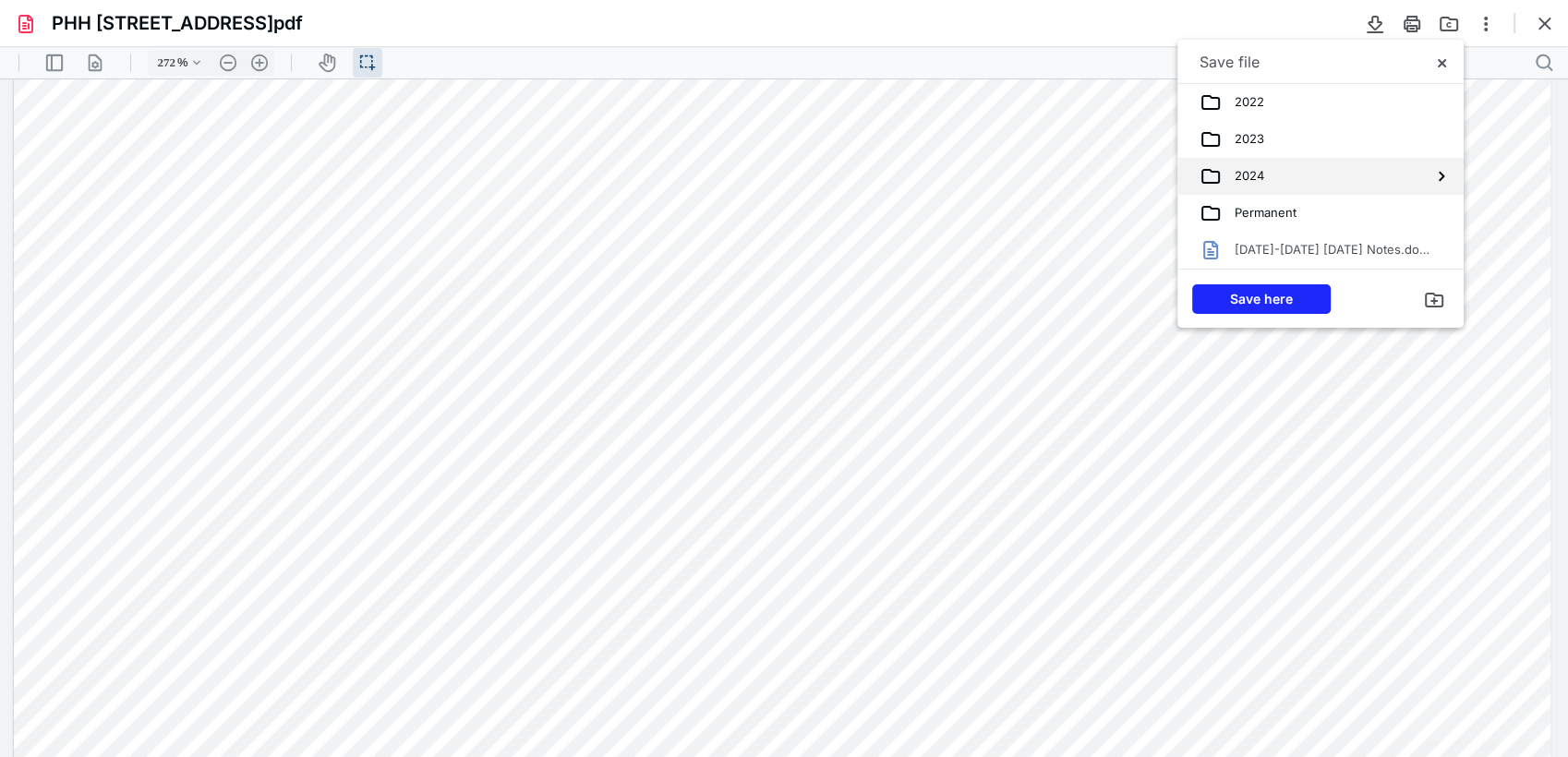 click on "2024" at bounding box center [1306, 176] 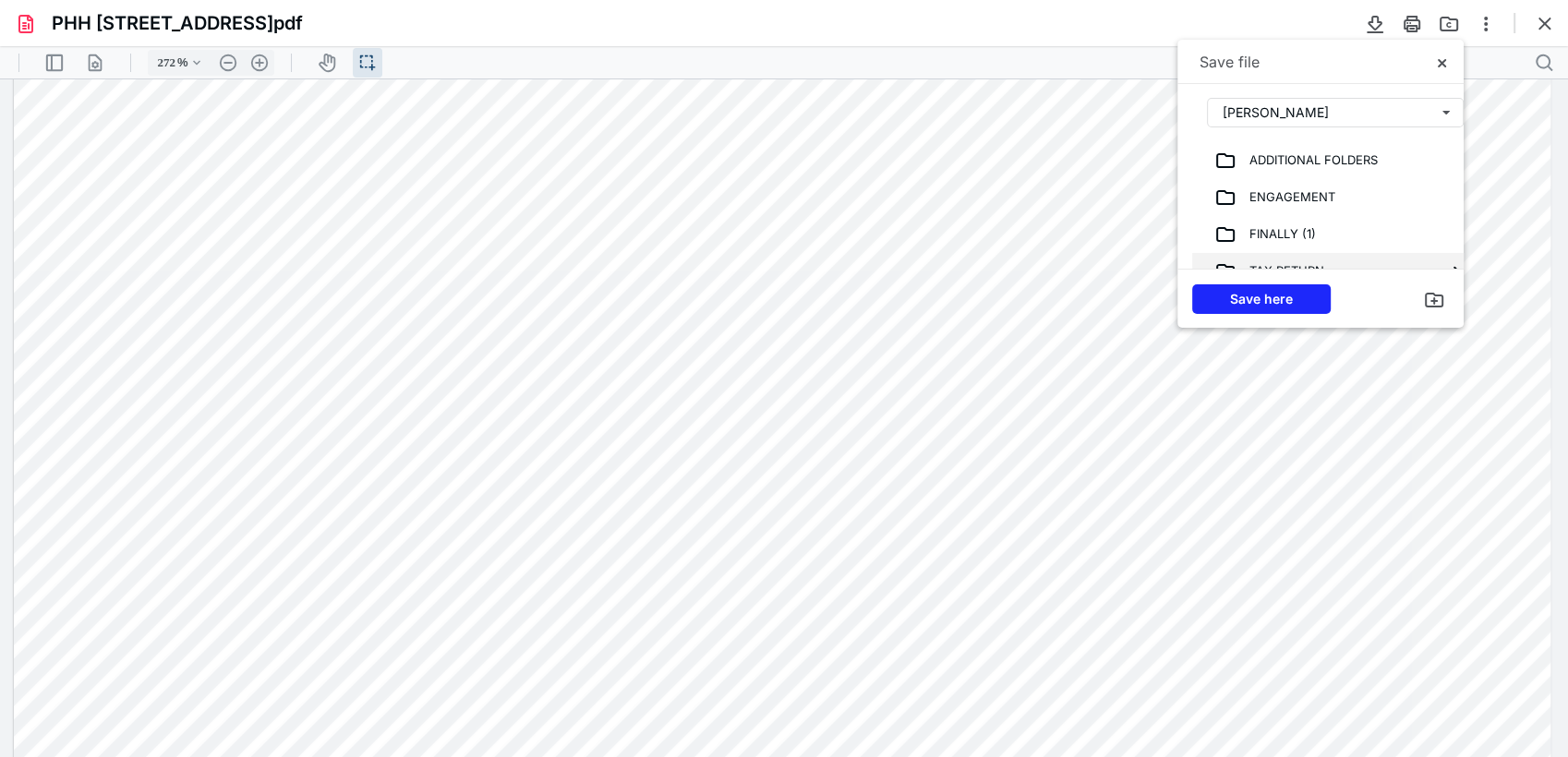 scroll, scrollTop: 74, scrollLeft: 0, axis: vertical 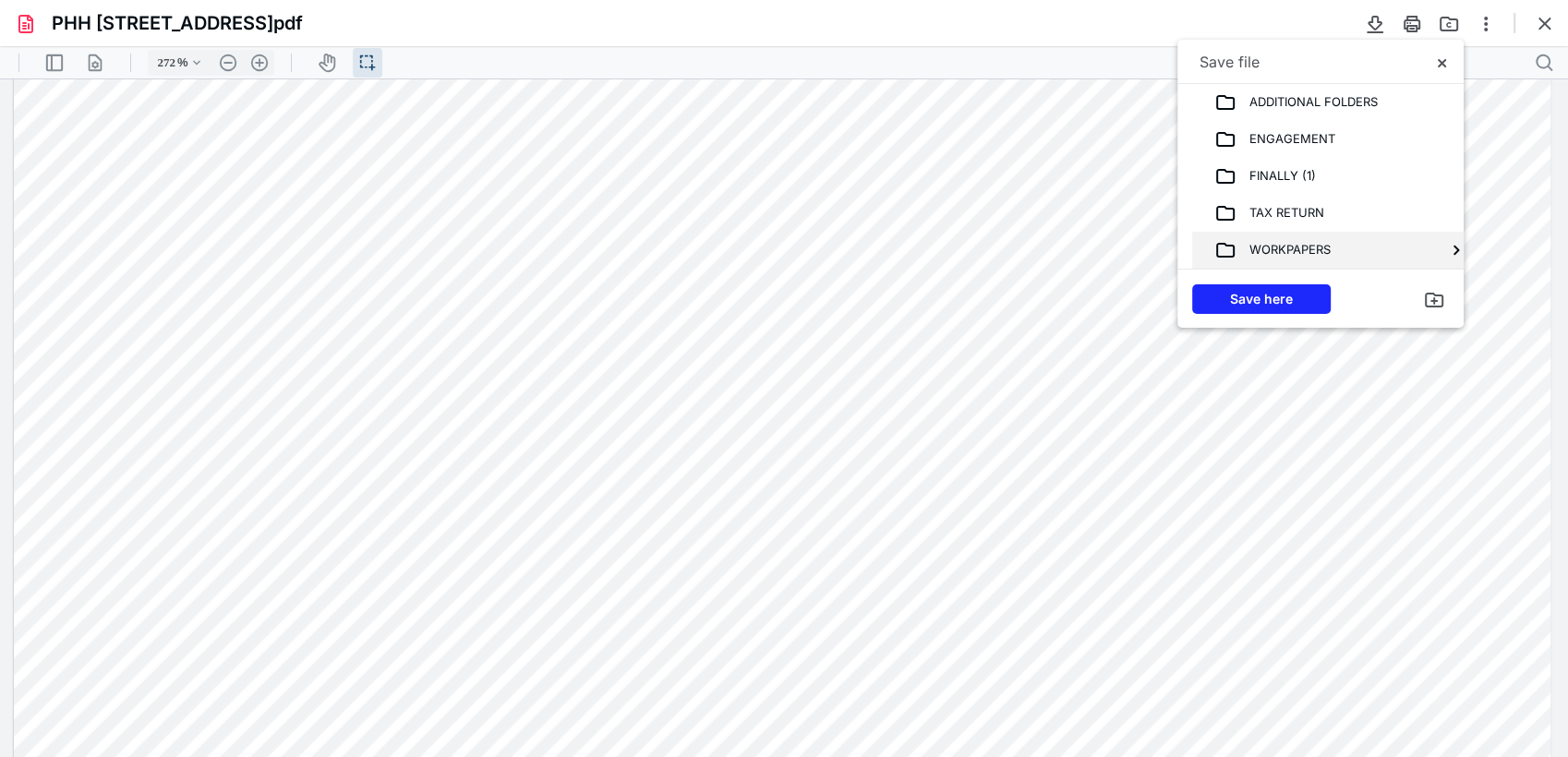 click on "WORKPAPERS" at bounding box center (1335, 250) 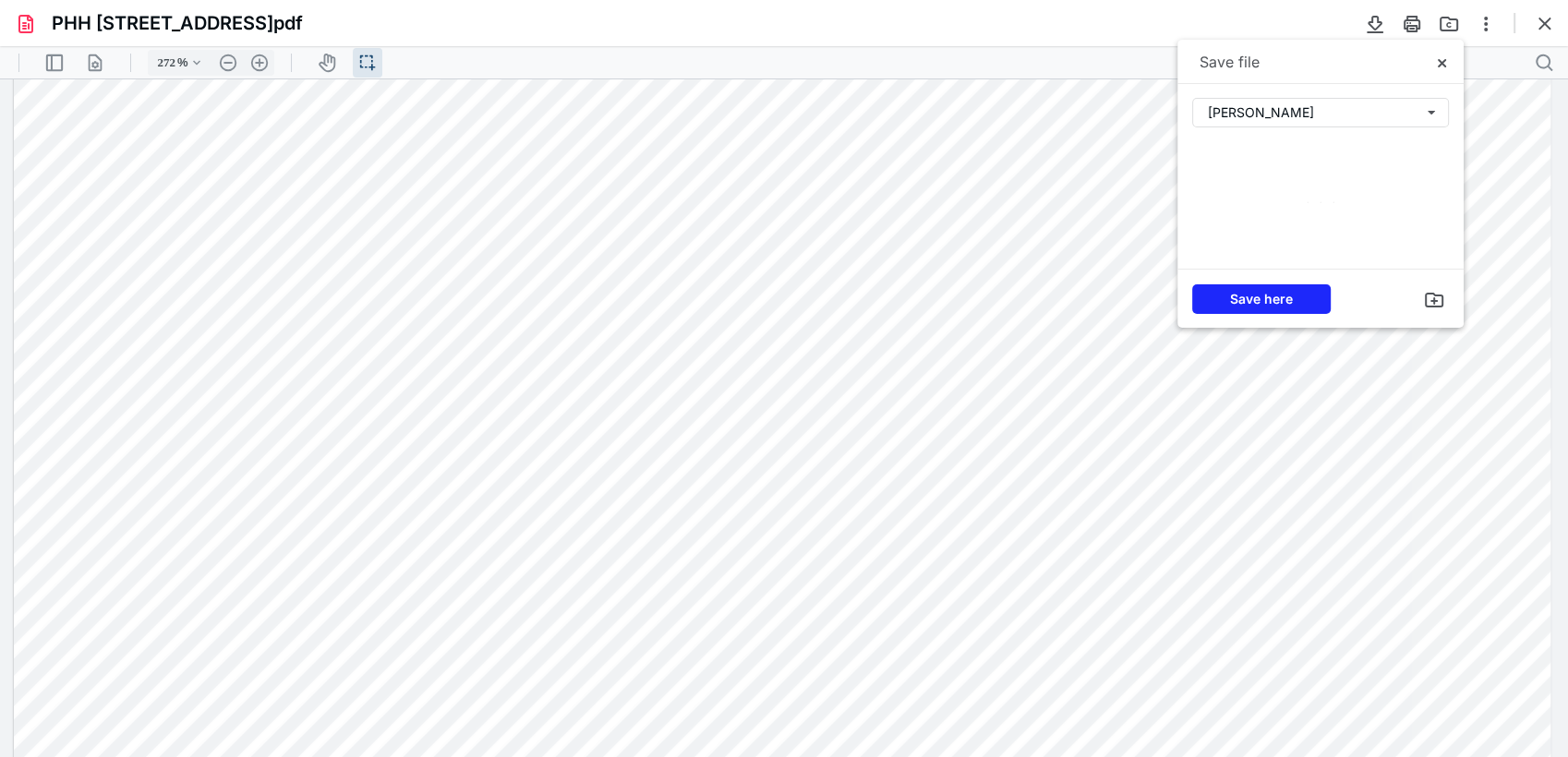 scroll, scrollTop: 0, scrollLeft: 0, axis: both 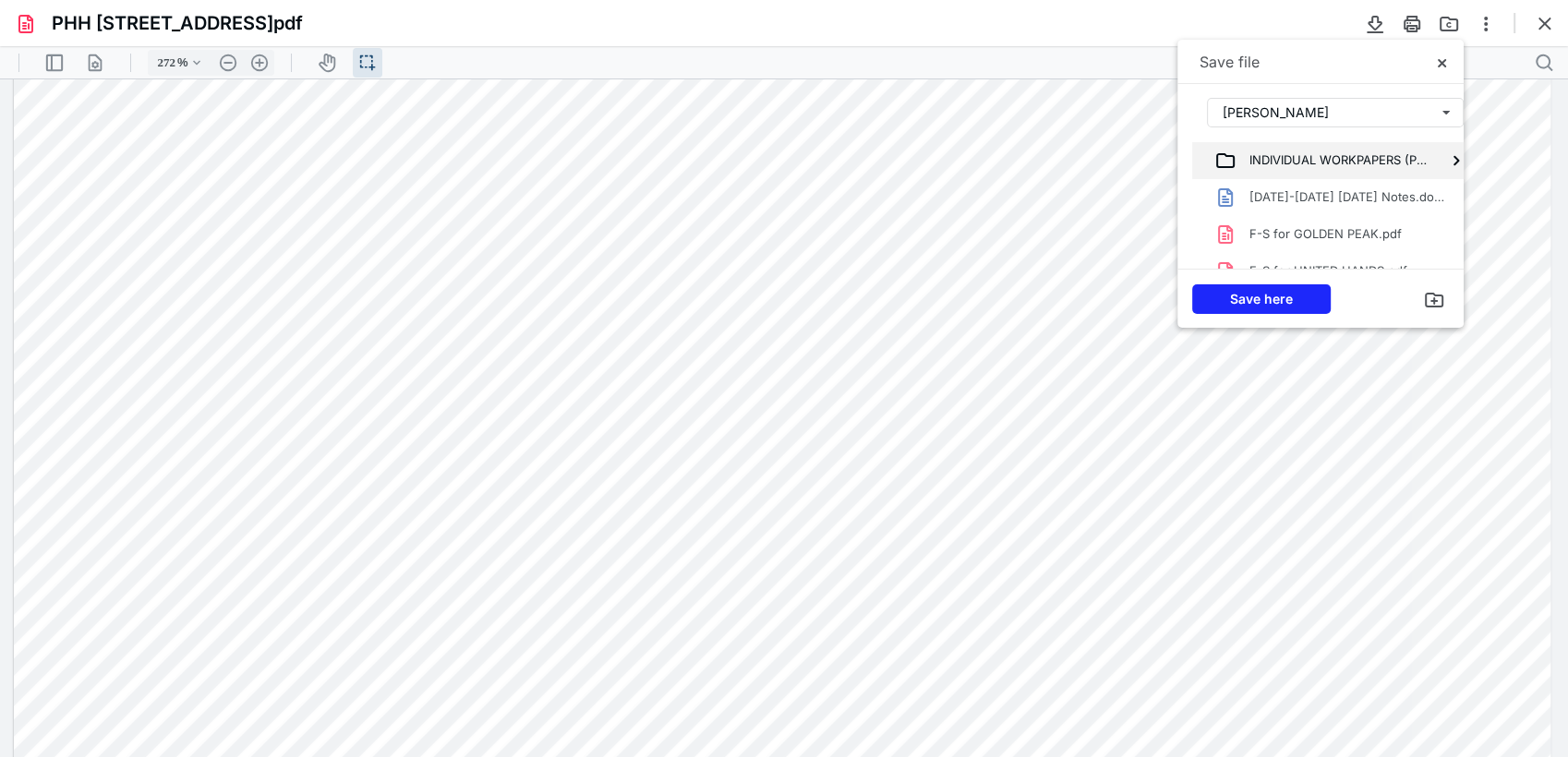 click on "INDIVIDUAL WORKPAPERS (PBC)" at bounding box center (1332, 161) 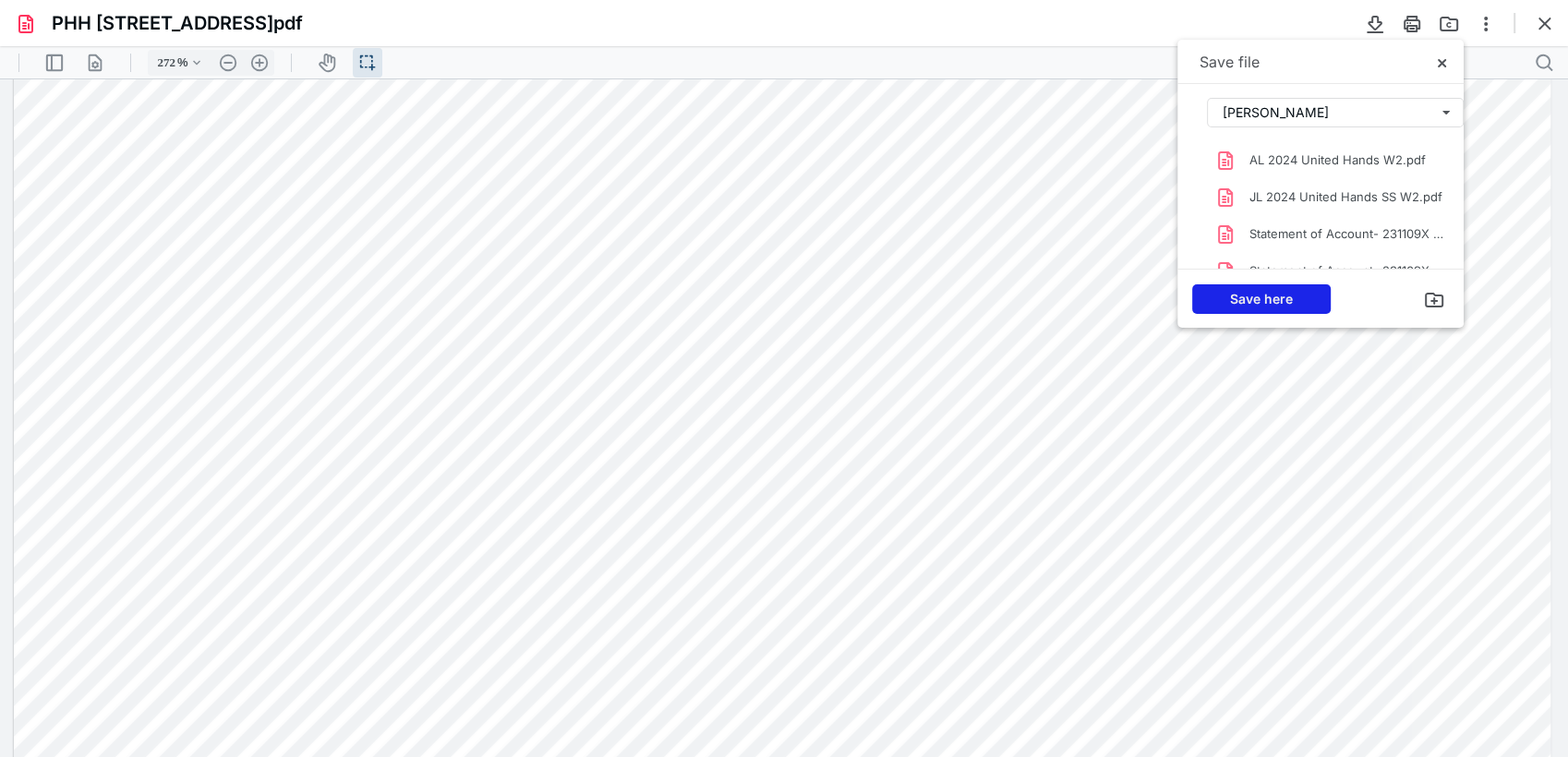 click on "Save here" at bounding box center (1261, 299) 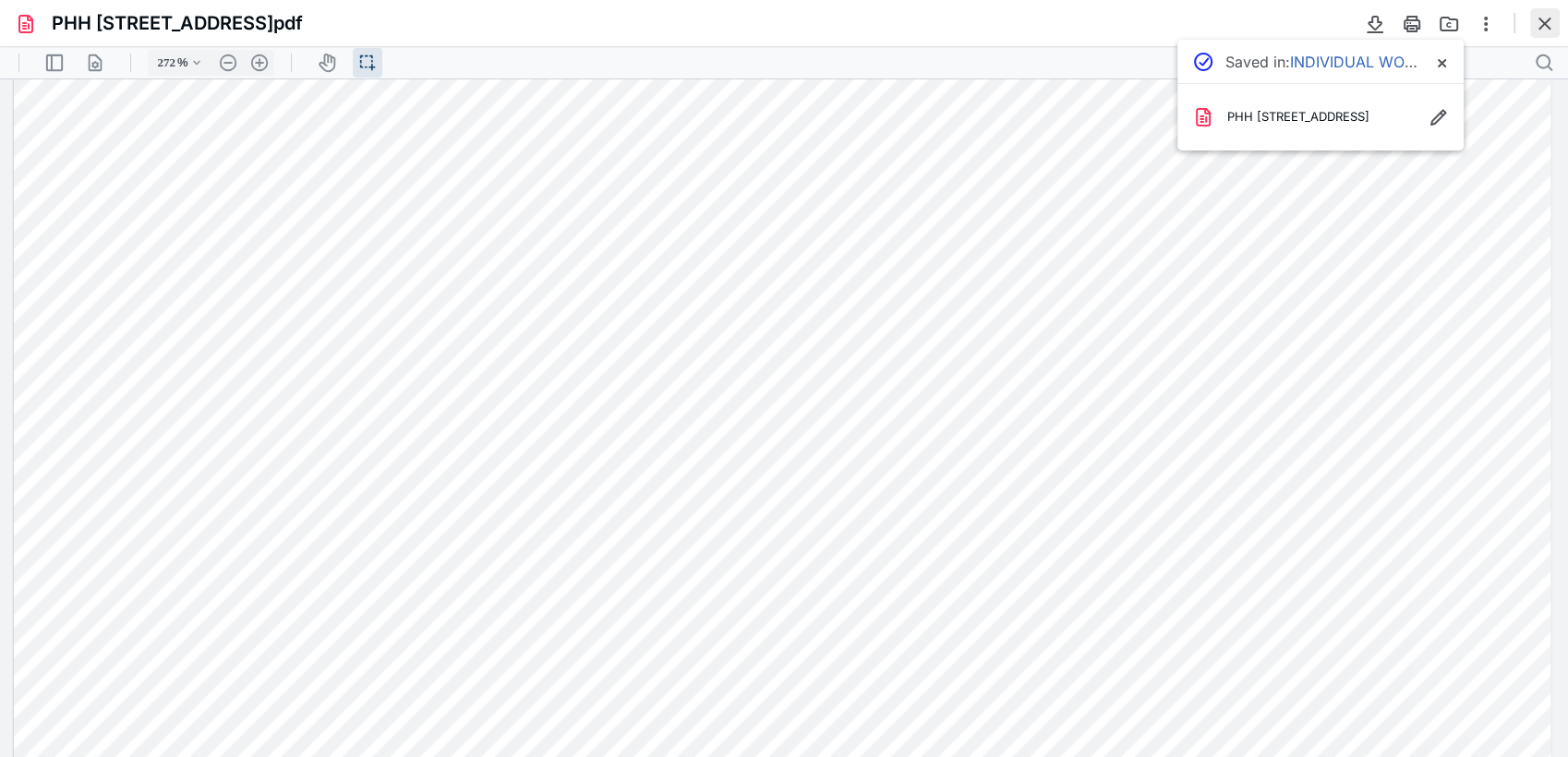 click at bounding box center [1545, 23] 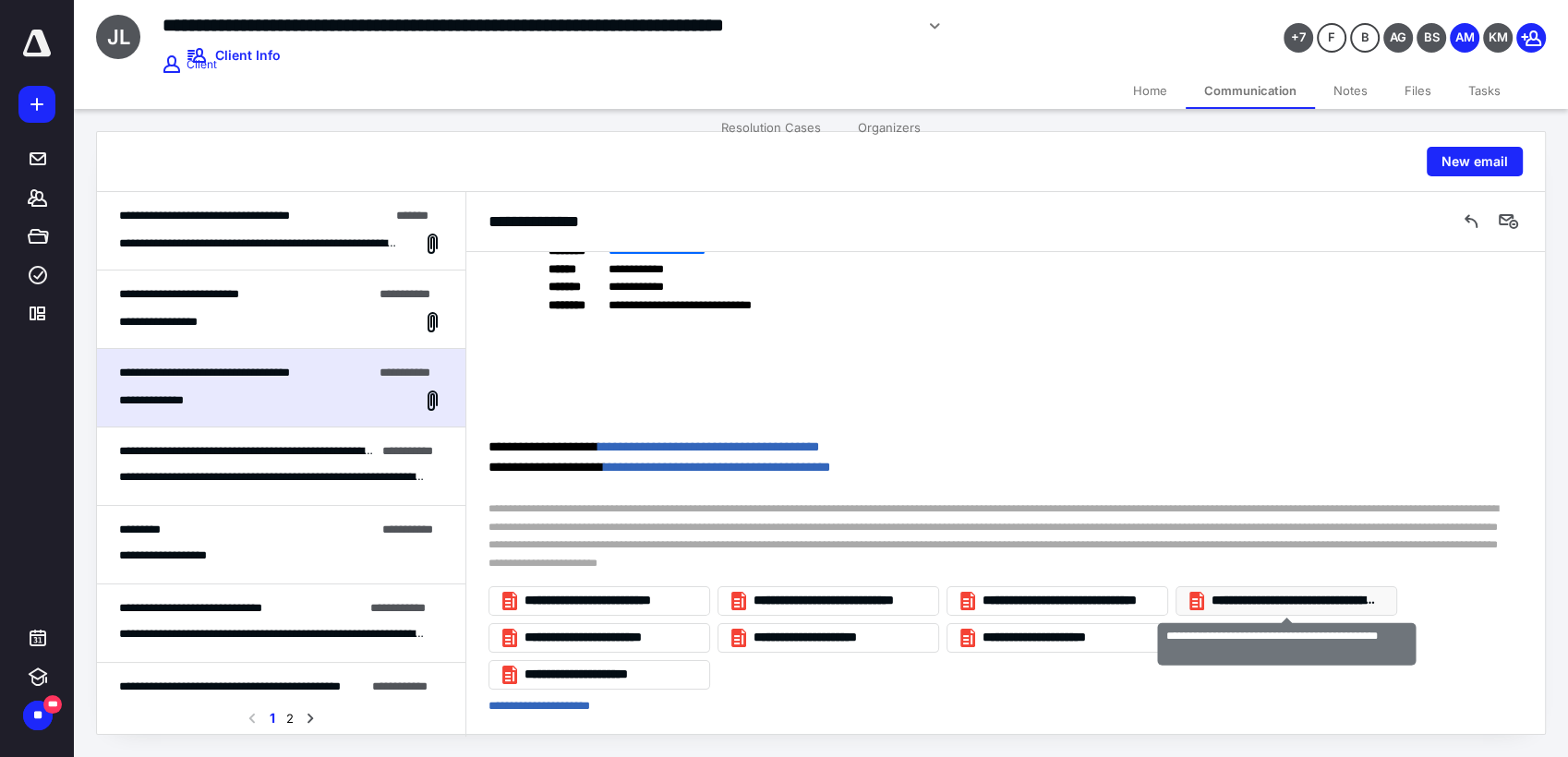 click on "**********" at bounding box center [1294, 601] 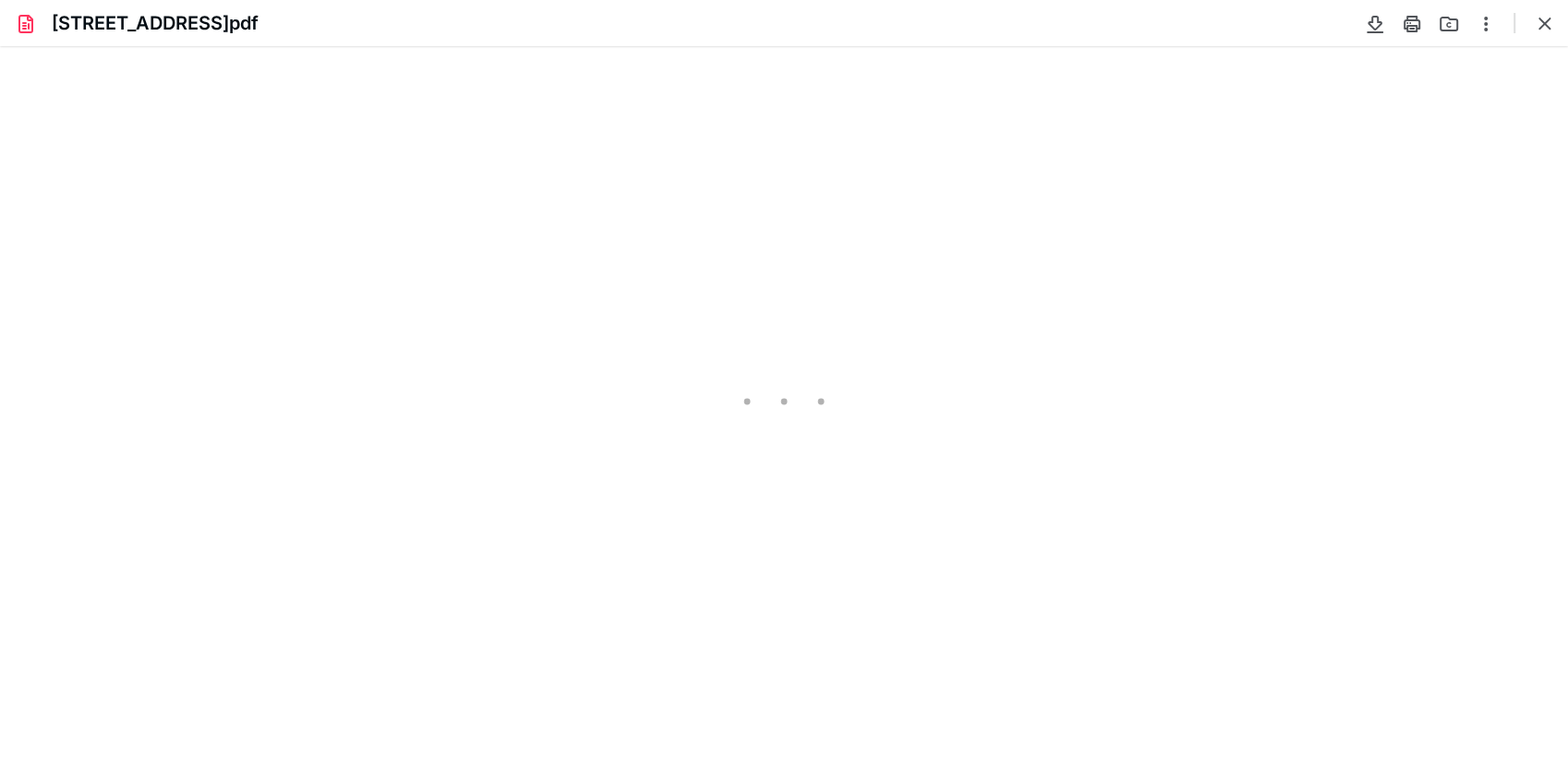 scroll, scrollTop: 0, scrollLeft: 0, axis: both 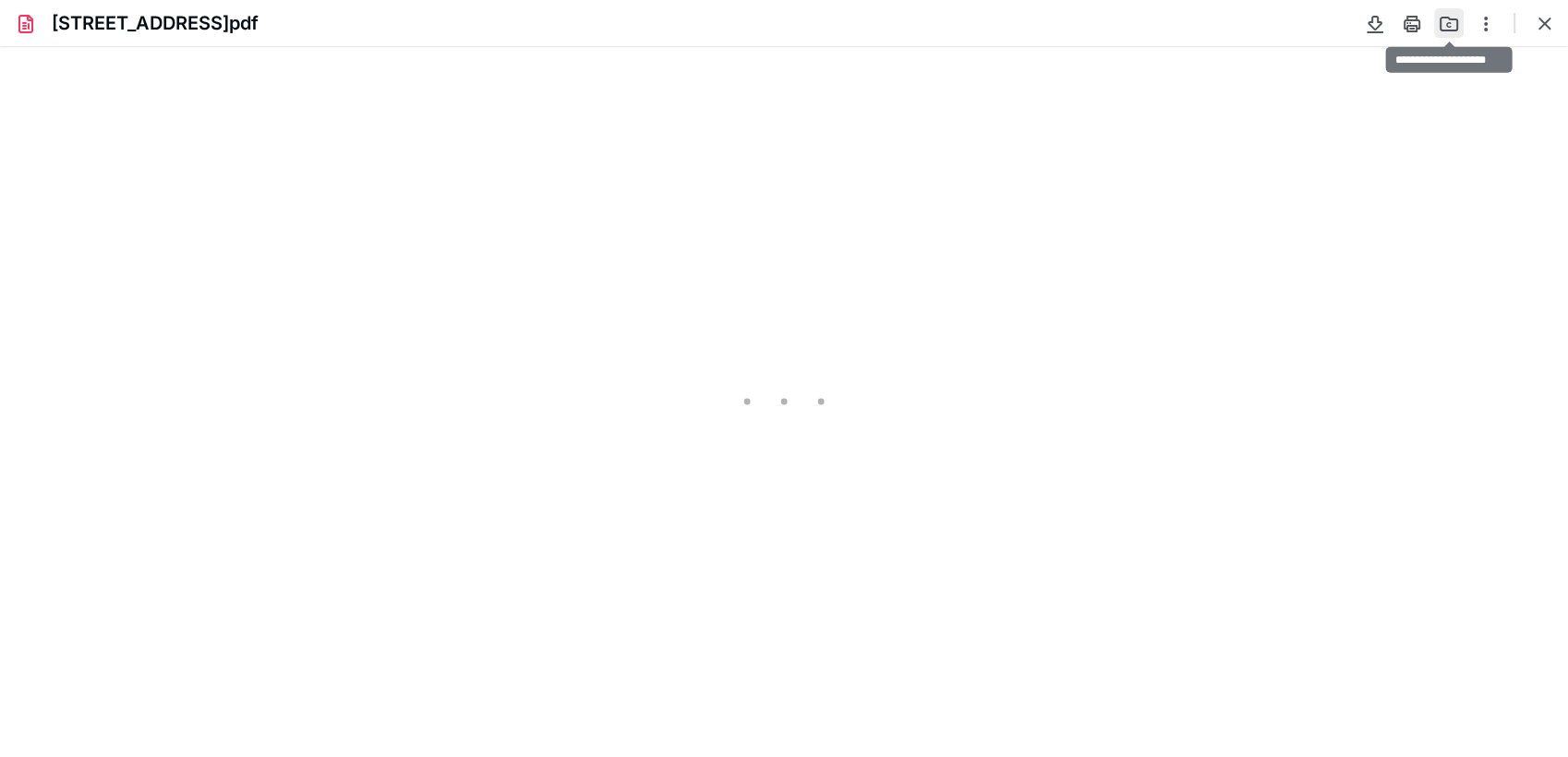 type on "272" 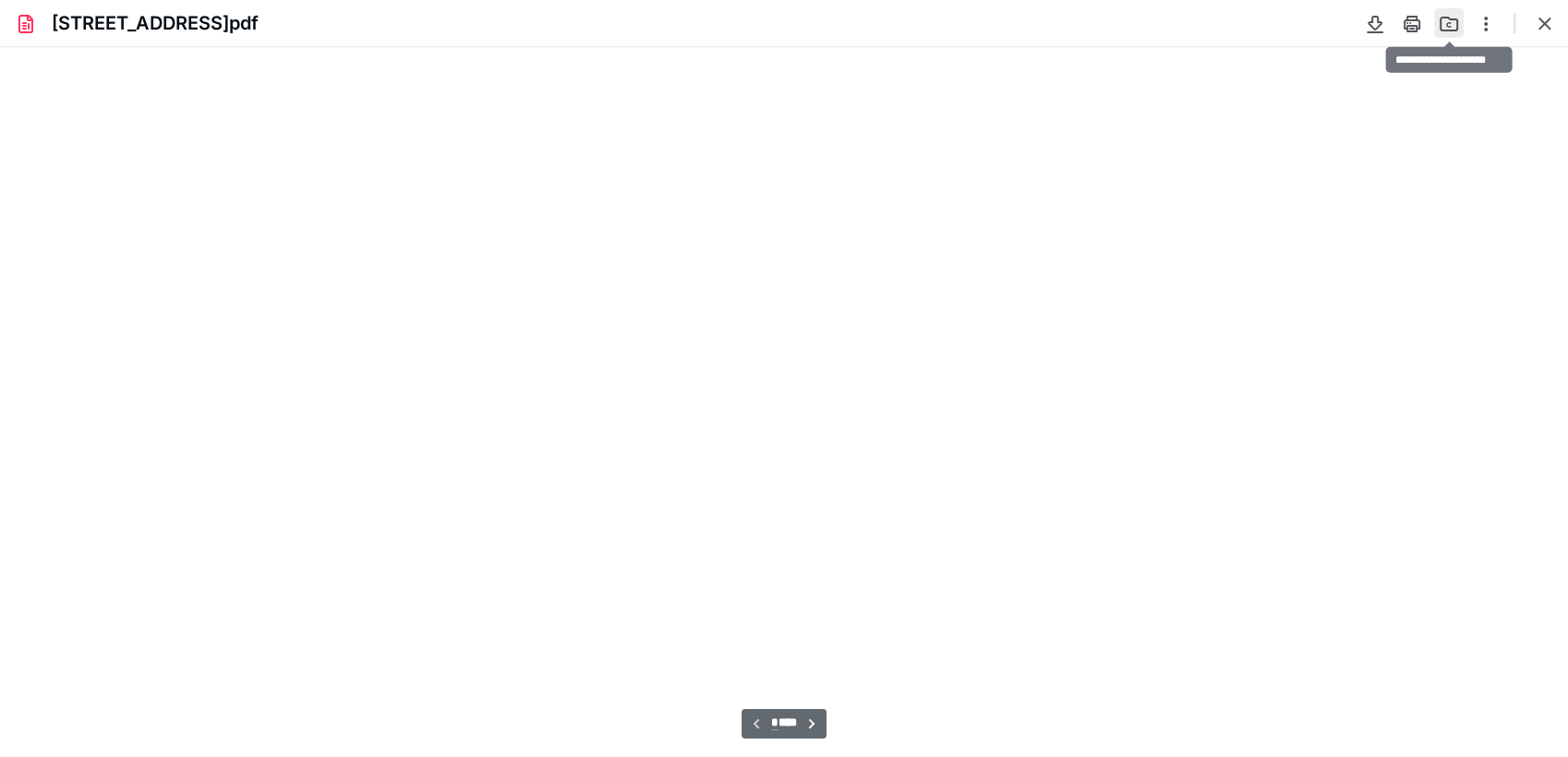 scroll, scrollTop: 43, scrollLeft: 0, axis: vertical 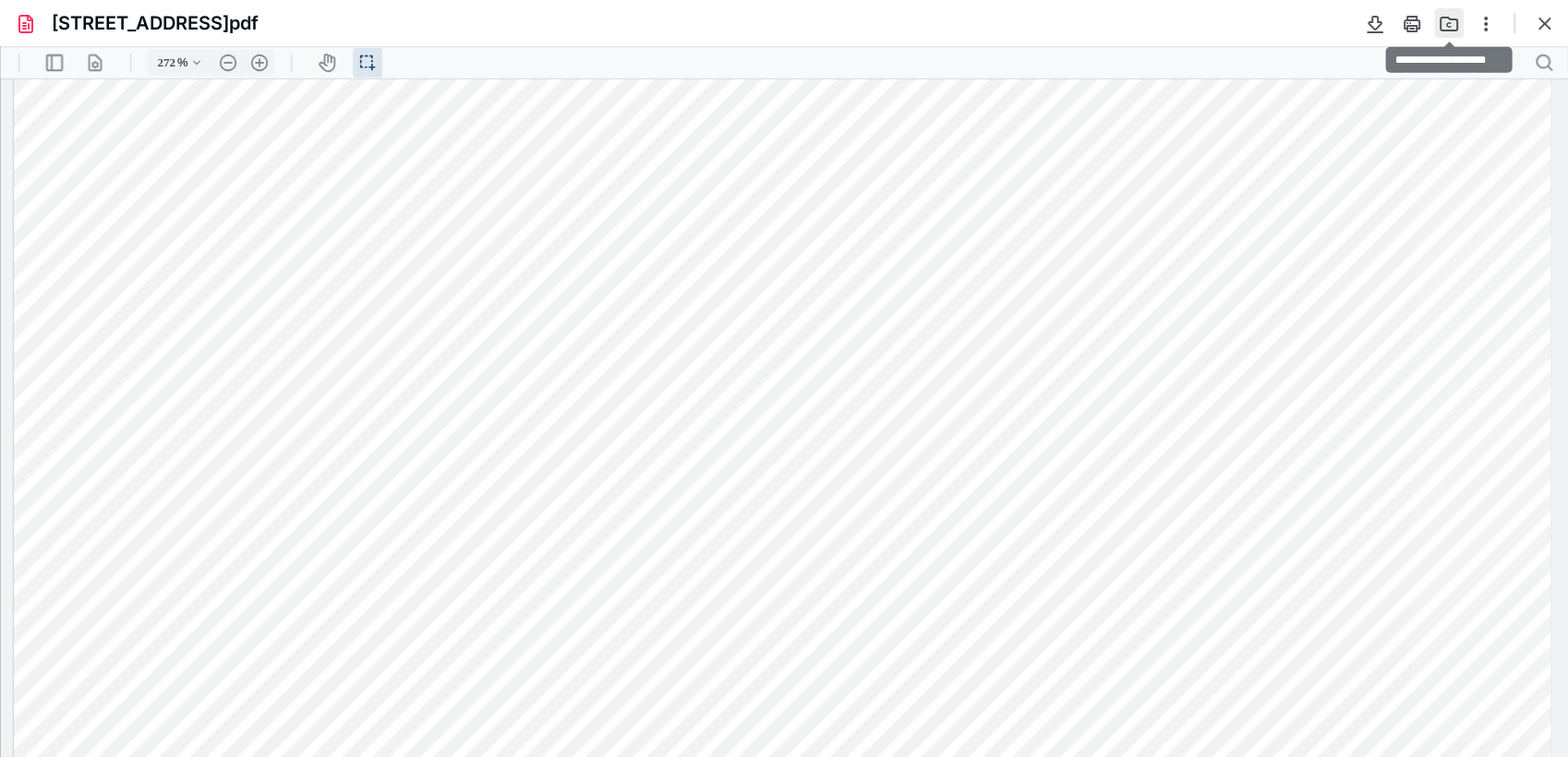 click at bounding box center [1449, 23] 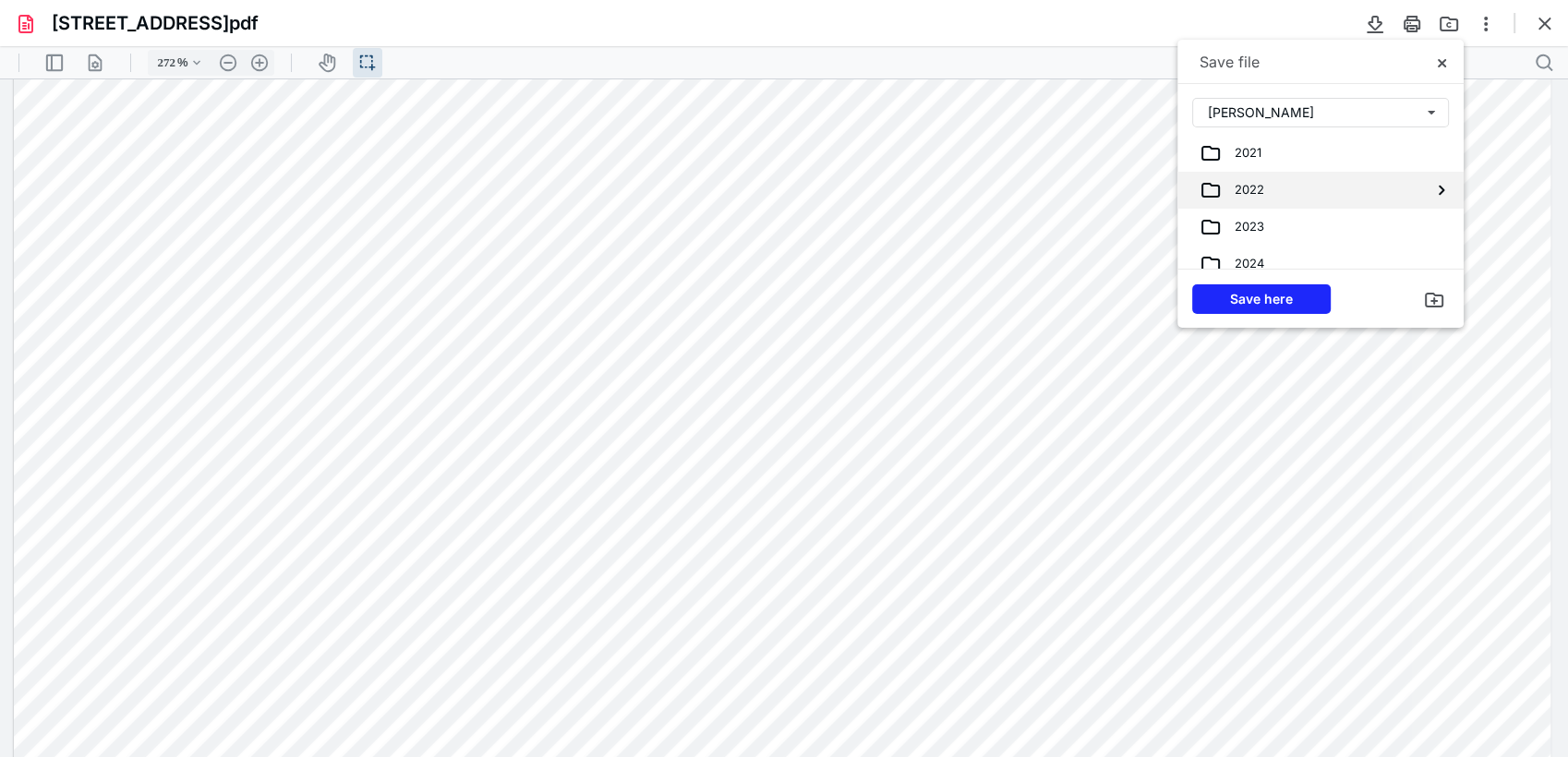 scroll, scrollTop: 88, scrollLeft: 0, axis: vertical 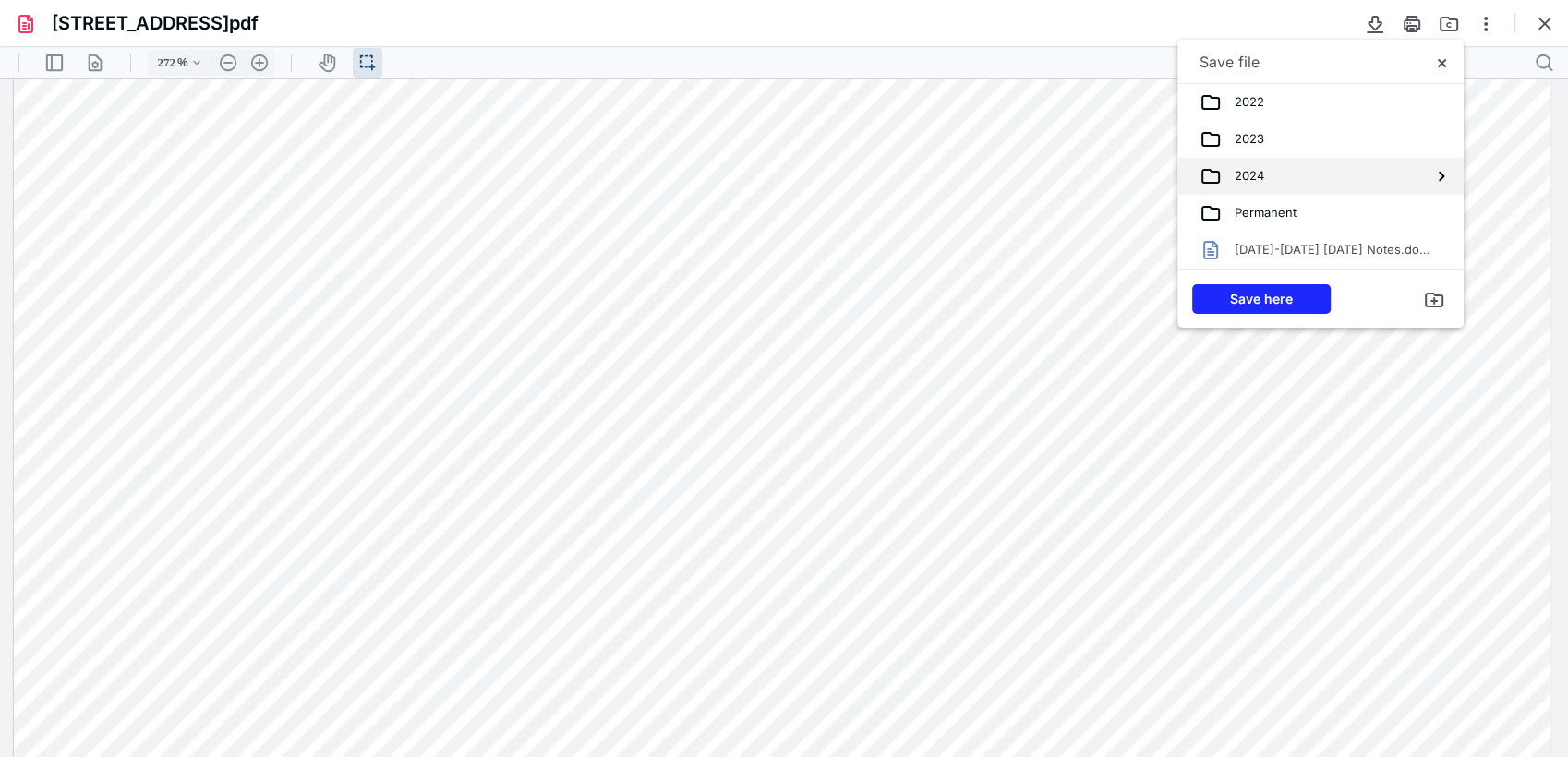 click on "2024" at bounding box center (1306, 176) 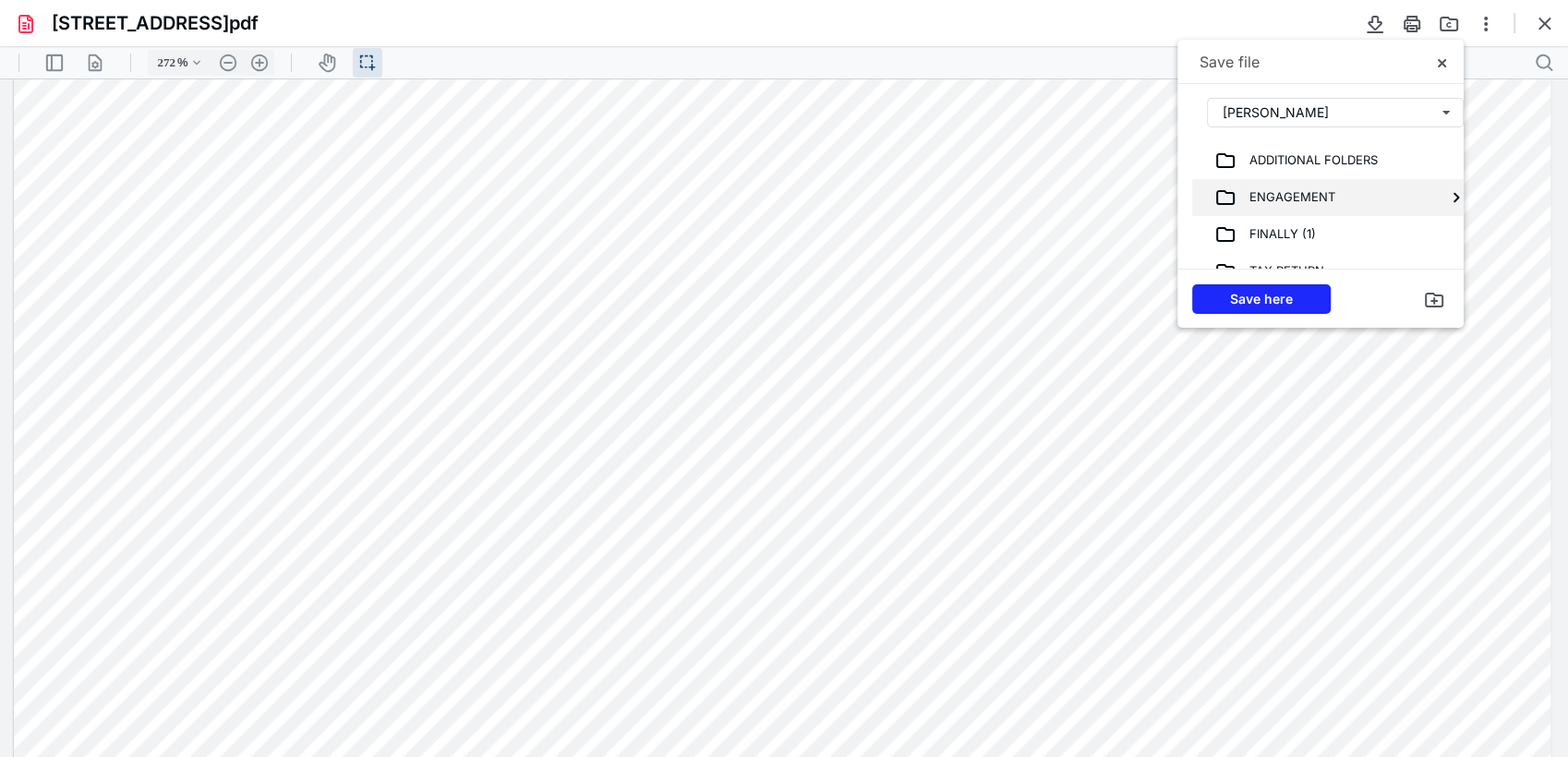 scroll, scrollTop: 74, scrollLeft: 0, axis: vertical 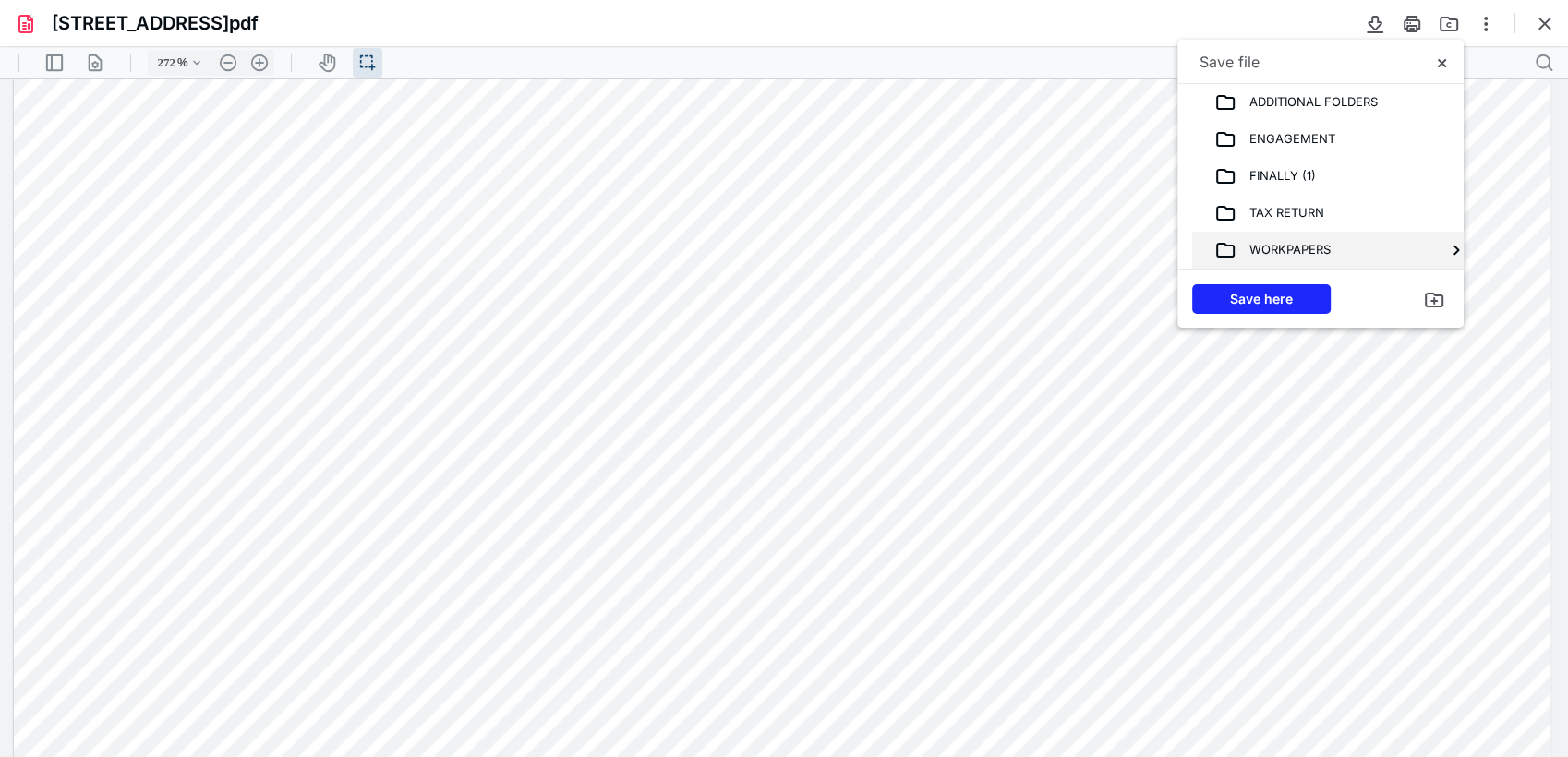 click on "WORKPAPERS" at bounding box center [1284, 250] 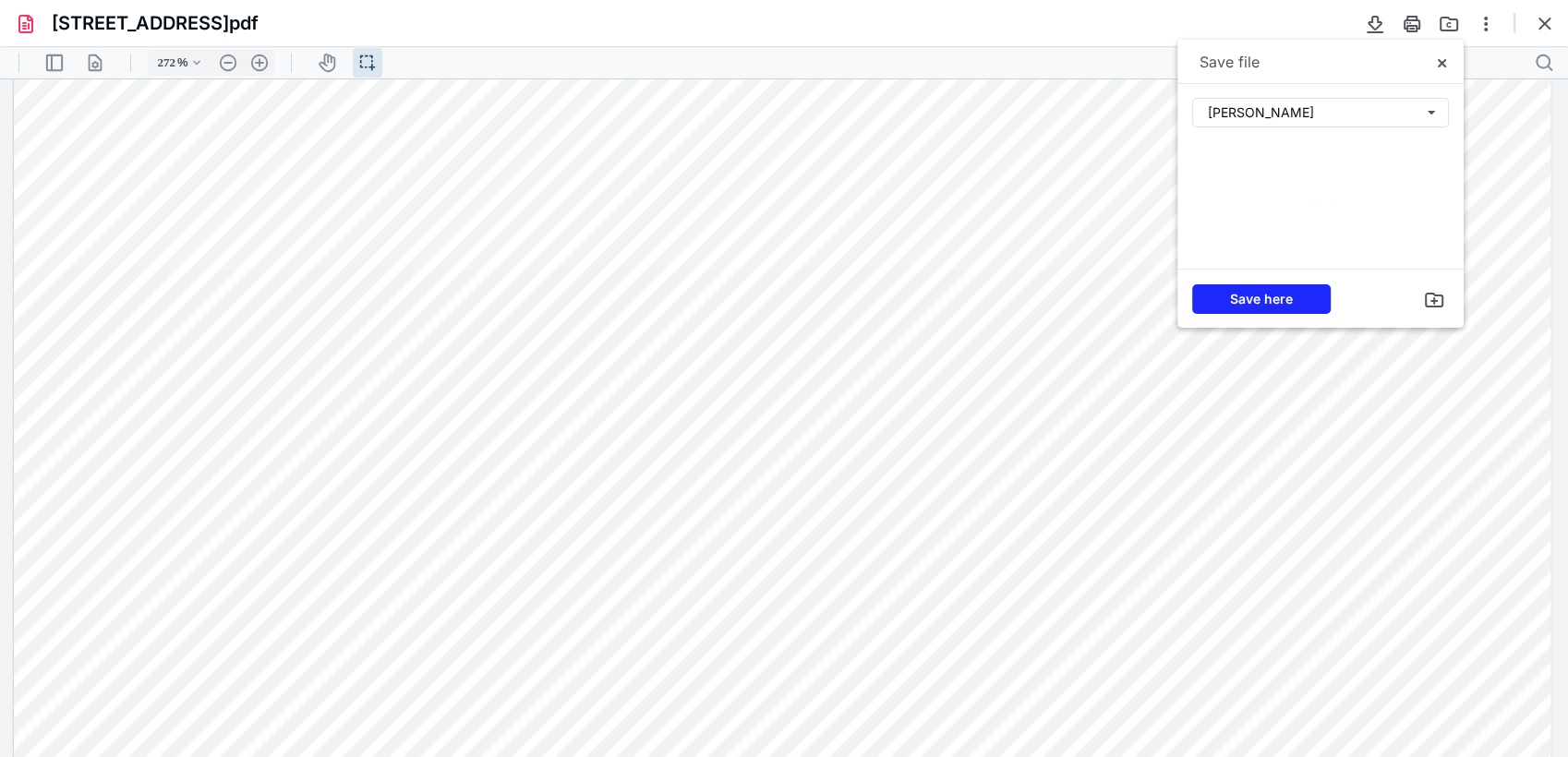 scroll, scrollTop: 0, scrollLeft: 0, axis: both 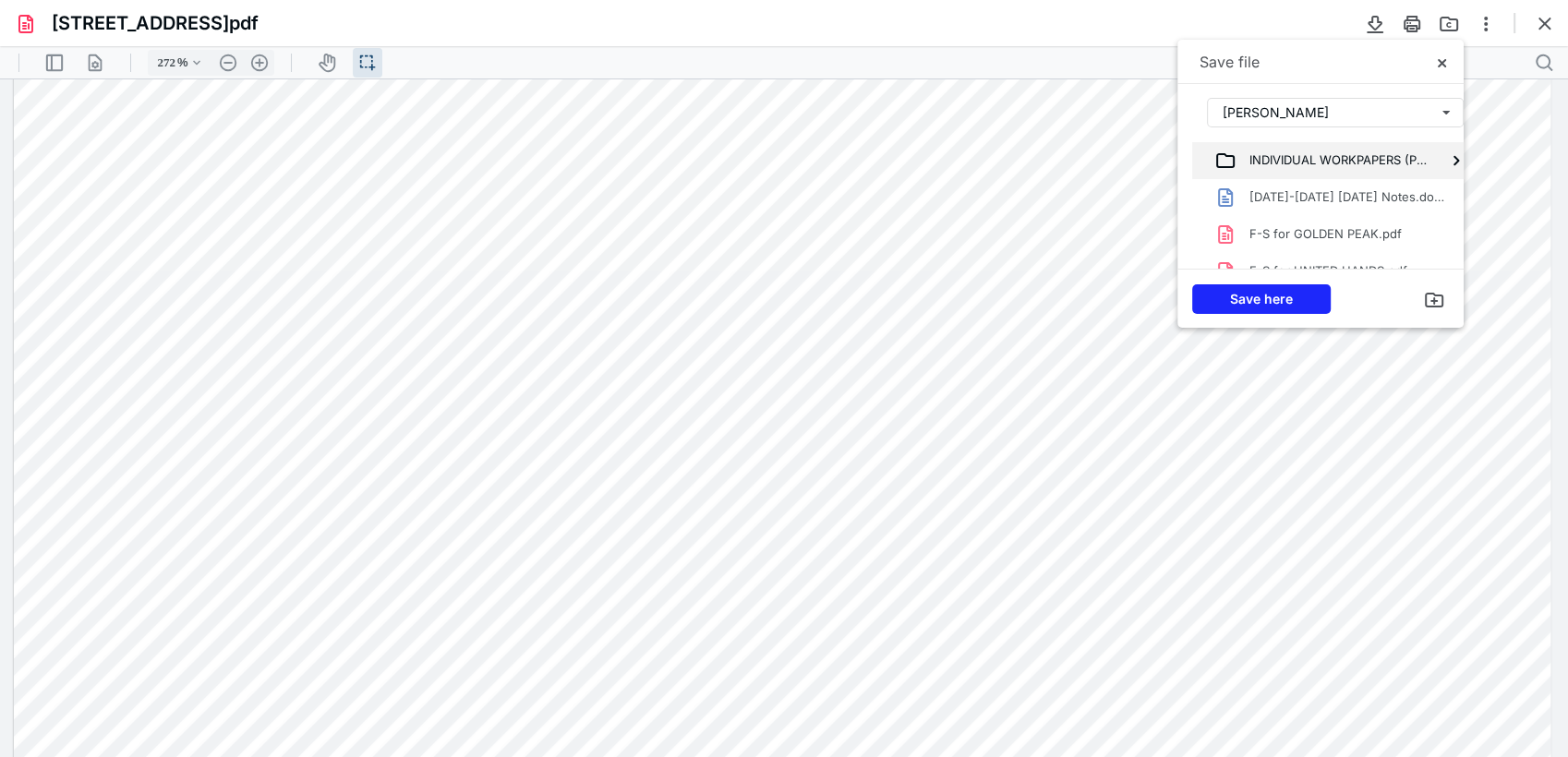 click on "INDIVIDUAL WORKPAPERS (PBC)" at bounding box center (1332, 161) 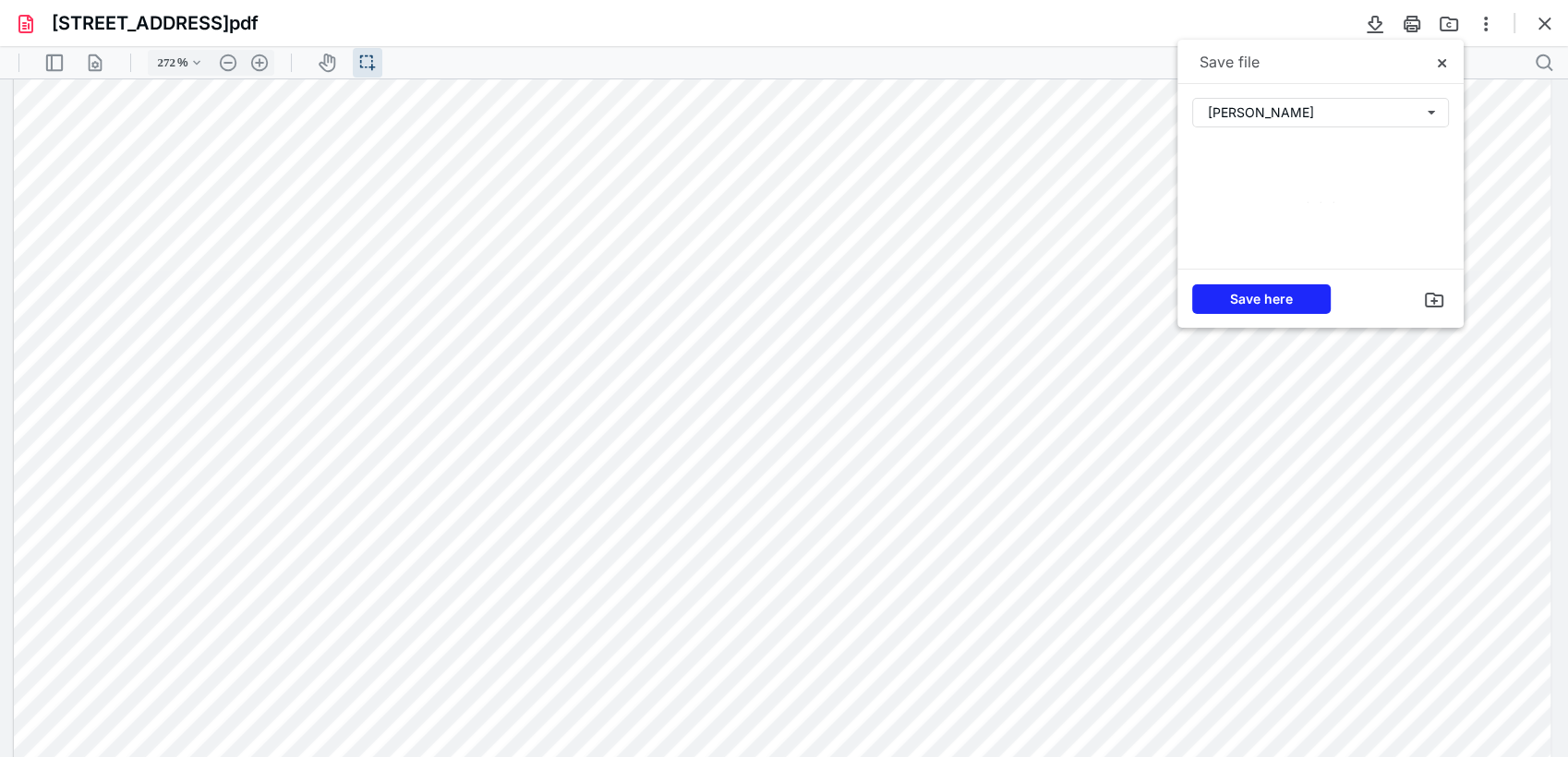 click at bounding box center [1321, 201] 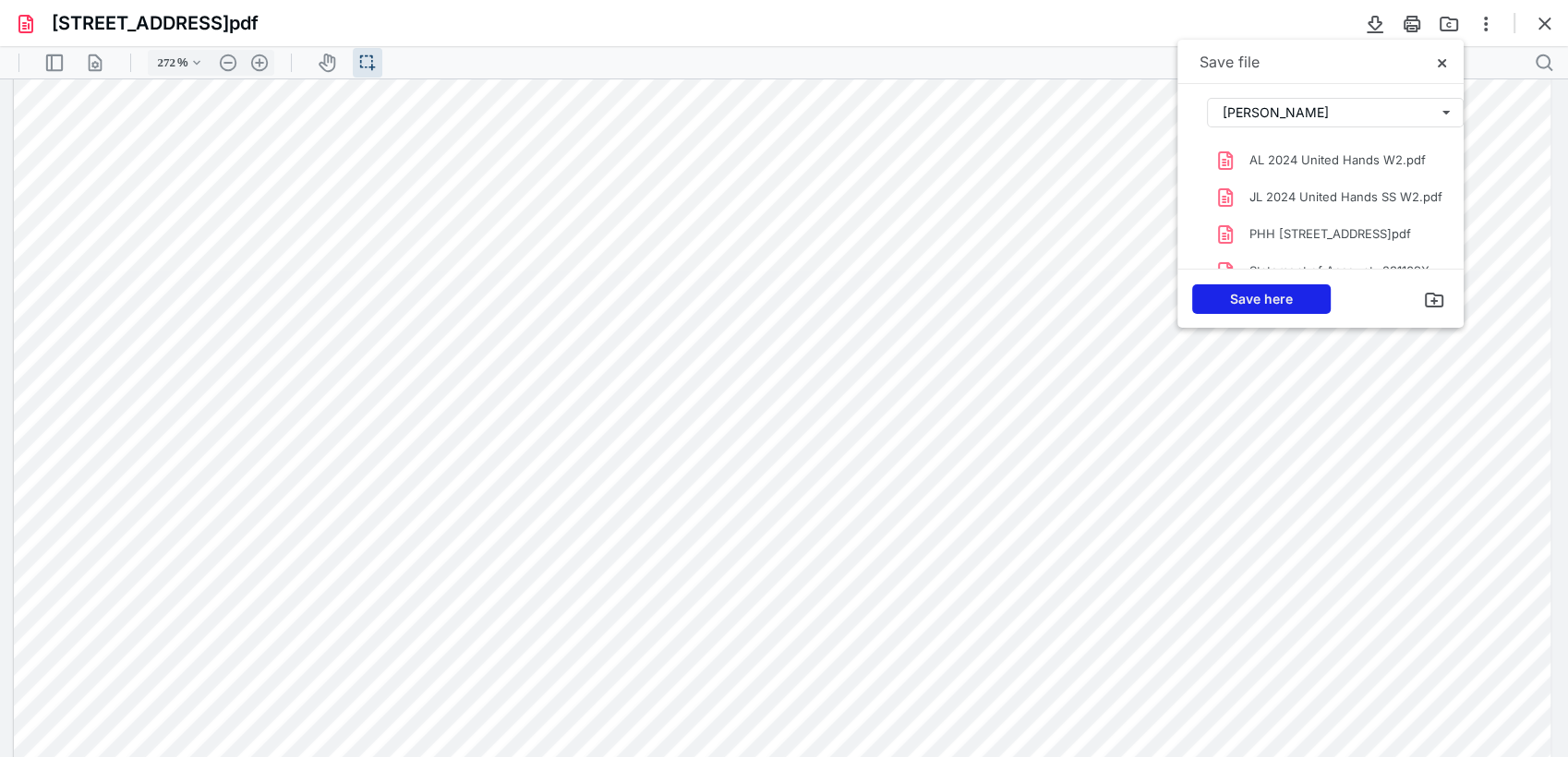 click on "Save here" at bounding box center (1261, 299) 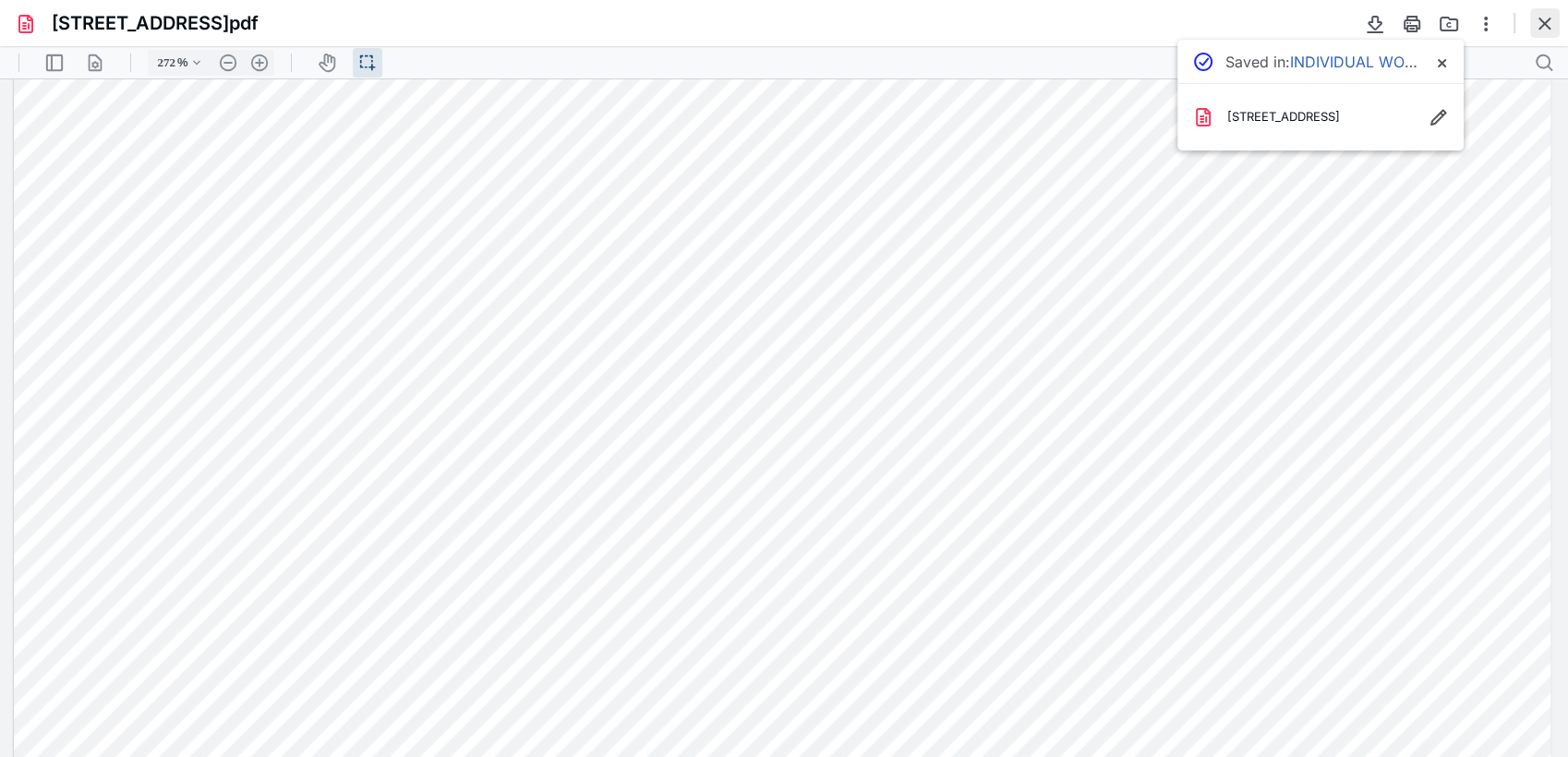 click at bounding box center (1545, 23) 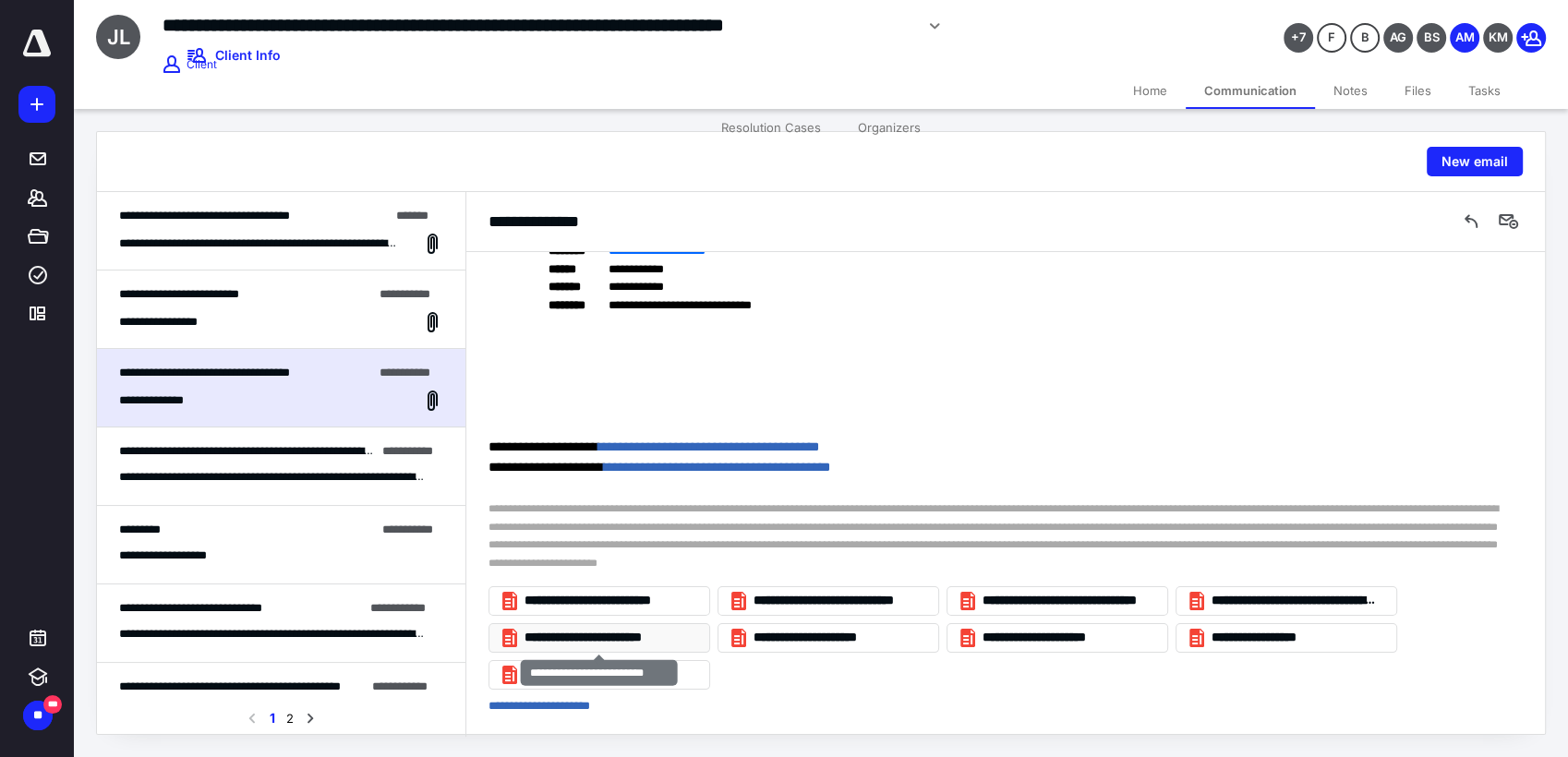 click on "**********" at bounding box center (607, 638) 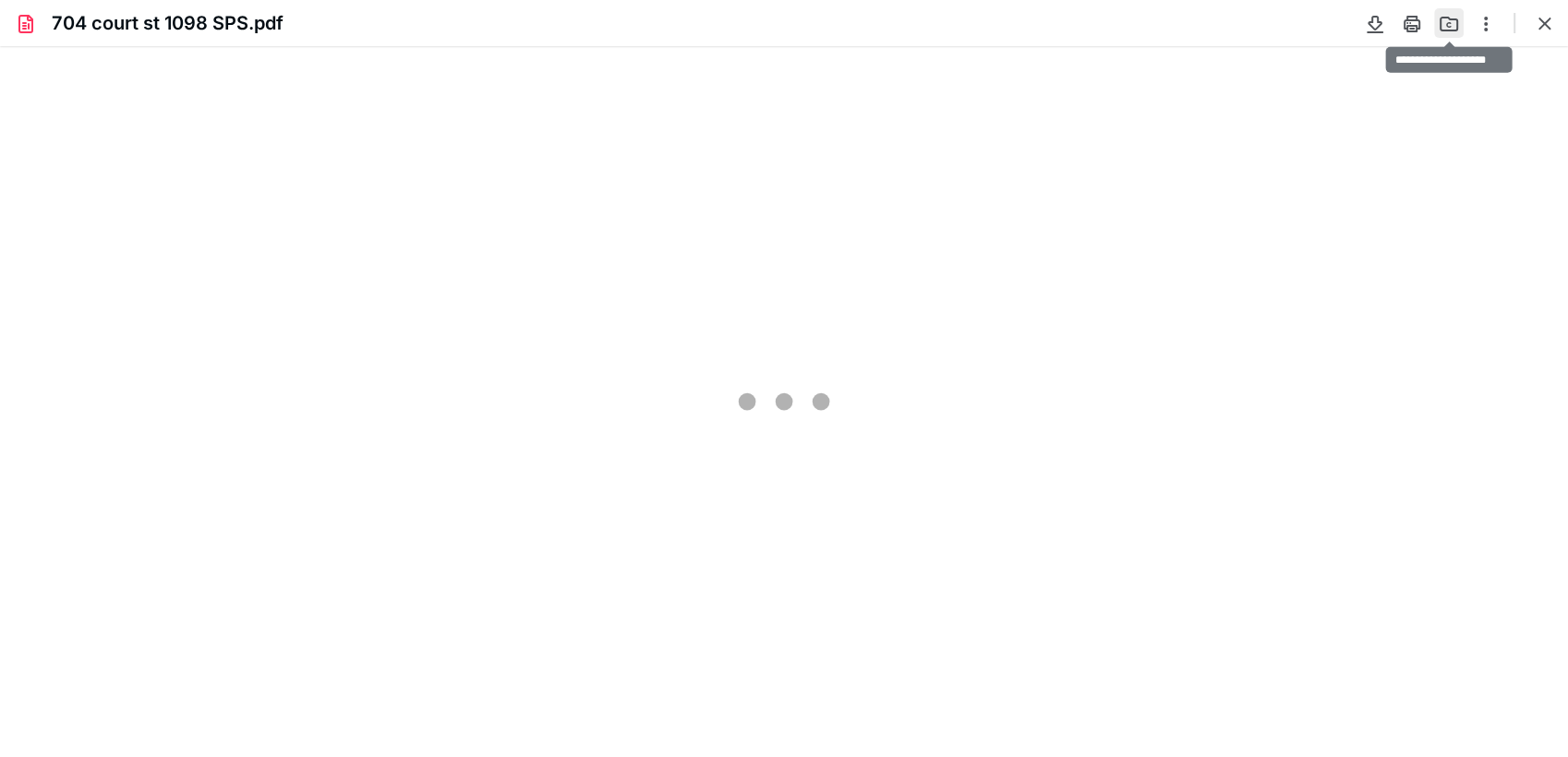 scroll, scrollTop: 0, scrollLeft: 0, axis: both 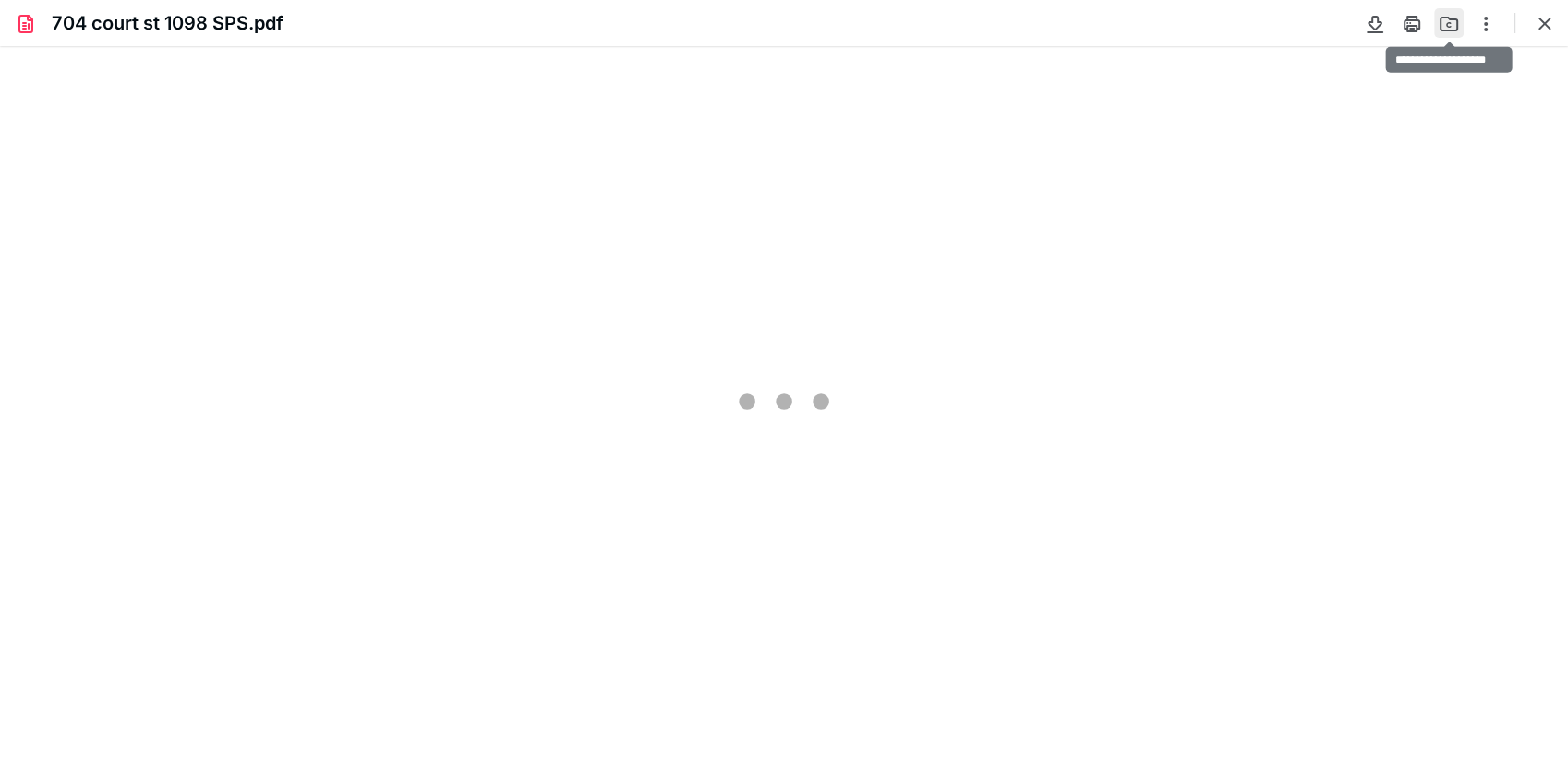 type on "272" 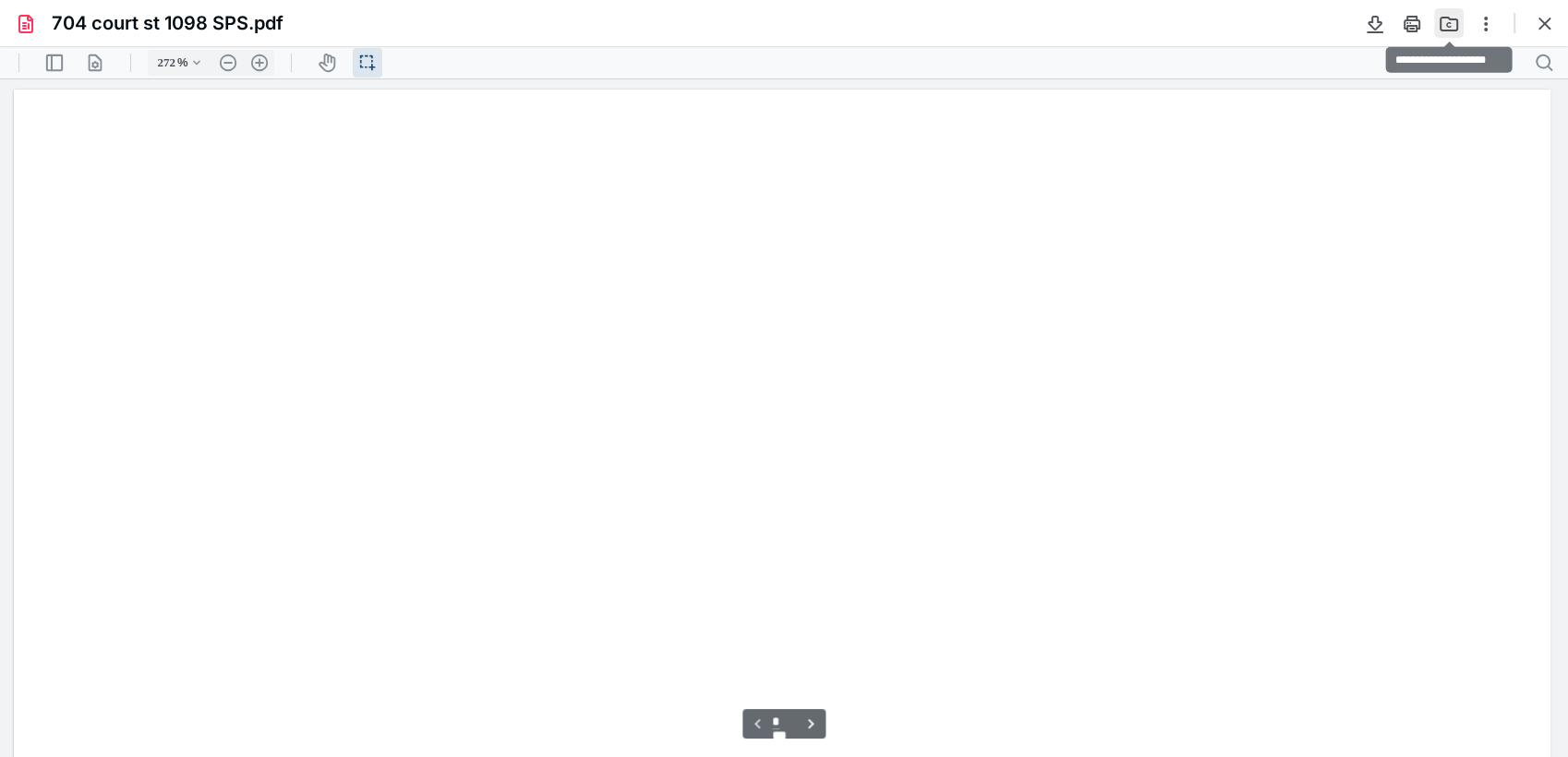 scroll, scrollTop: 43, scrollLeft: 0, axis: vertical 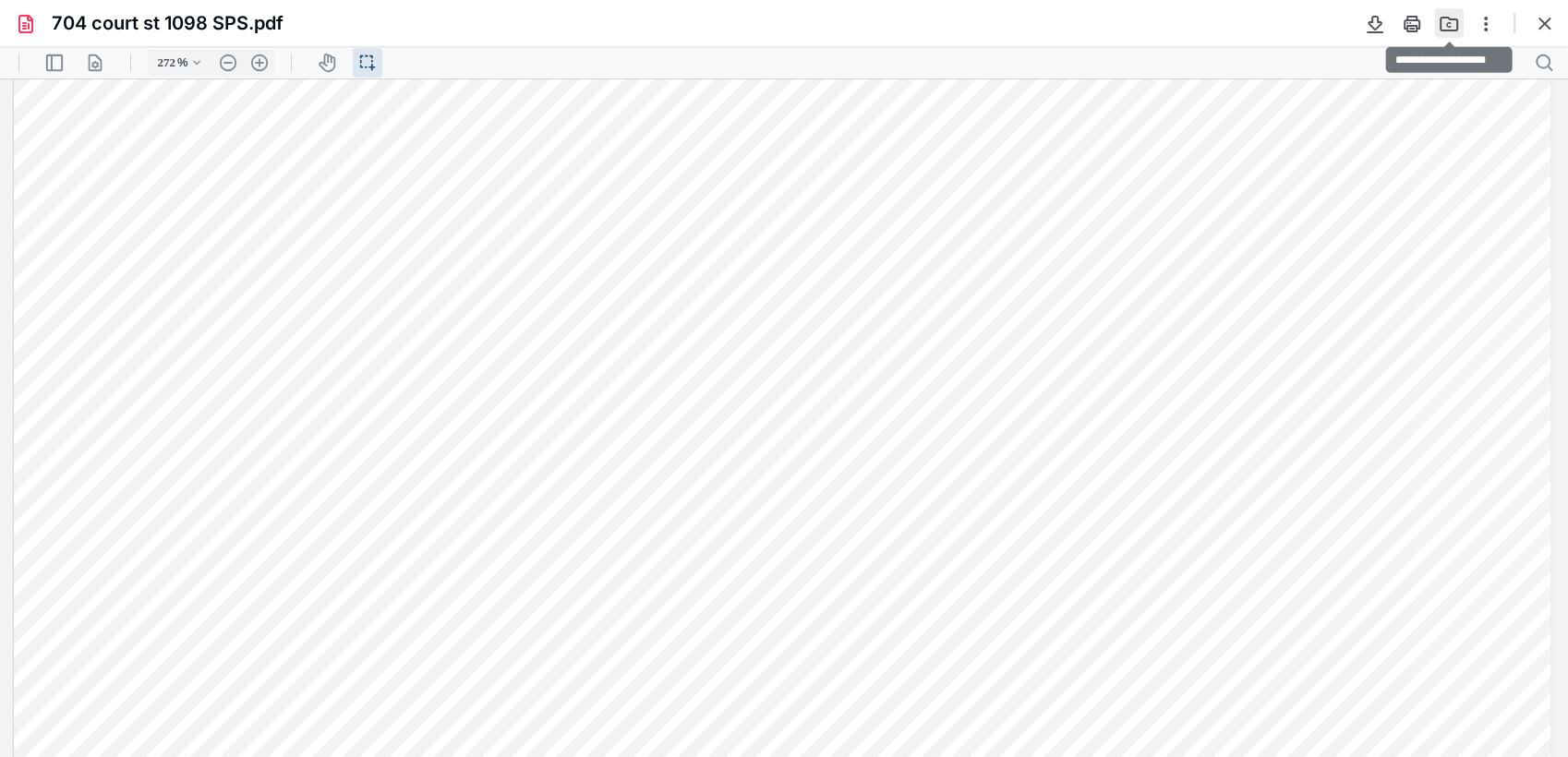 click at bounding box center [1449, 23] 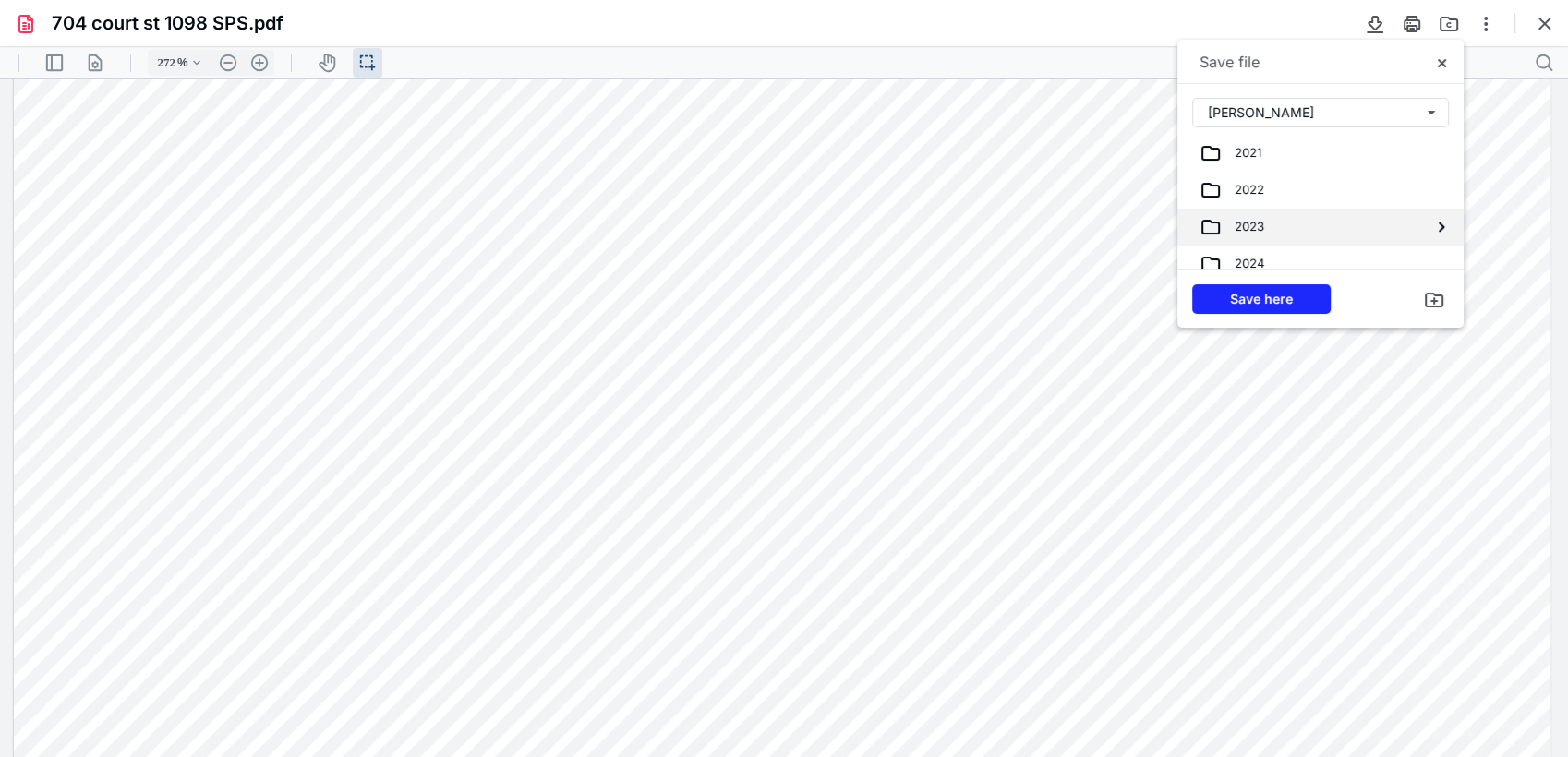 scroll, scrollTop: 88, scrollLeft: 0, axis: vertical 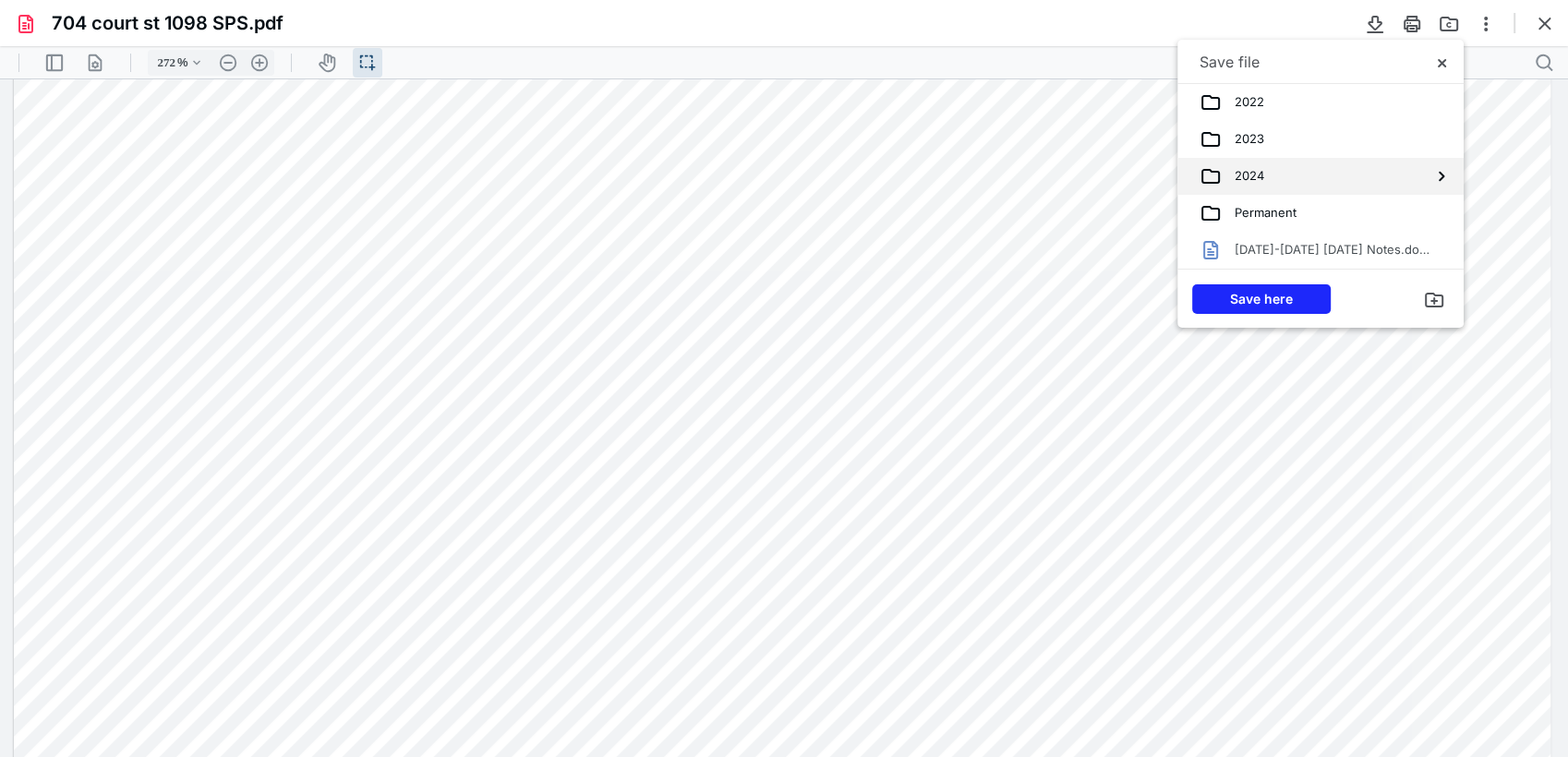 click on "2024" at bounding box center [1306, 176] 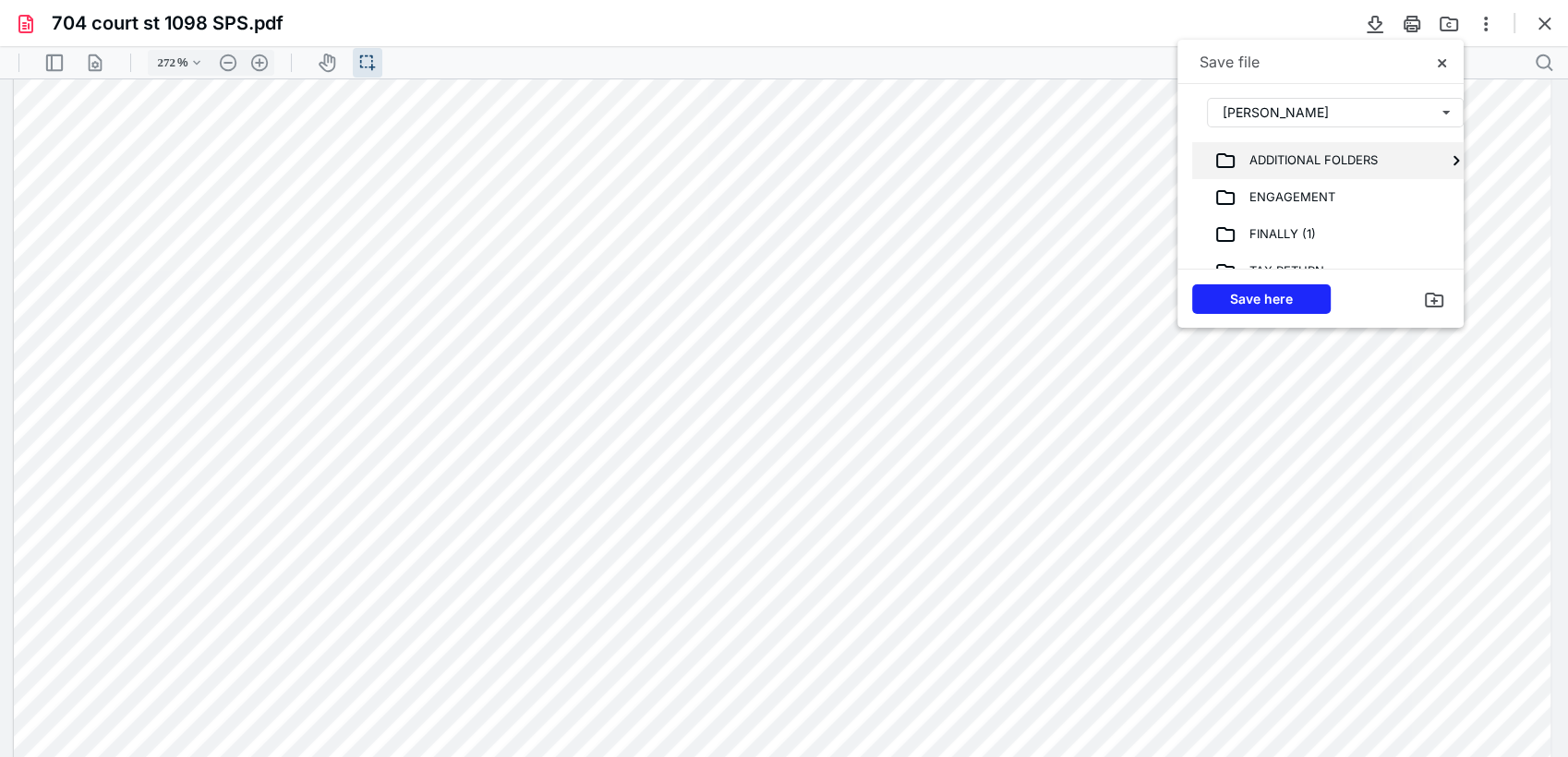 scroll, scrollTop: 74, scrollLeft: 0, axis: vertical 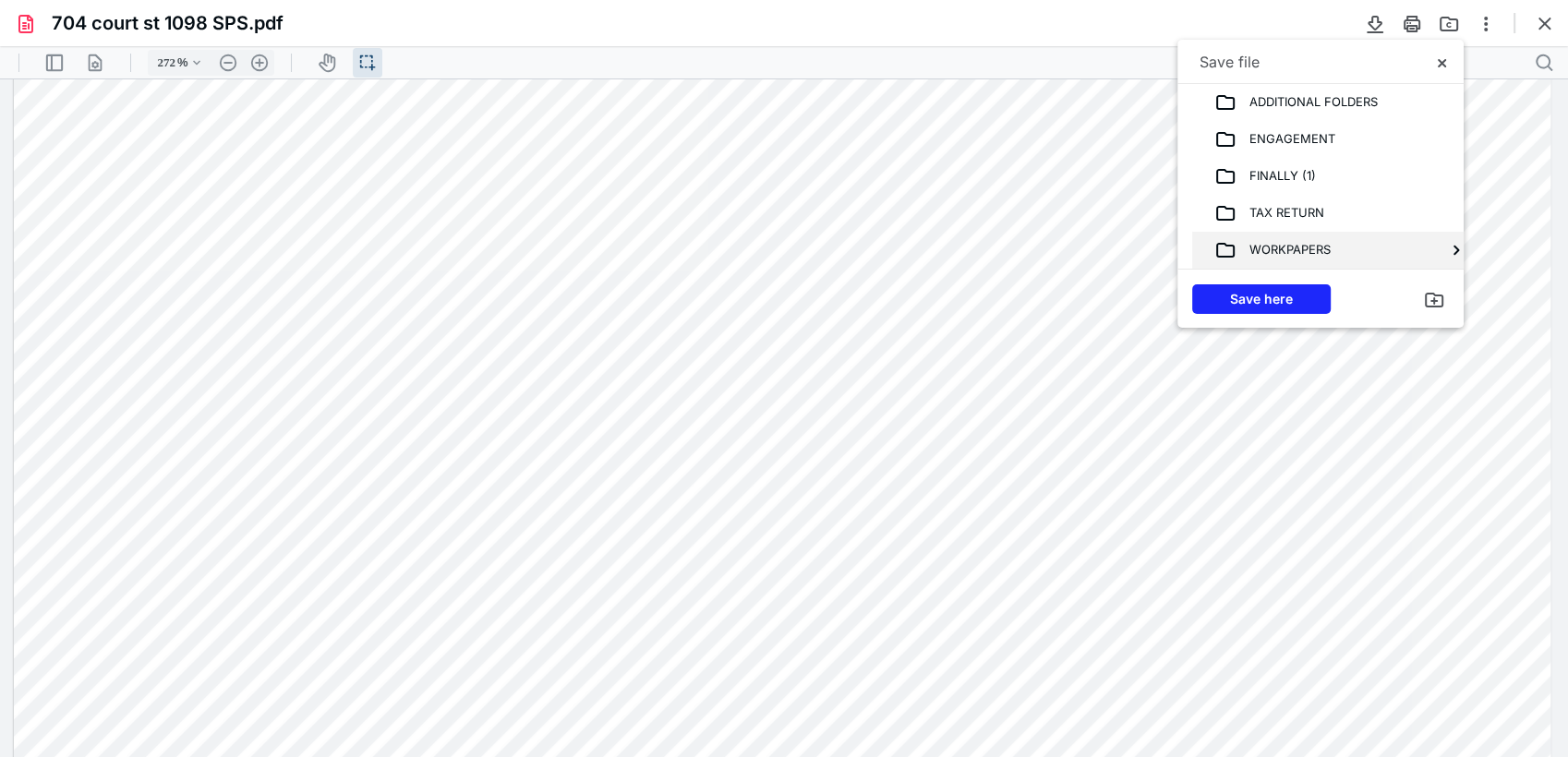 click on "WORKPAPERS" at bounding box center [1284, 250] 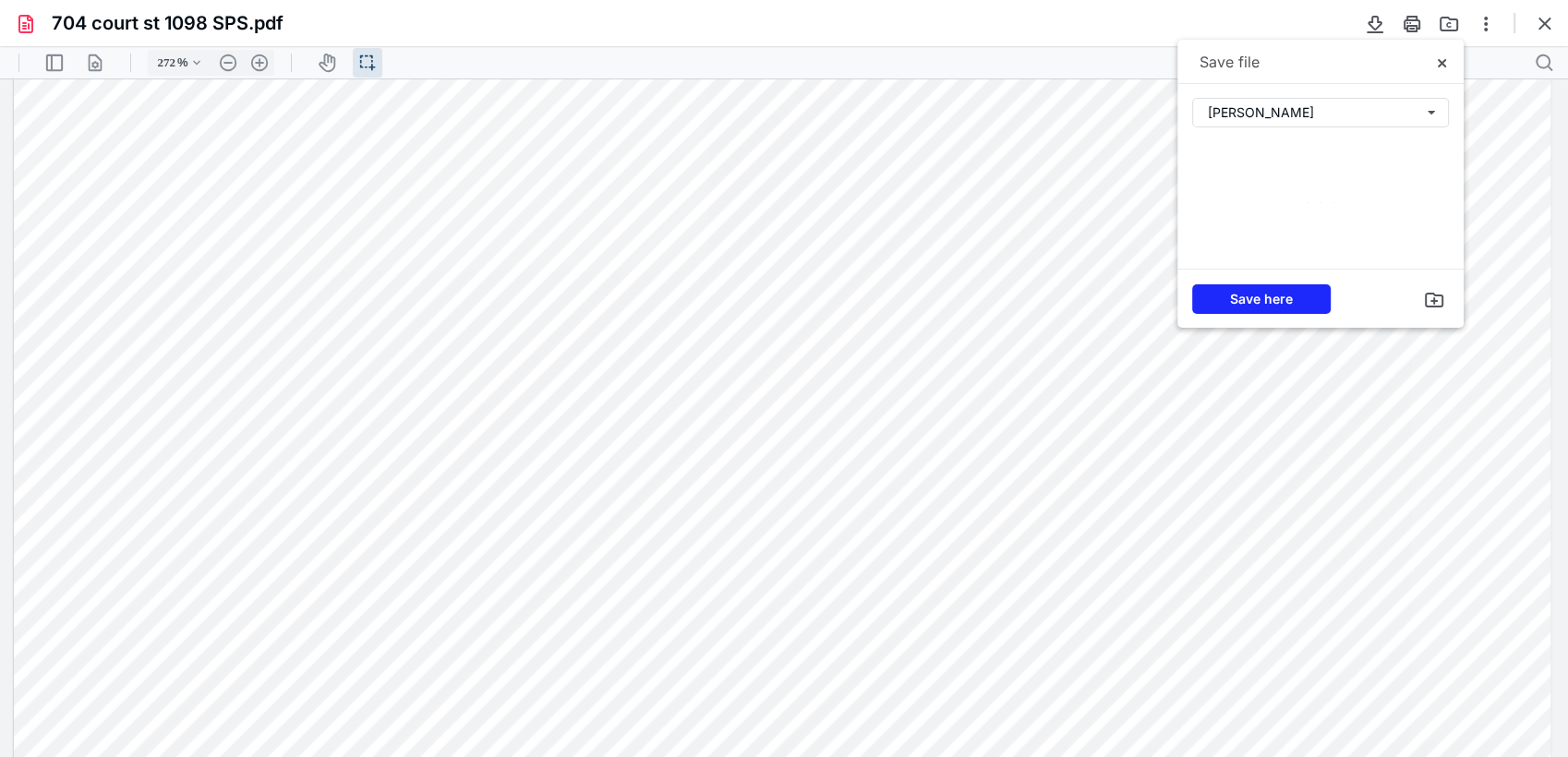 scroll, scrollTop: 0, scrollLeft: 0, axis: both 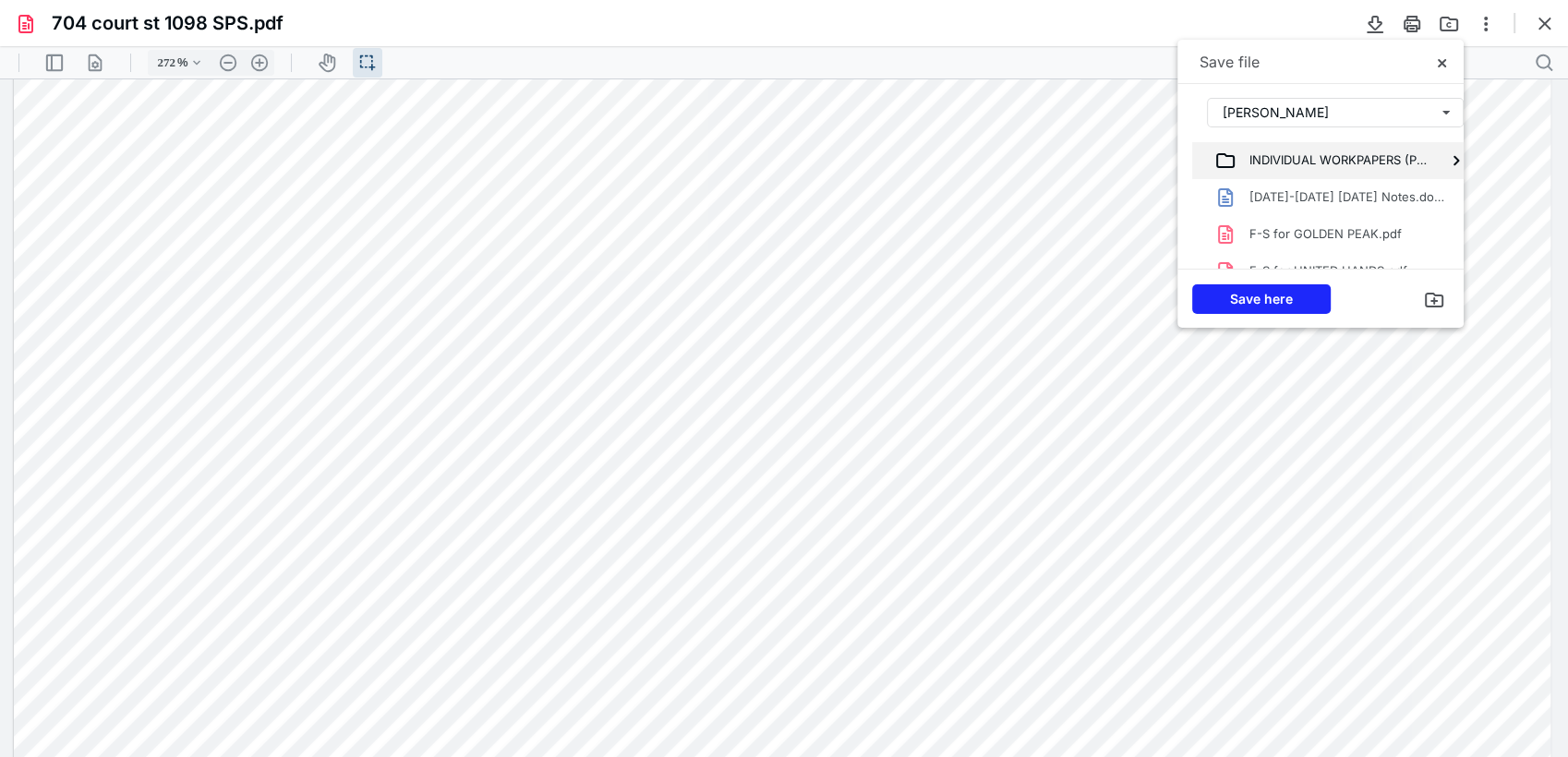 click on "INDIVIDUAL WORKPAPERS (PBC)" at bounding box center [1332, 161] 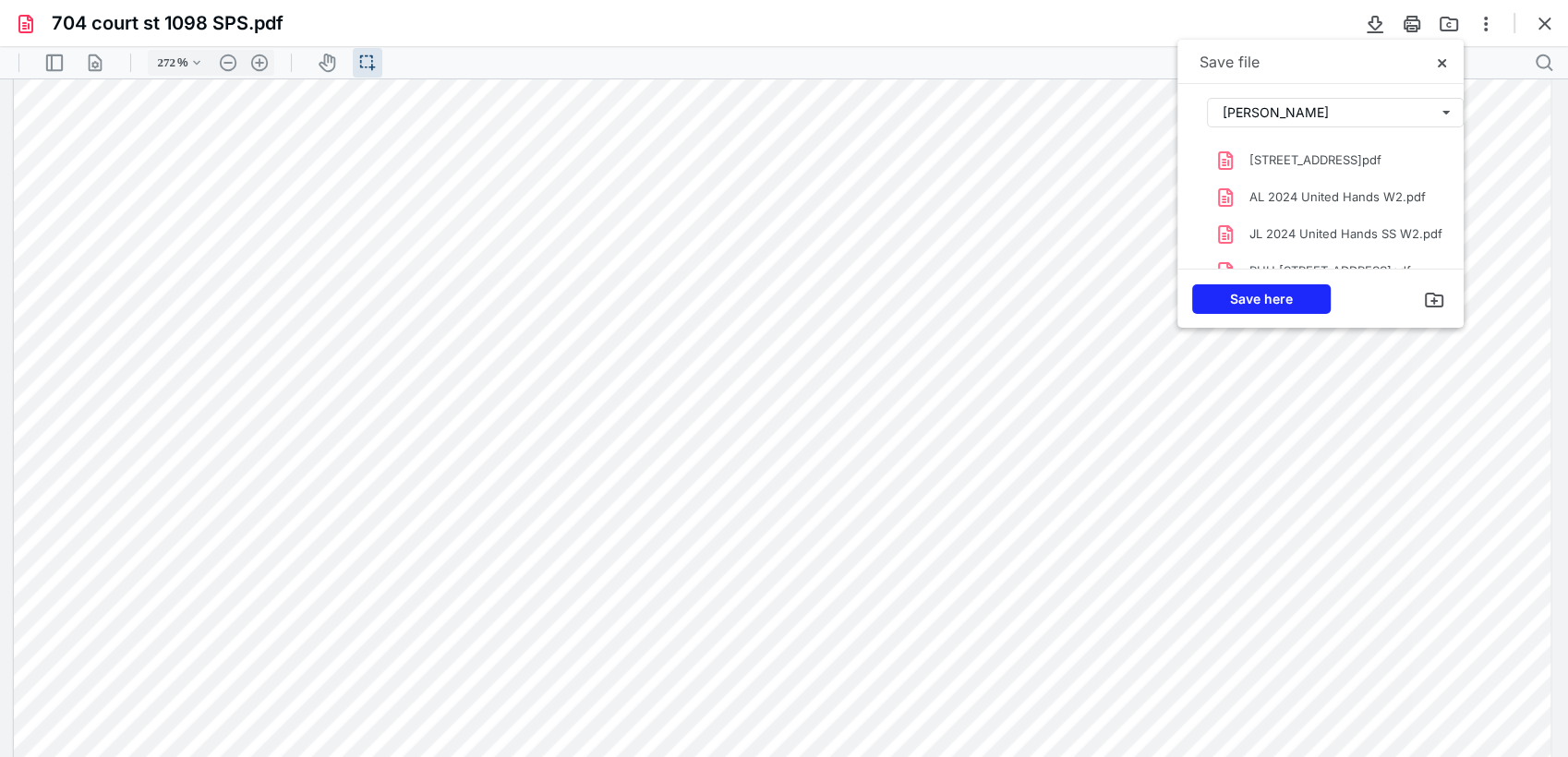 click on "Save here" at bounding box center [1321, 298] 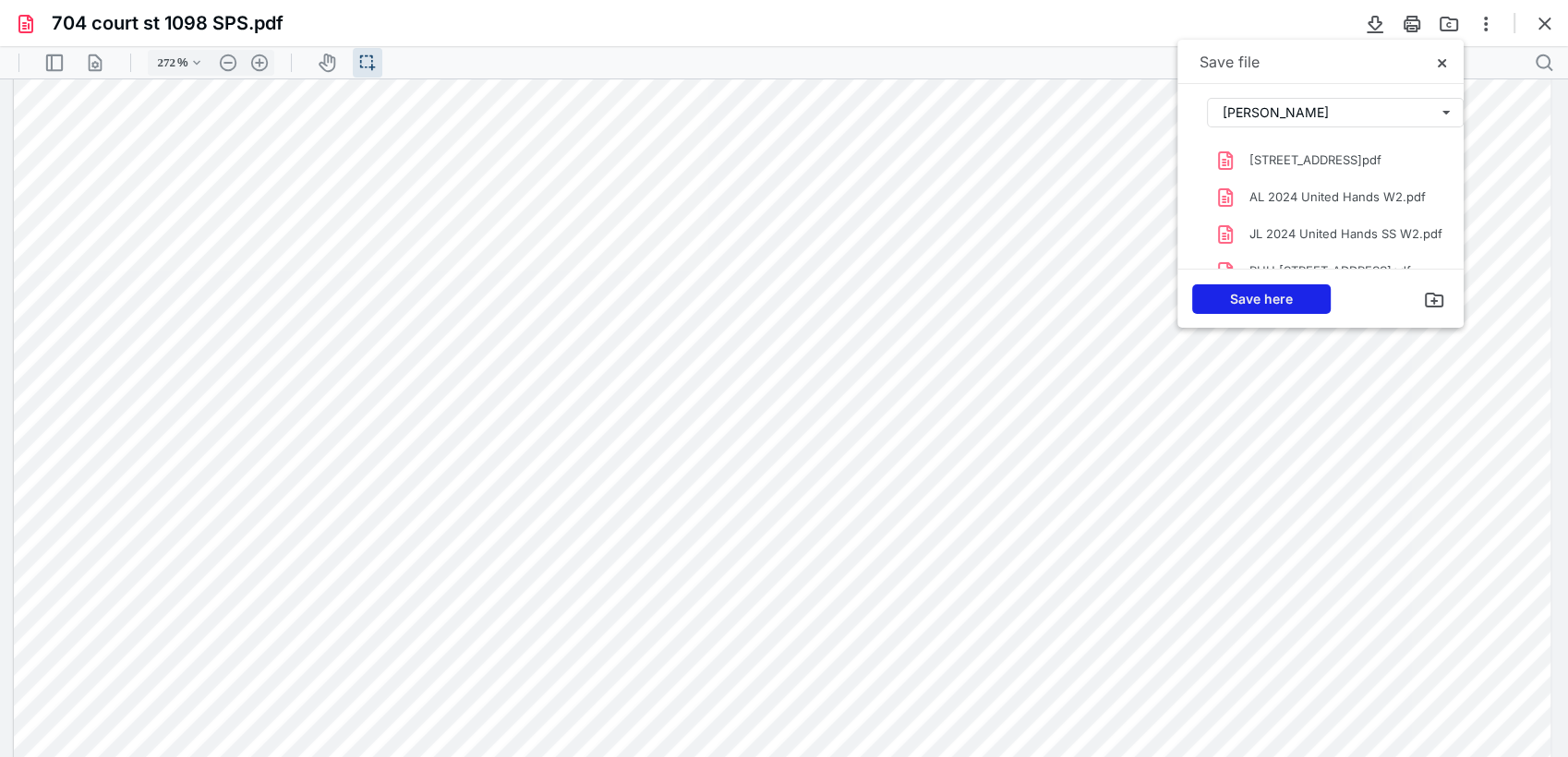 click on "Save here" at bounding box center [1261, 299] 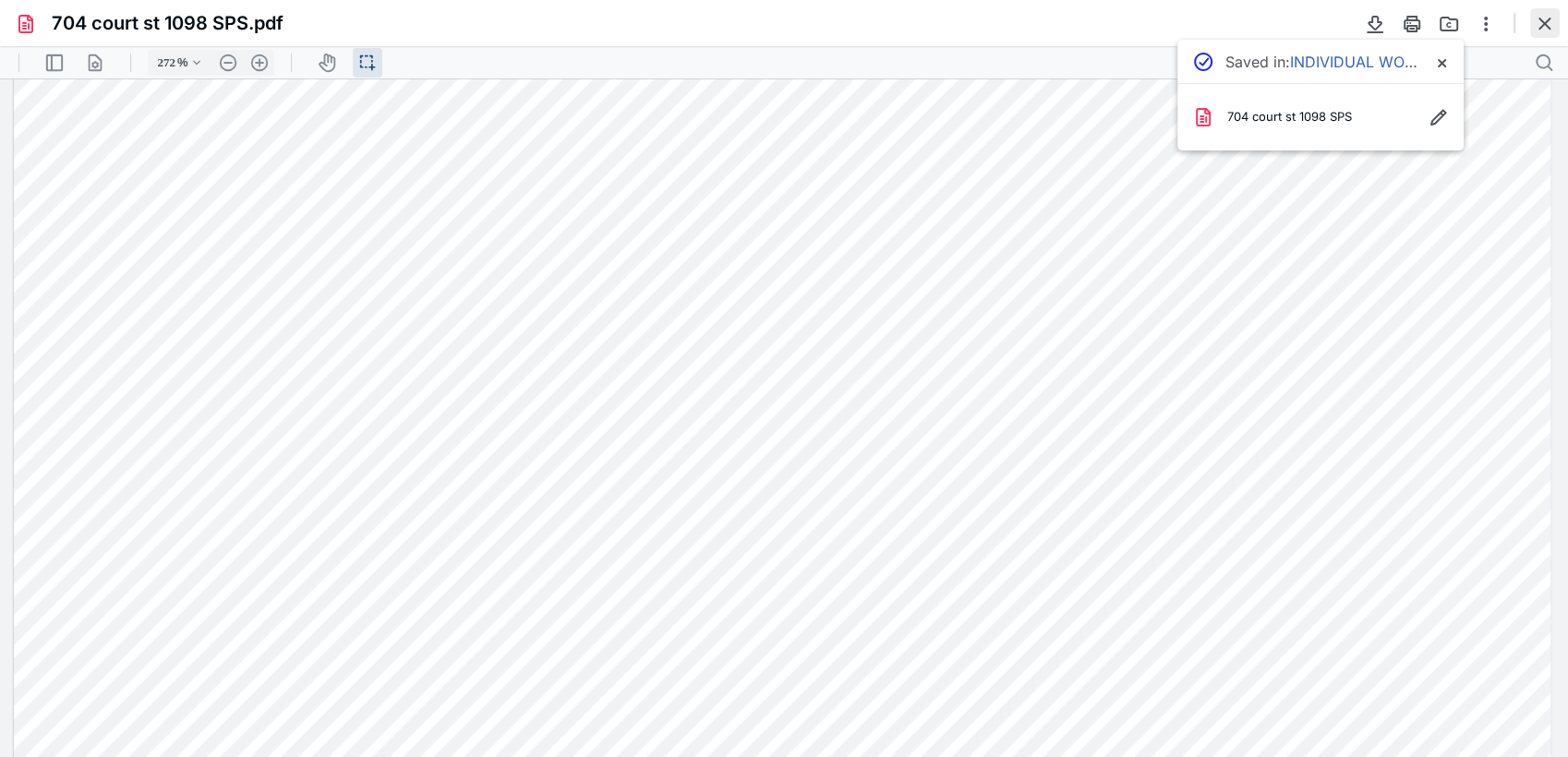 click at bounding box center [1545, 23] 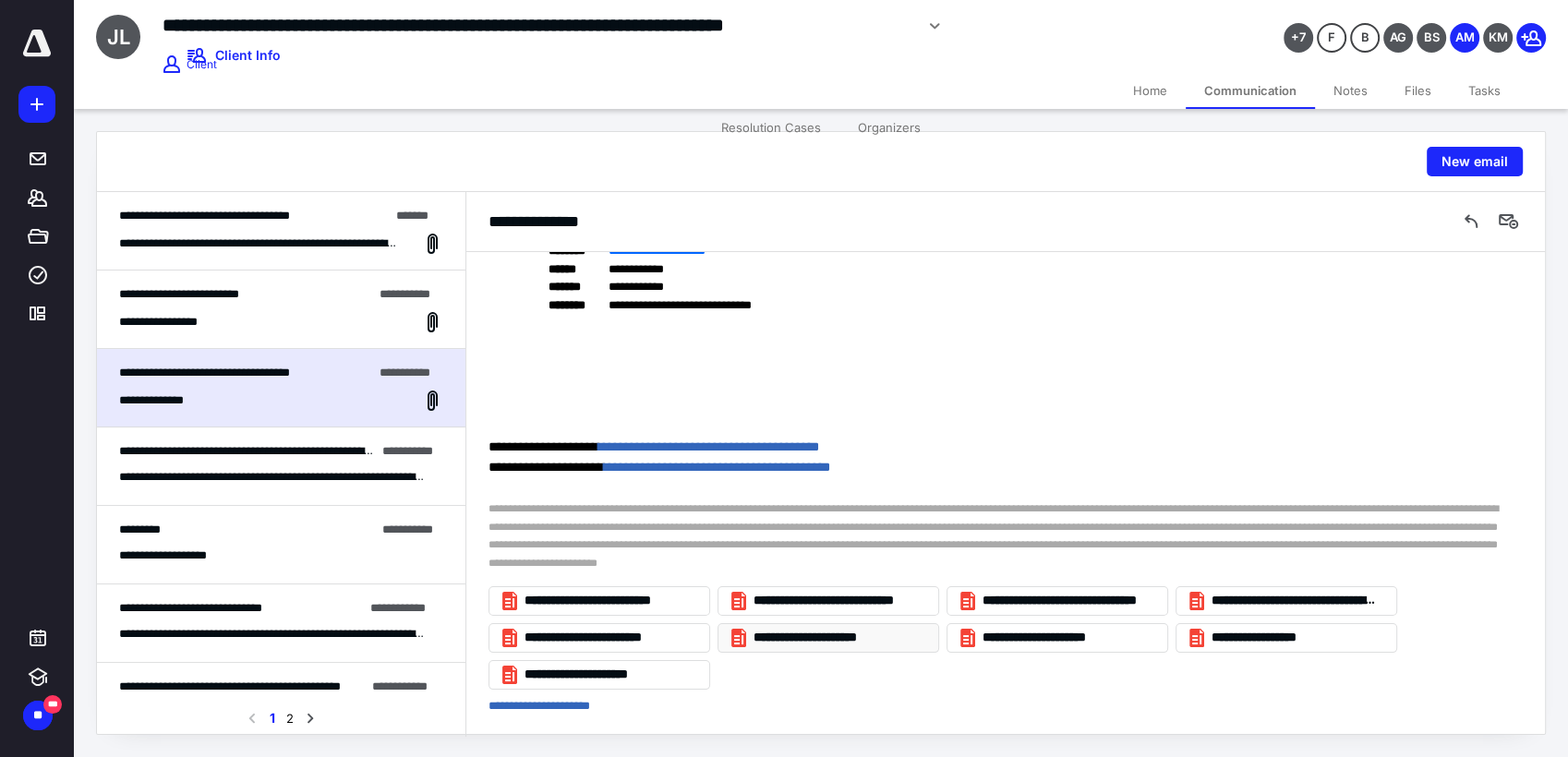 click on "**********" at bounding box center [836, 638] 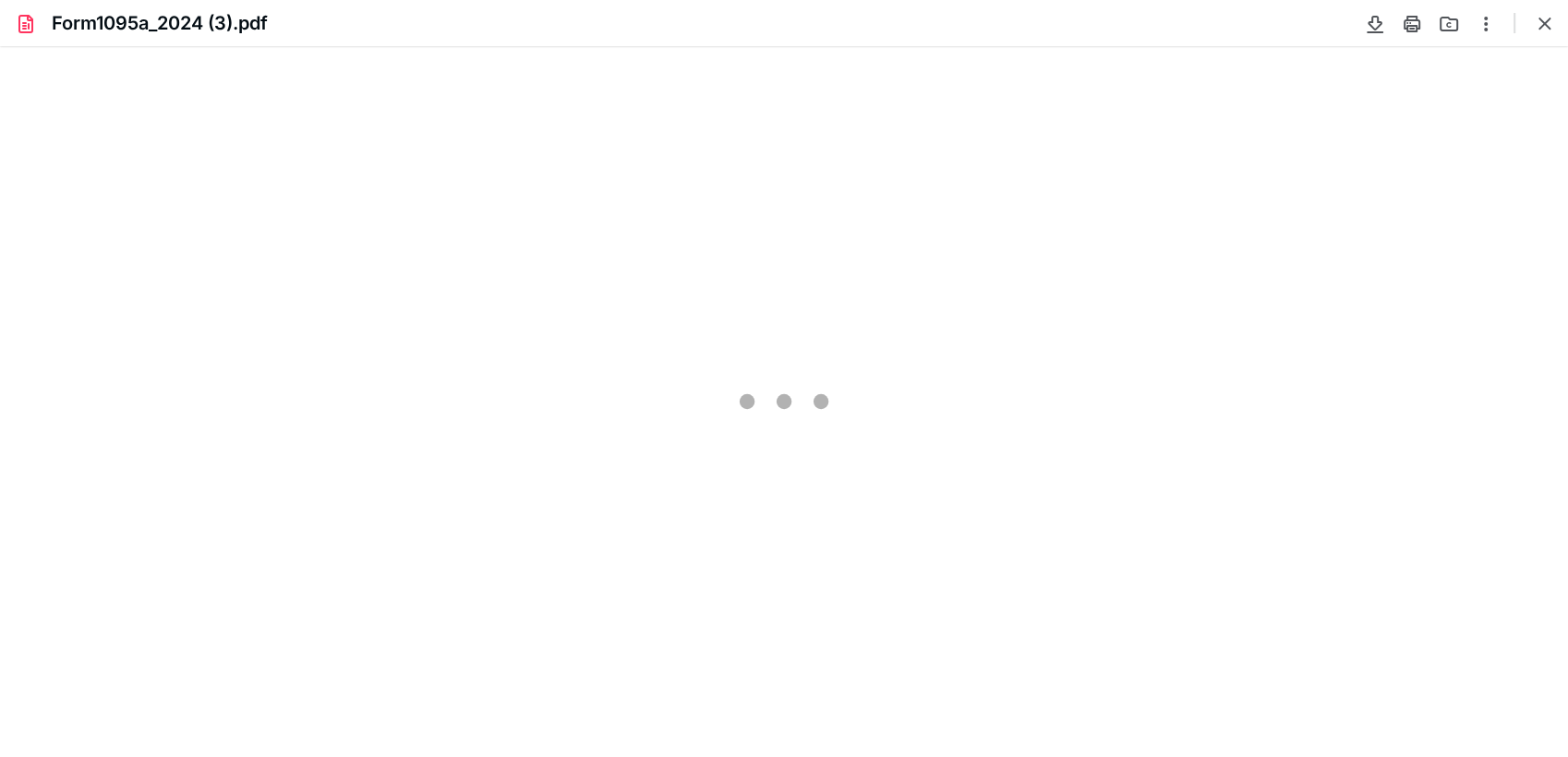 scroll, scrollTop: 0, scrollLeft: 0, axis: both 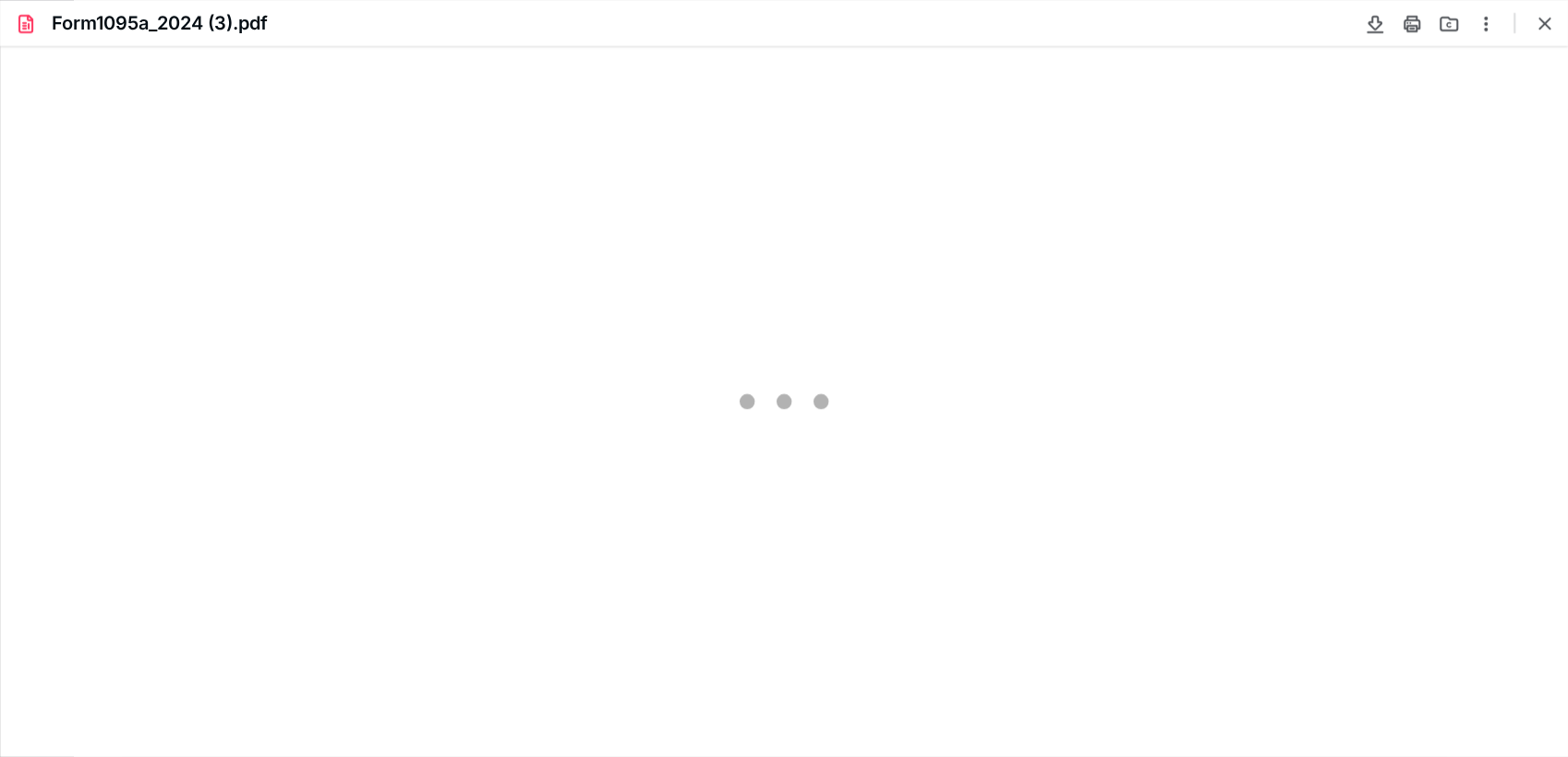 click on "Form1095a_2024 (3).pdf" at bounding box center (784, 23) 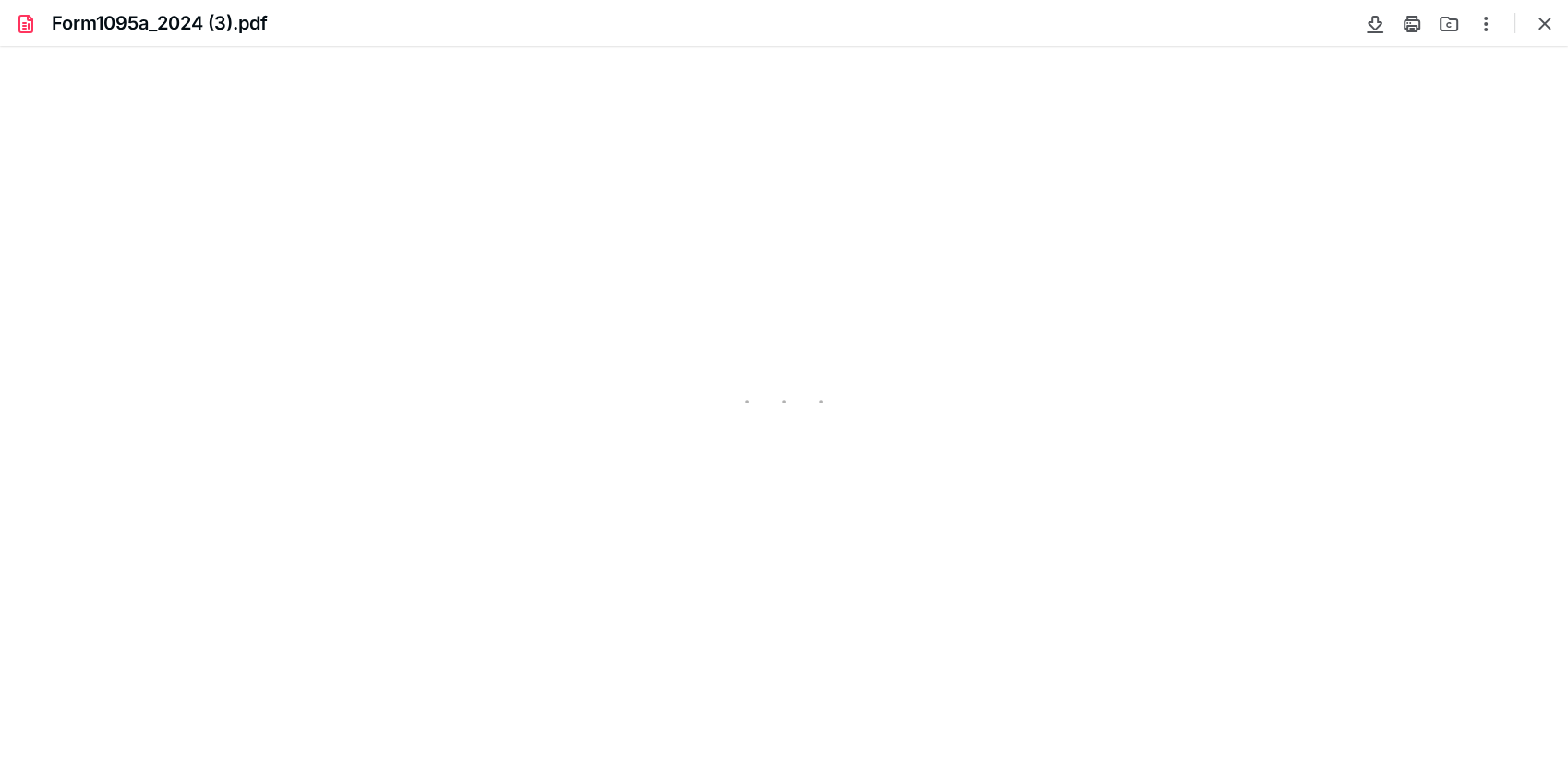 type on "272" 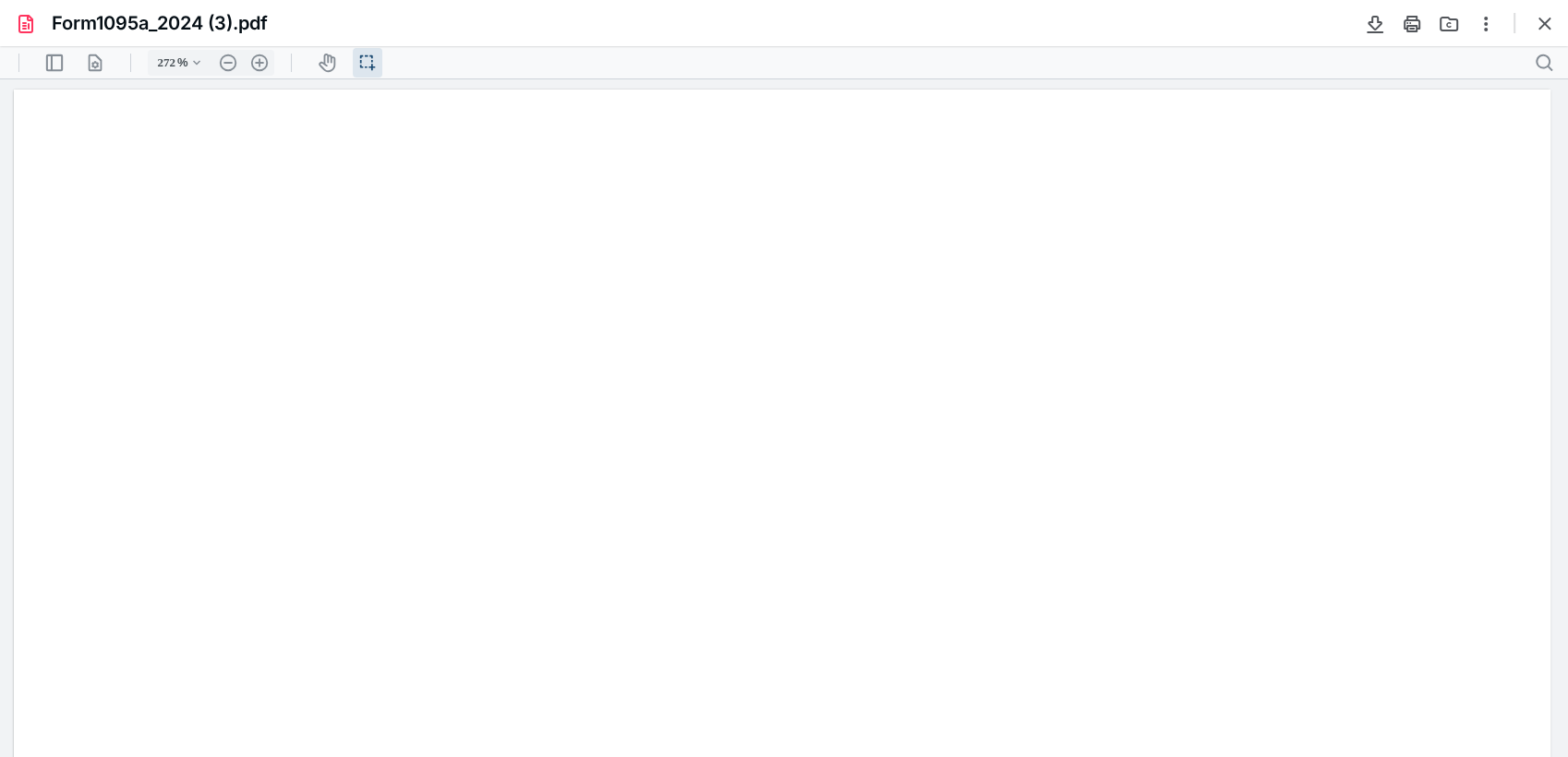 scroll, scrollTop: 43, scrollLeft: 0, axis: vertical 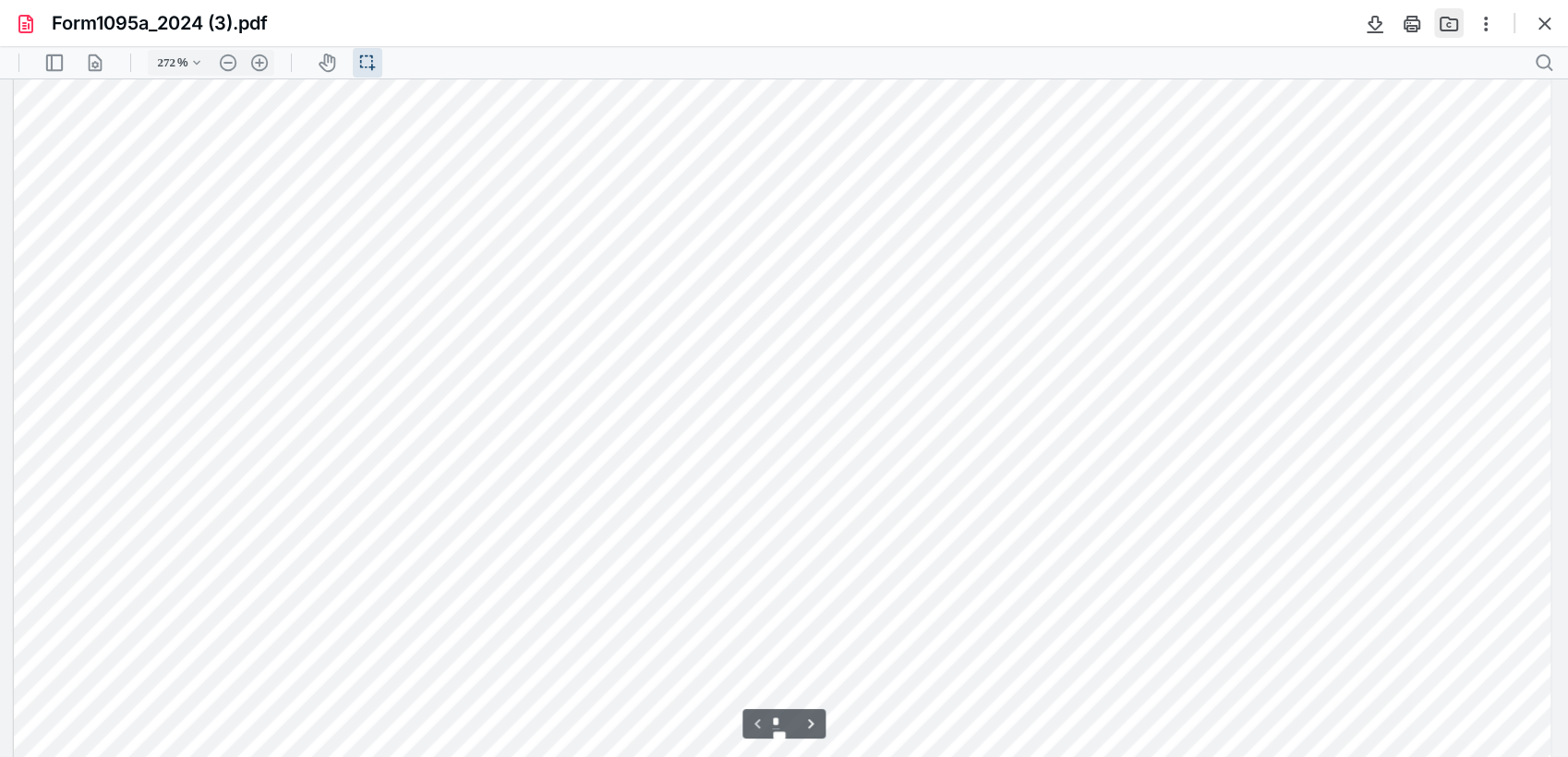 click at bounding box center (1449, 23) 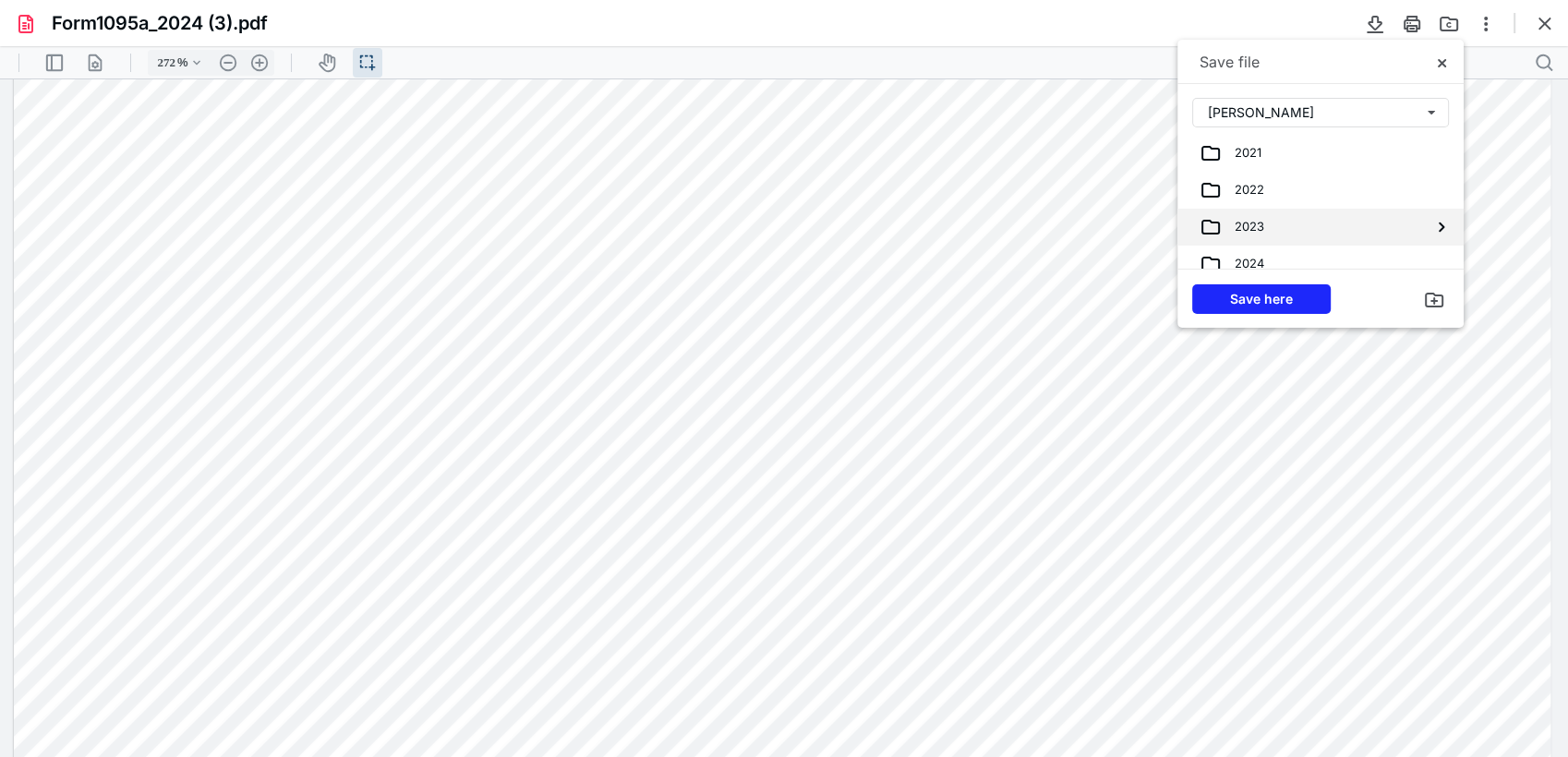 scroll, scrollTop: 88, scrollLeft: 0, axis: vertical 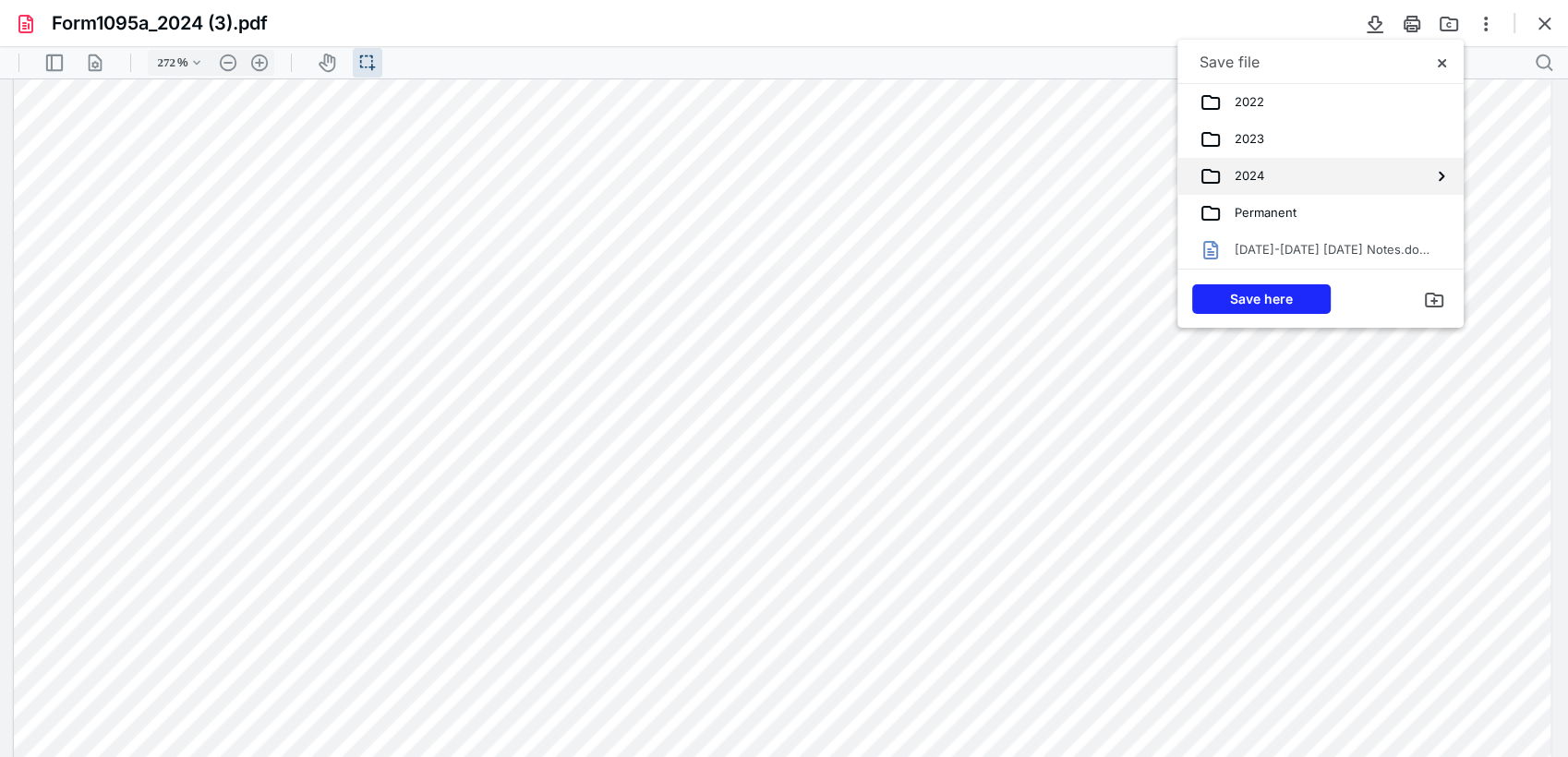 click on "2024" at bounding box center [1306, 176] 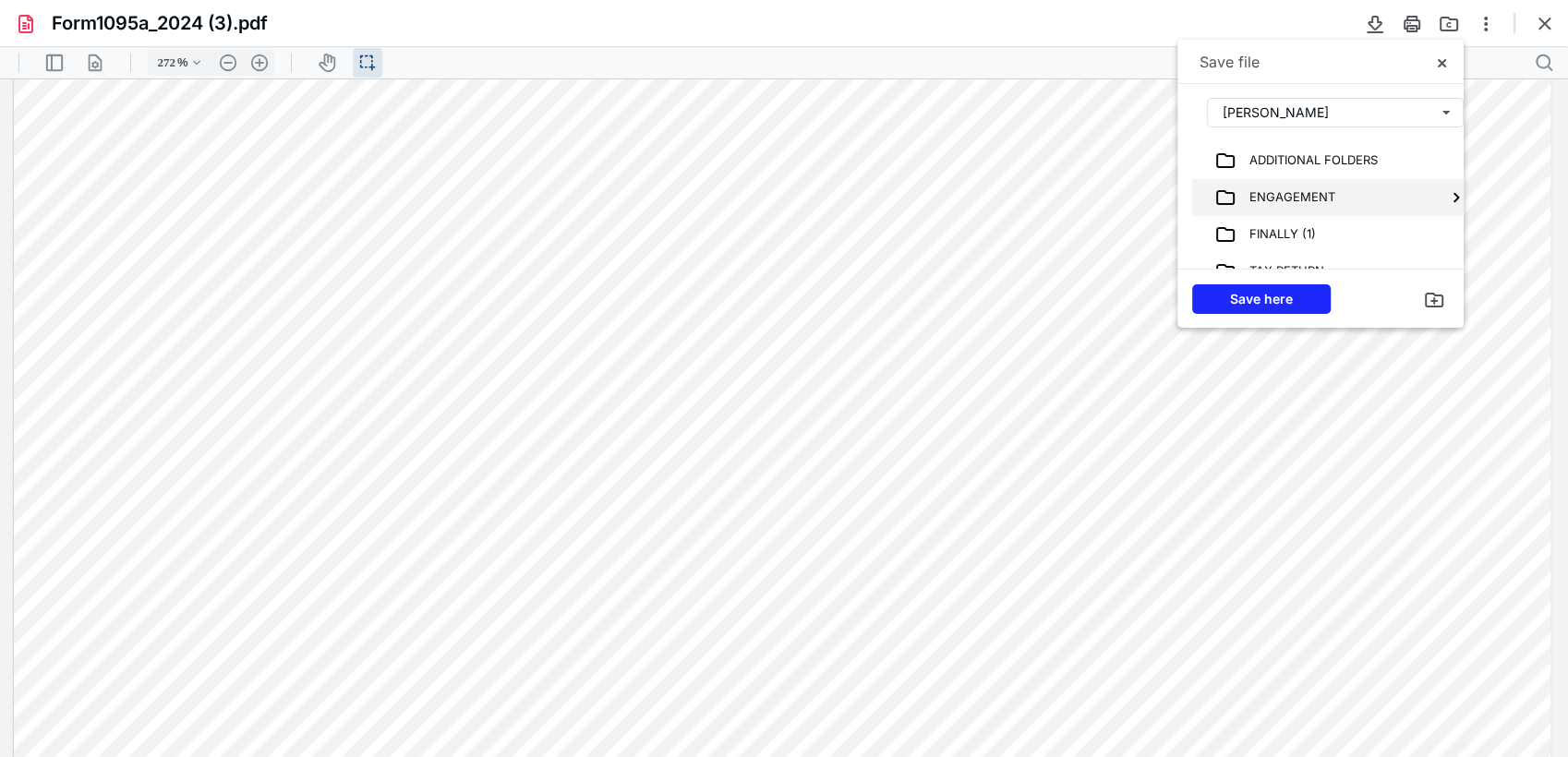 scroll, scrollTop: 74, scrollLeft: 0, axis: vertical 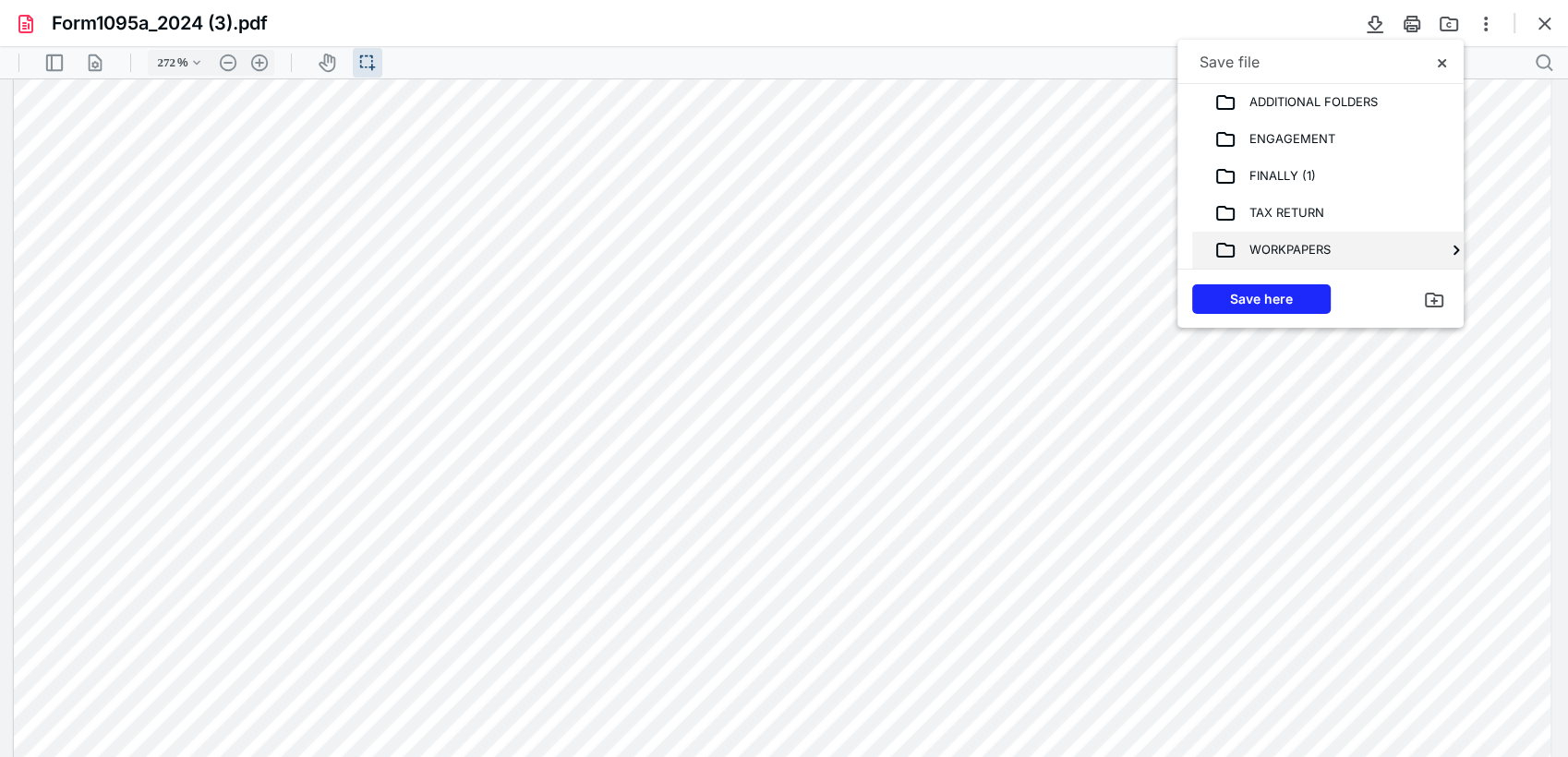 click on "WORKPAPERS" at bounding box center [1284, 250] 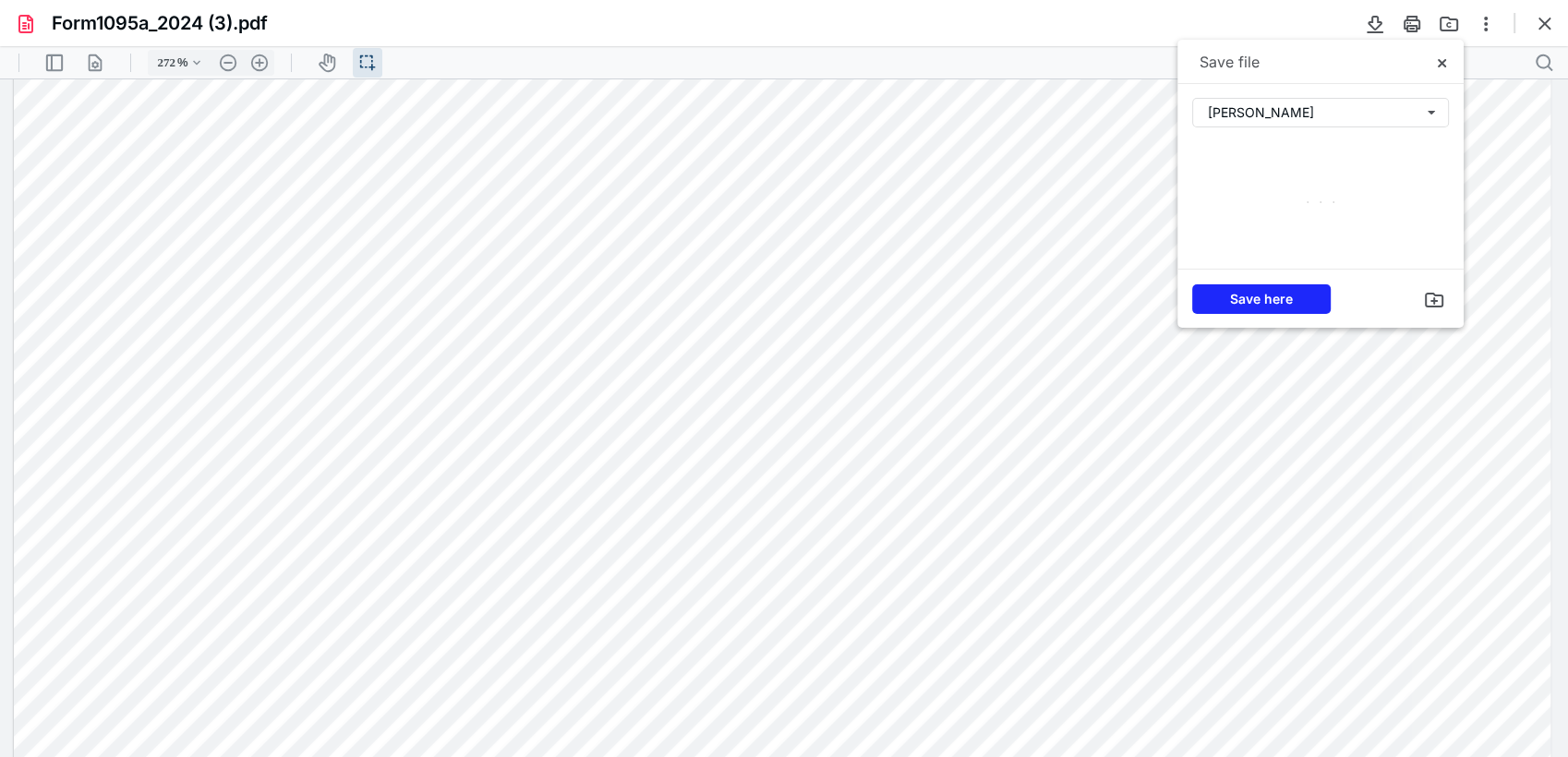 scroll, scrollTop: 0, scrollLeft: 0, axis: both 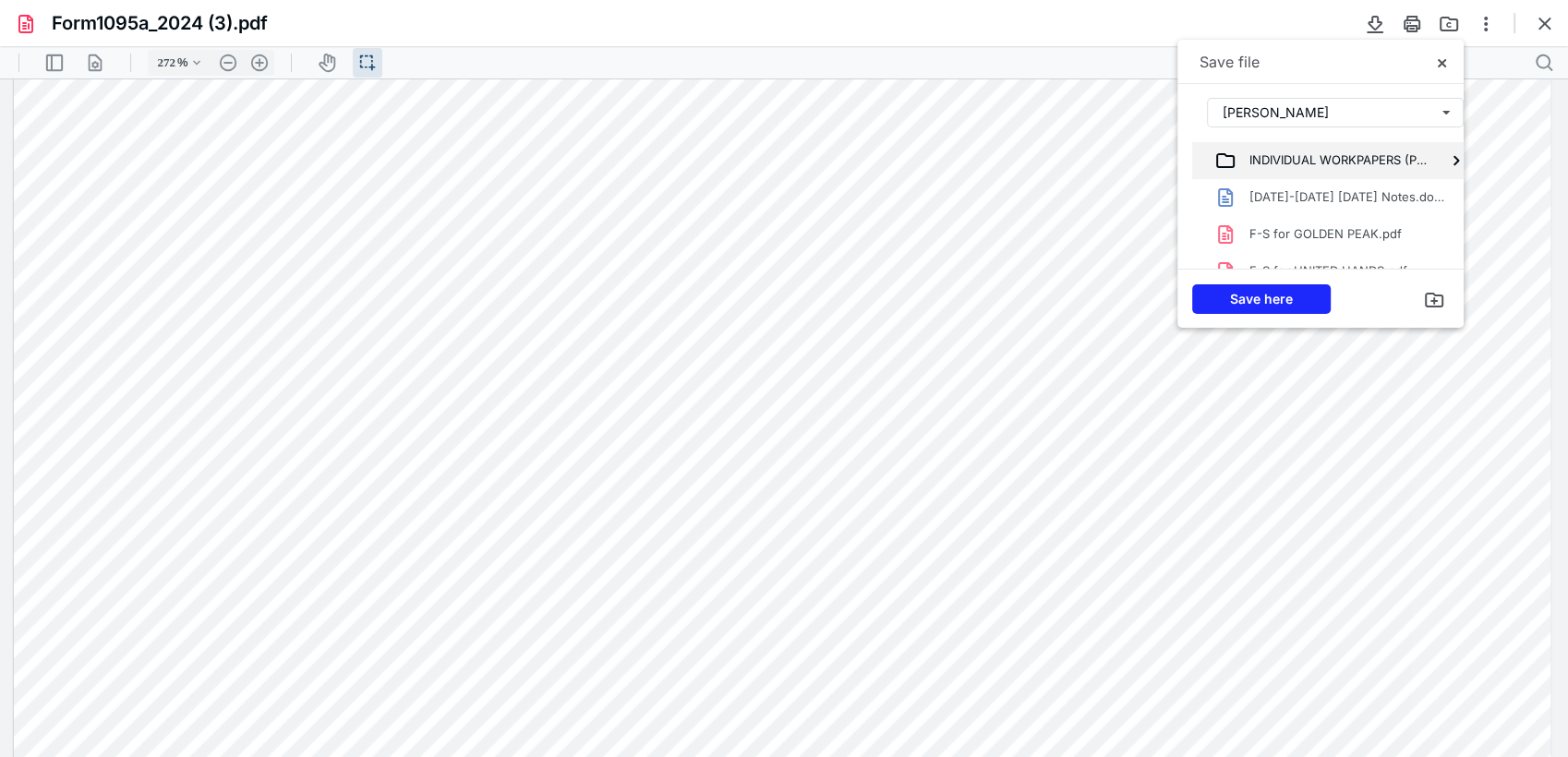 click on "JASON LUM" at bounding box center (1335, 116) 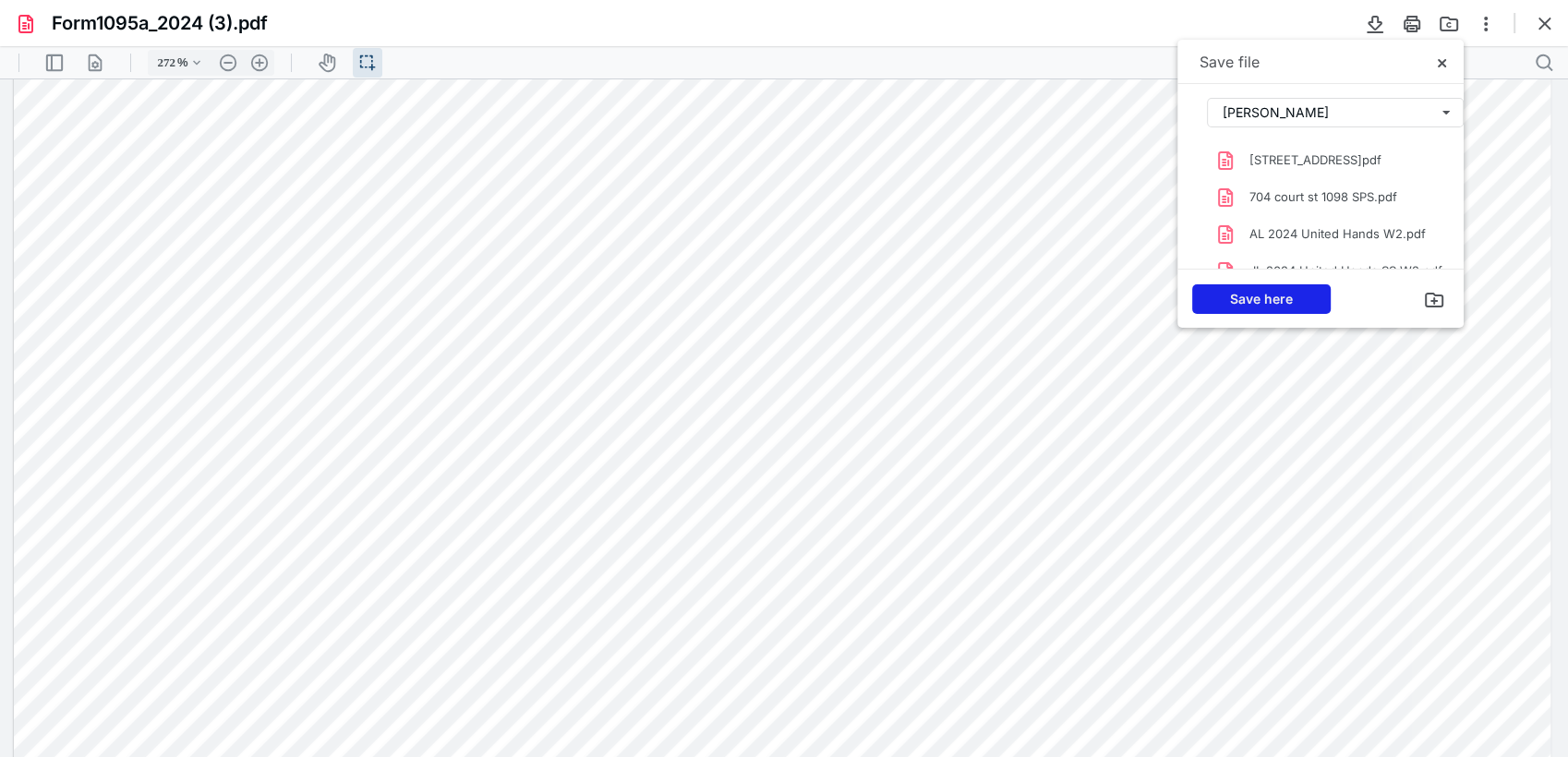 click on "Save here" at bounding box center (1261, 299) 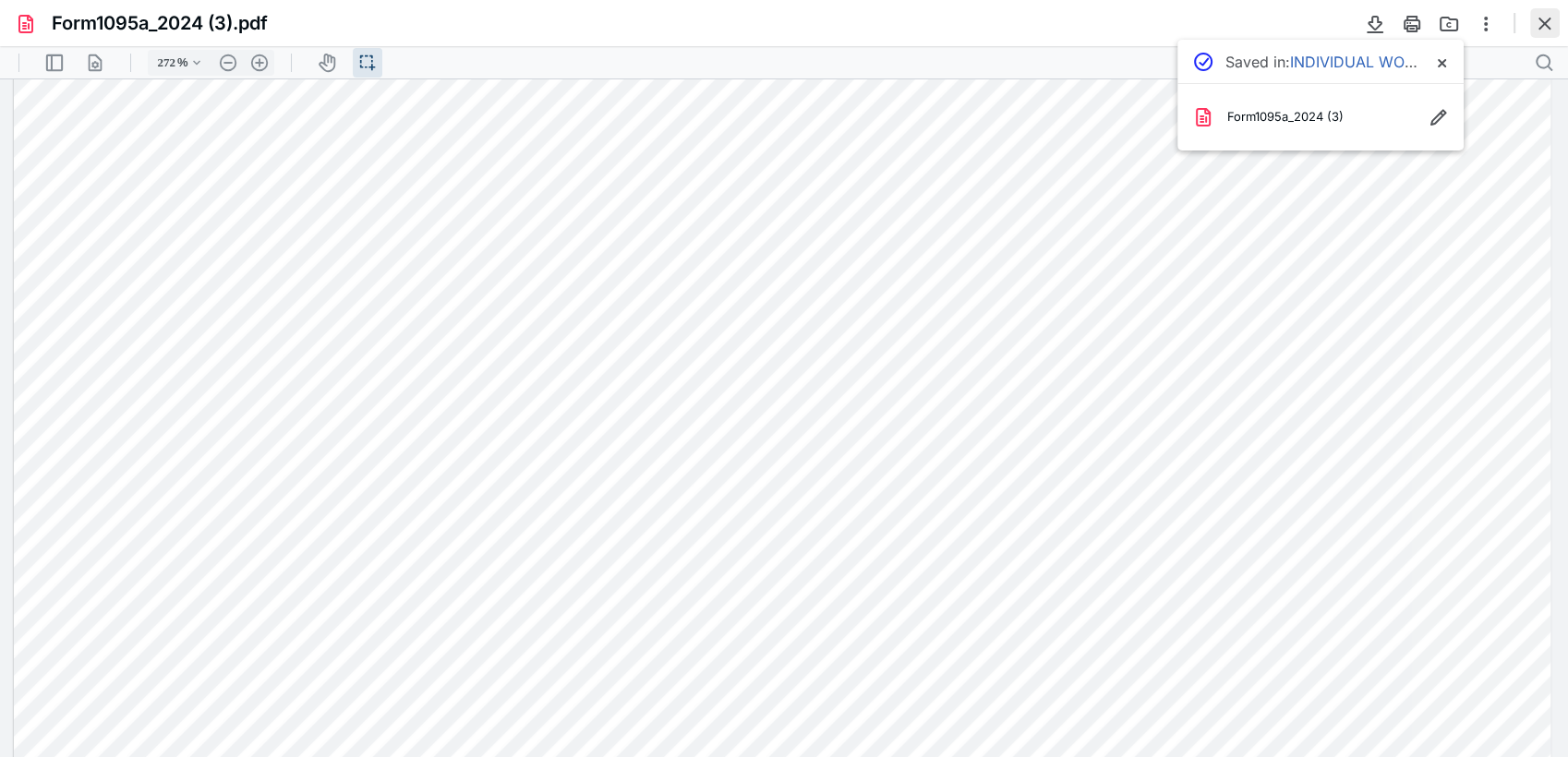 click at bounding box center [1545, 23] 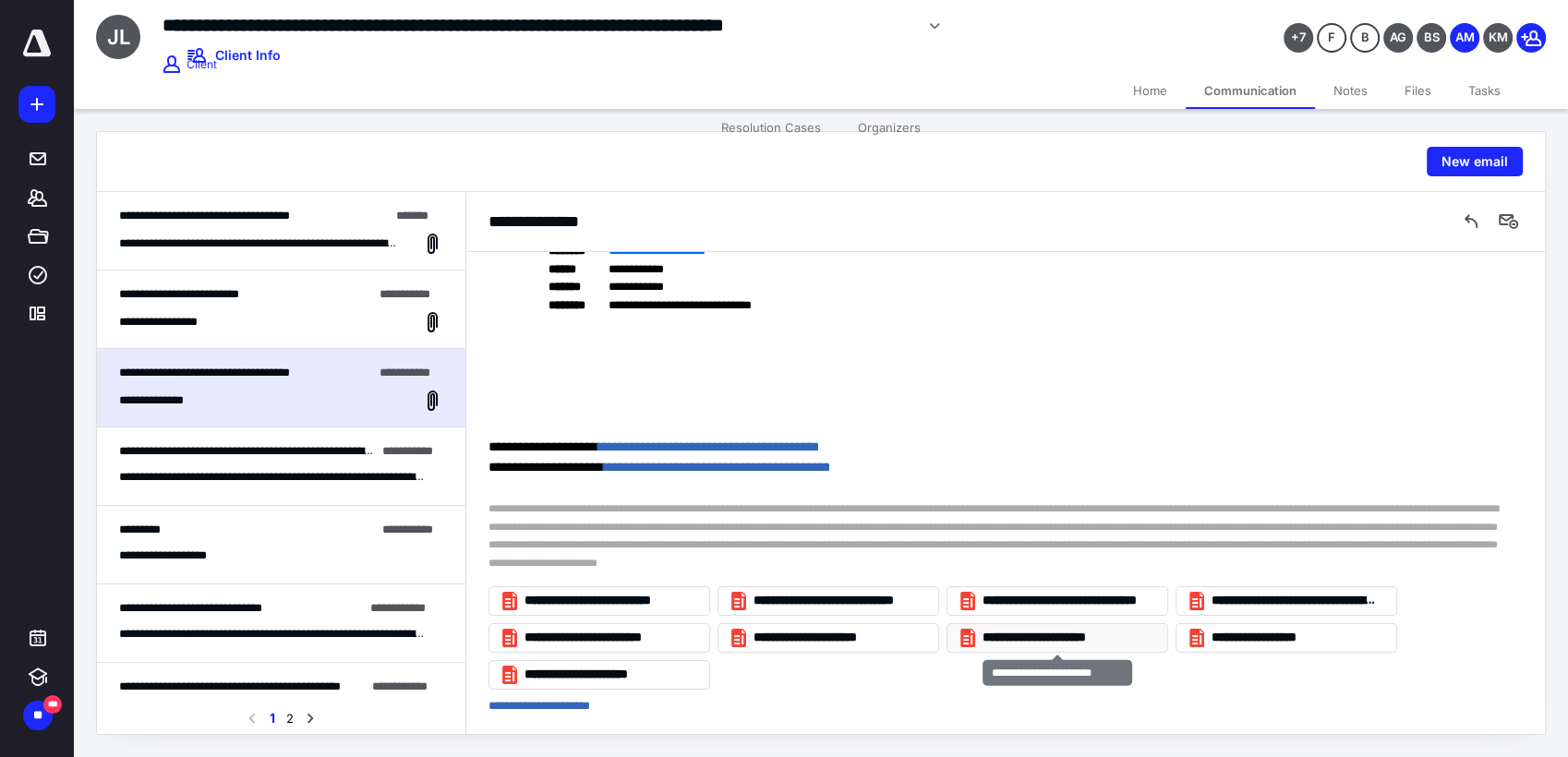 click on "**********" at bounding box center (1065, 638) 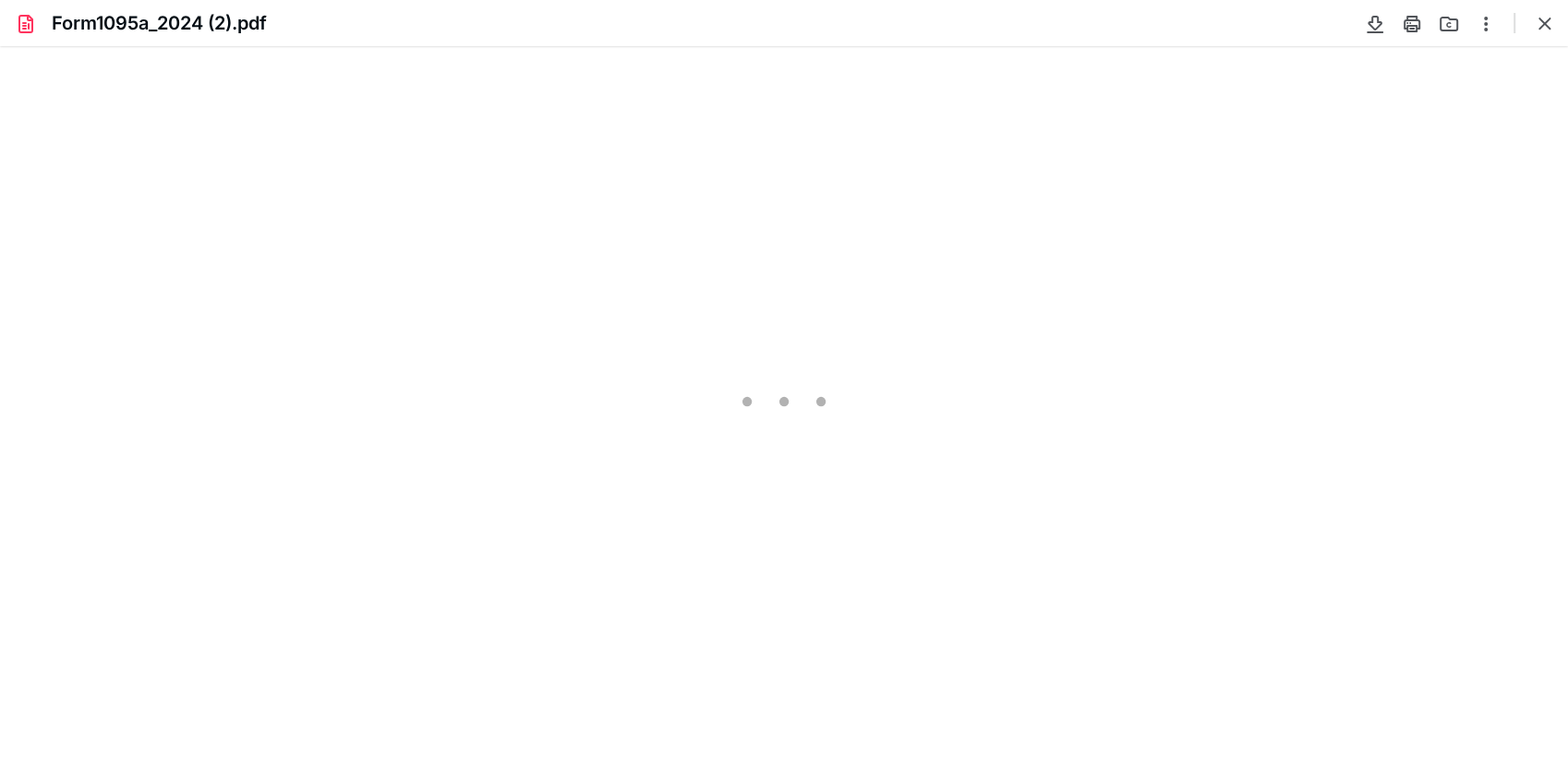scroll, scrollTop: 0, scrollLeft: 0, axis: both 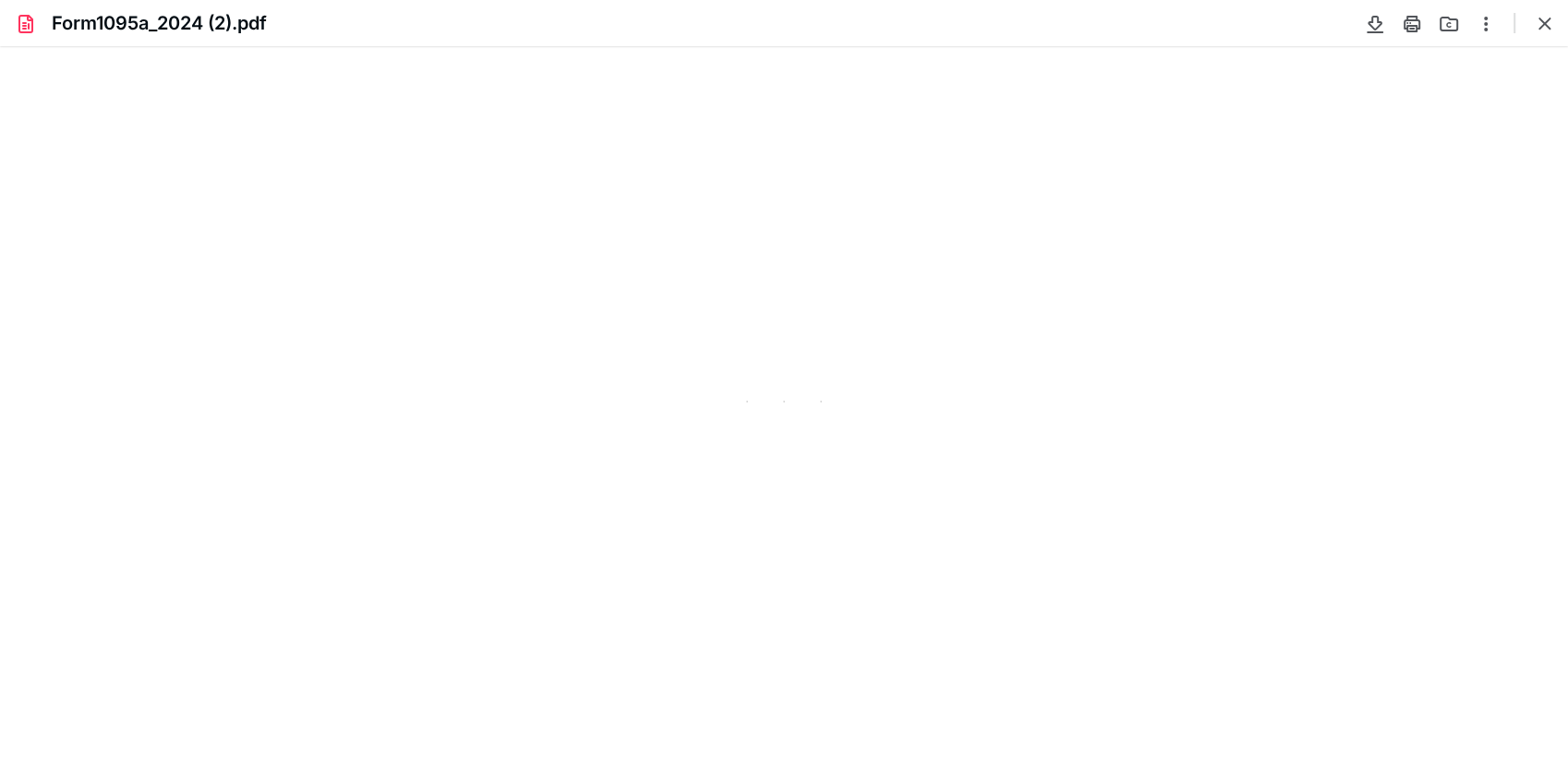 type on "272" 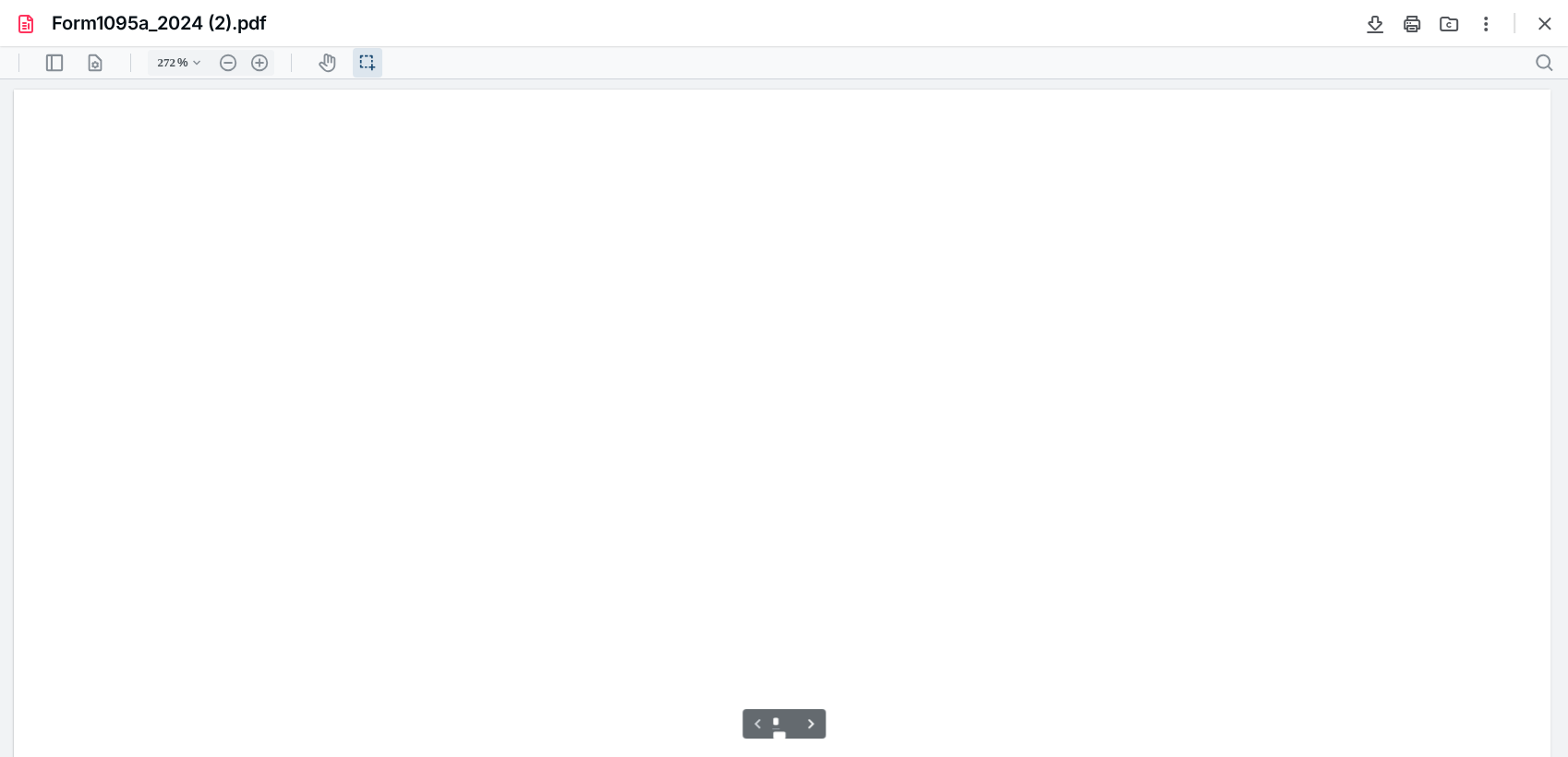 scroll, scrollTop: 43, scrollLeft: 0, axis: vertical 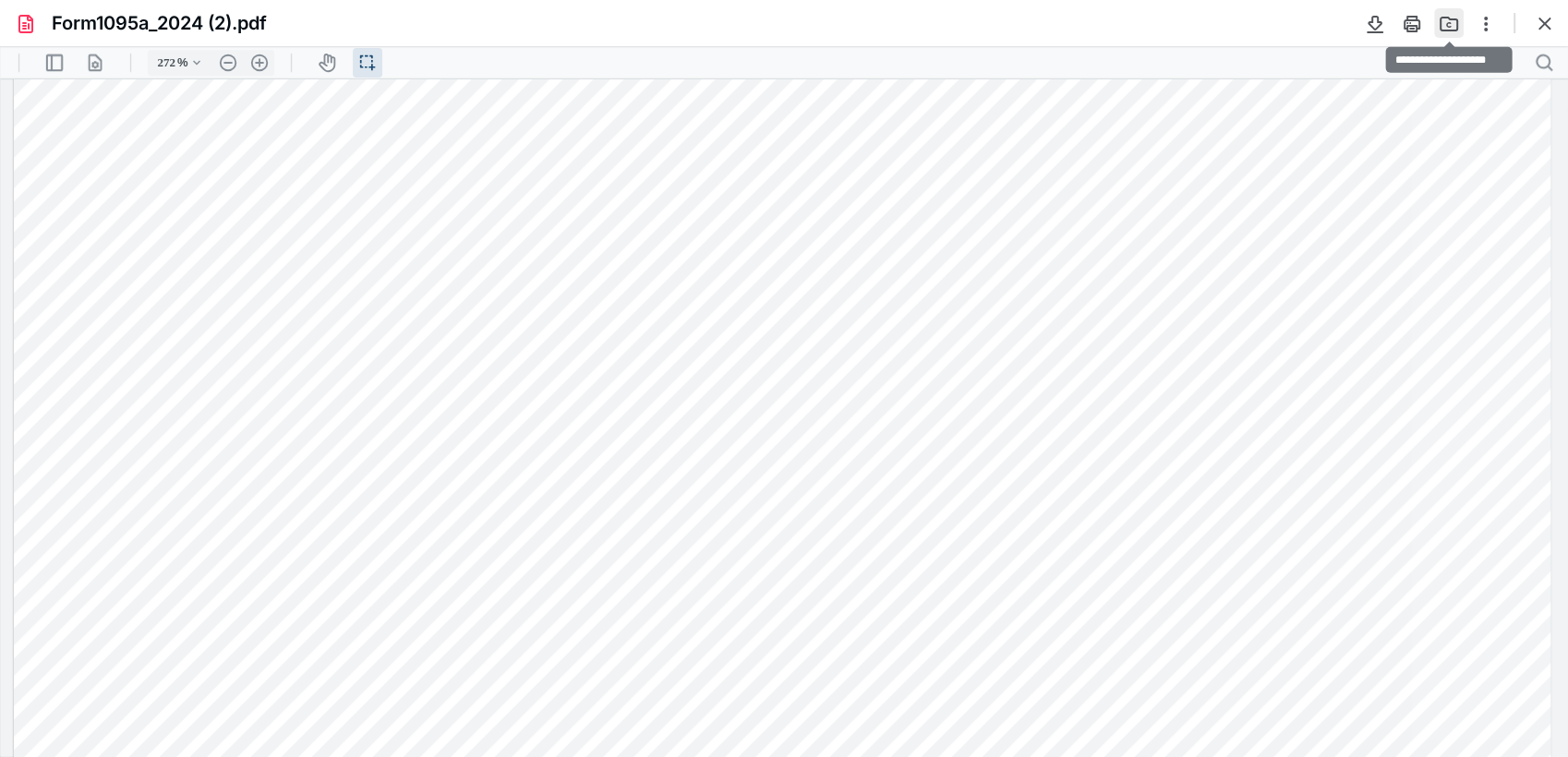 click at bounding box center [1449, 23] 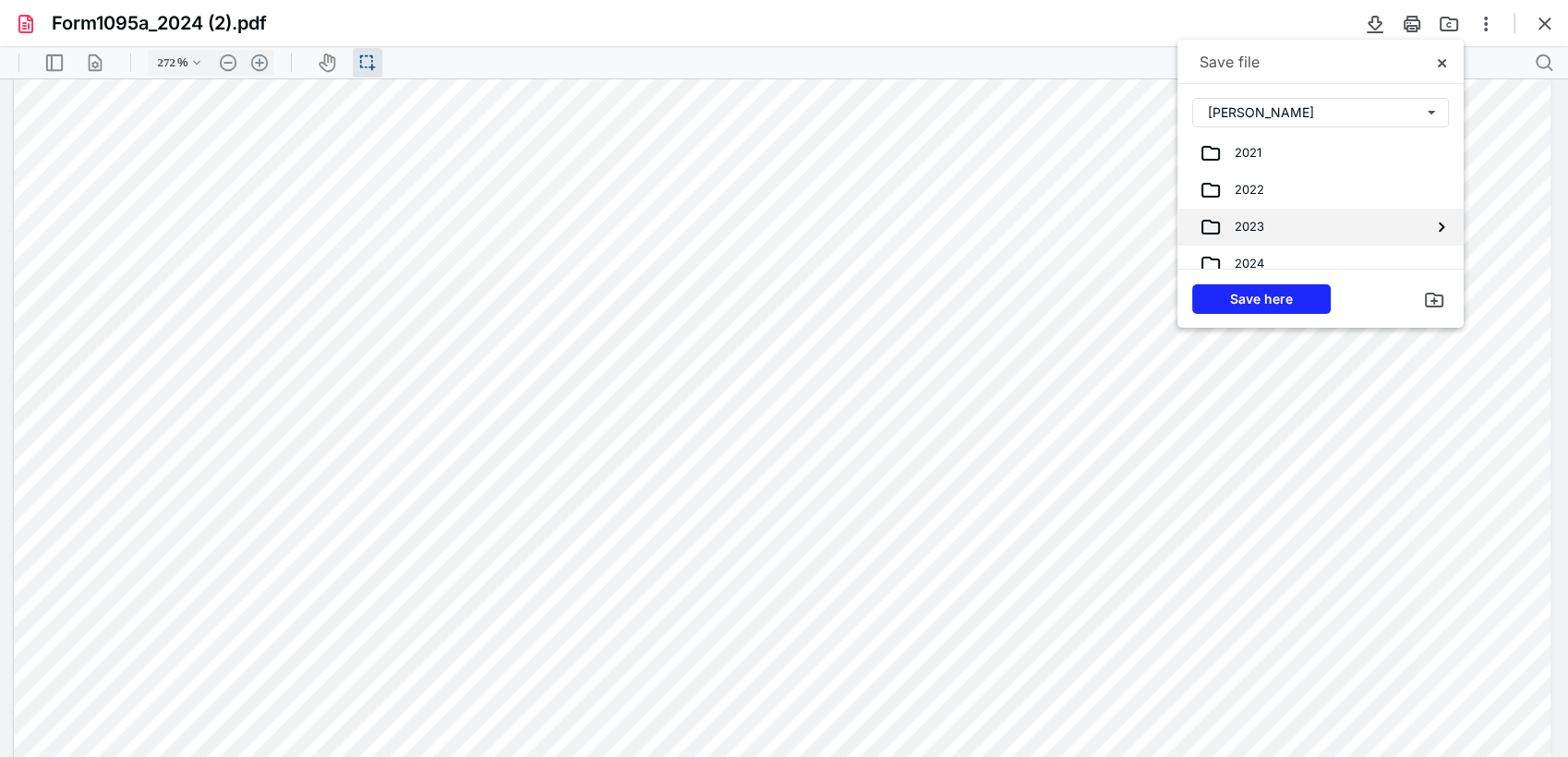 scroll, scrollTop: 88, scrollLeft: 0, axis: vertical 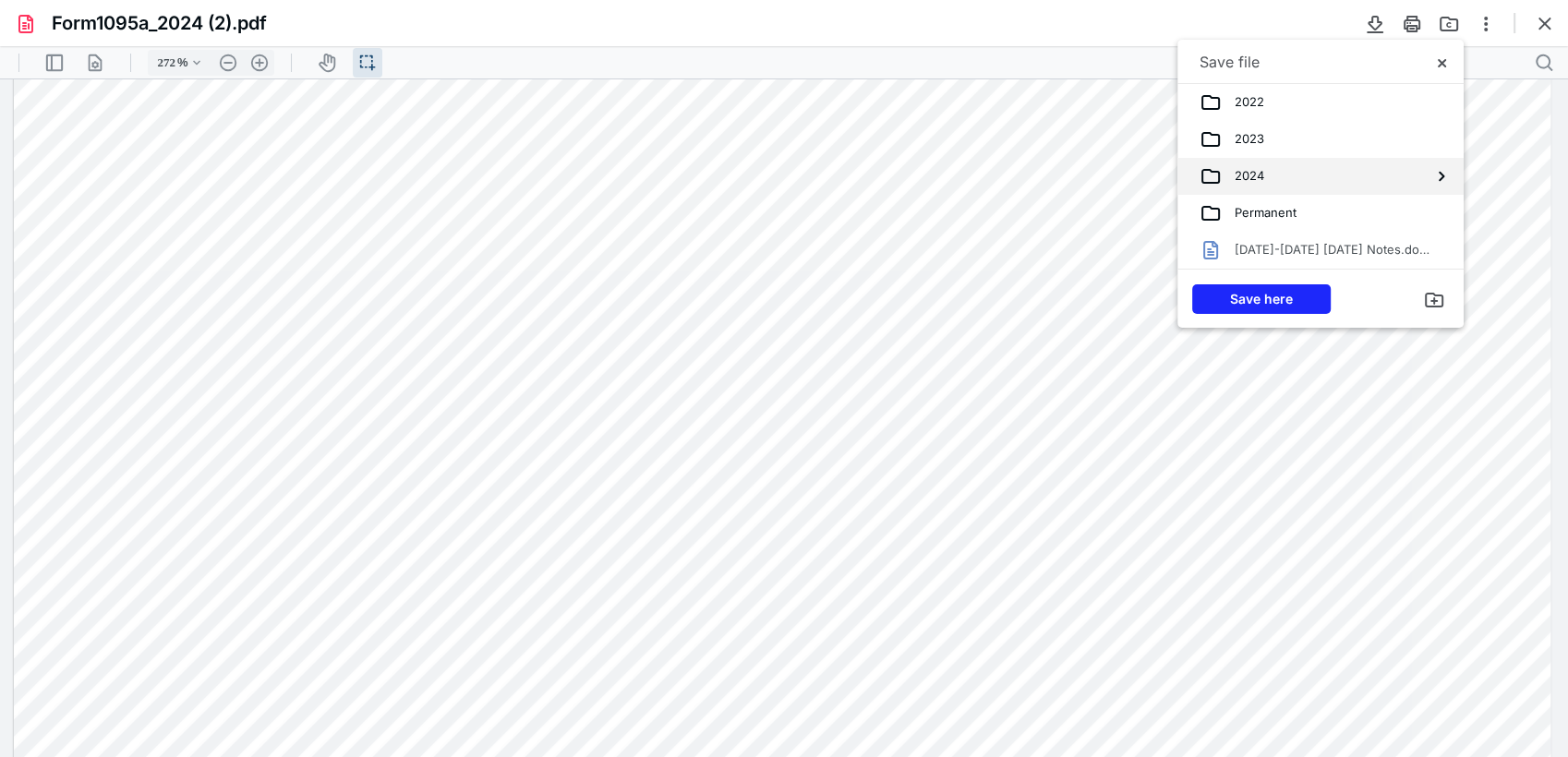 click on "2024" at bounding box center (1243, 176) 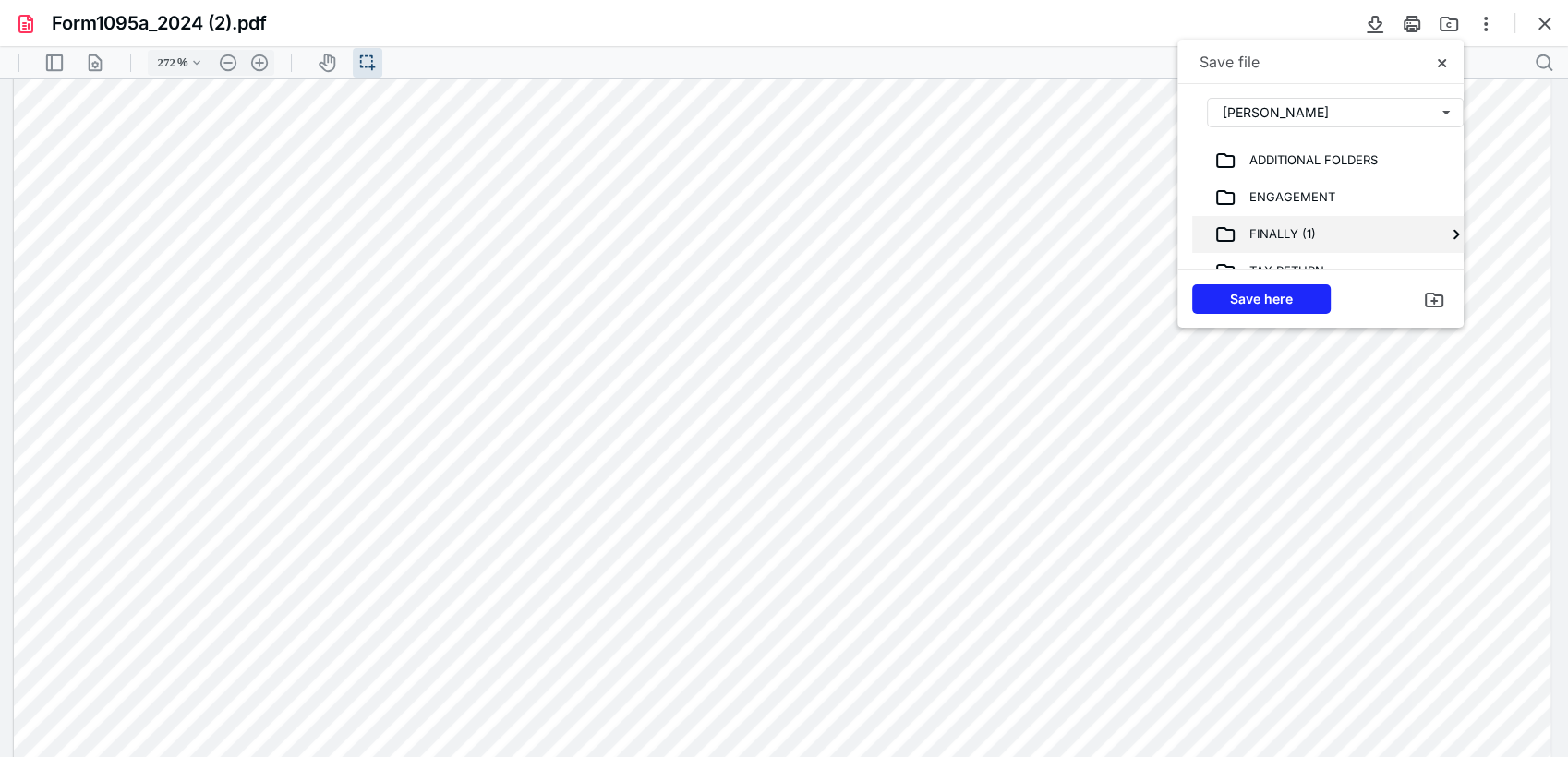 scroll, scrollTop: 74, scrollLeft: 0, axis: vertical 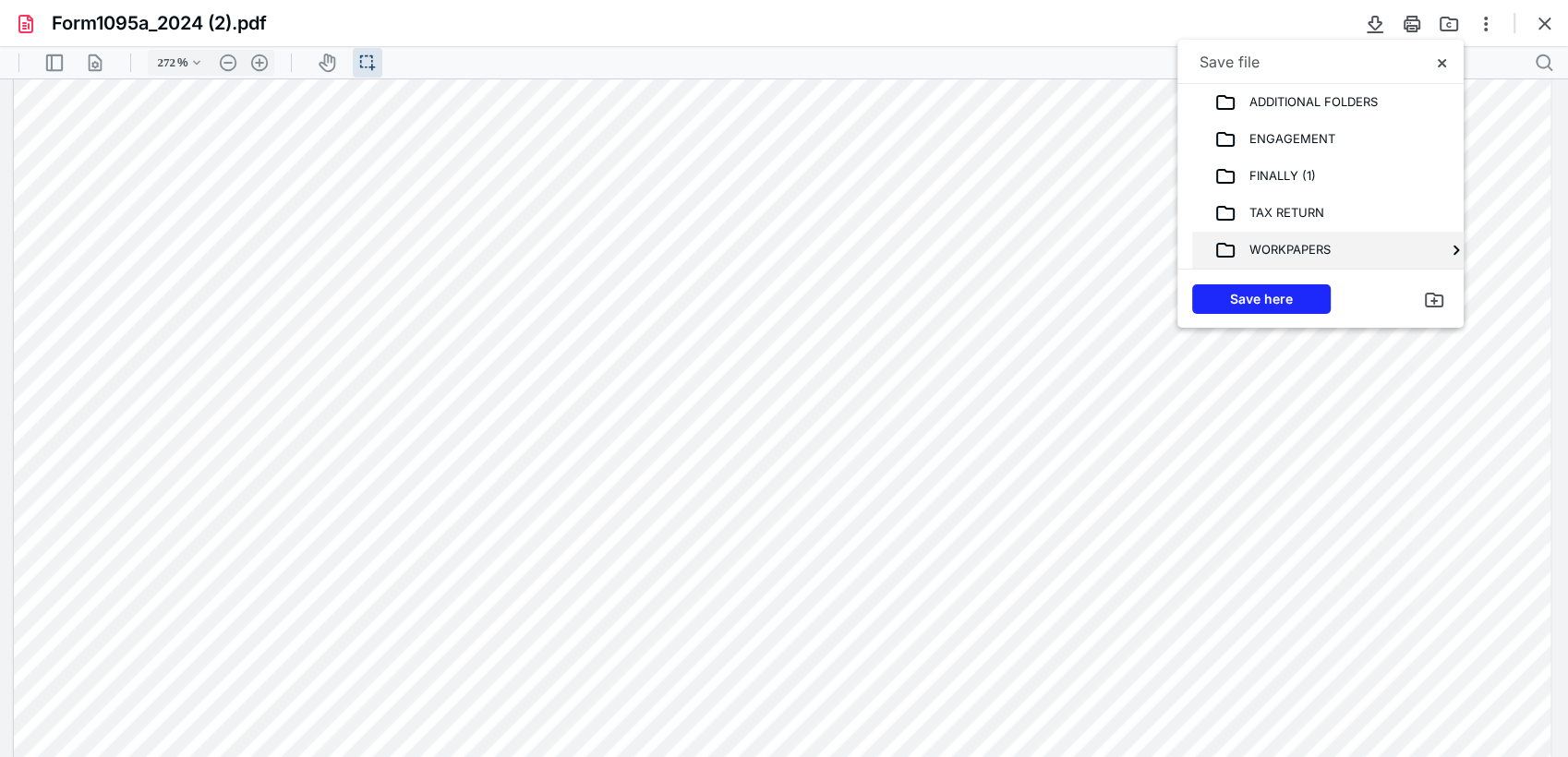 click on "WORKPAPERS" at bounding box center (1284, 250) 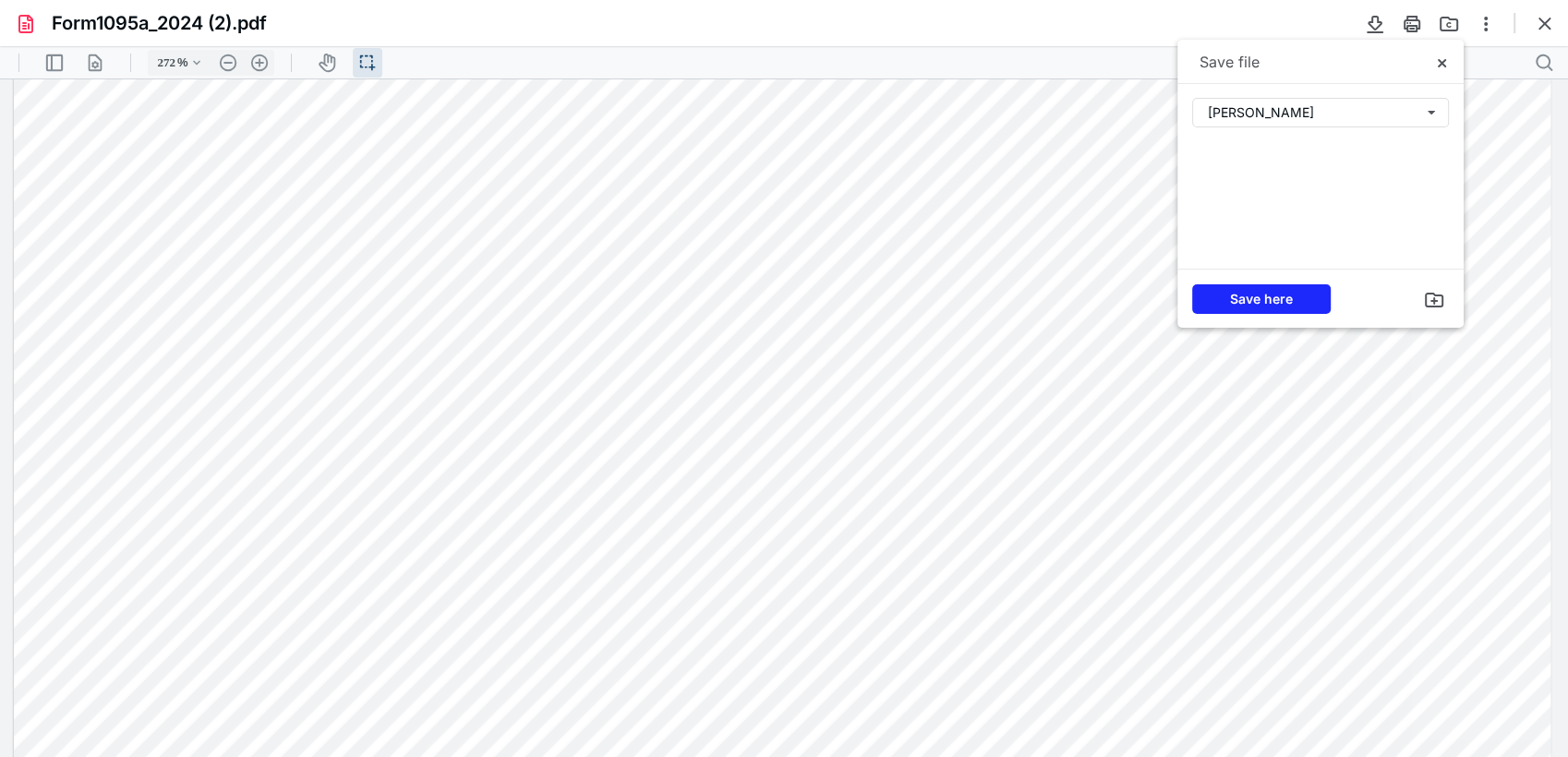 scroll, scrollTop: 0, scrollLeft: 0, axis: both 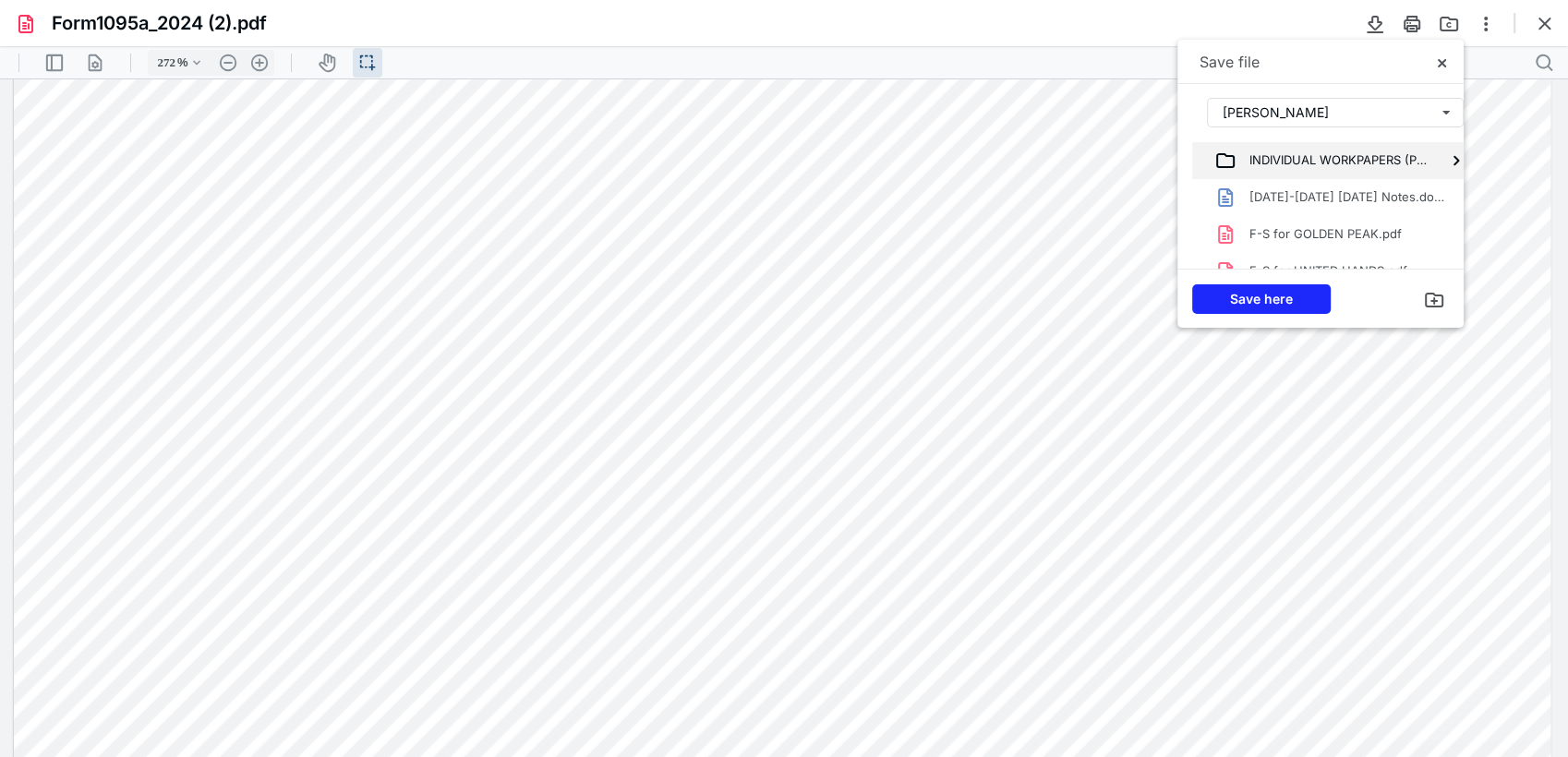click on "INDIVIDUAL WORKPAPERS (PBC)" at bounding box center [1332, 161] 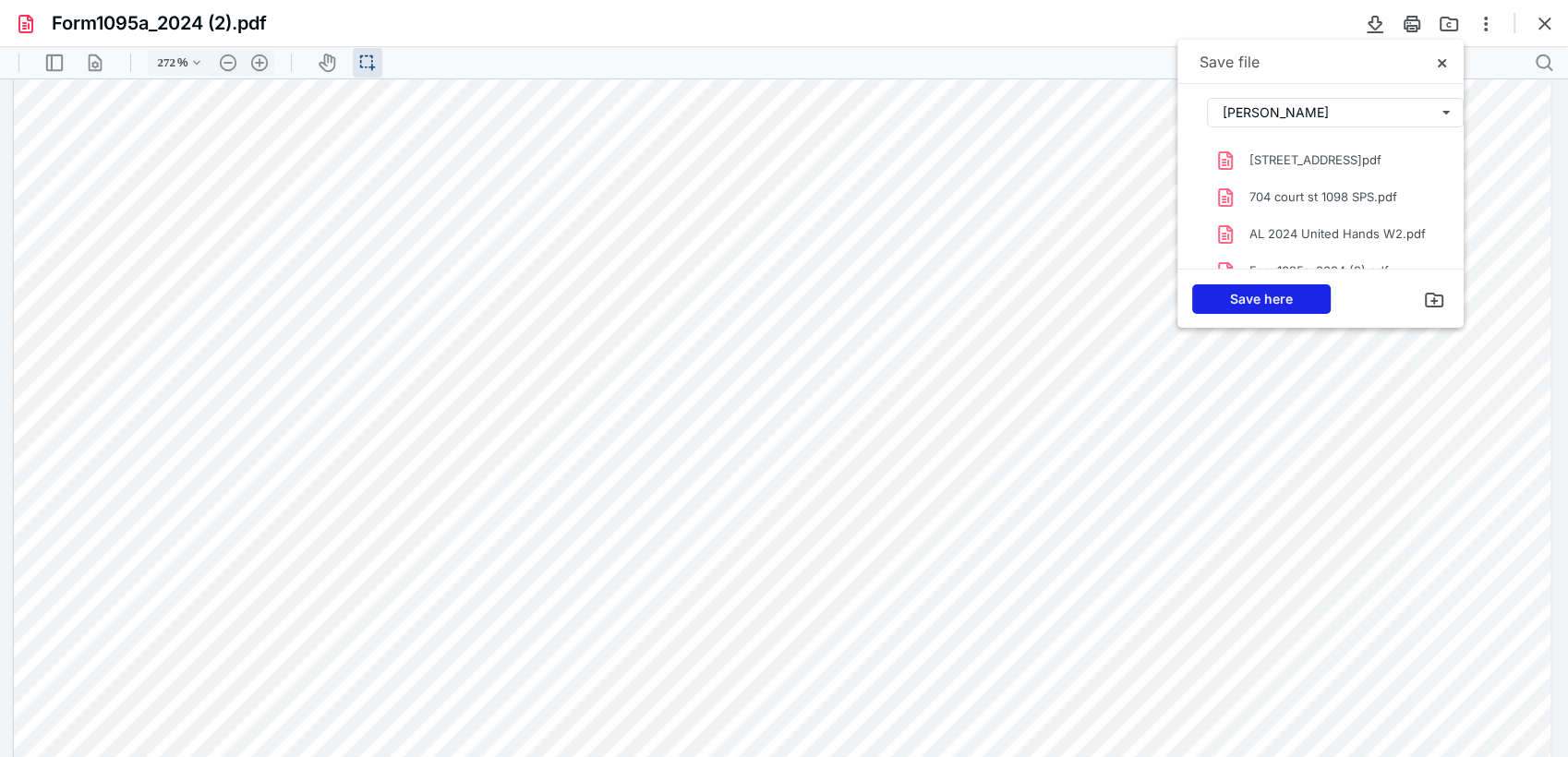 click on "Save here" at bounding box center (1261, 299) 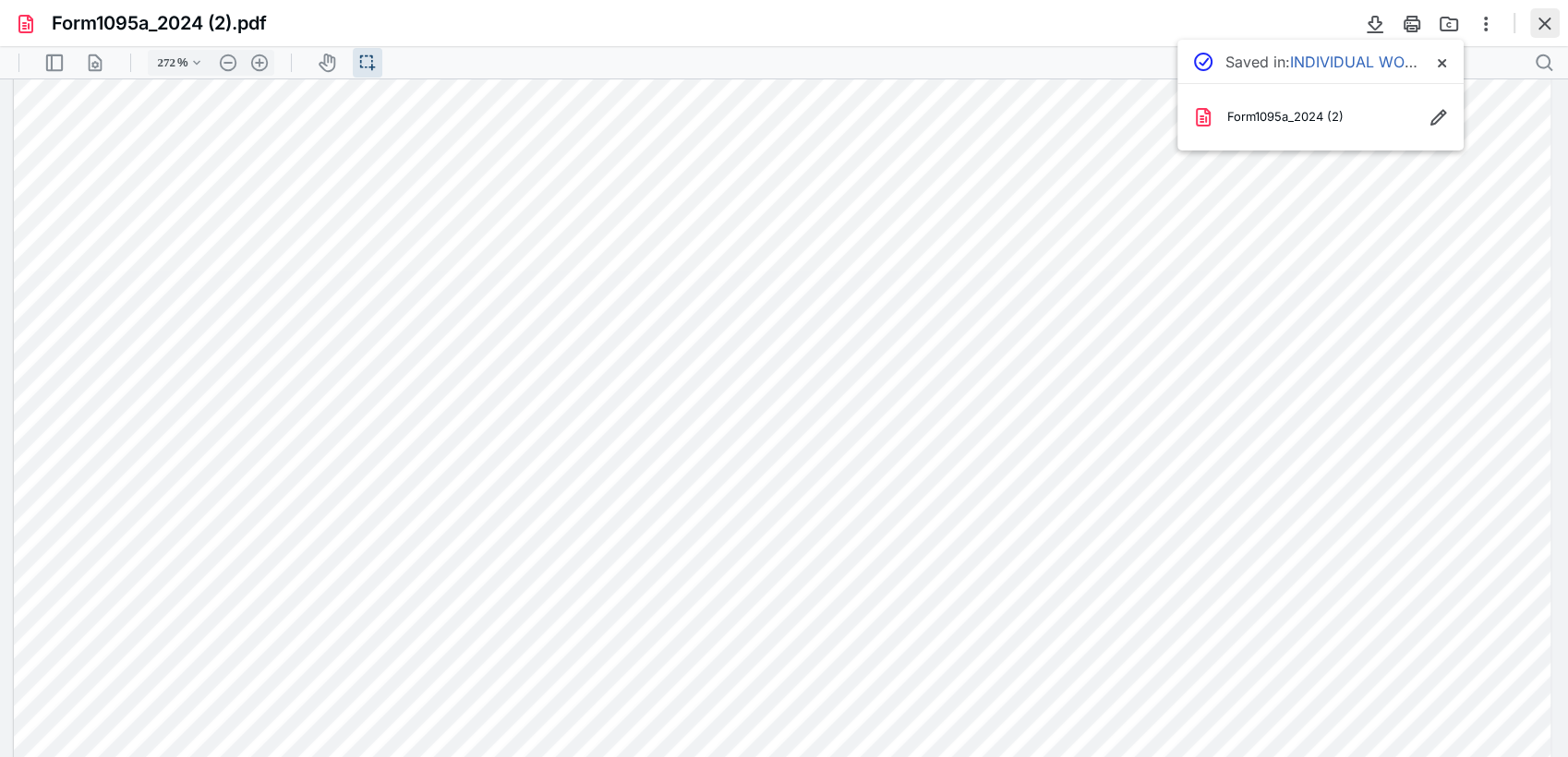 click at bounding box center (1545, 23) 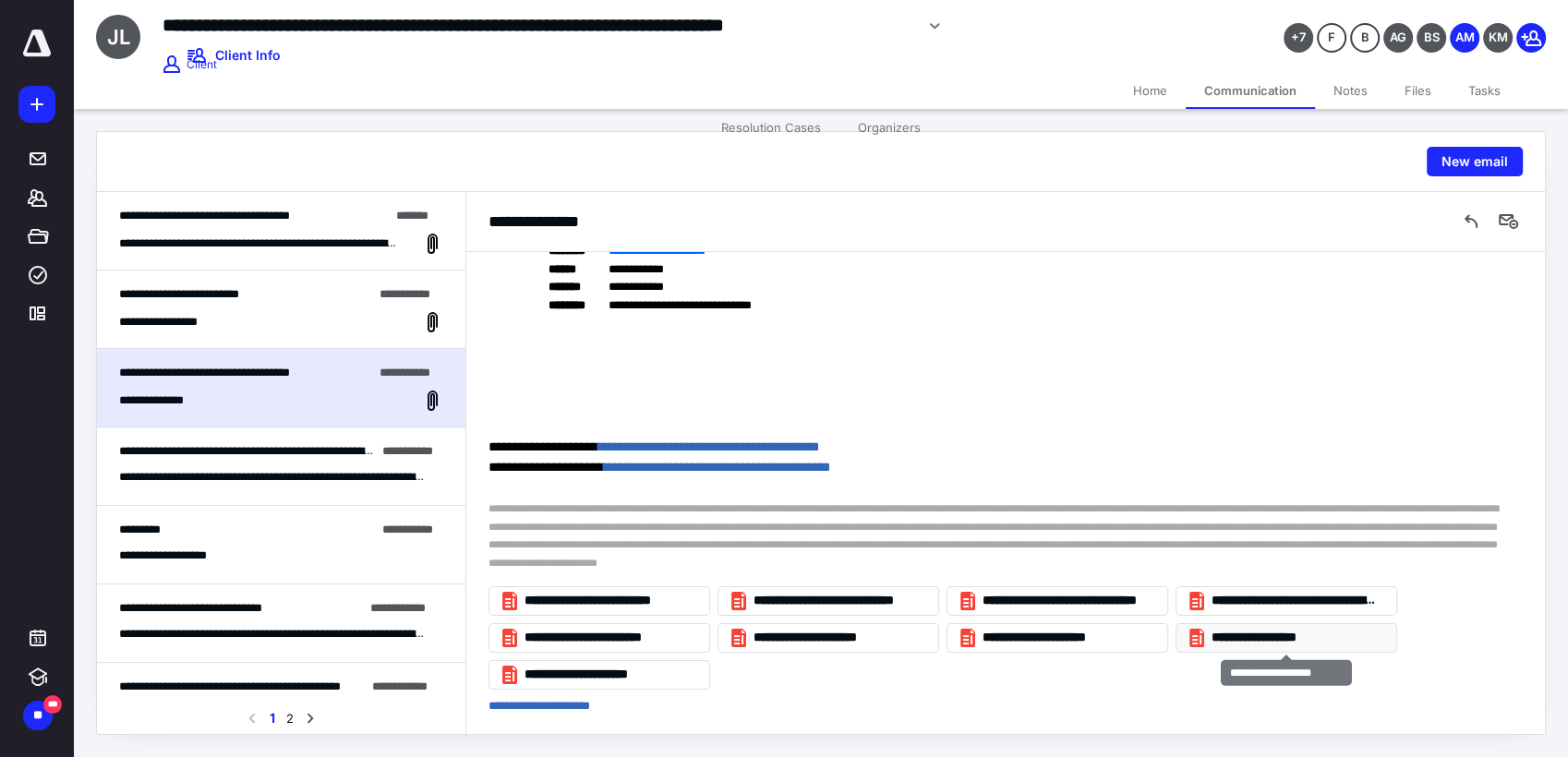 click on "**********" at bounding box center [1286, 638] 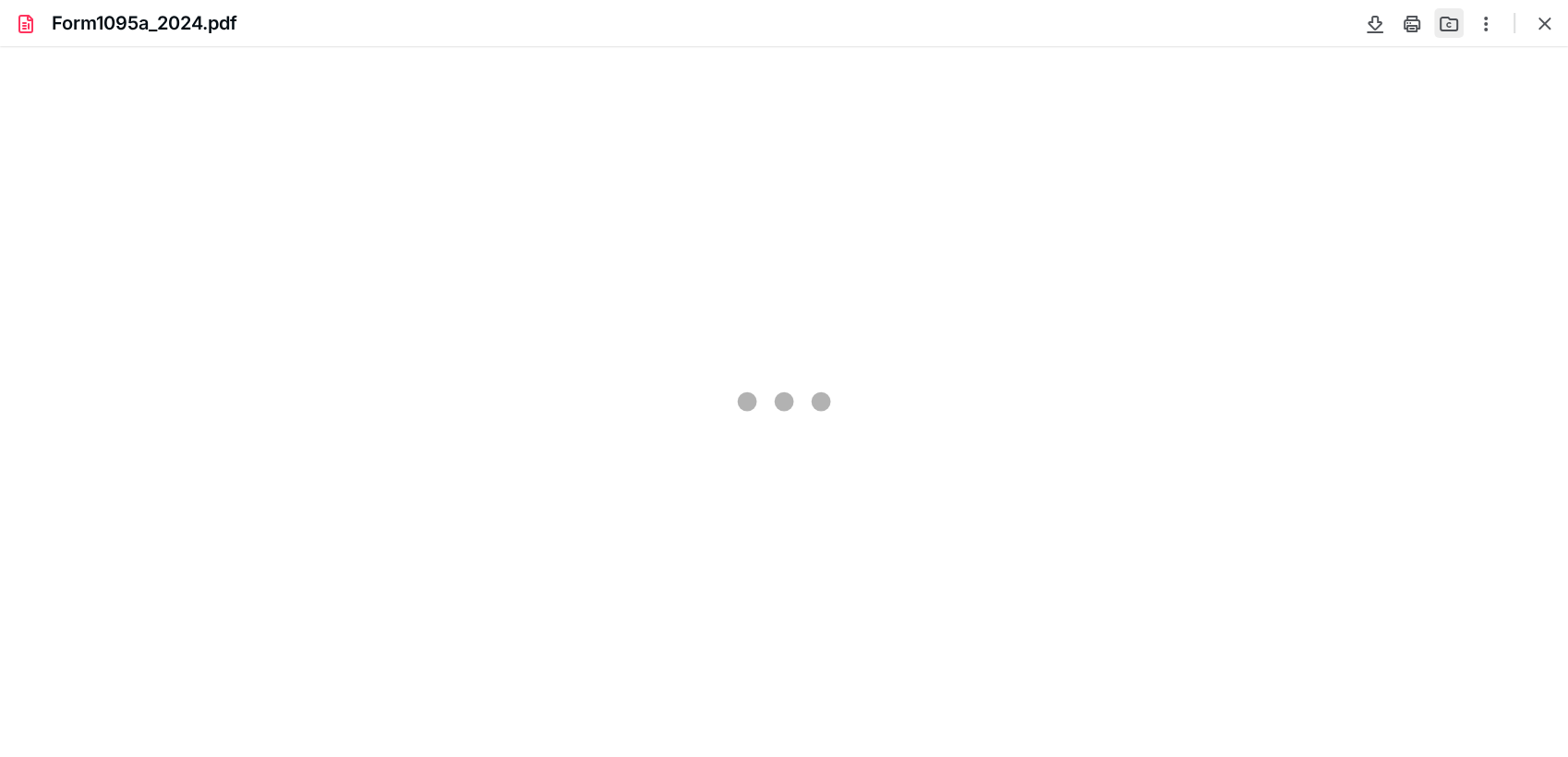 scroll, scrollTop: 0, scrollLeft: 0, axis: both 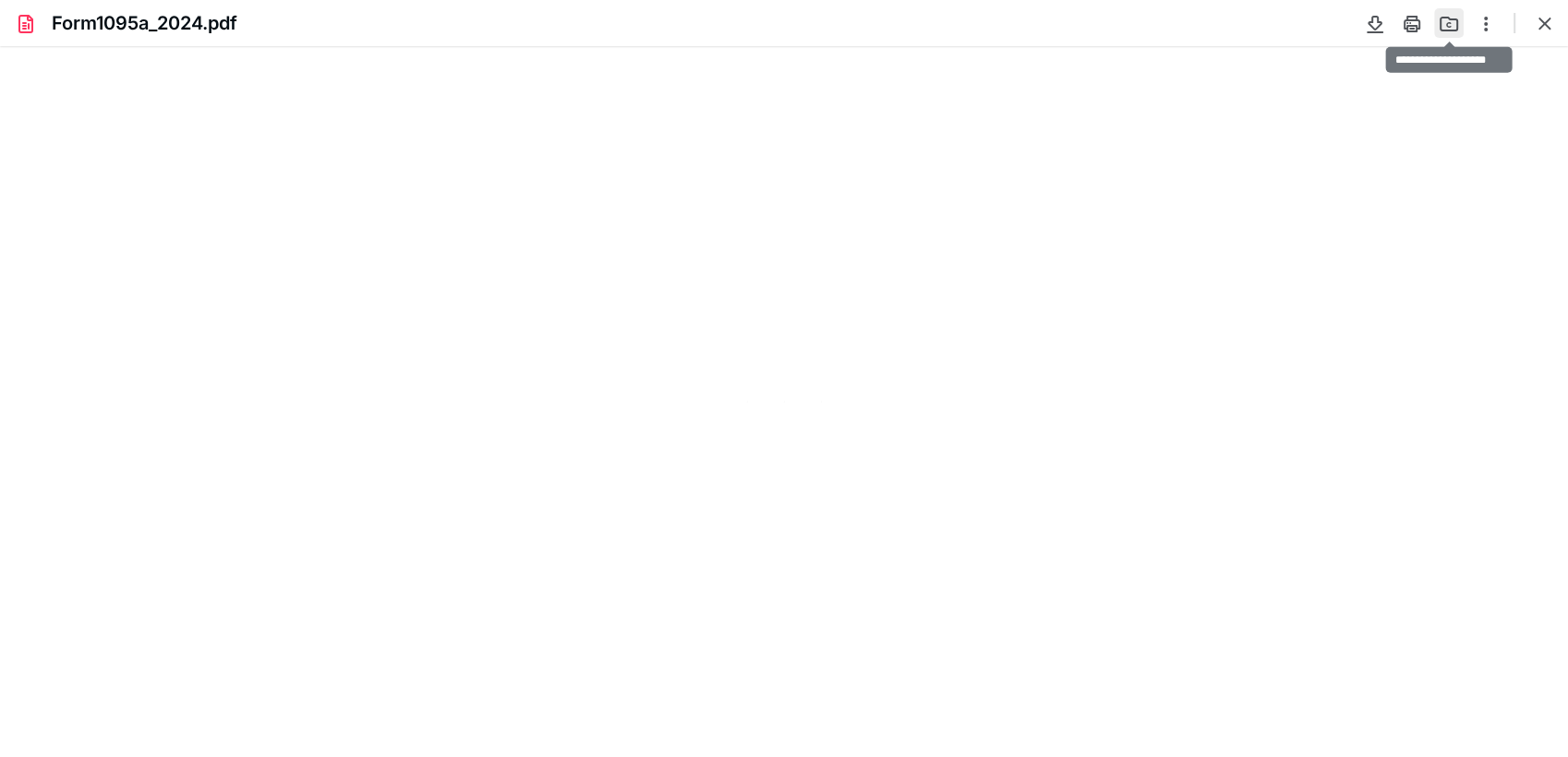 type on "272" 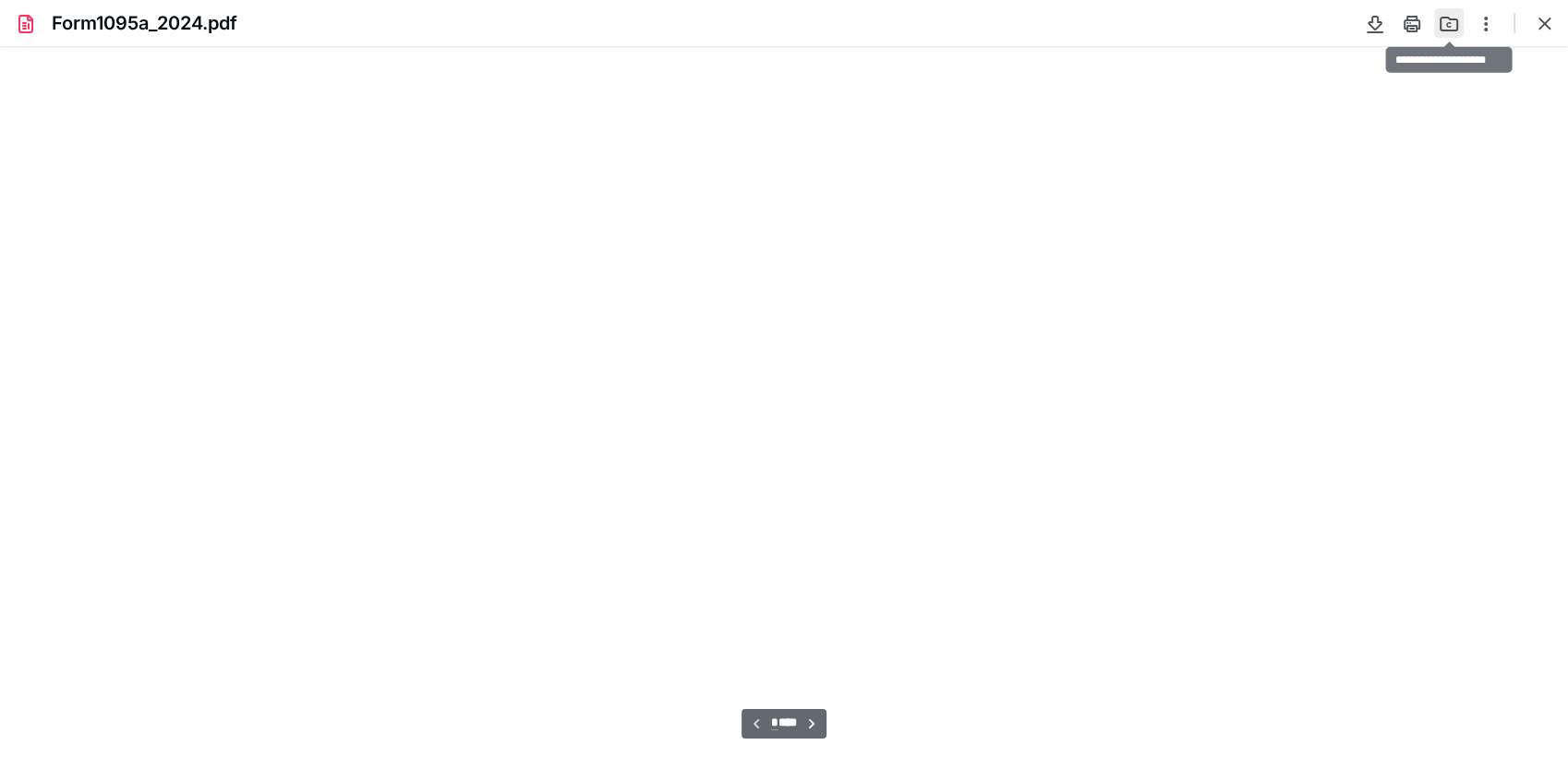 scroll, scrollTop: 43, scrollLeft: 0, axis: vertical 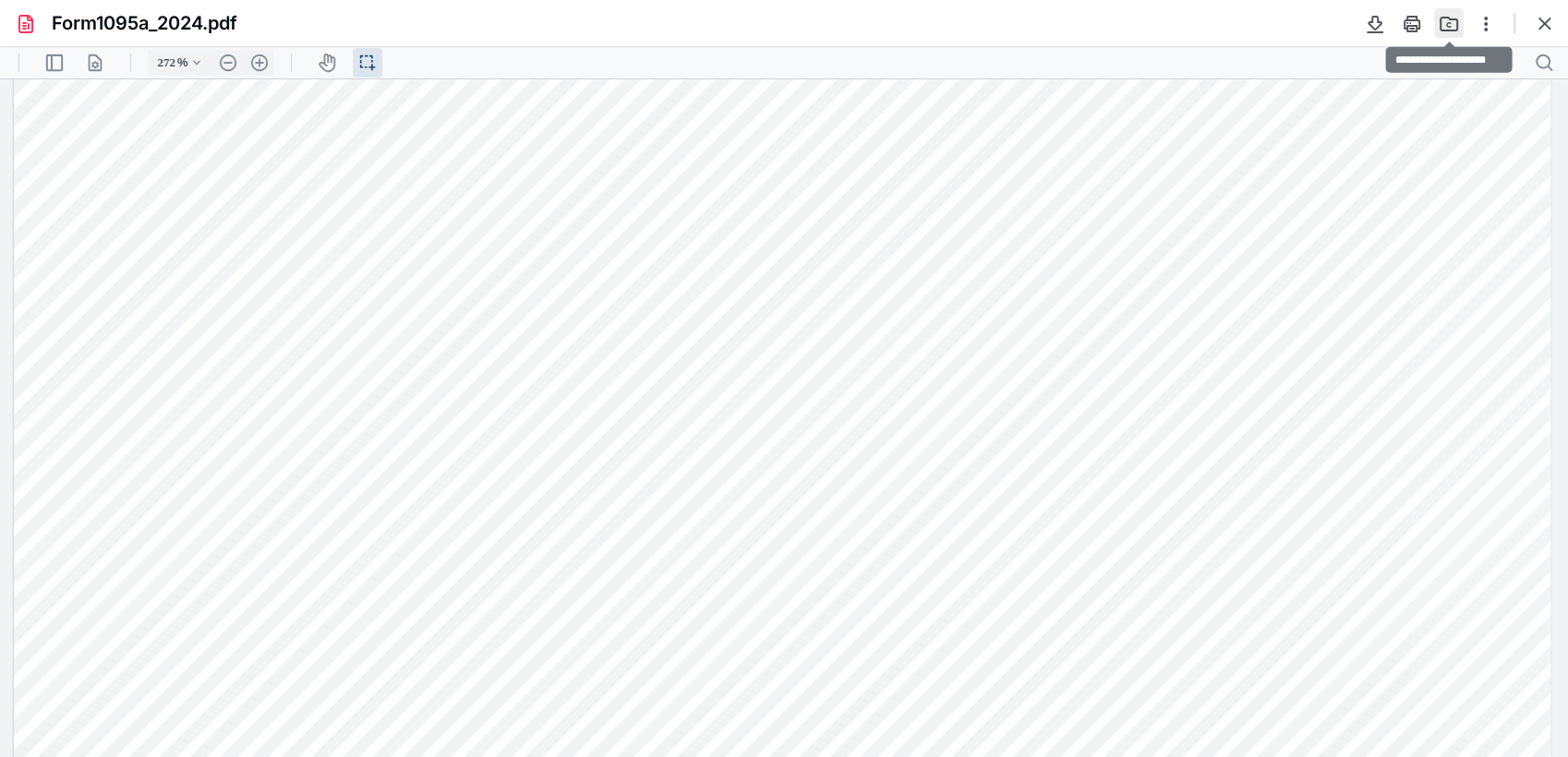 click at bounding box center [1449, 23] 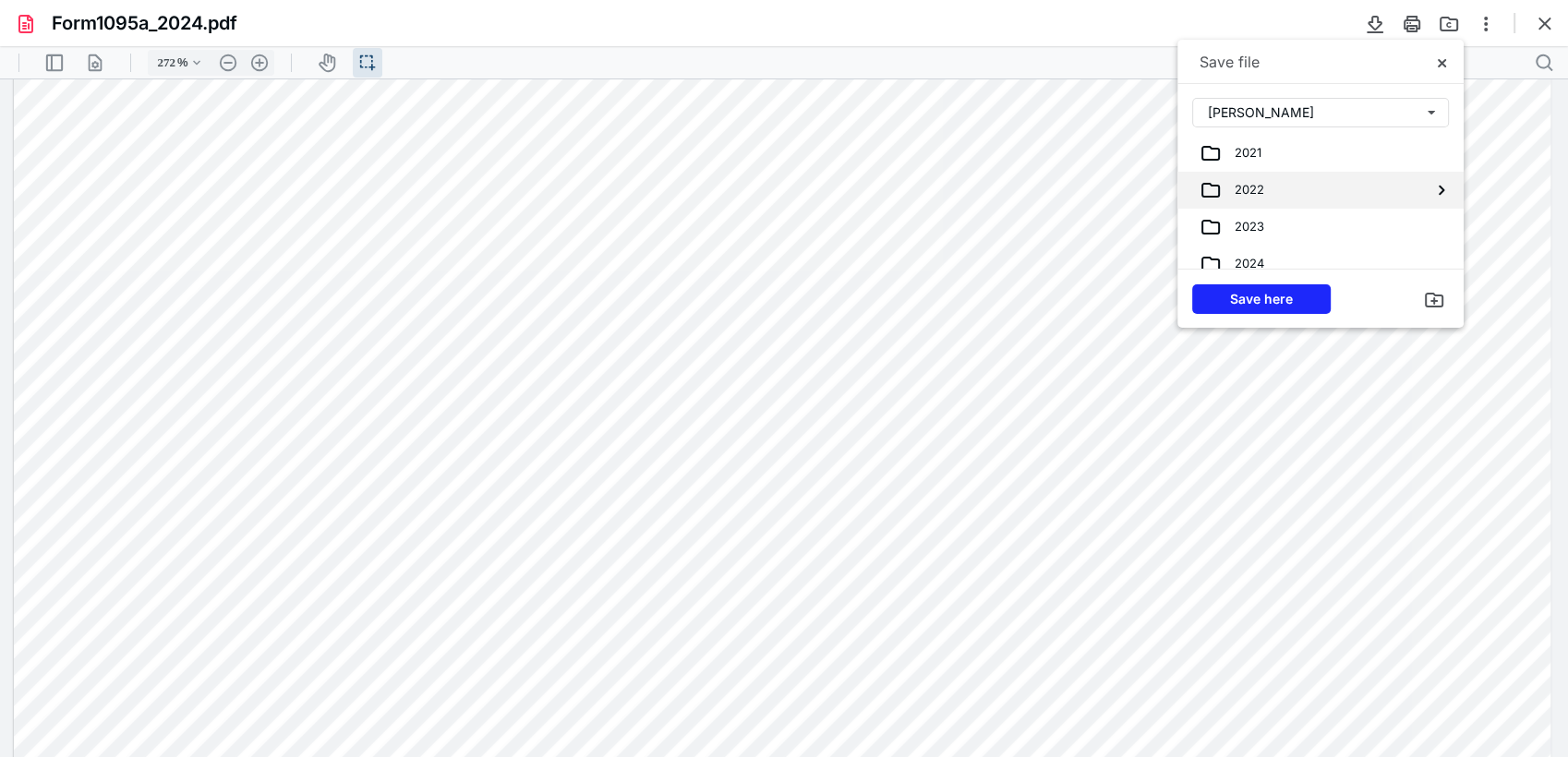 scroll, scrollTop: 88, scrollLeft: 0, axis: vertical 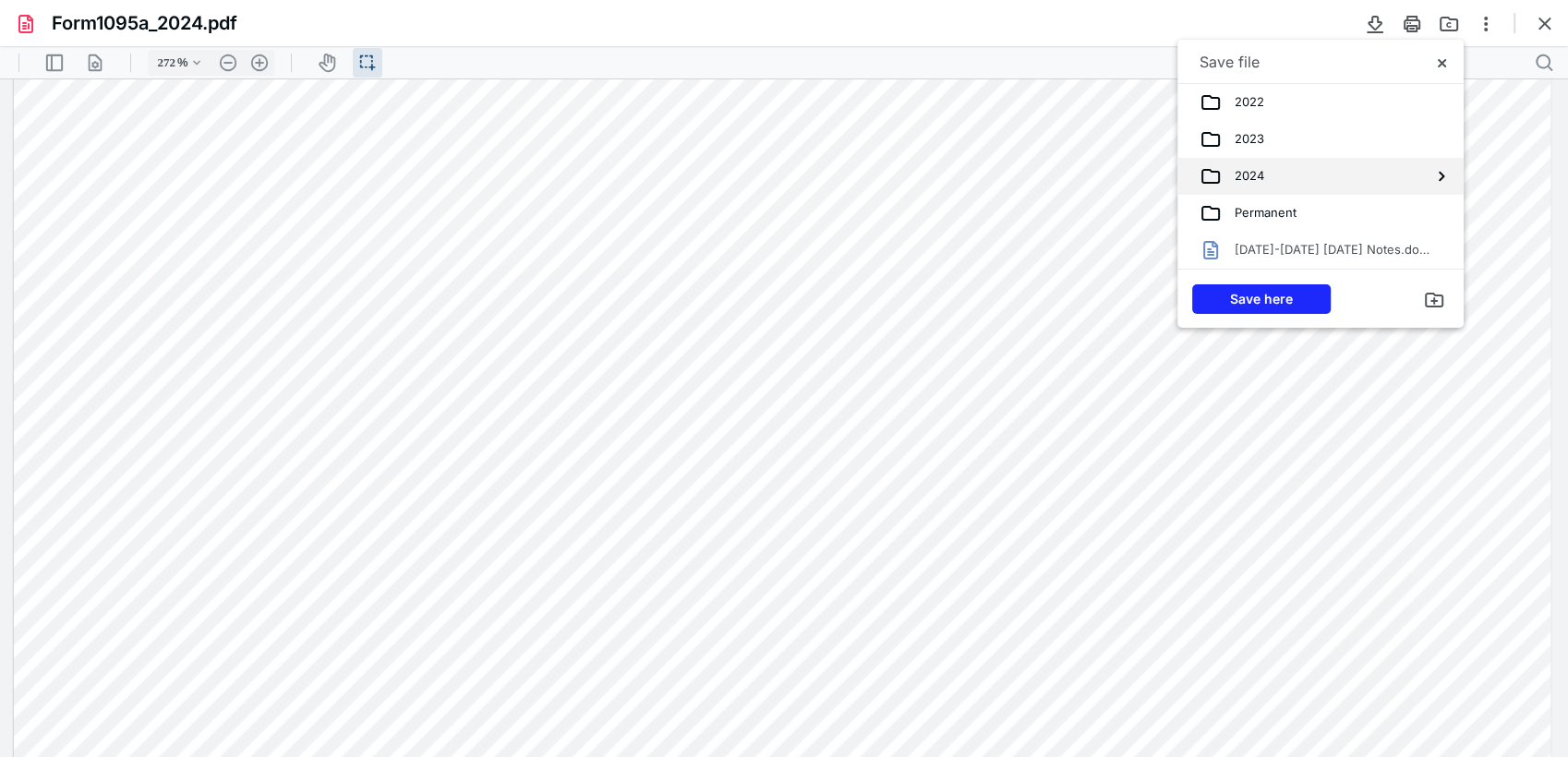 click on "2024" at bounding box center [1306, 176] 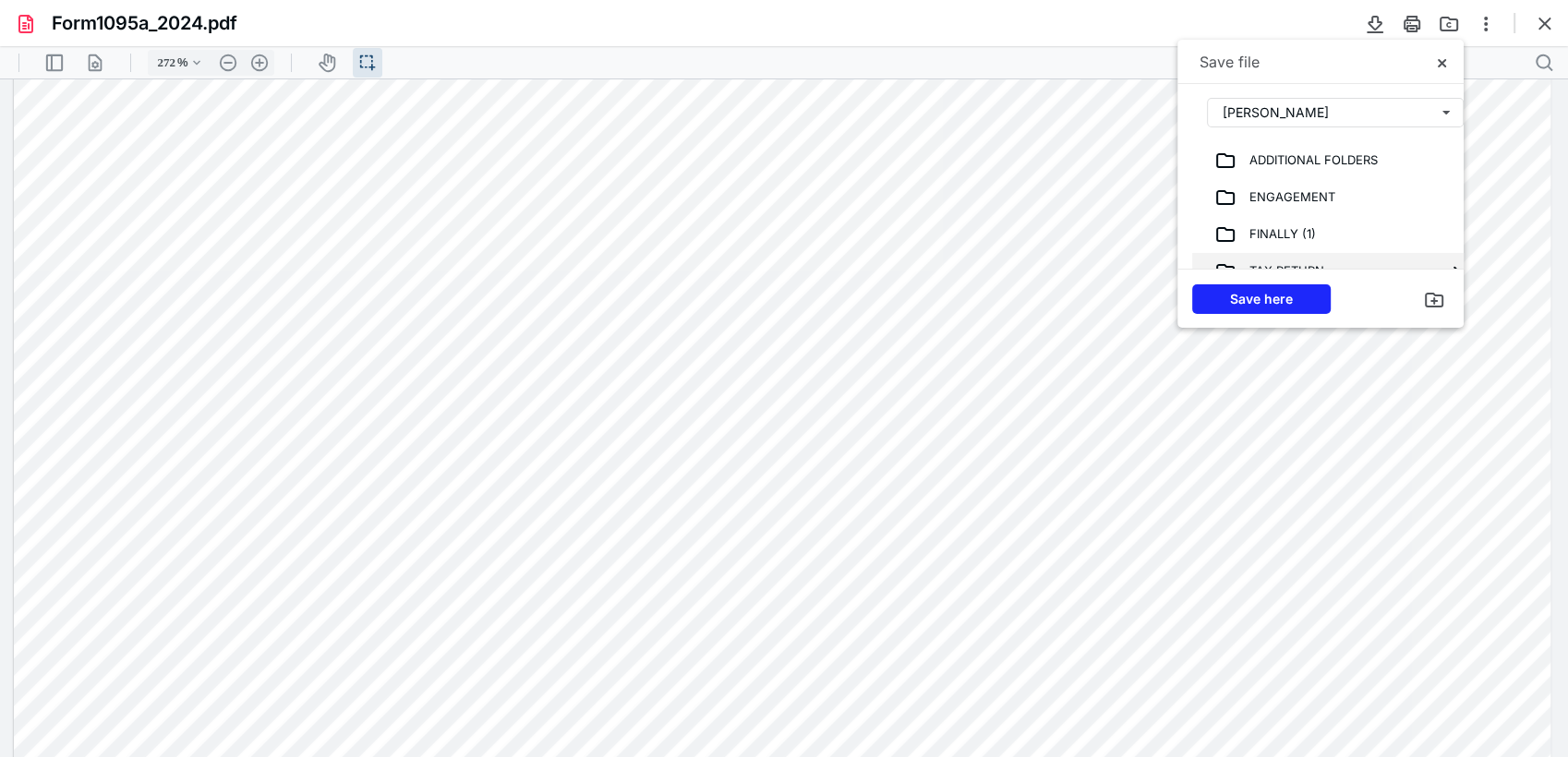 scroll, scrollTop: 74, scrollLeft: 0, axis: vertical 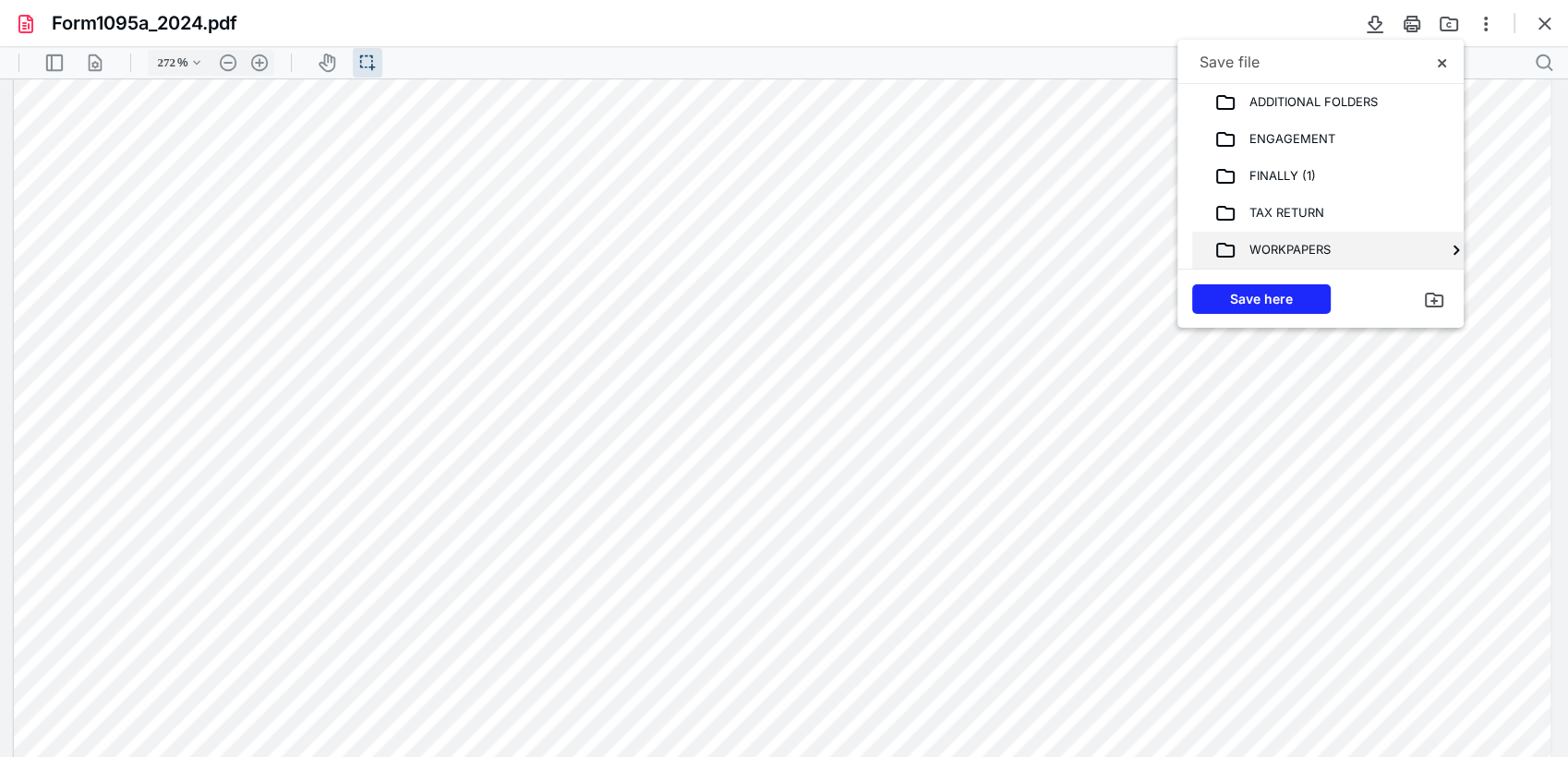 click on "WORKPAPERS" at bounding box center [1284, 250] 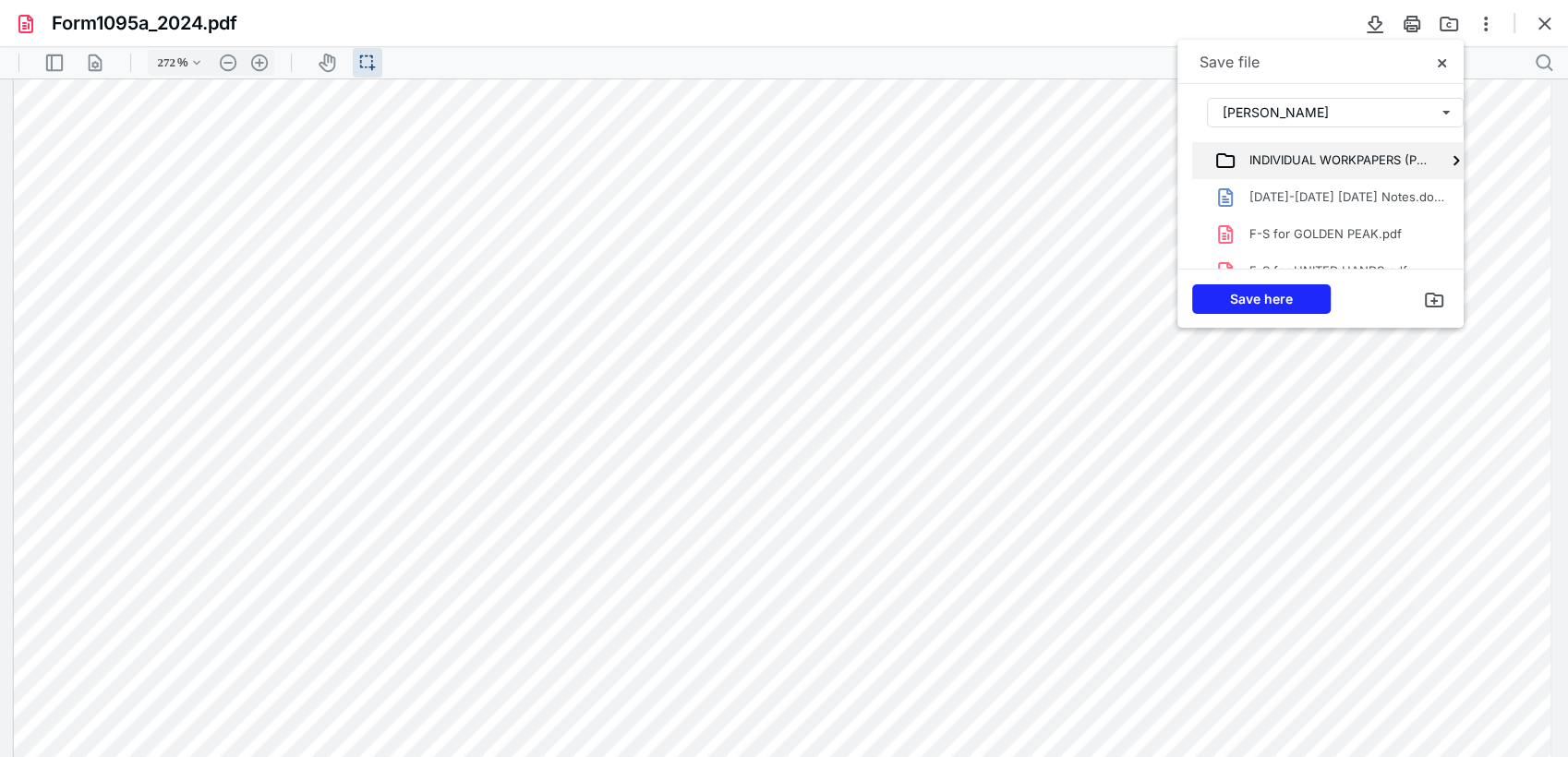 click on "INDIVIDUAL WORKPAPERS (PBC)" at bounding box center (1332, 161) 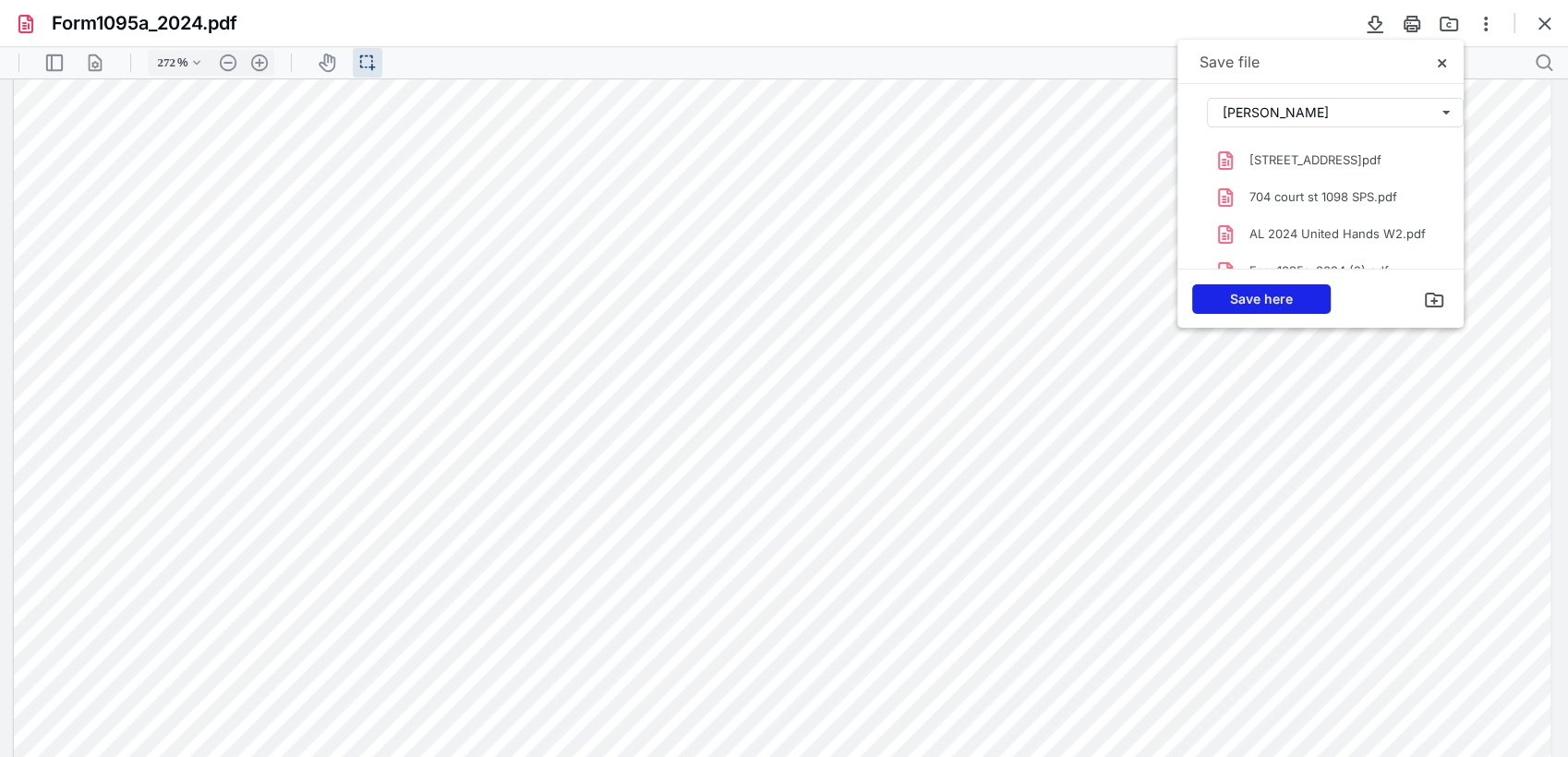 click on "Save here" at bounding box center [1261, 299] 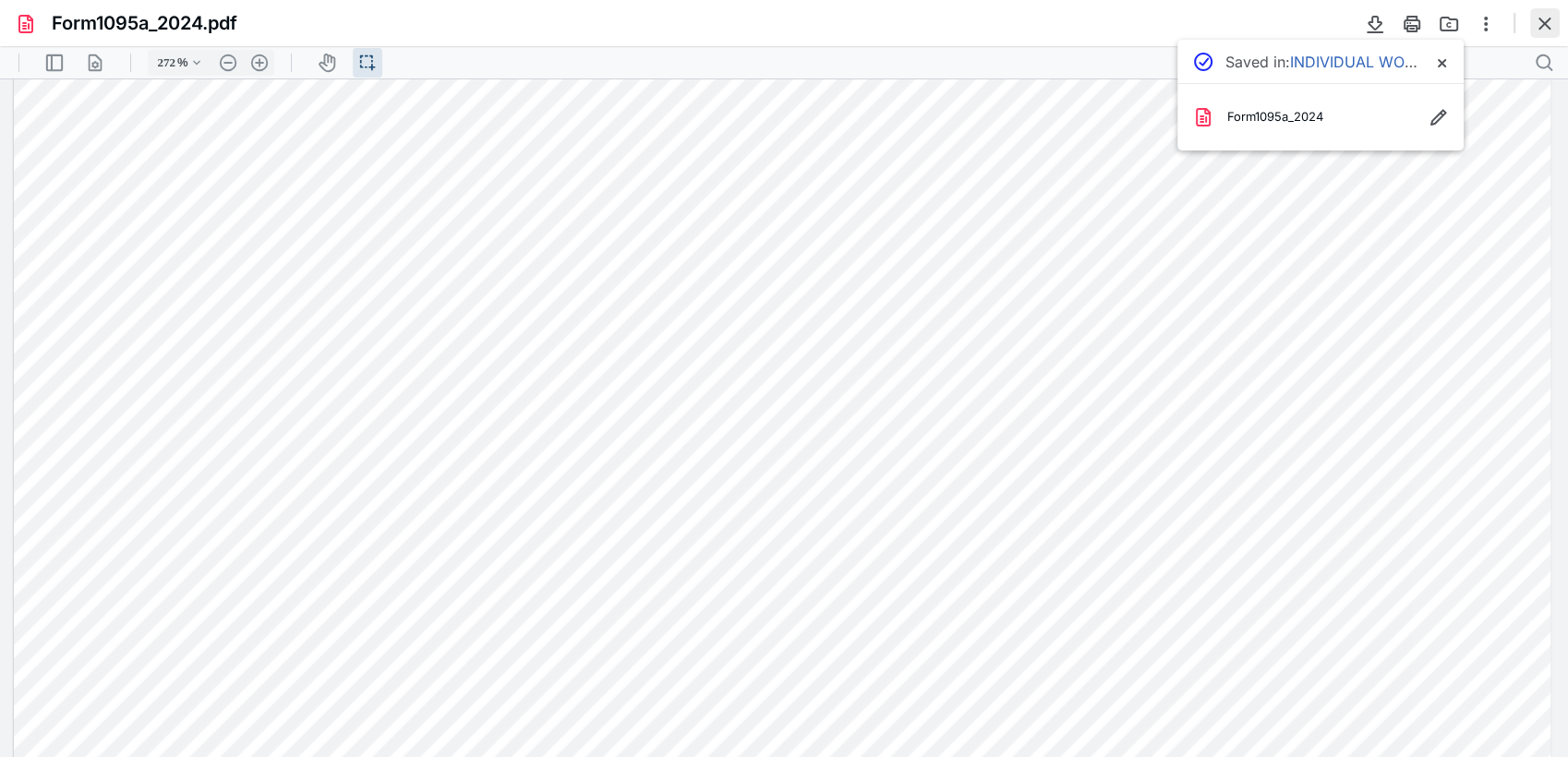 click at bounding box center (1545, 23) 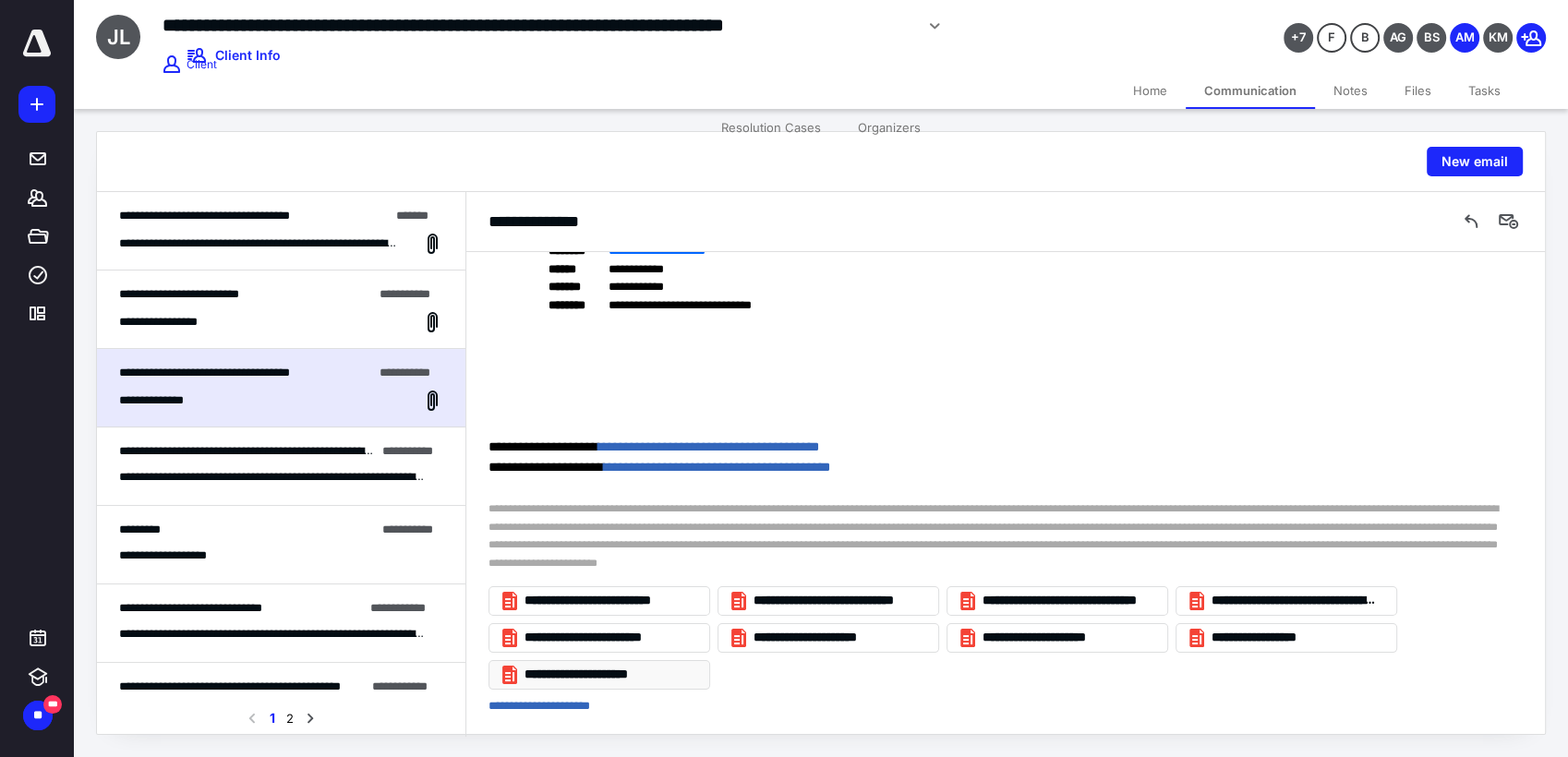 click on "**********" at bounding box center (607, 675) 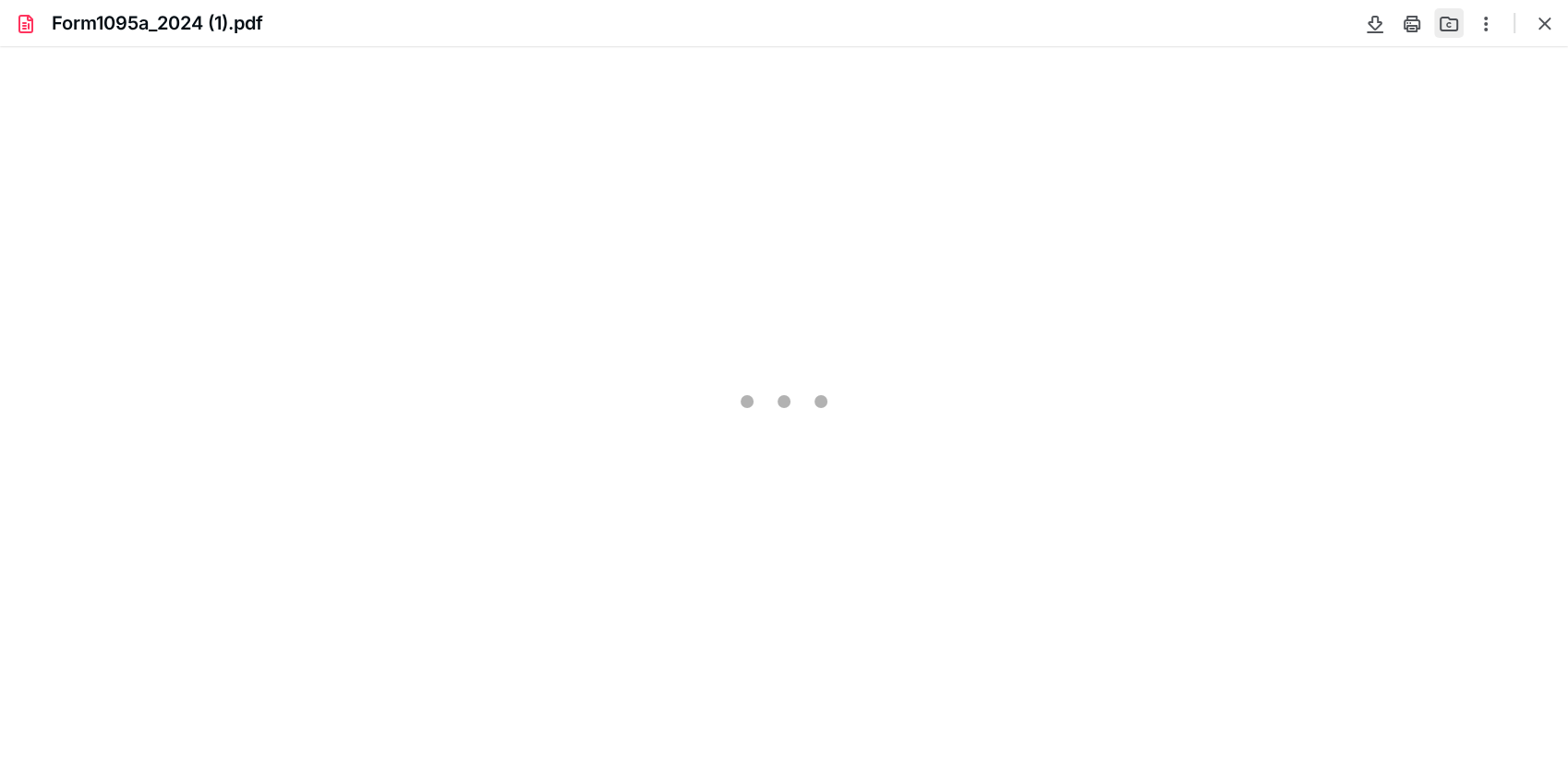 scroll, scrollTop: 0, scrollLeft: 0, axis: both 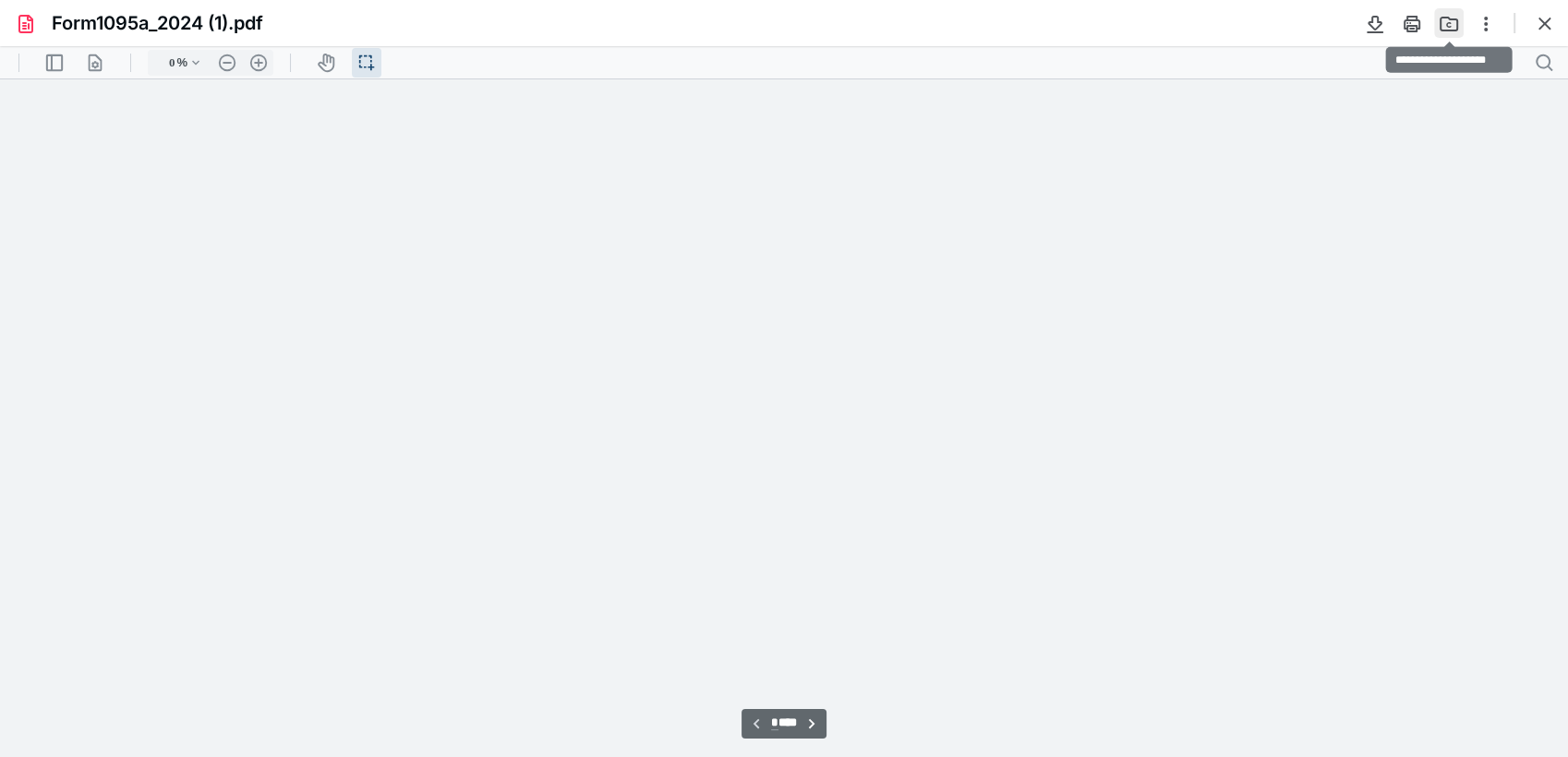 type on "272" 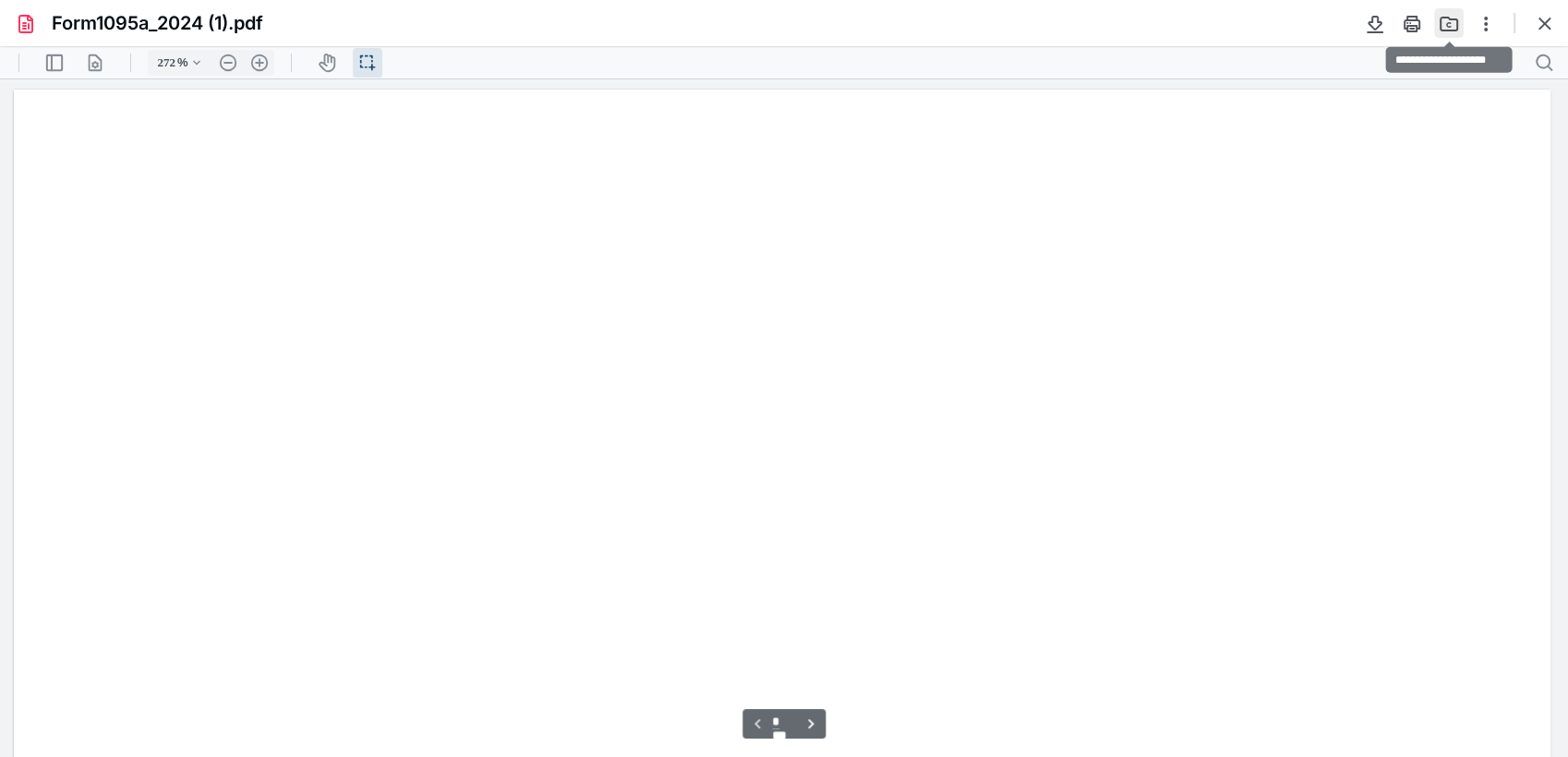 scroll, scrollTop: 43, scrollLeft: 0, axis: vertical 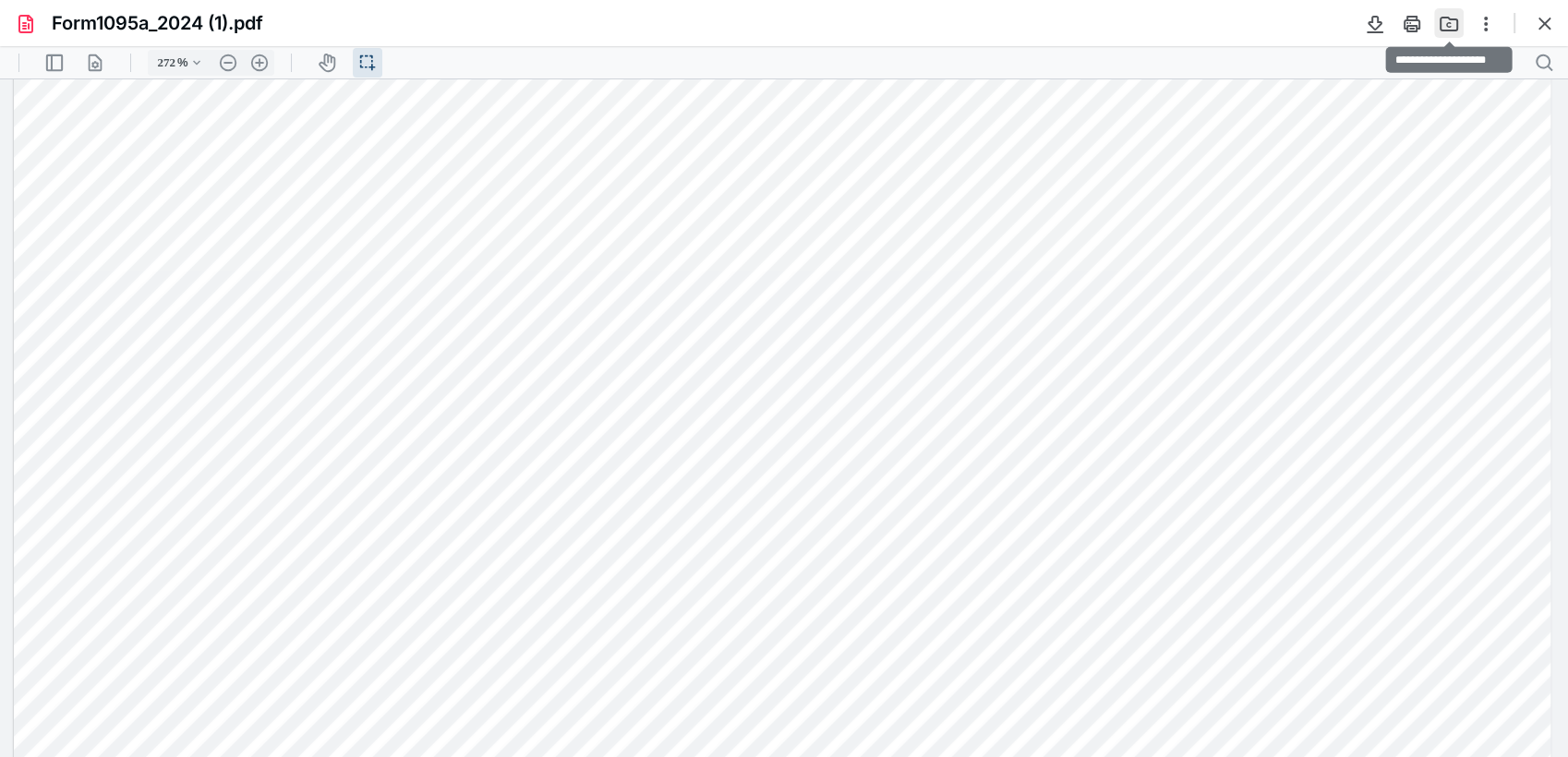 click at bounding box center [1449, 23] 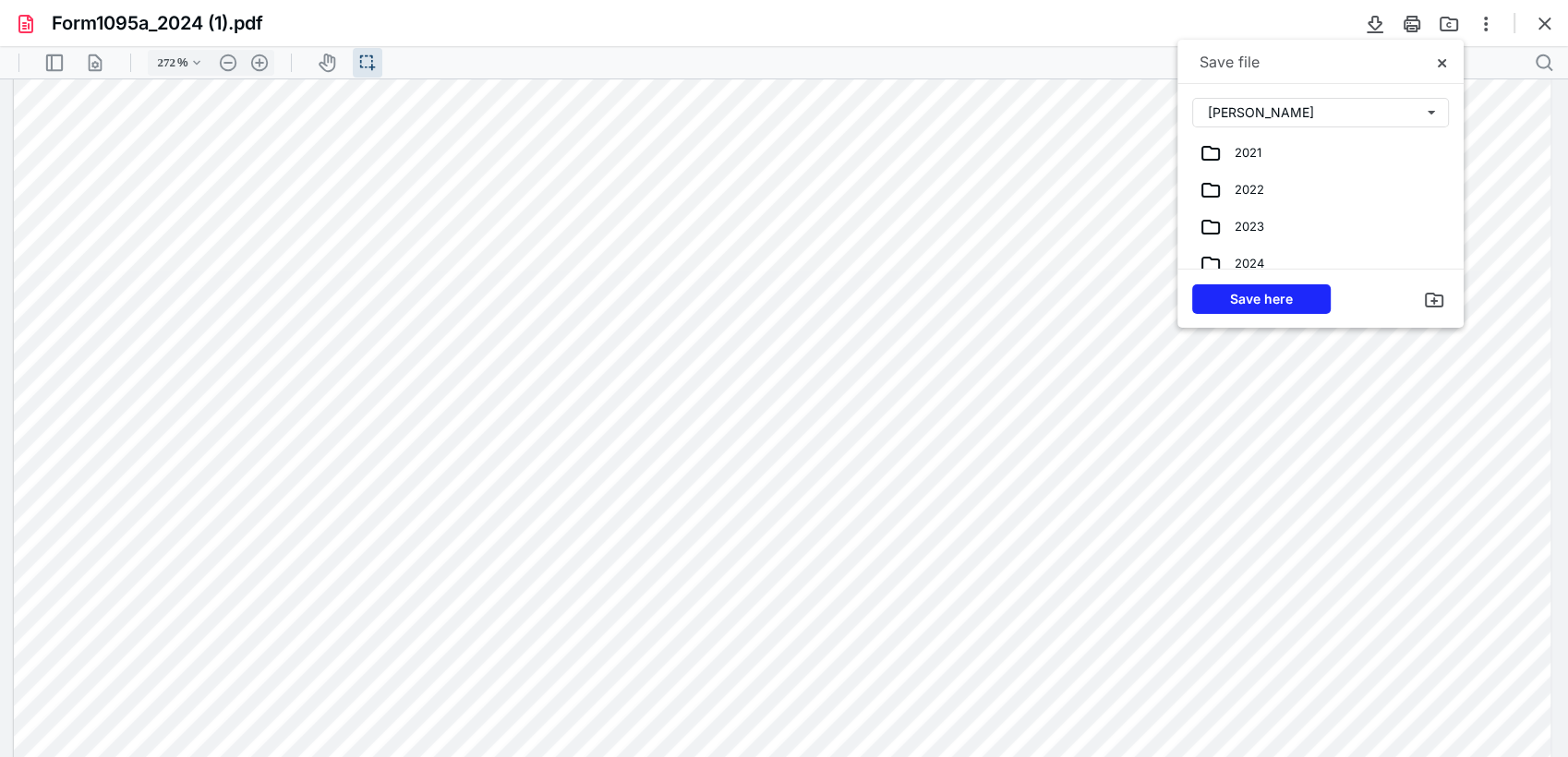 scroll, scrollTop: 87, scrollLeft: 0, axis: vertical 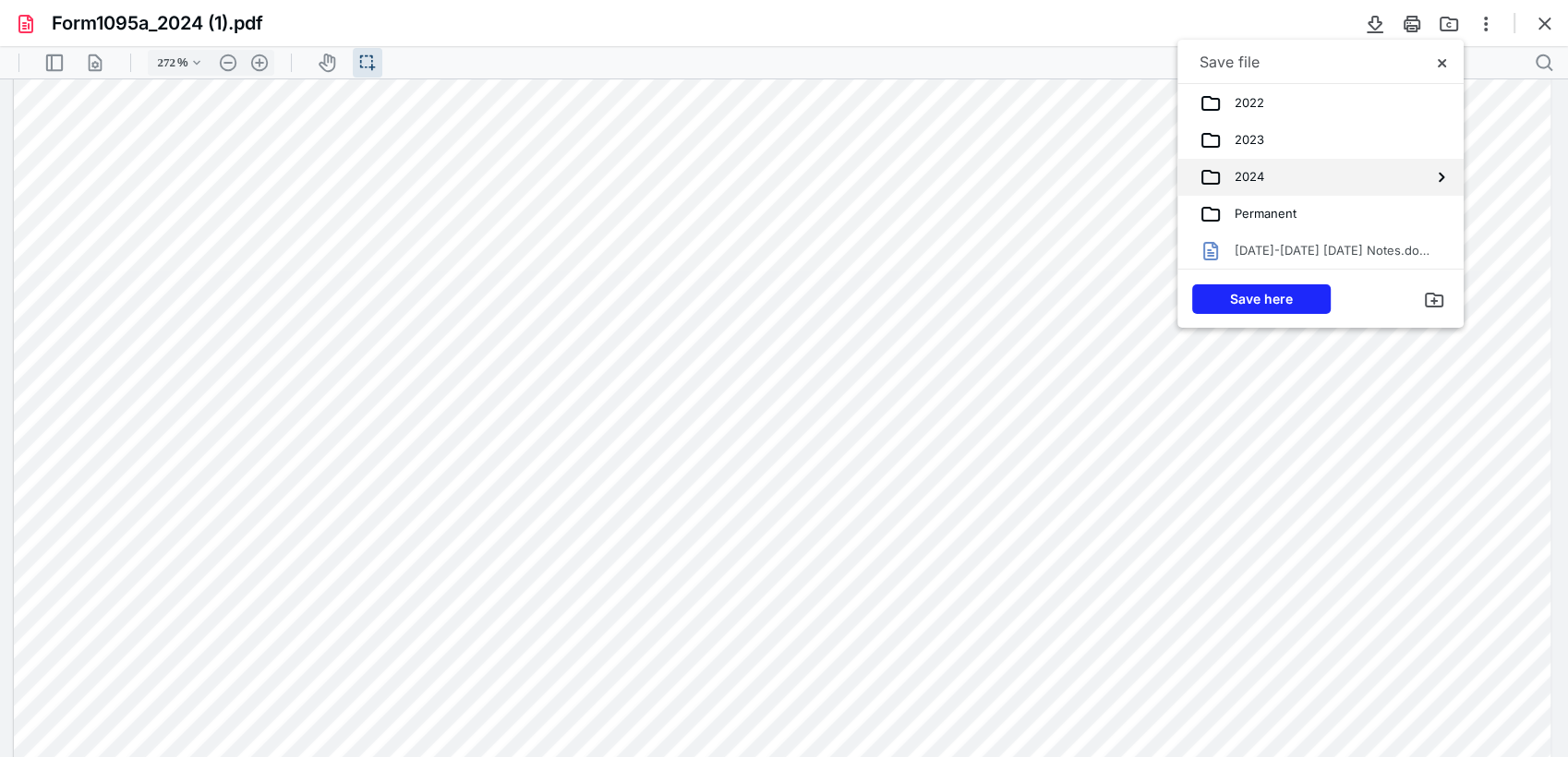 click on "2024" at bounding box center [1306, 177] 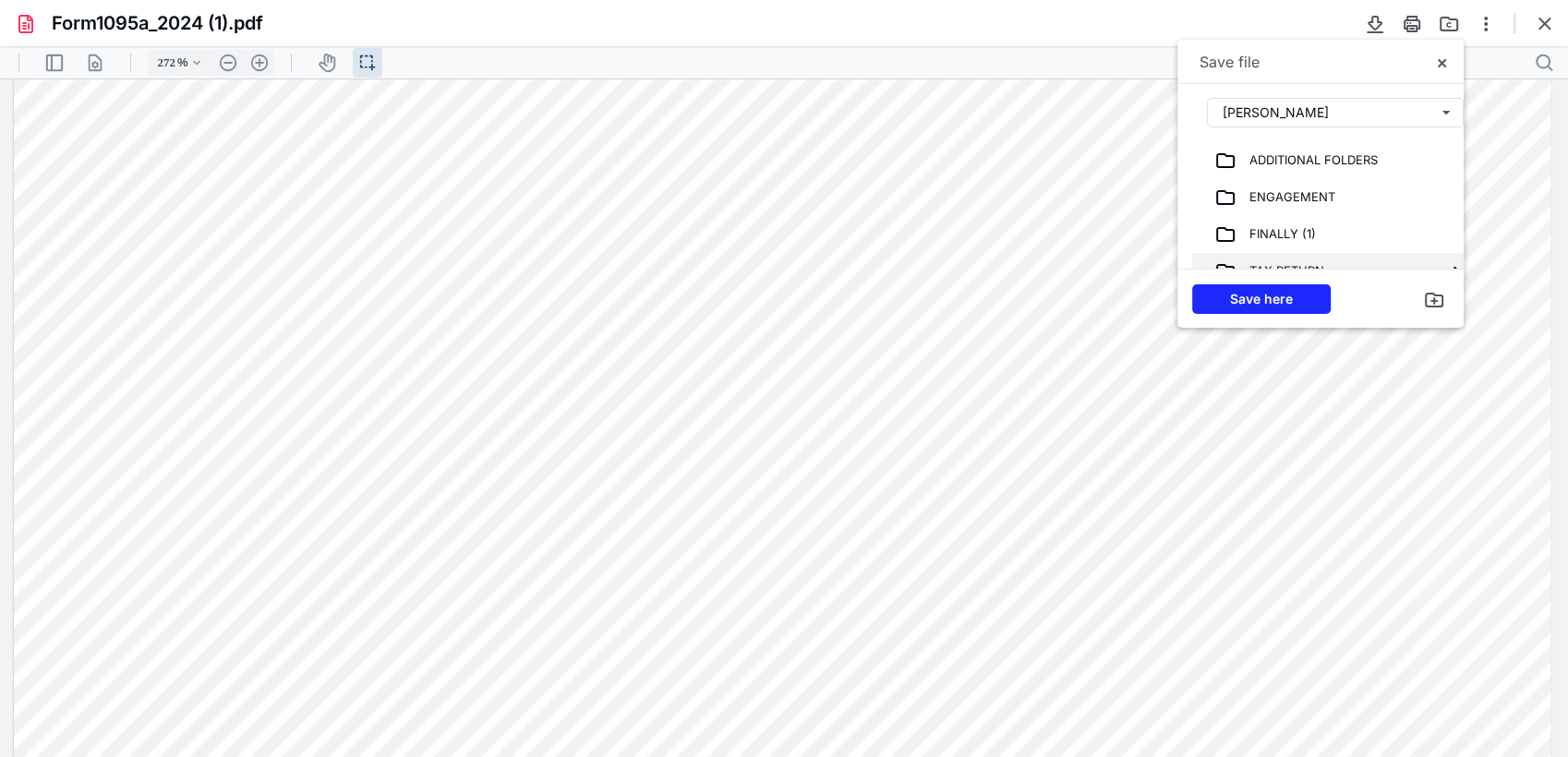 scroll, scrollTop: 74, scrollLeft: 0, axis: vertical 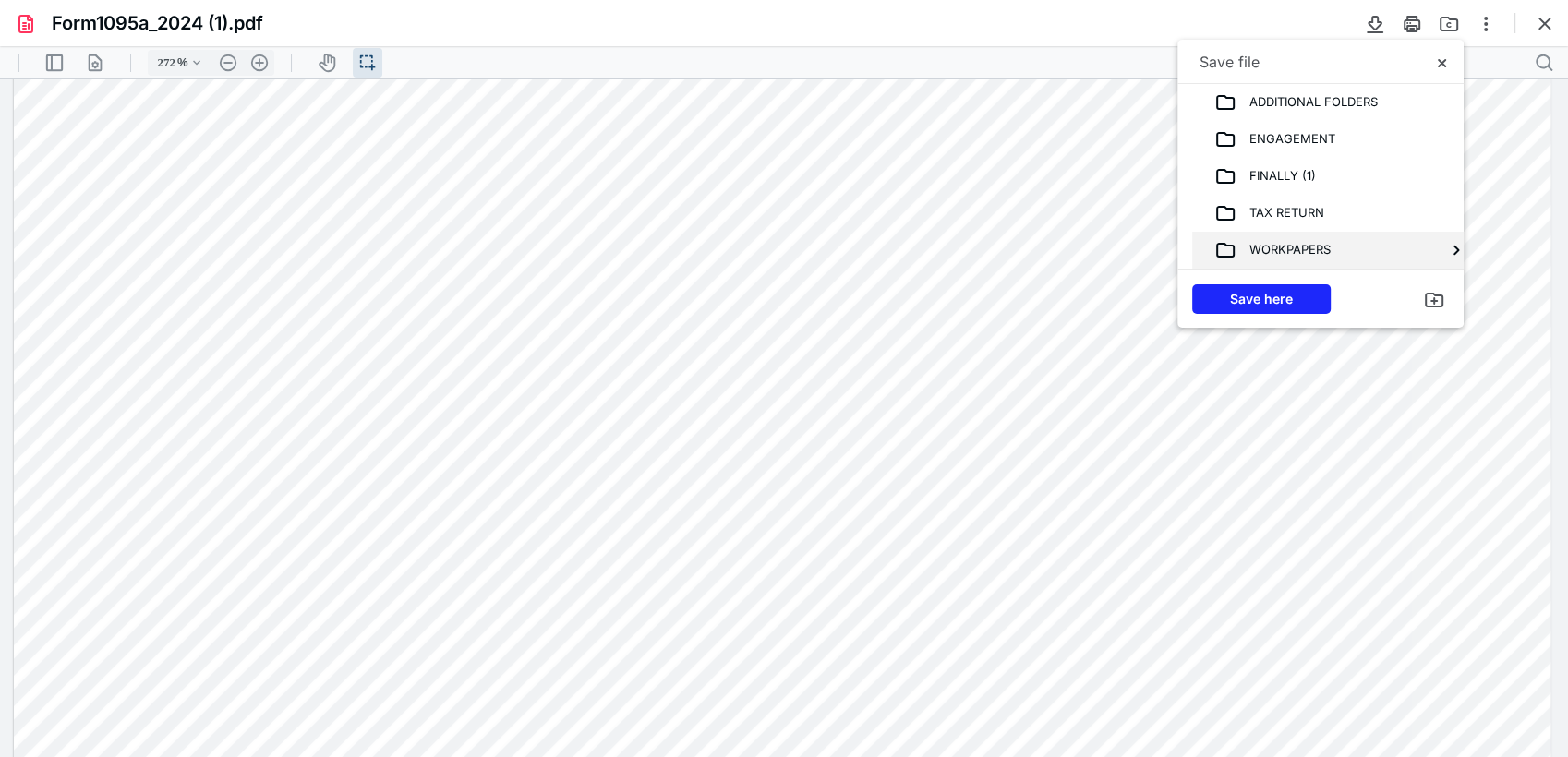 click on "WORKPAPERS" at bounding box center (1284, 250) 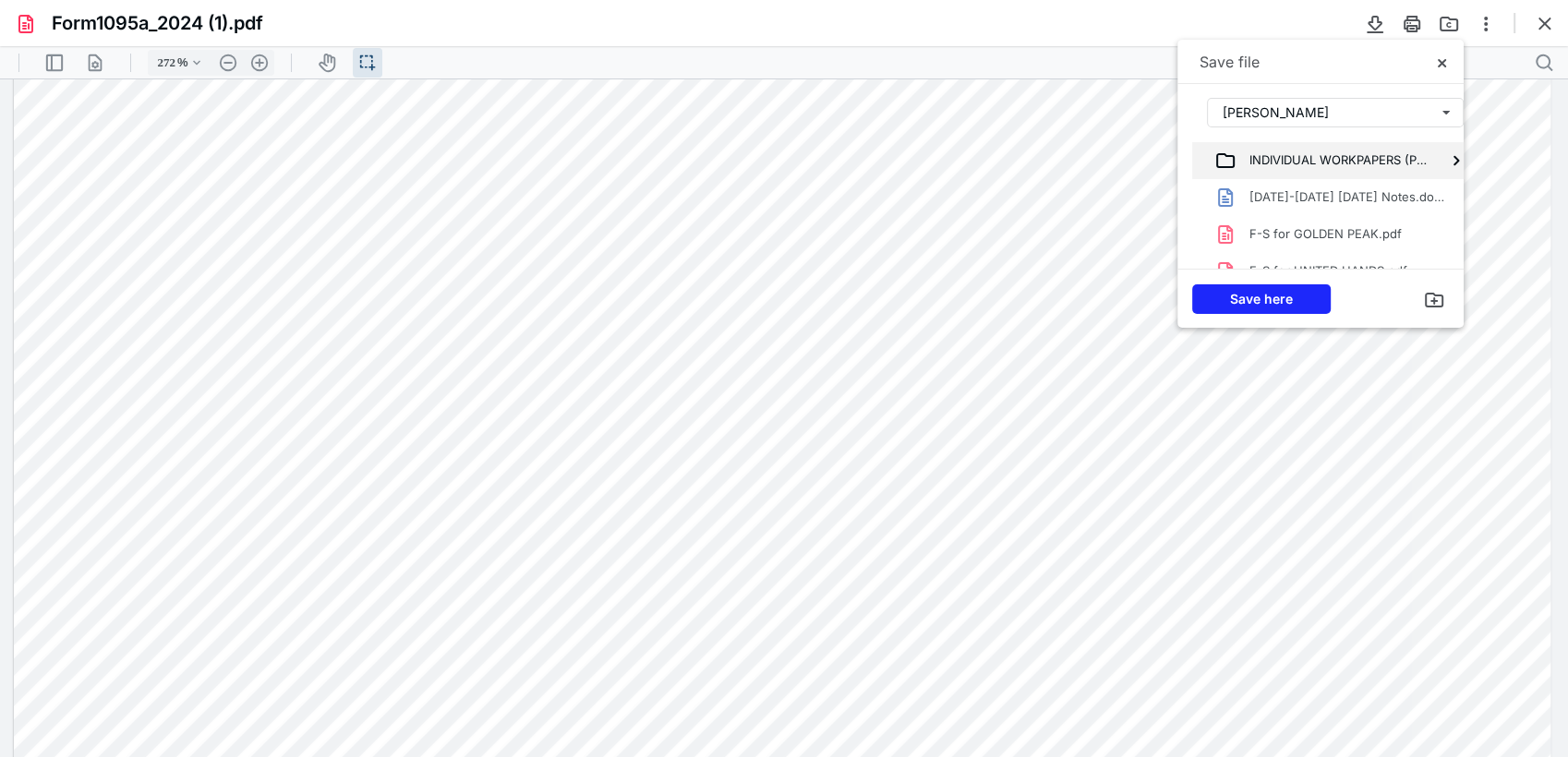 scroll, scrollTop: 37, scrollLeft: 0, axis: vertical 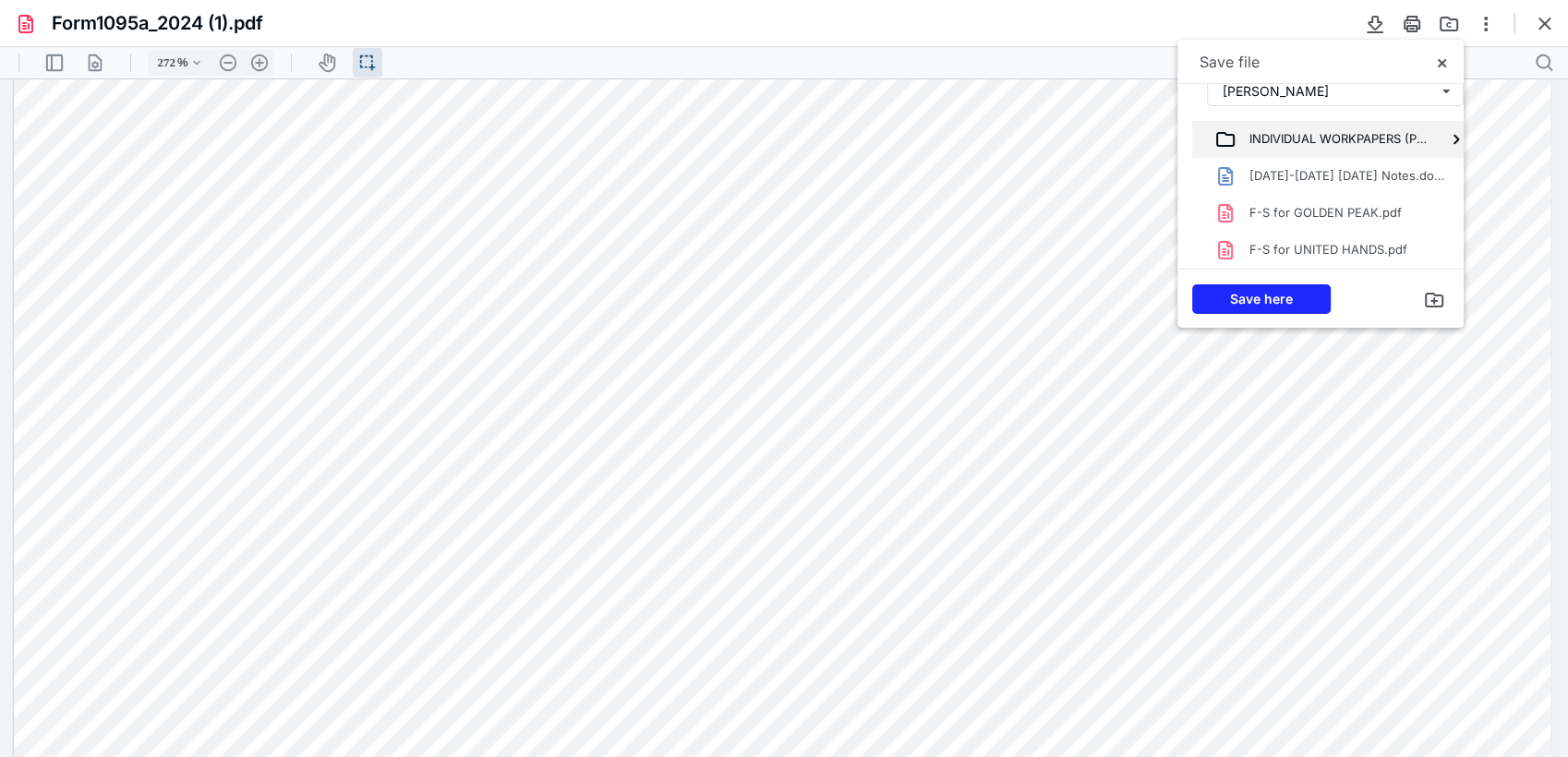 click on "INDIVIDUAL WORKPAPERS (PBC)" at bounding box center (1332, 139) 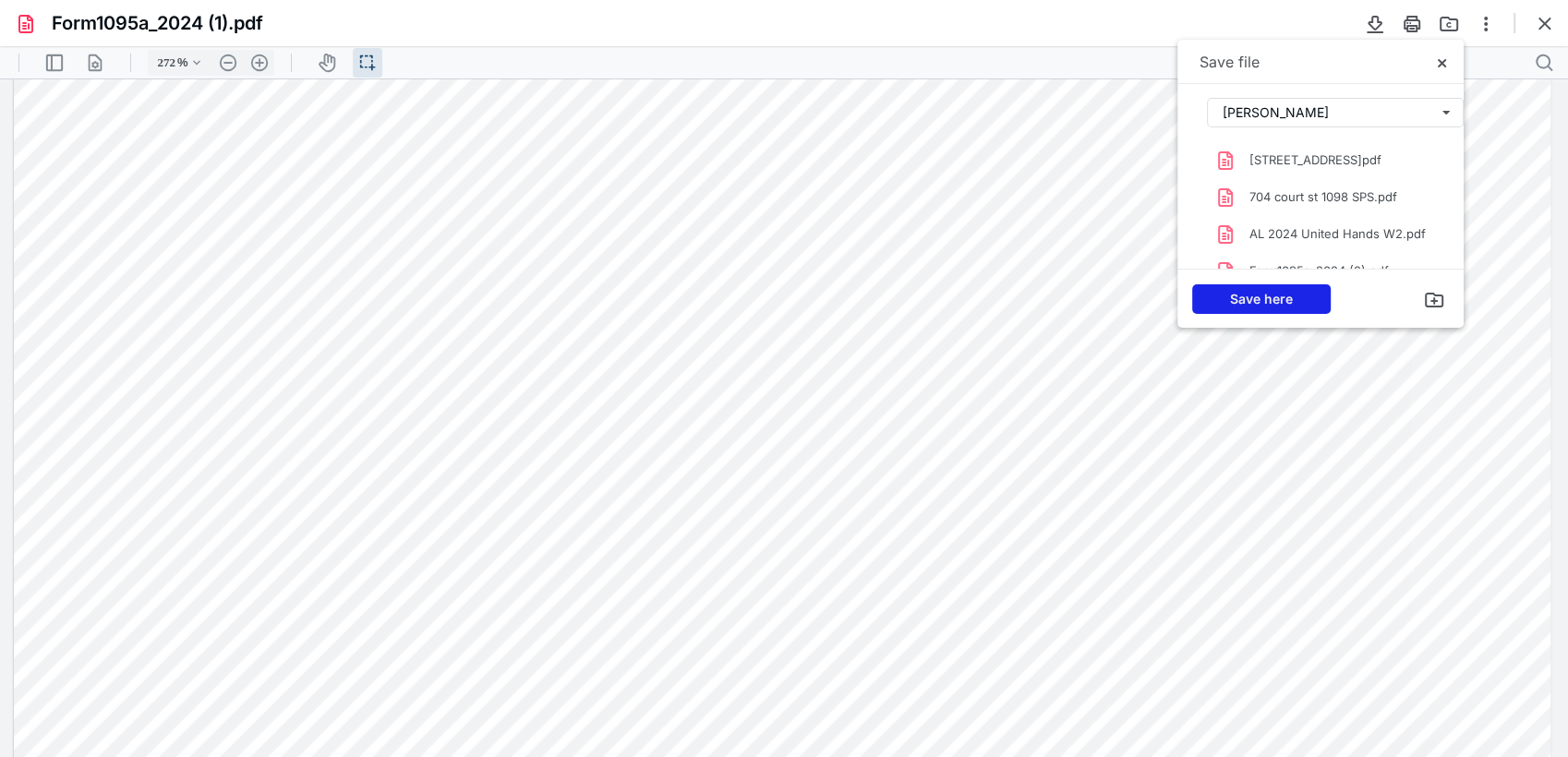 click on "Save here" at bounding box center [1261, 299] 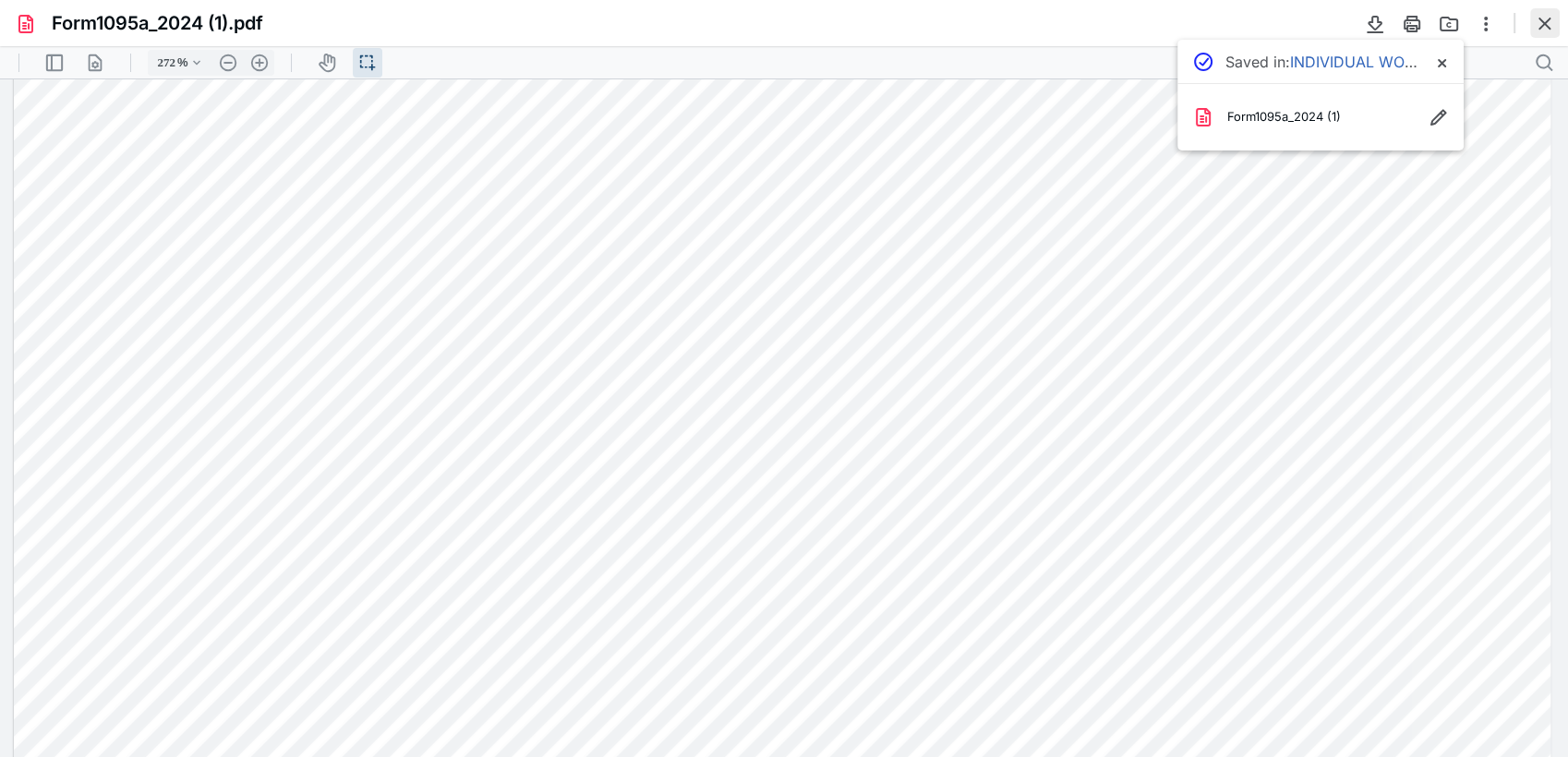 click at bounding box center [1545, 23] 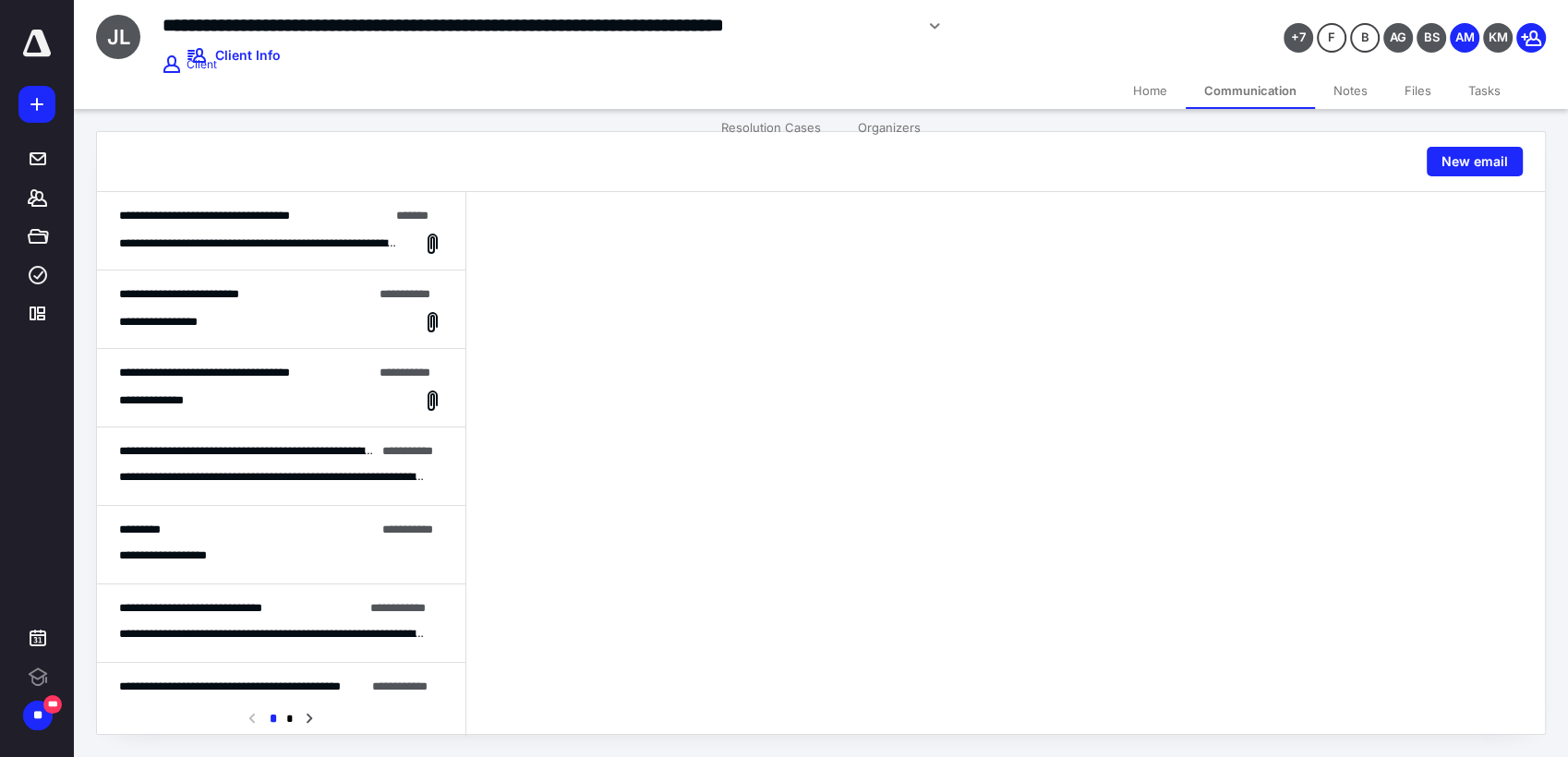 scroll, scrollTop: 0, scrollLeft: 0, axis: both 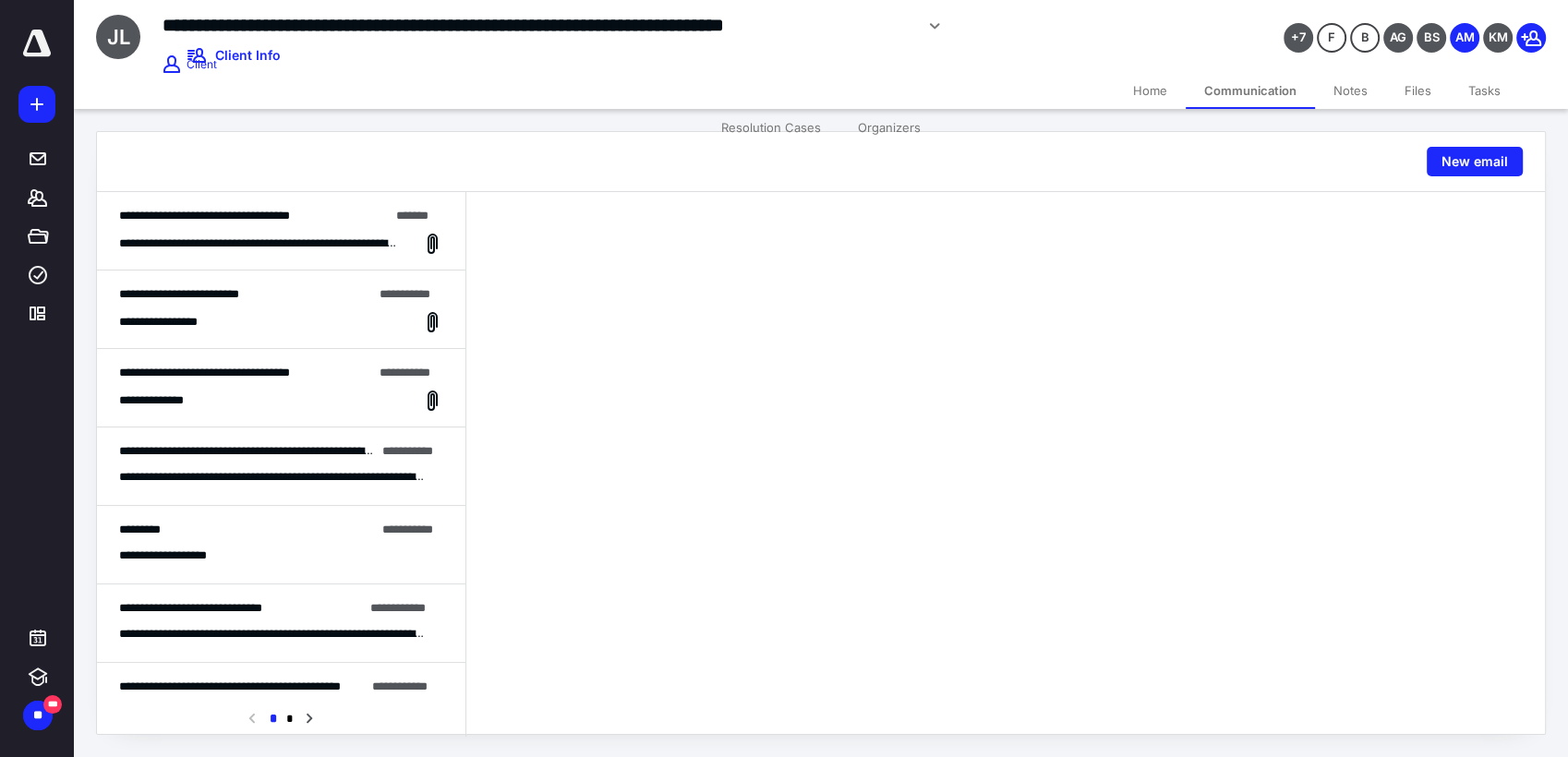 click on "Files" at bounding box center [1417, 90] 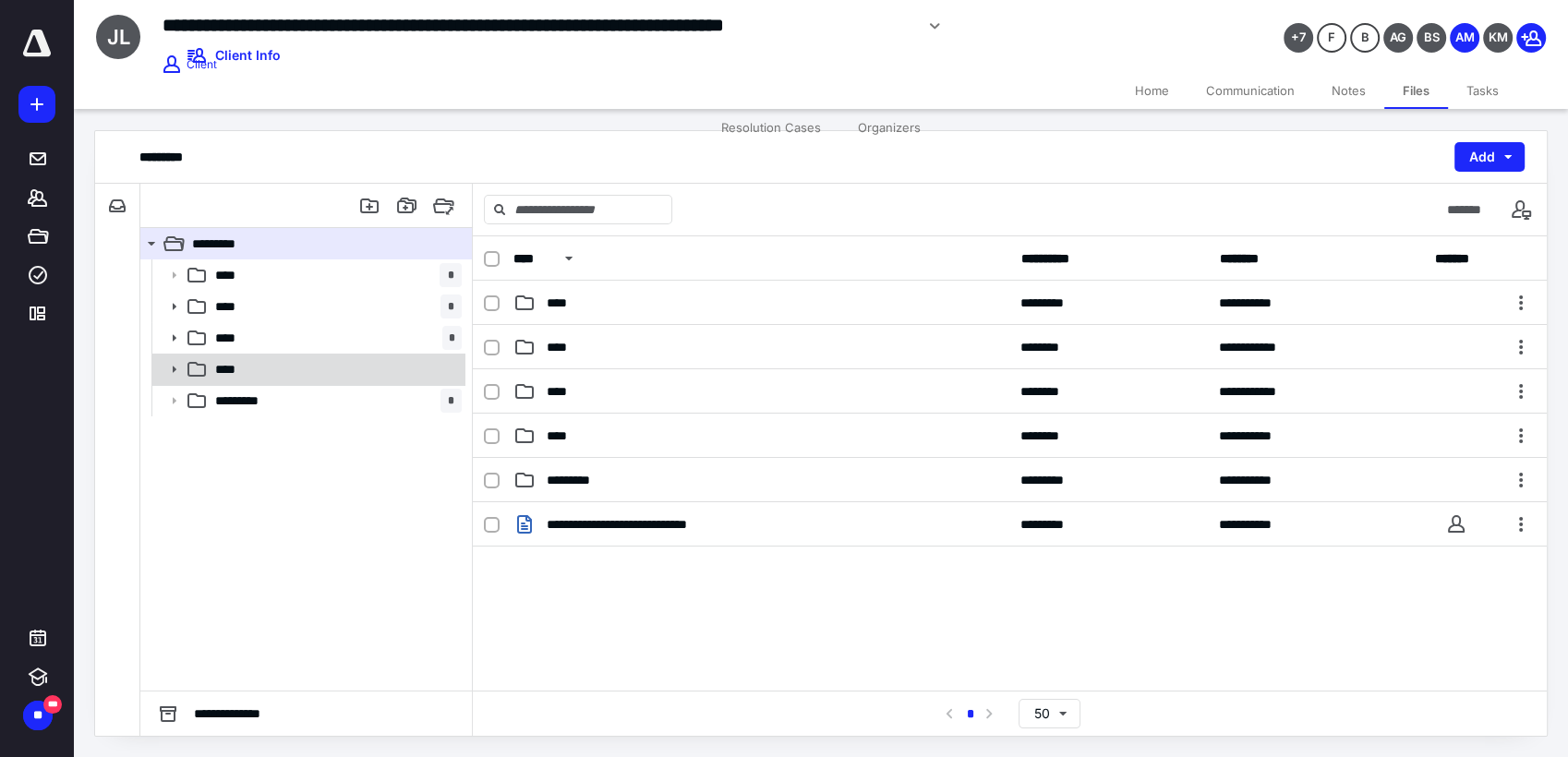 click 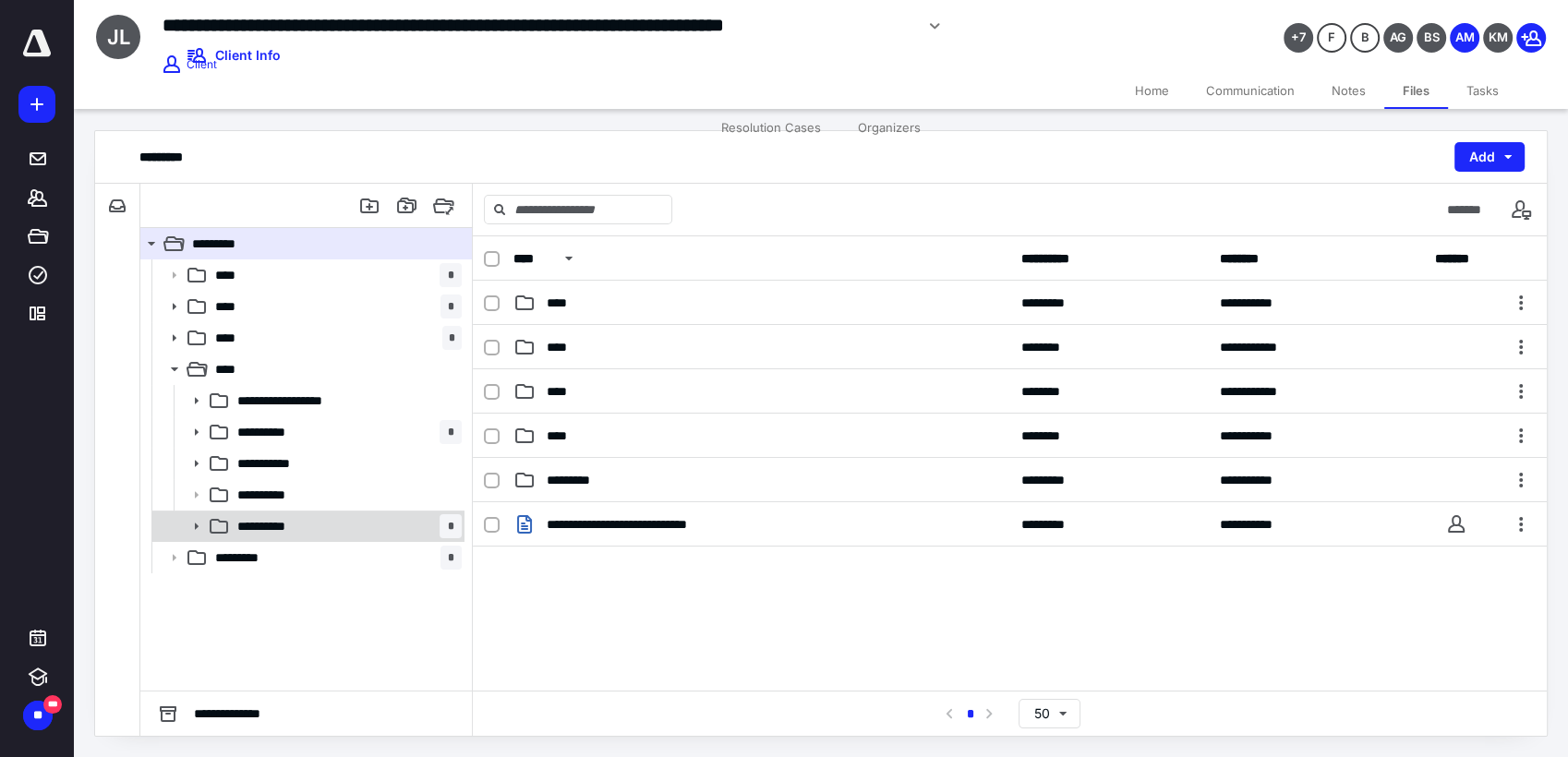 click 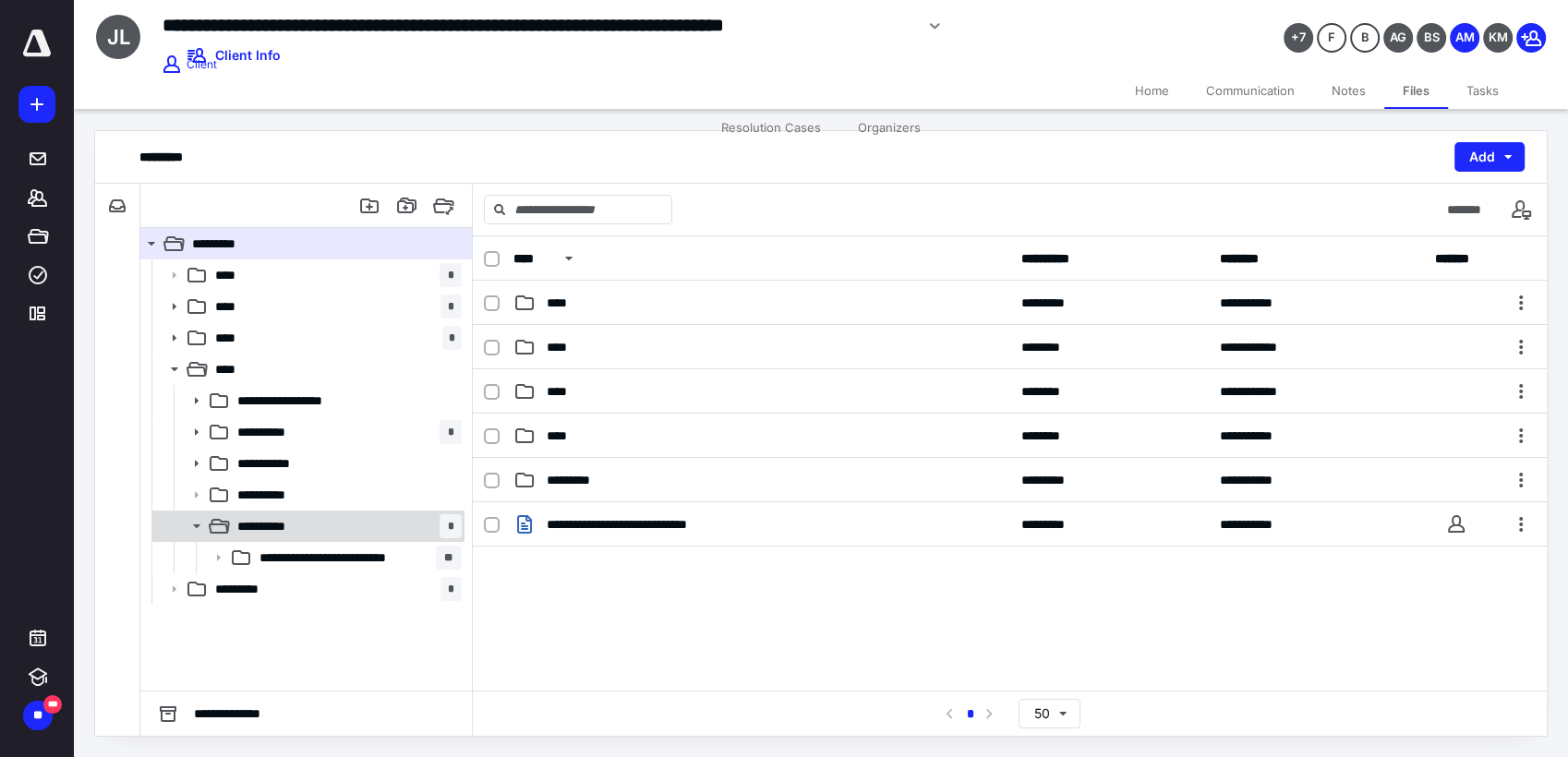 click on "**********" at bounding box center (282, 526) 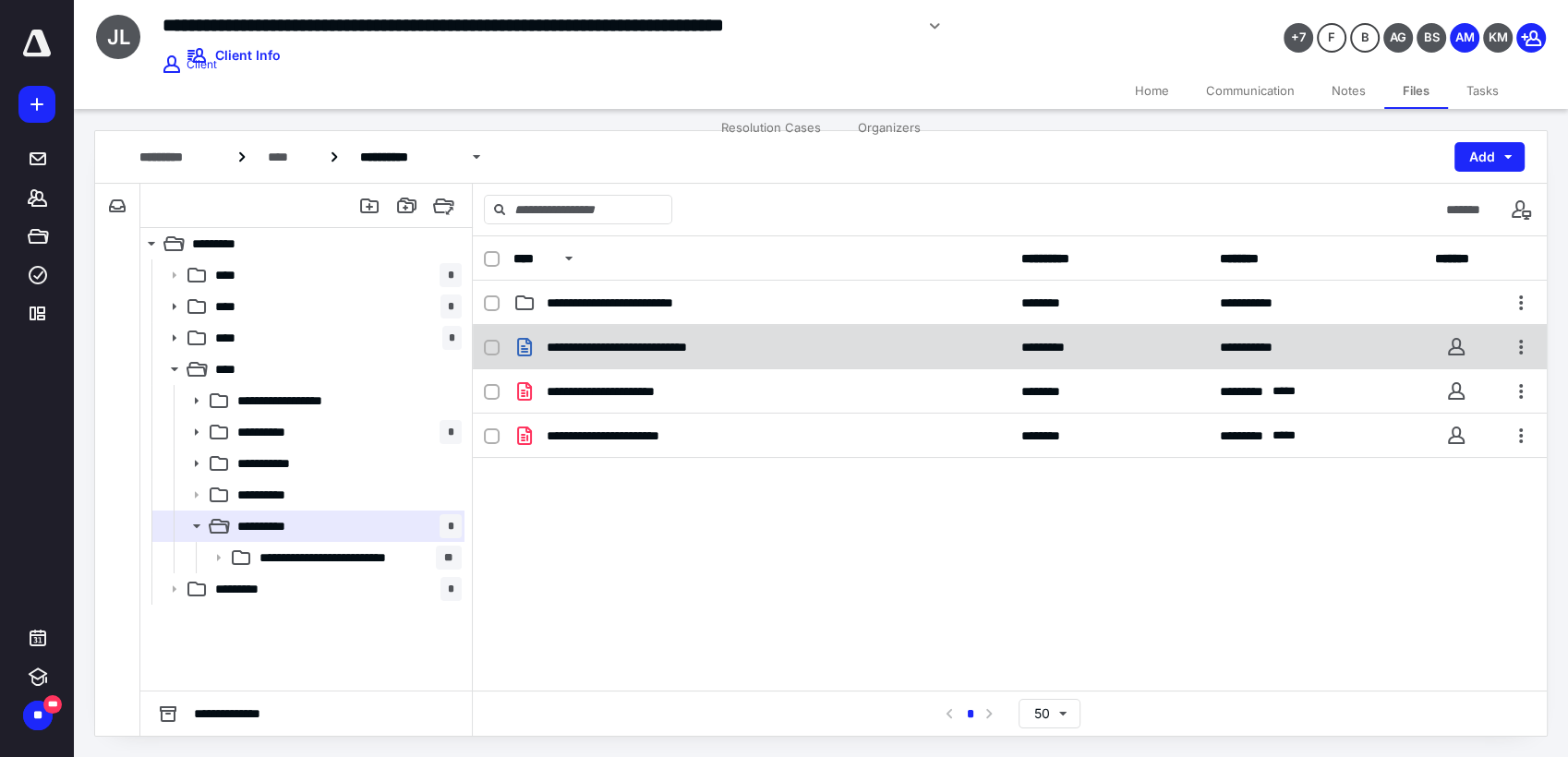 click at bounding box center (491, 348) 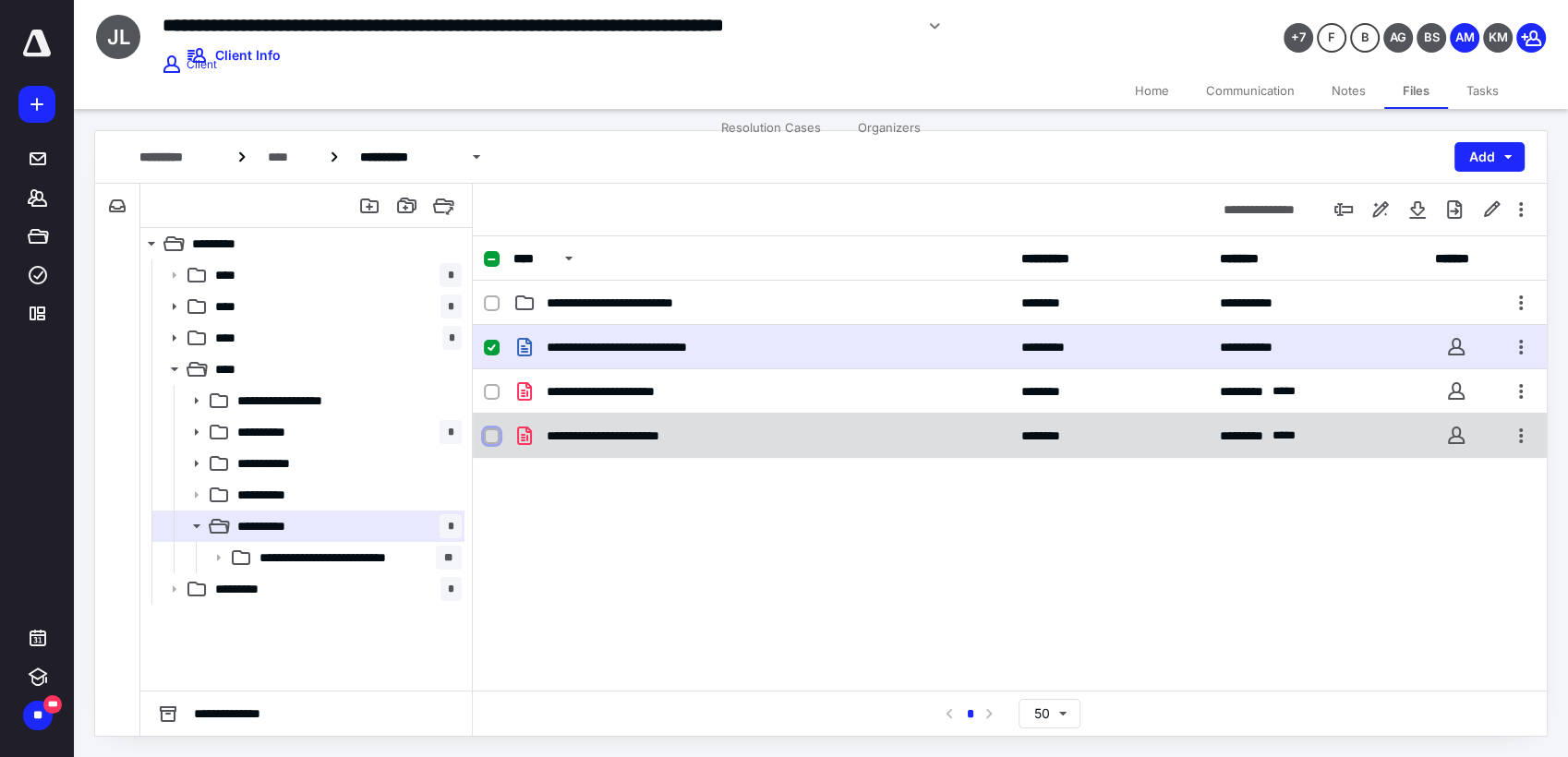 click at bounding box center [491, 437] 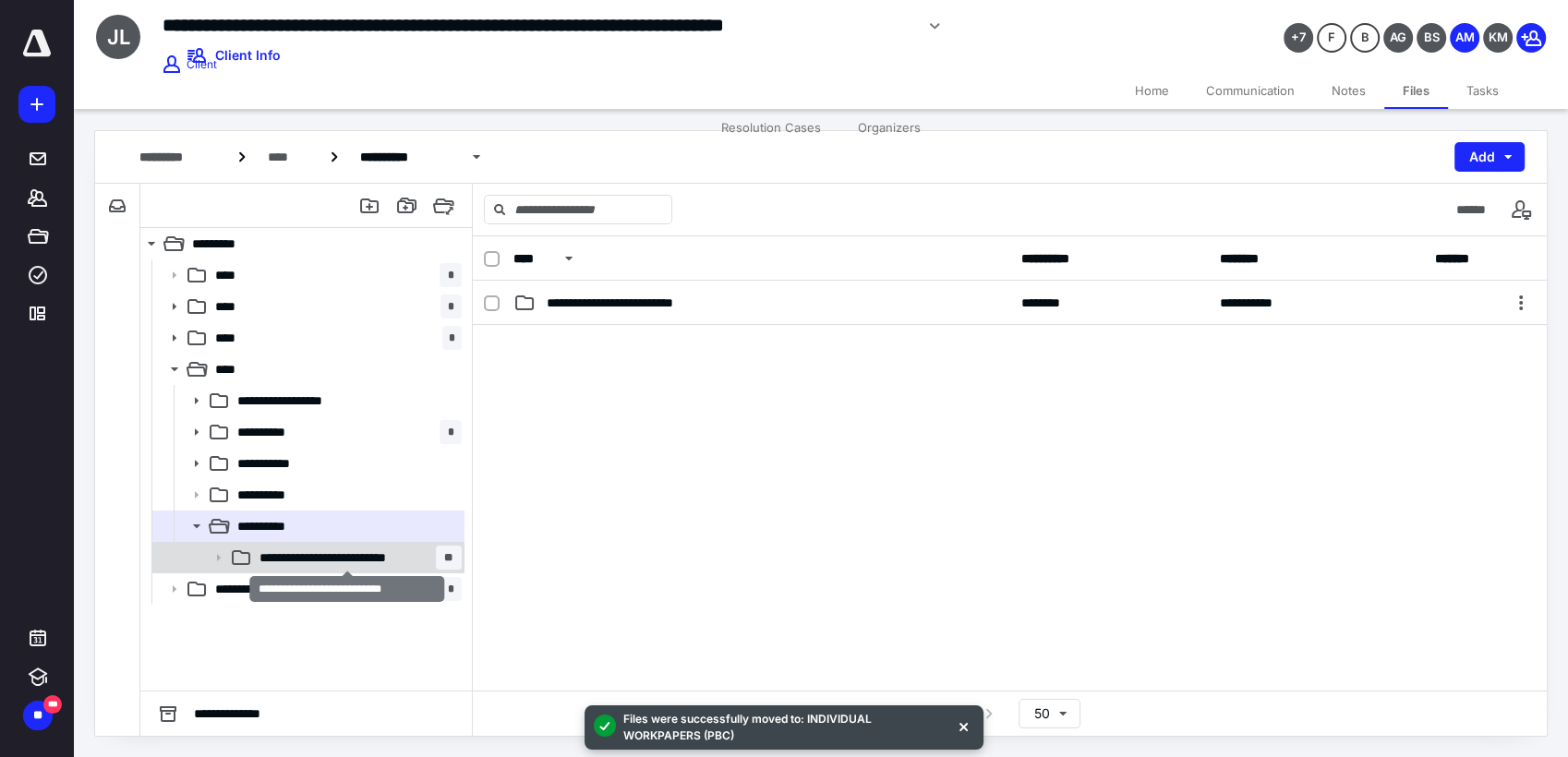 click on "**********" at bounding box center (347, 558) 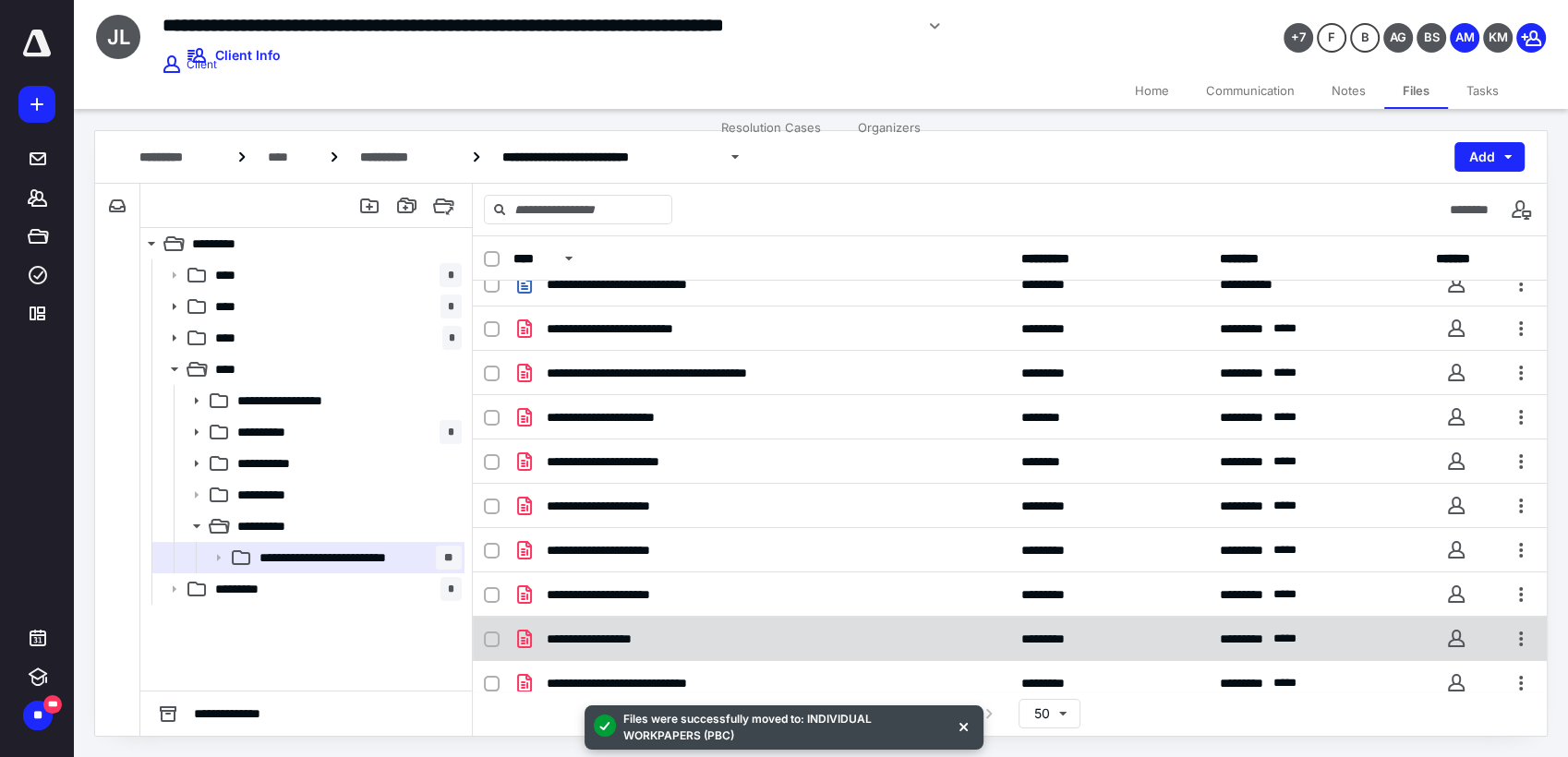 scroll, scrollTop: 100, scrollLeft: 0, axis: vertical 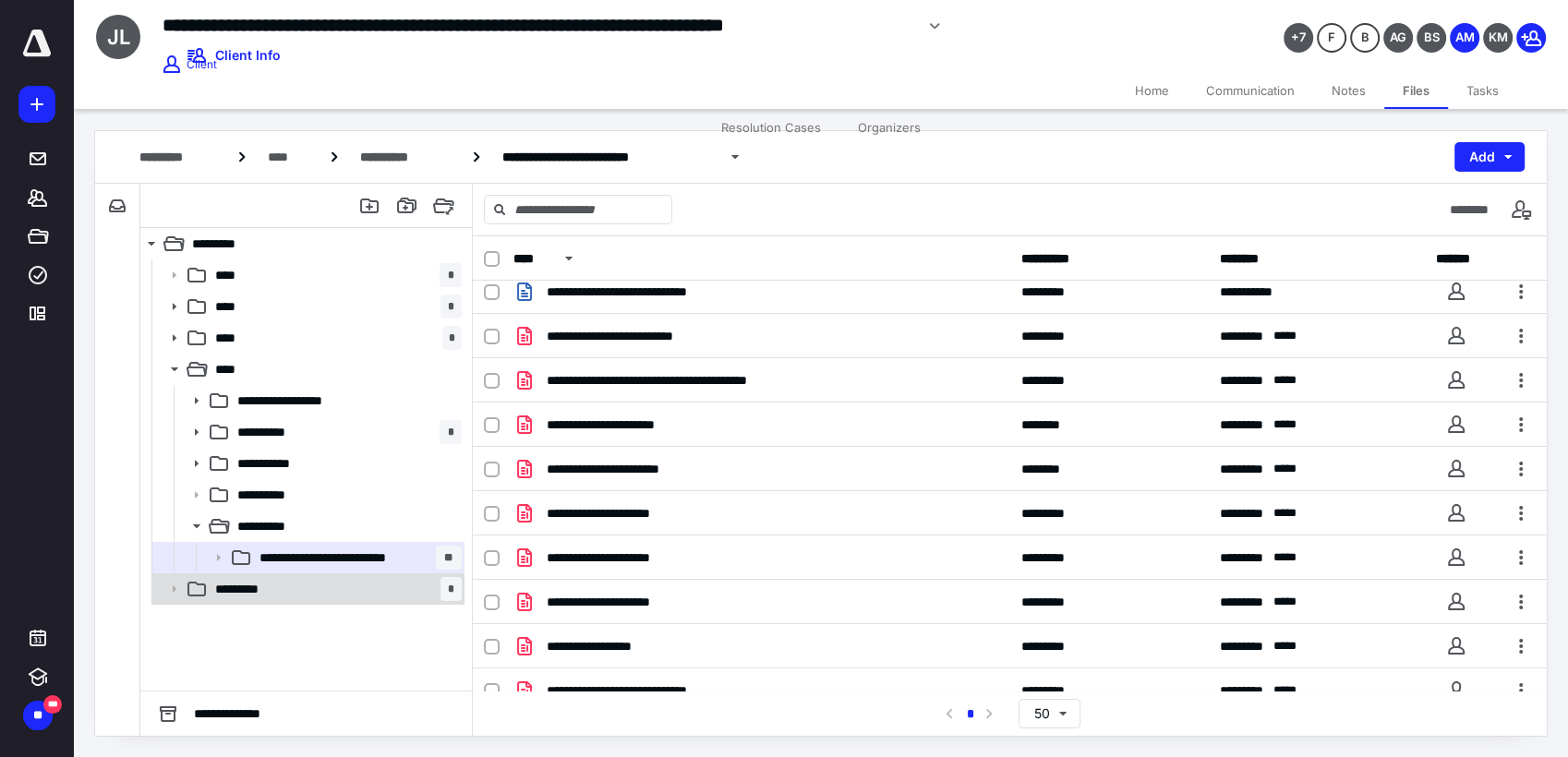 click on "********* *" at bounding box center [334, 589] 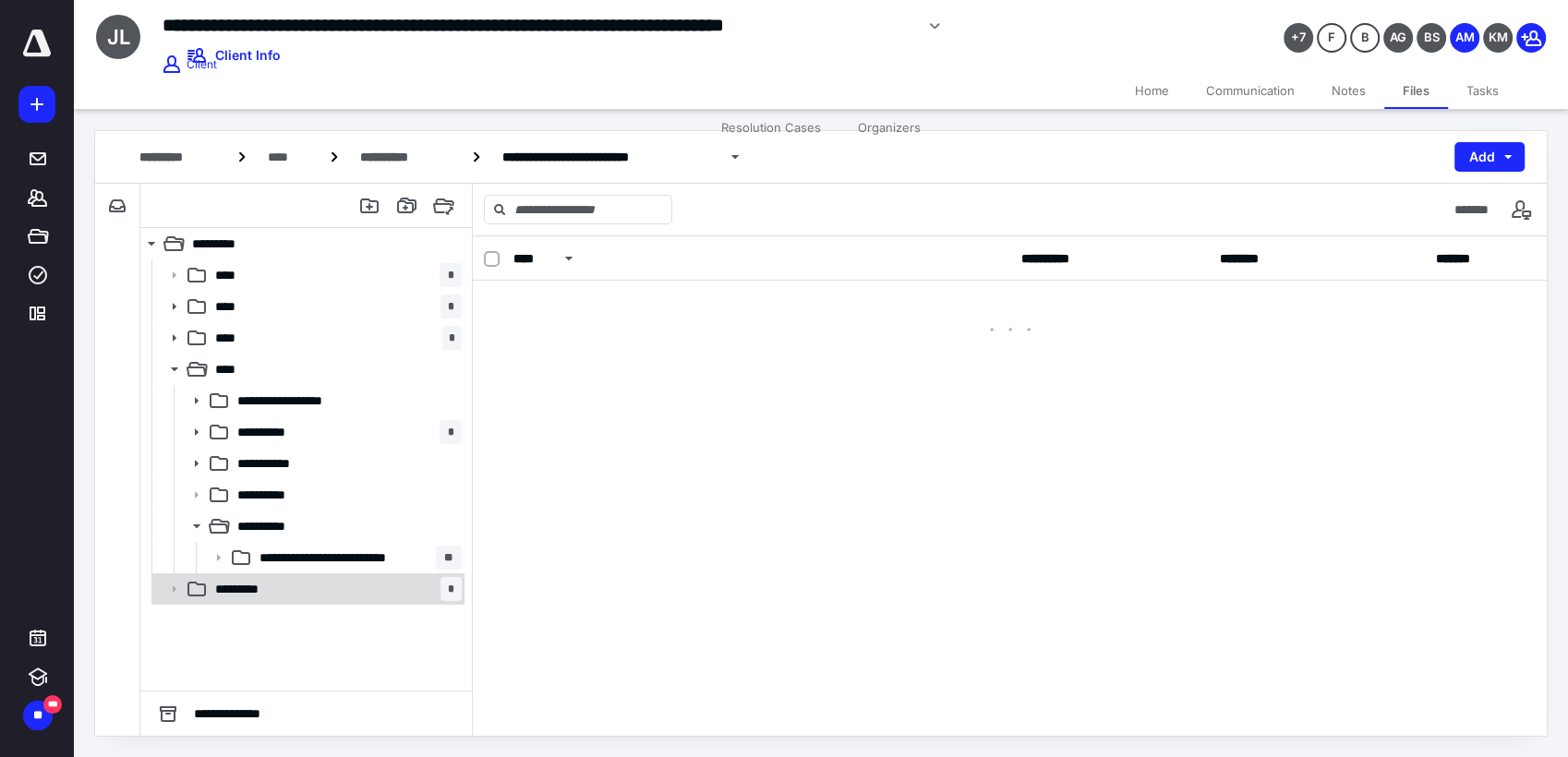 scroll, scrollTop: 0, scrollLeft: 0, axis: both 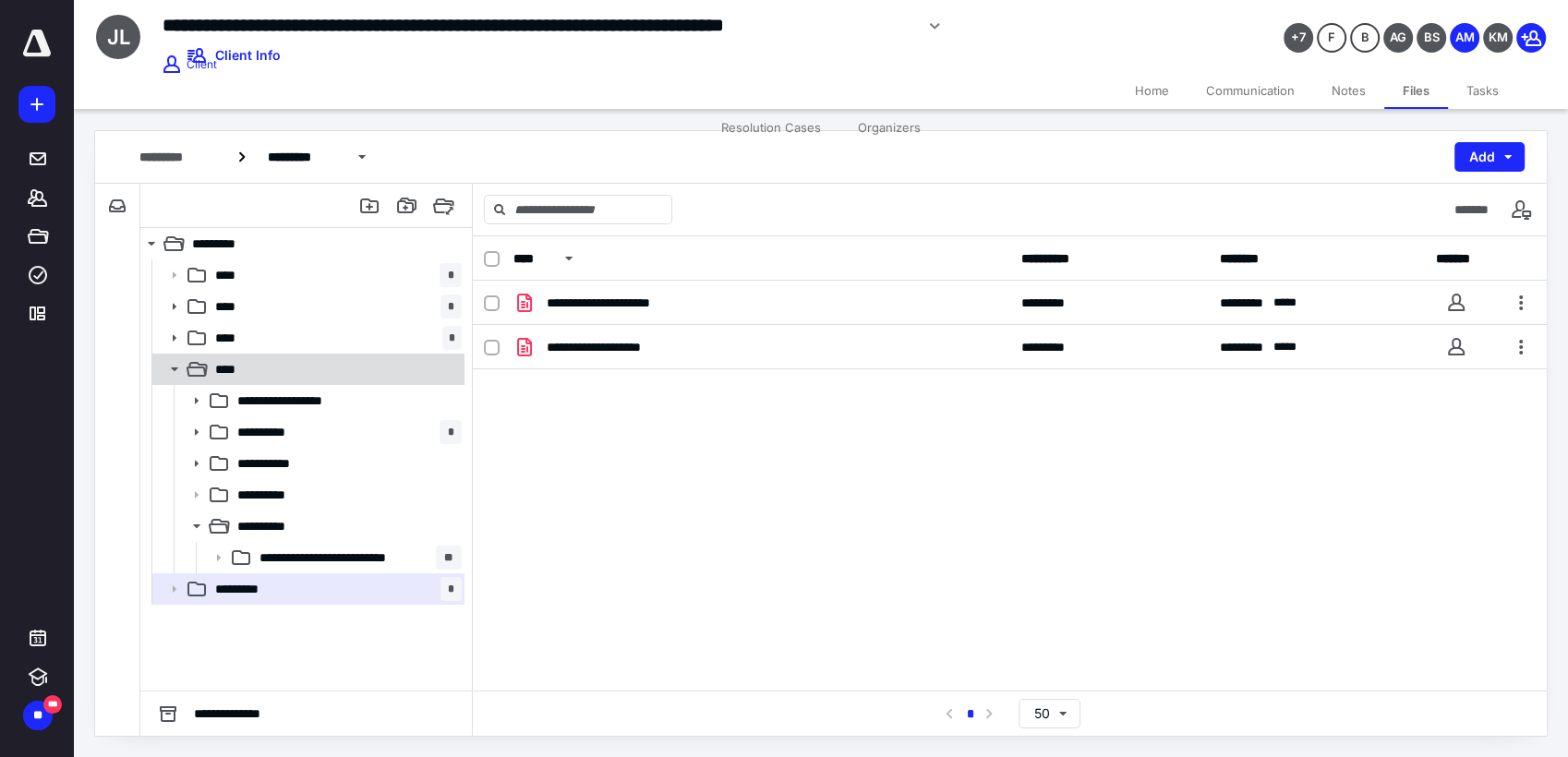 click on "****" at bounding box center (334, 369) 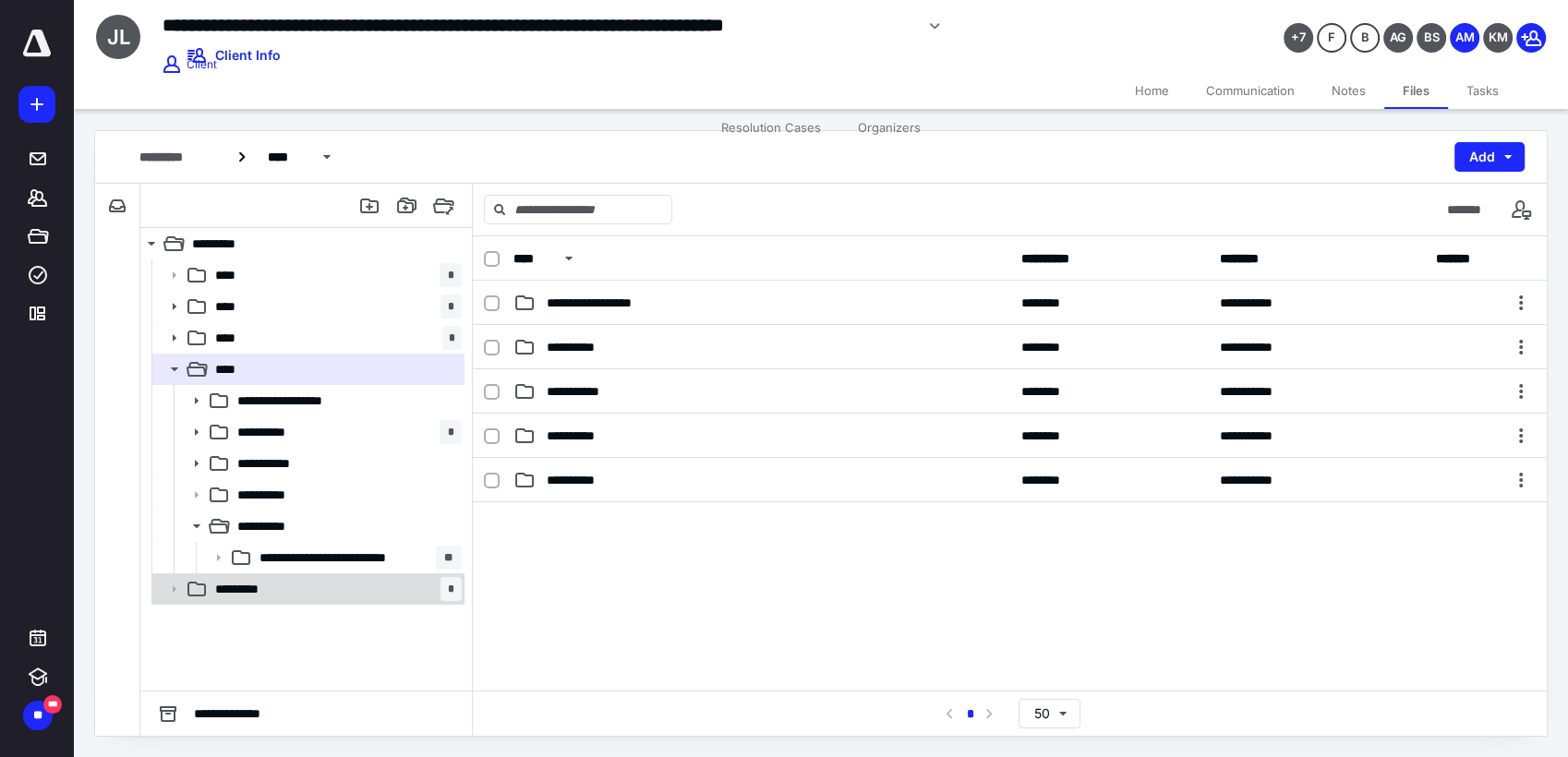 click on "********* *" at bounding box center (307, 589) 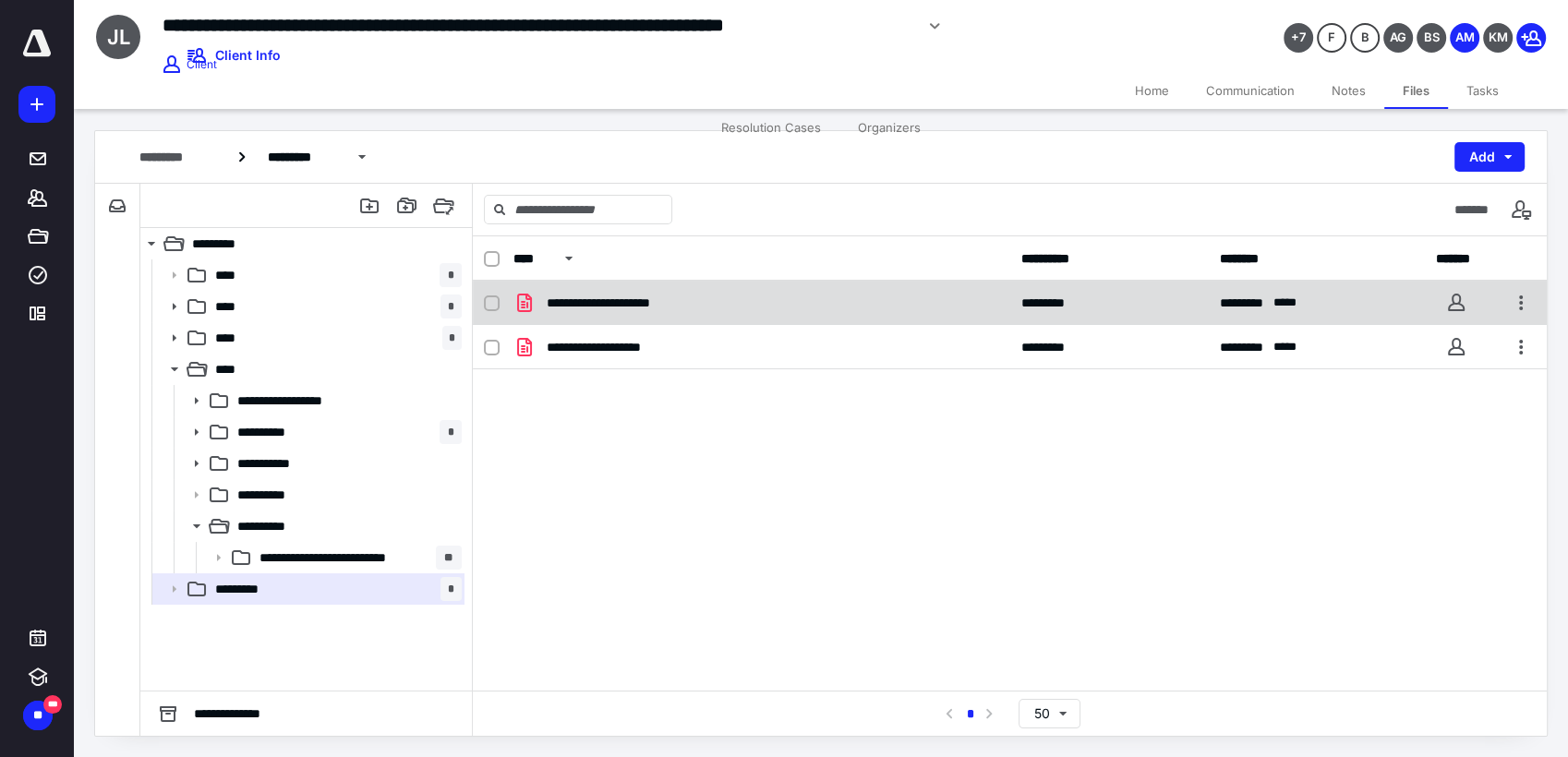 click at bounding box center [491, 304] 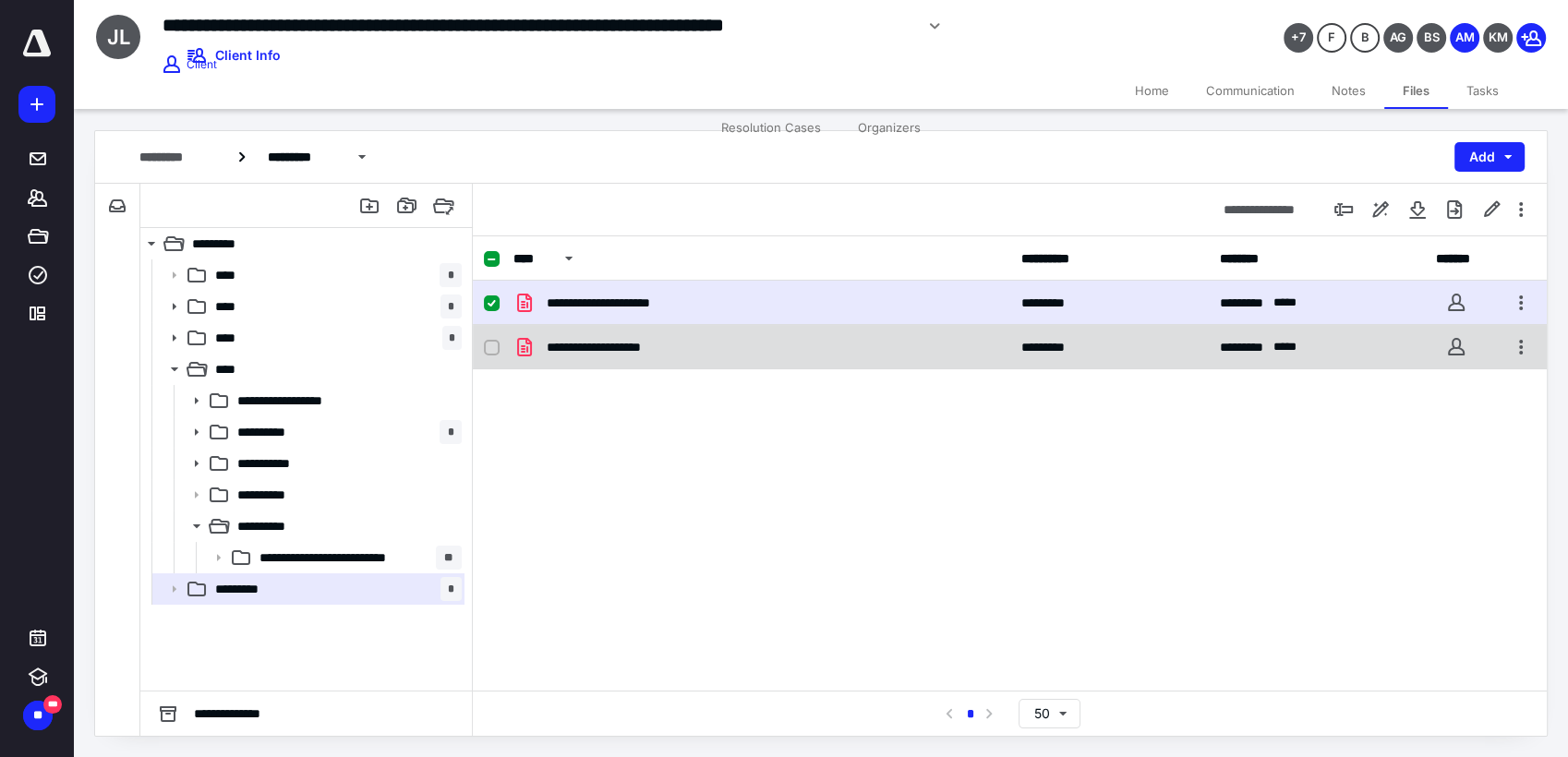 click at bounding box center [491, 348] 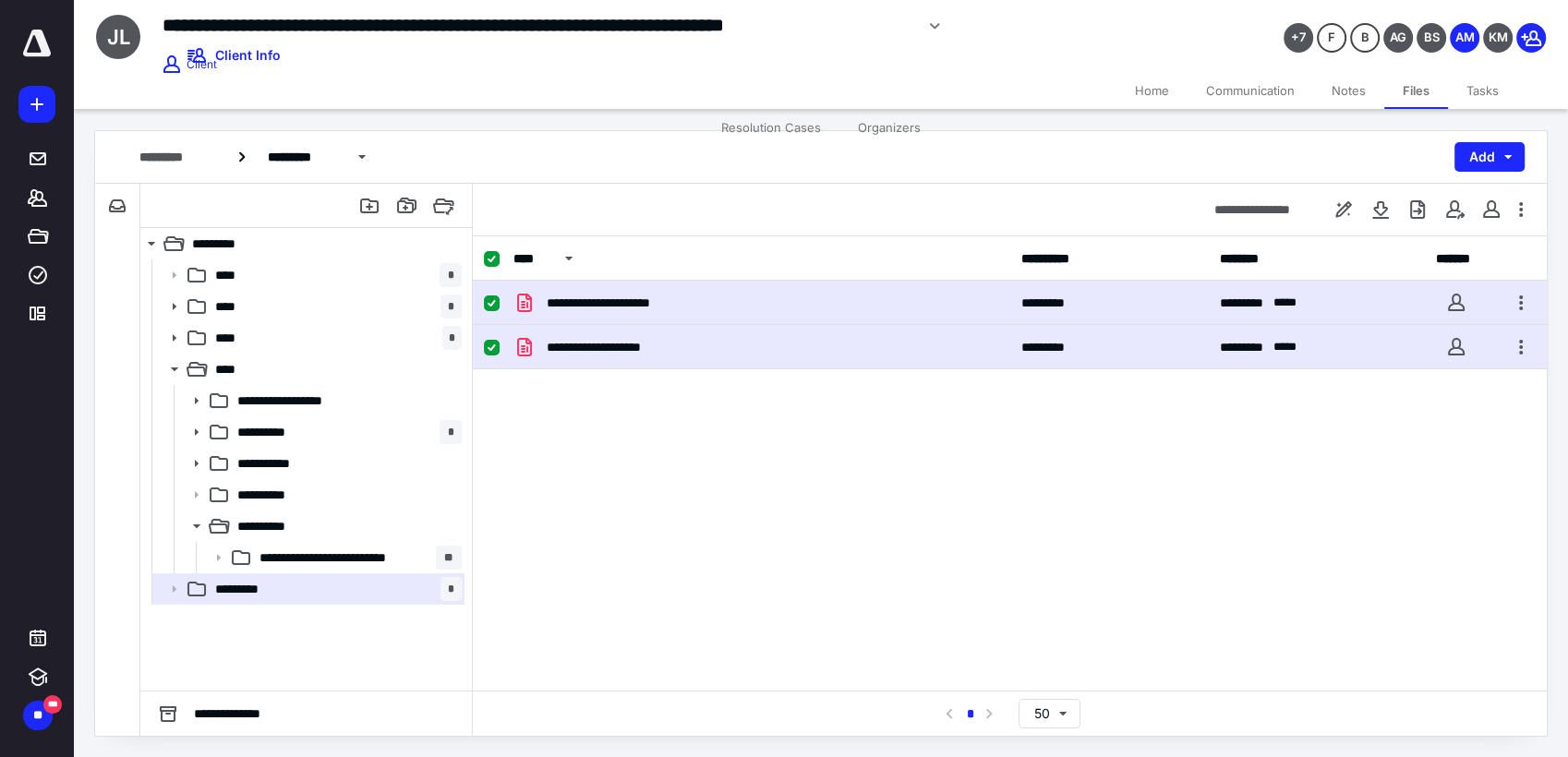 checkbox on "true" 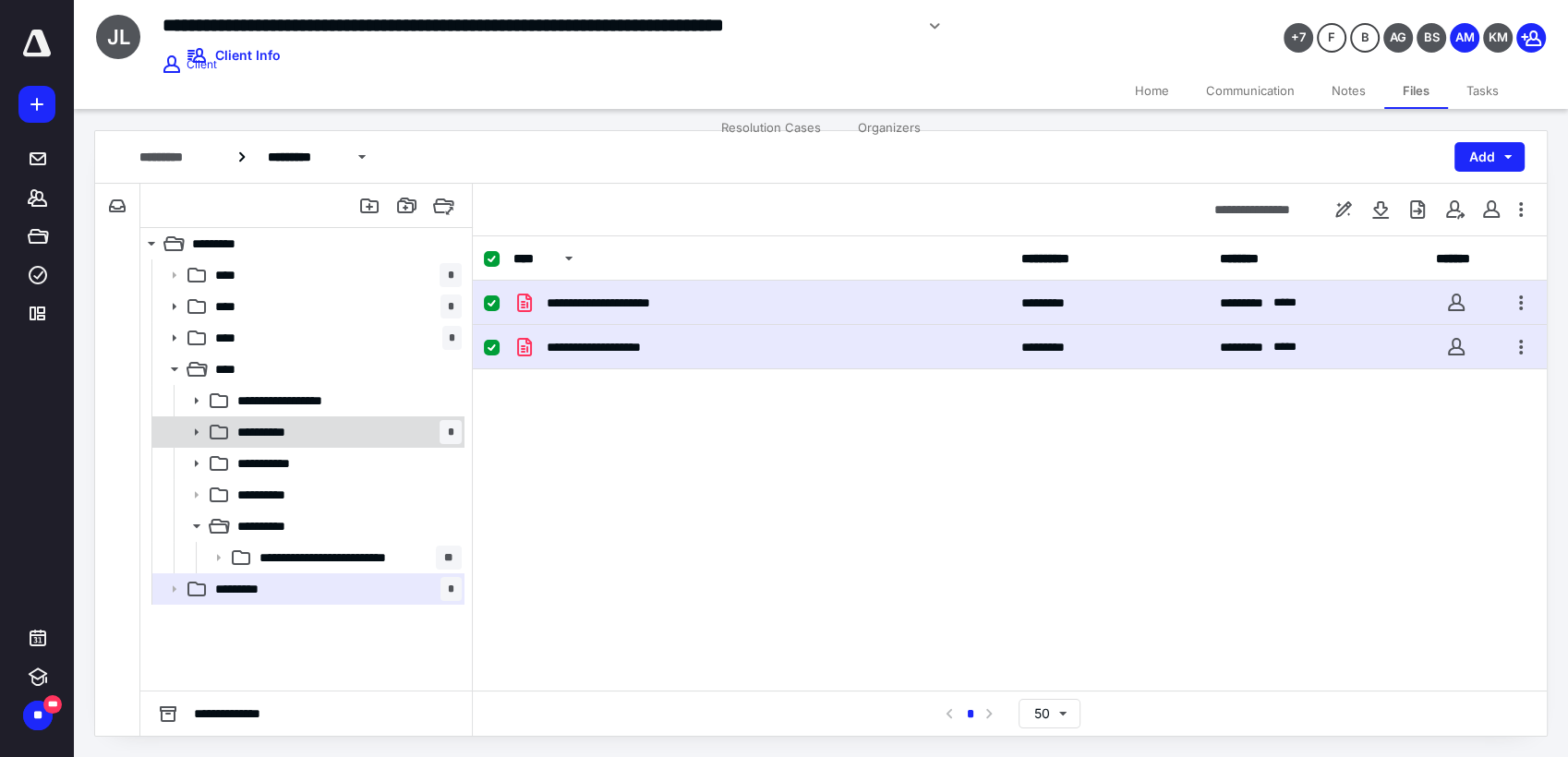 checkbox on "false" 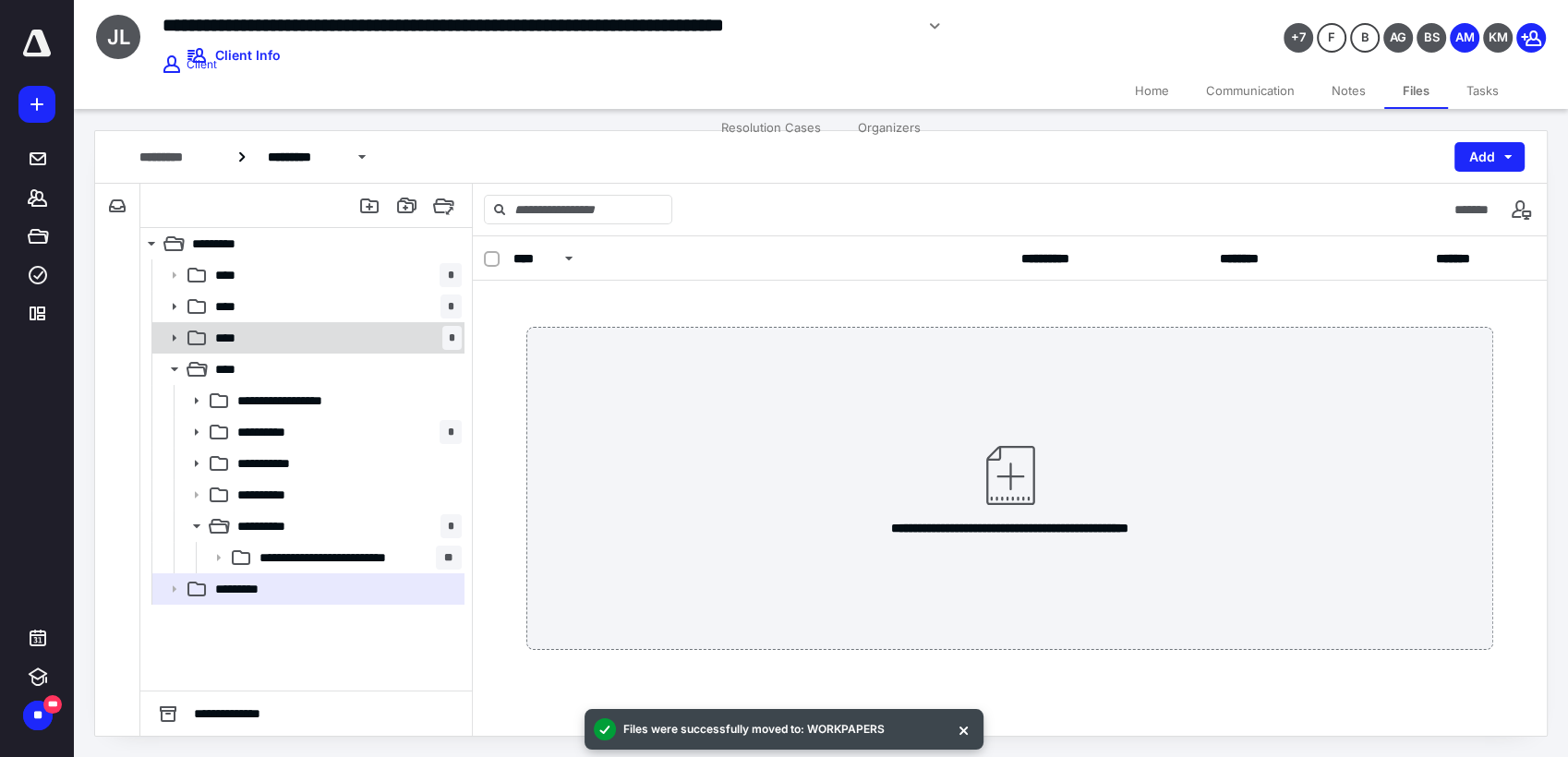 click 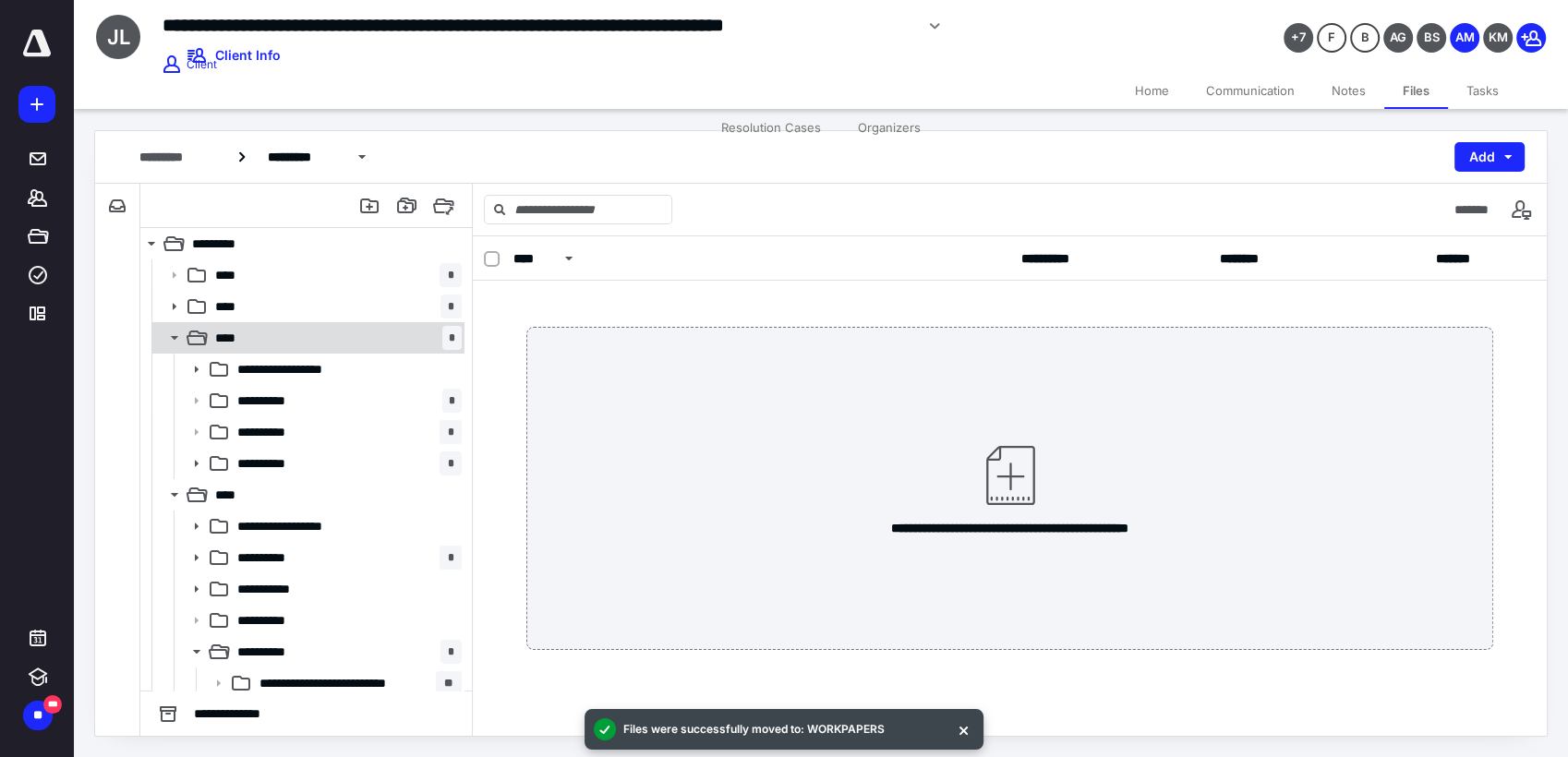 click 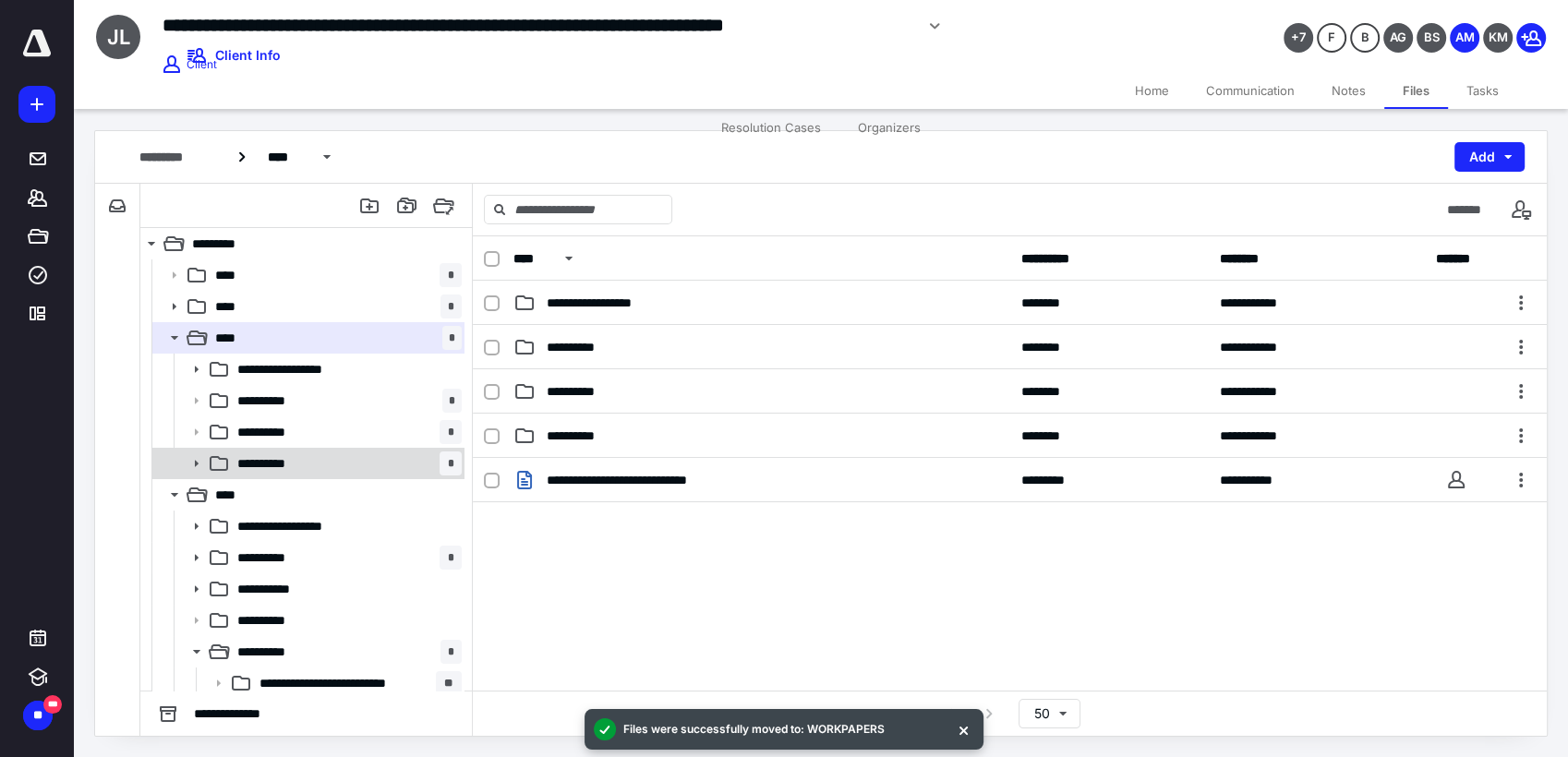 click 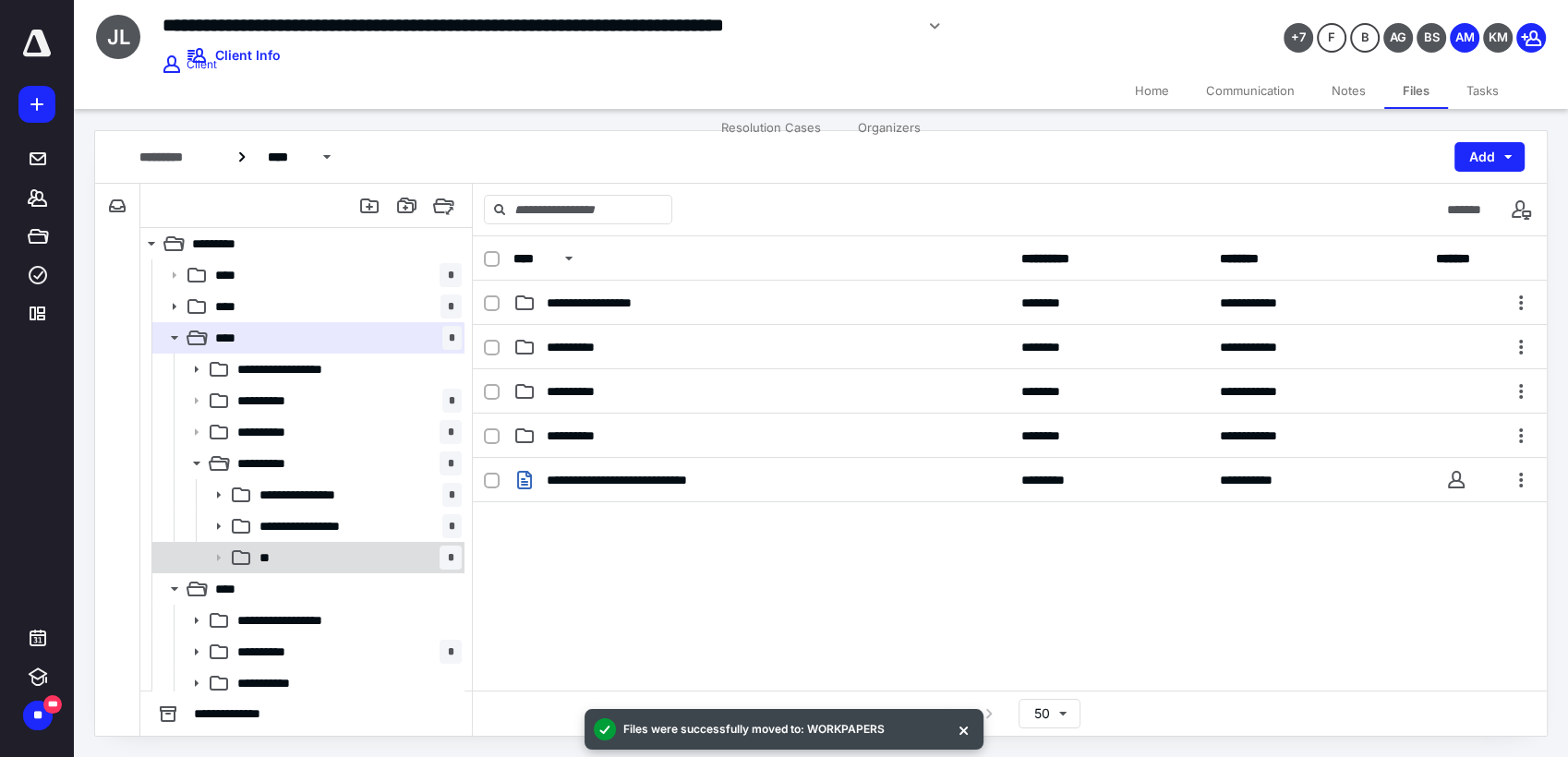 click 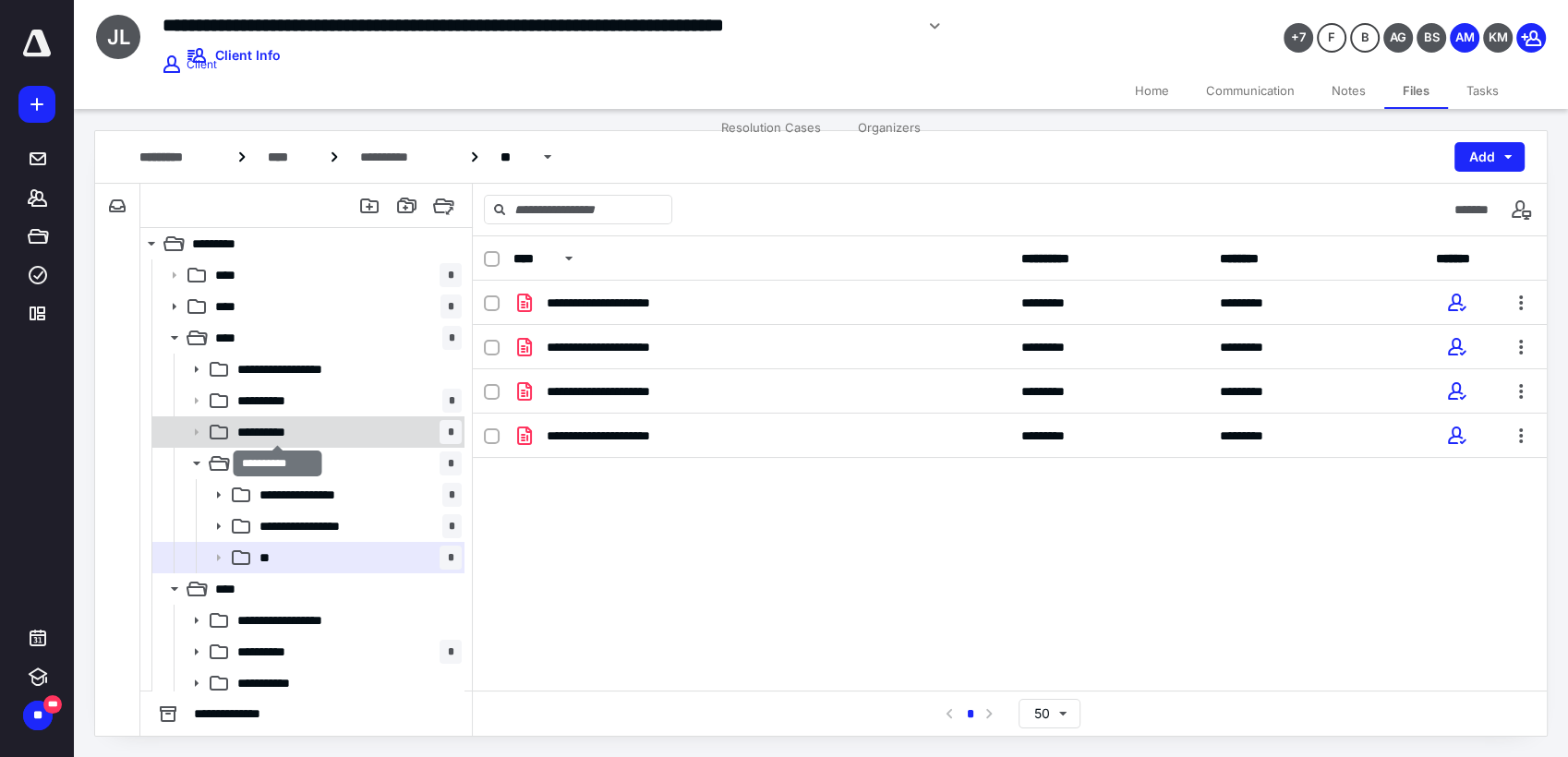 click on "**********" at bounding box center (277, 432) 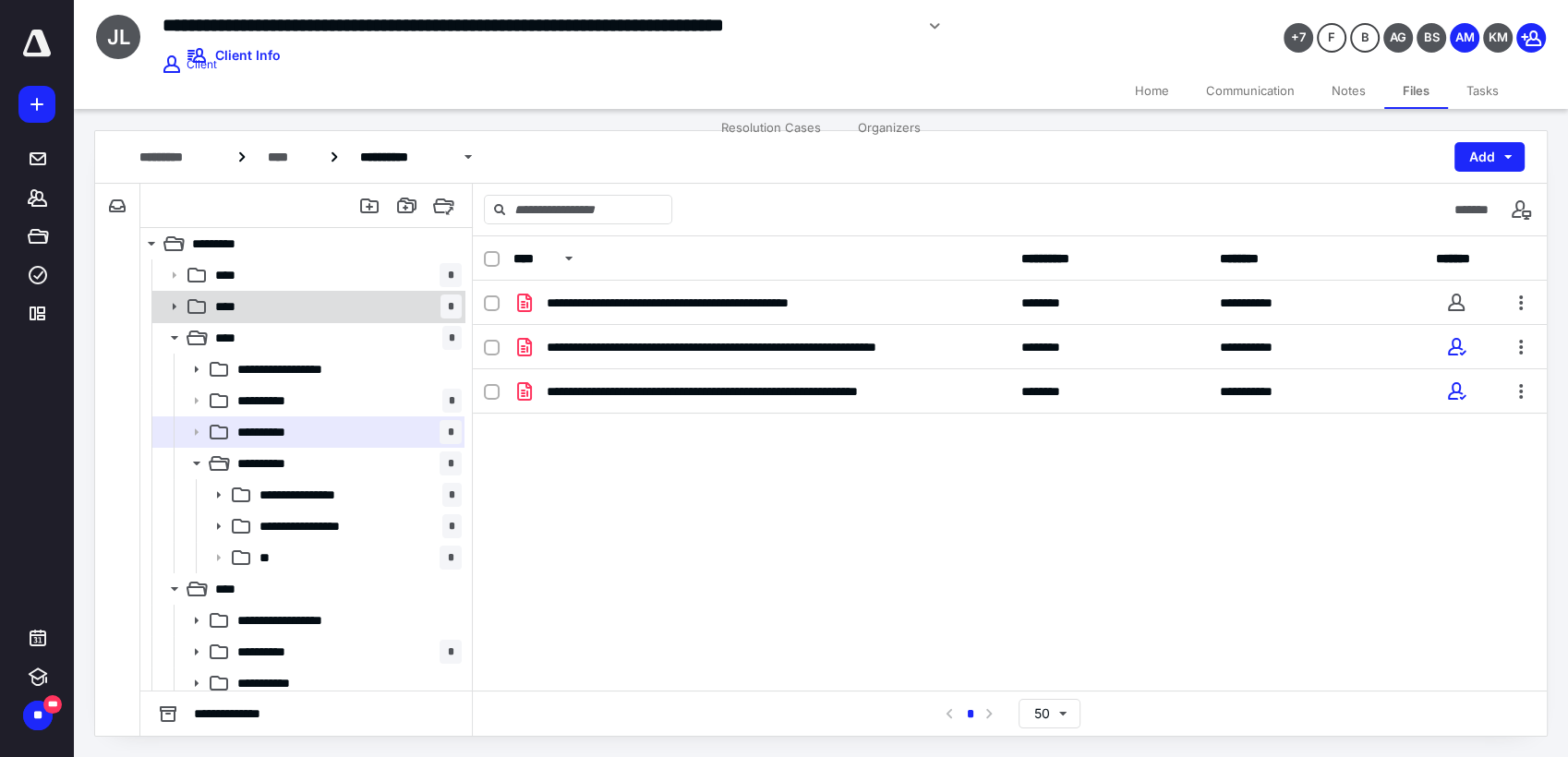 click on "****" at bounding box center [231, 306] 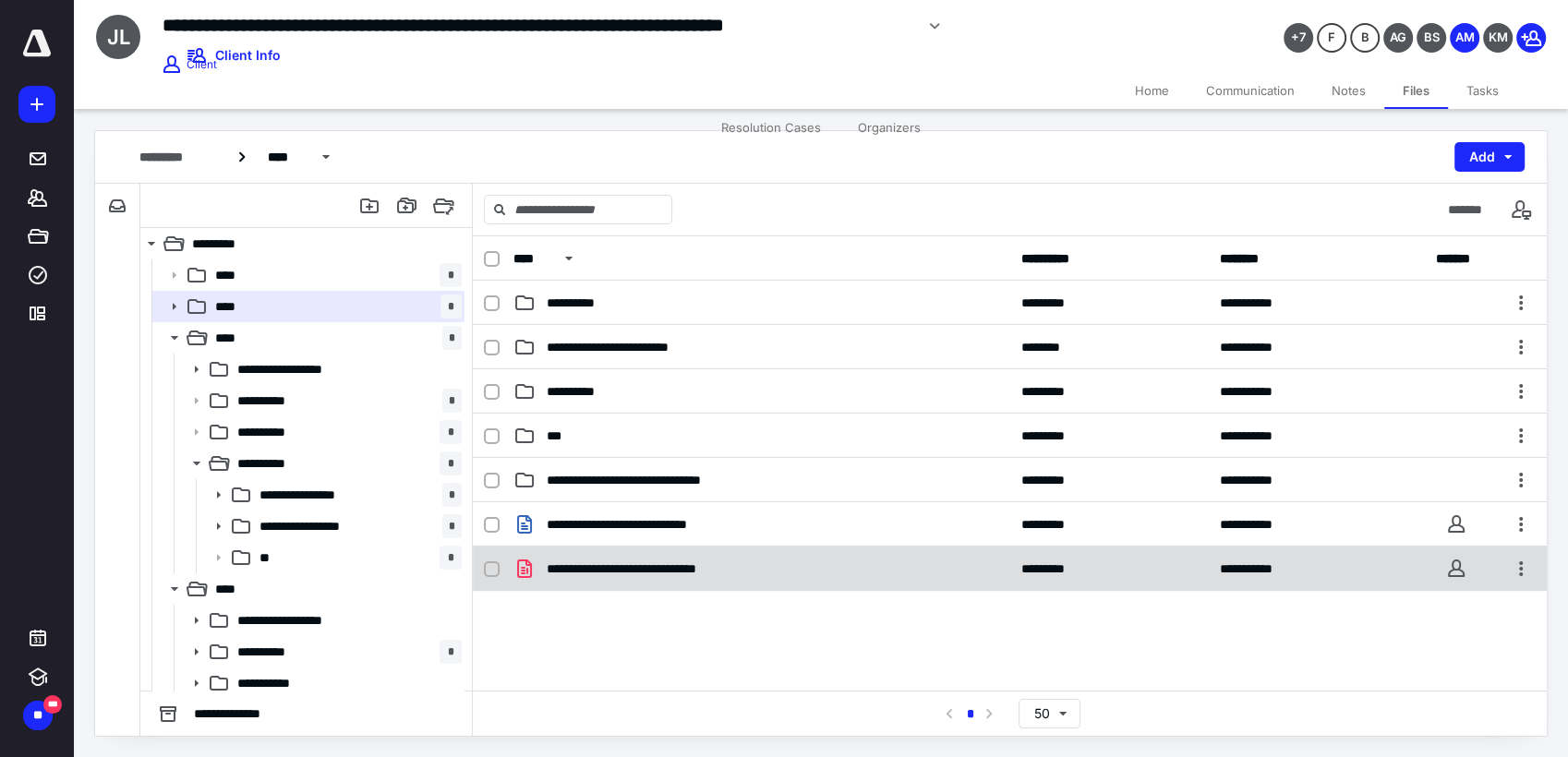 click on "**********" at bounding box center [762, 569] 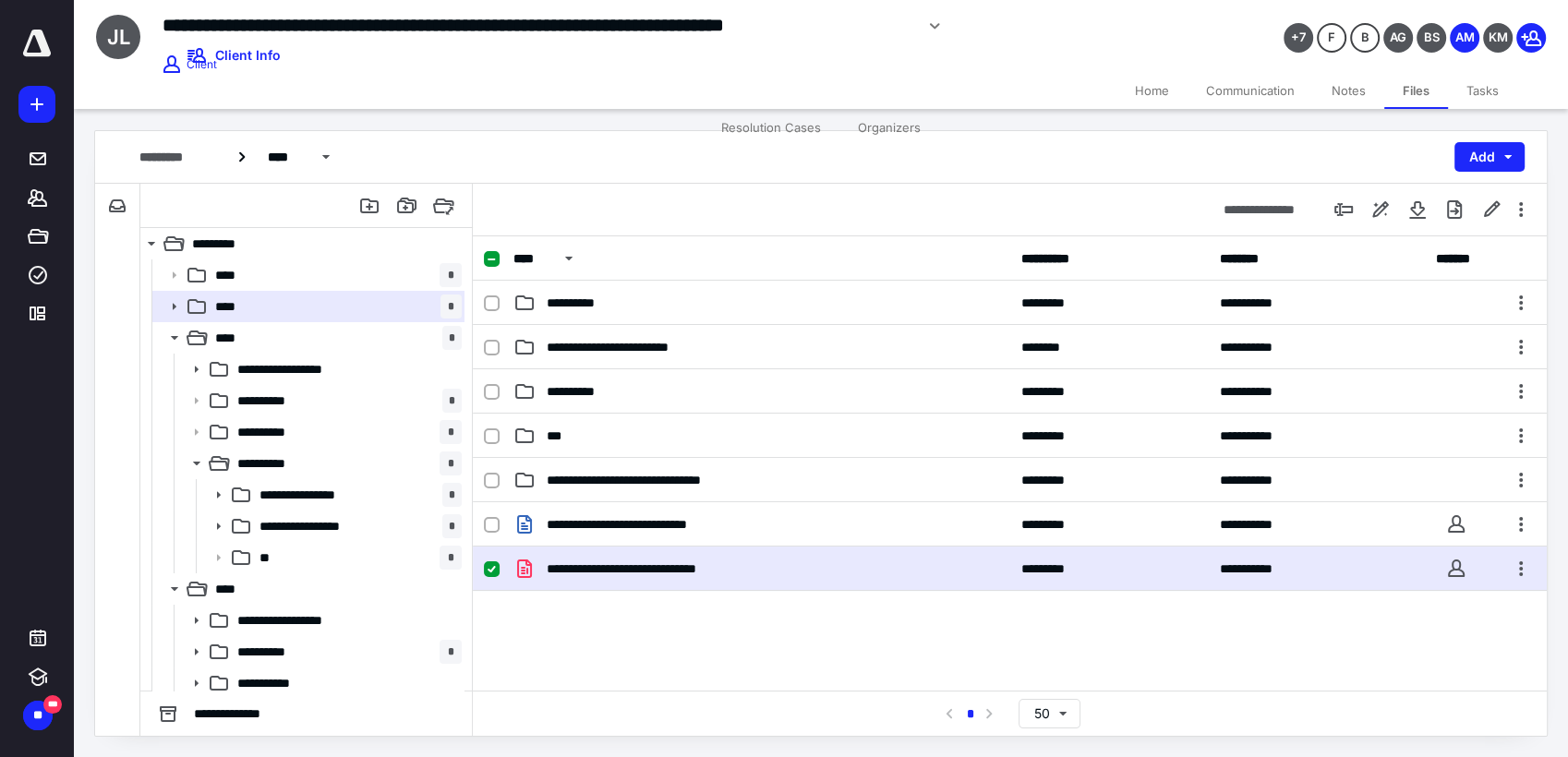 click on "**********" at bounding box center (762, 569) 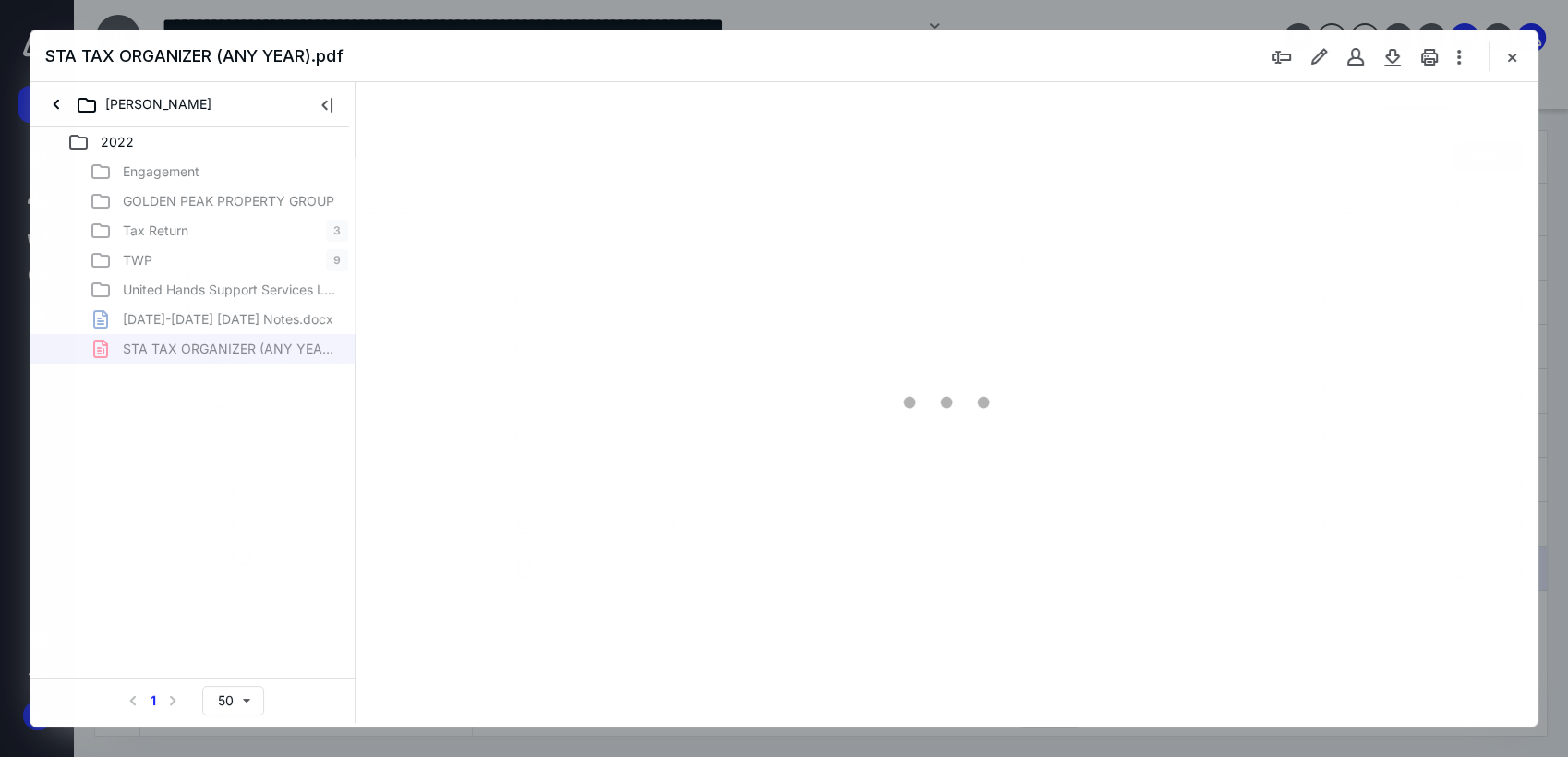 scroll, scrollTop: 0, scrollLeft: 0, axis: both 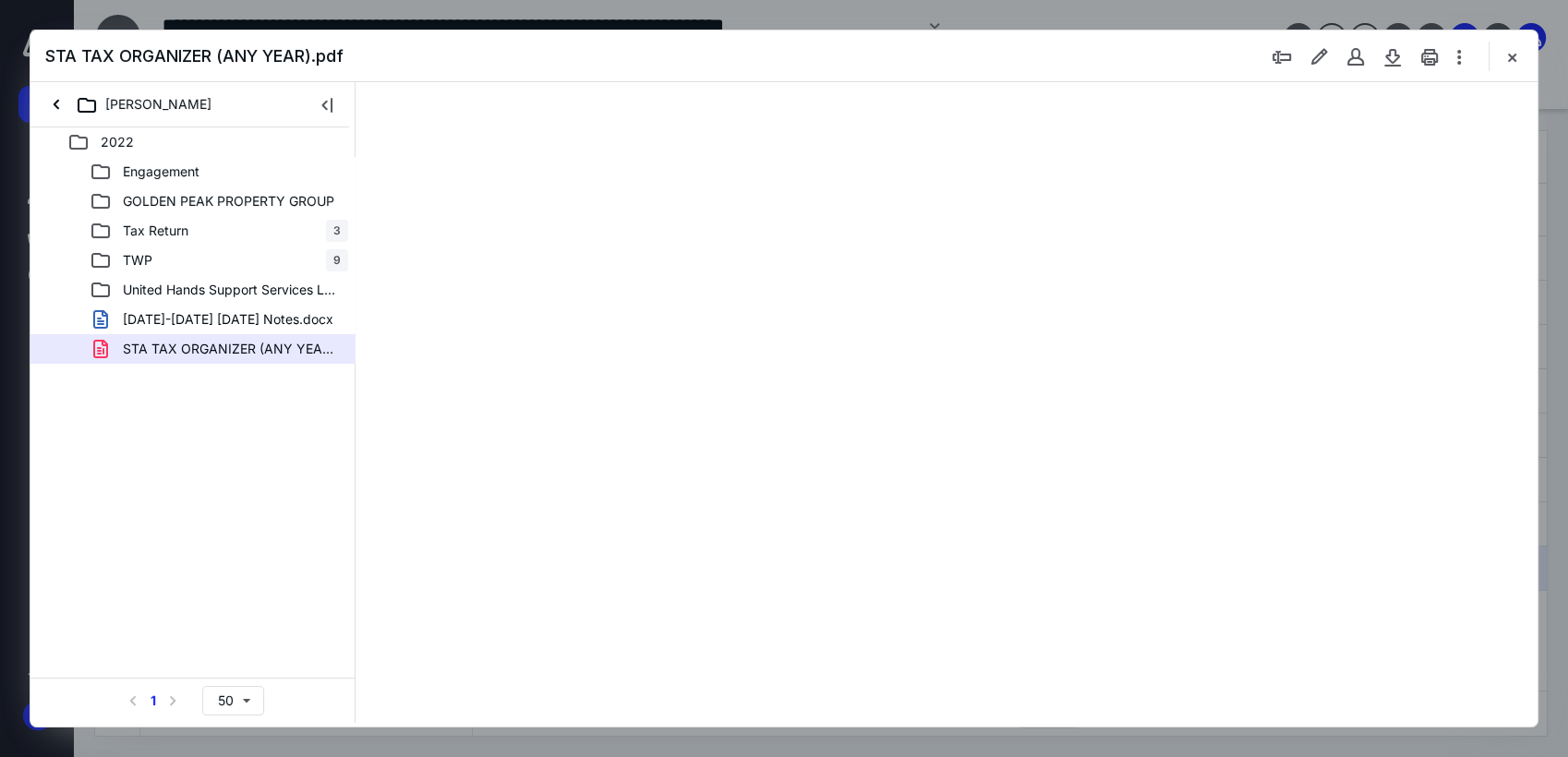 type on "205" 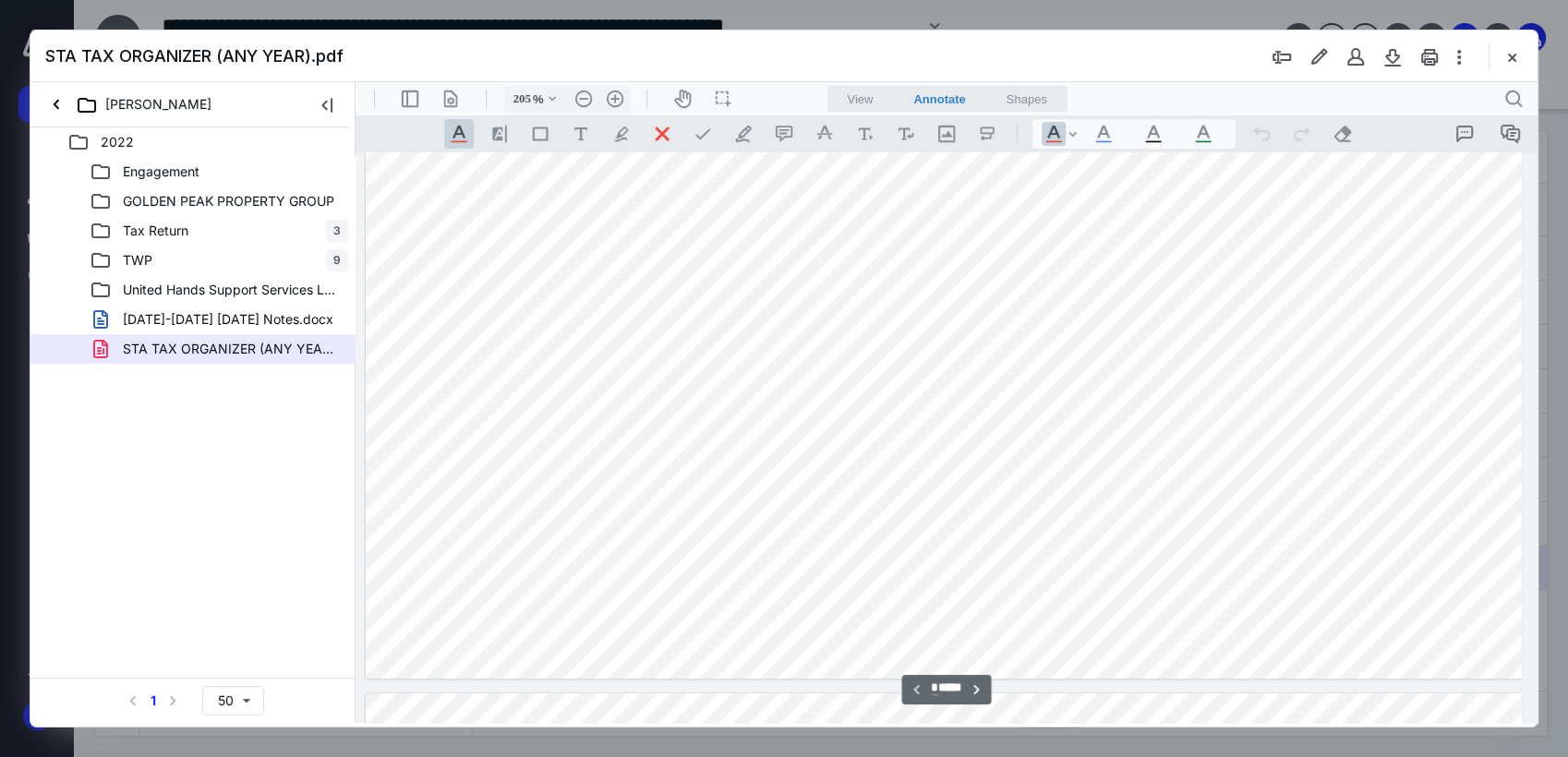 type on "*" 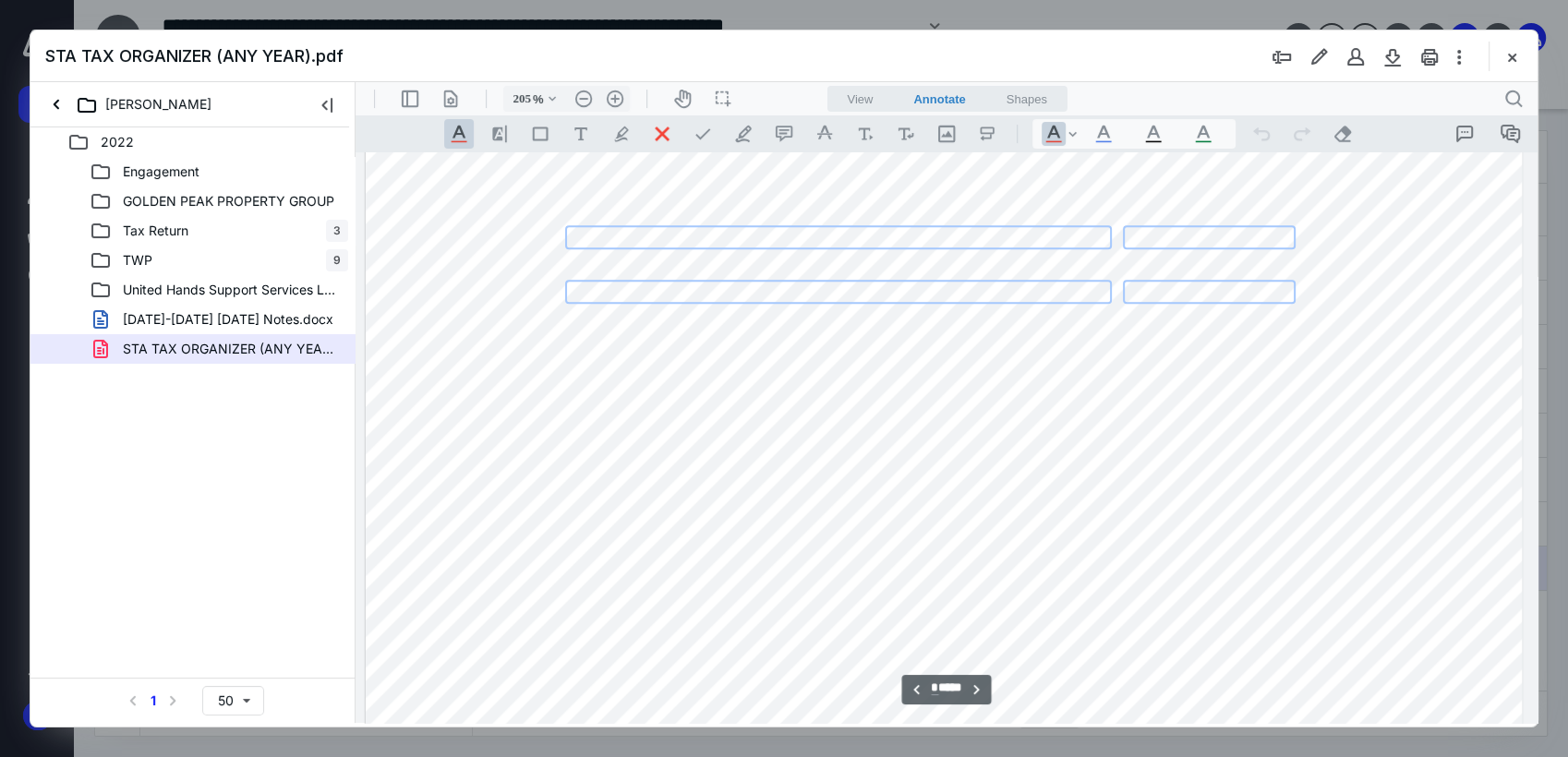 scroll, scrollTop: 2209, scrollLeft: 167, axis: both 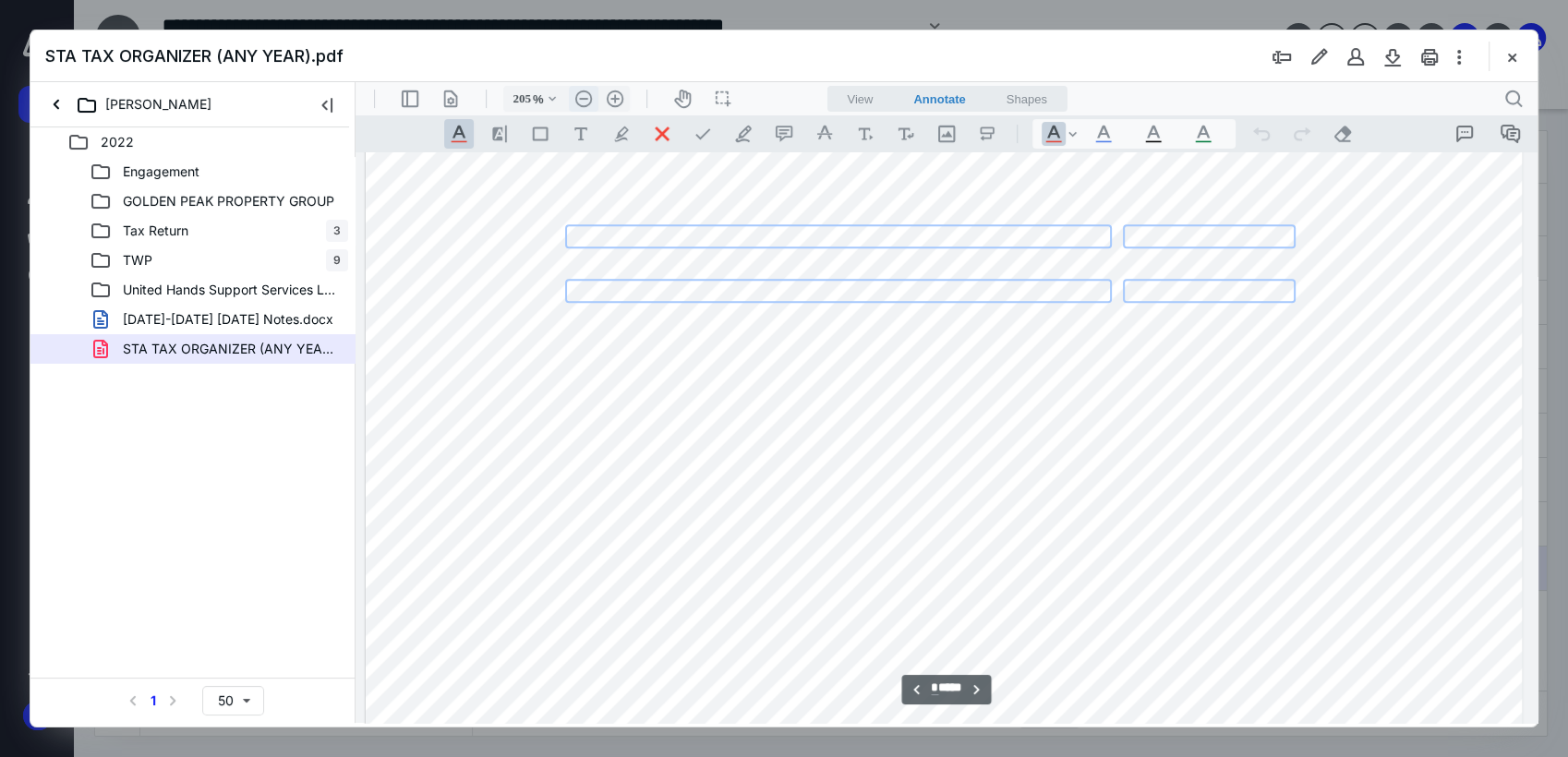 click on ".cls-1{fill:#abb0c4;} icon - header - zoom - out - line" at bounding box center [584, 99] 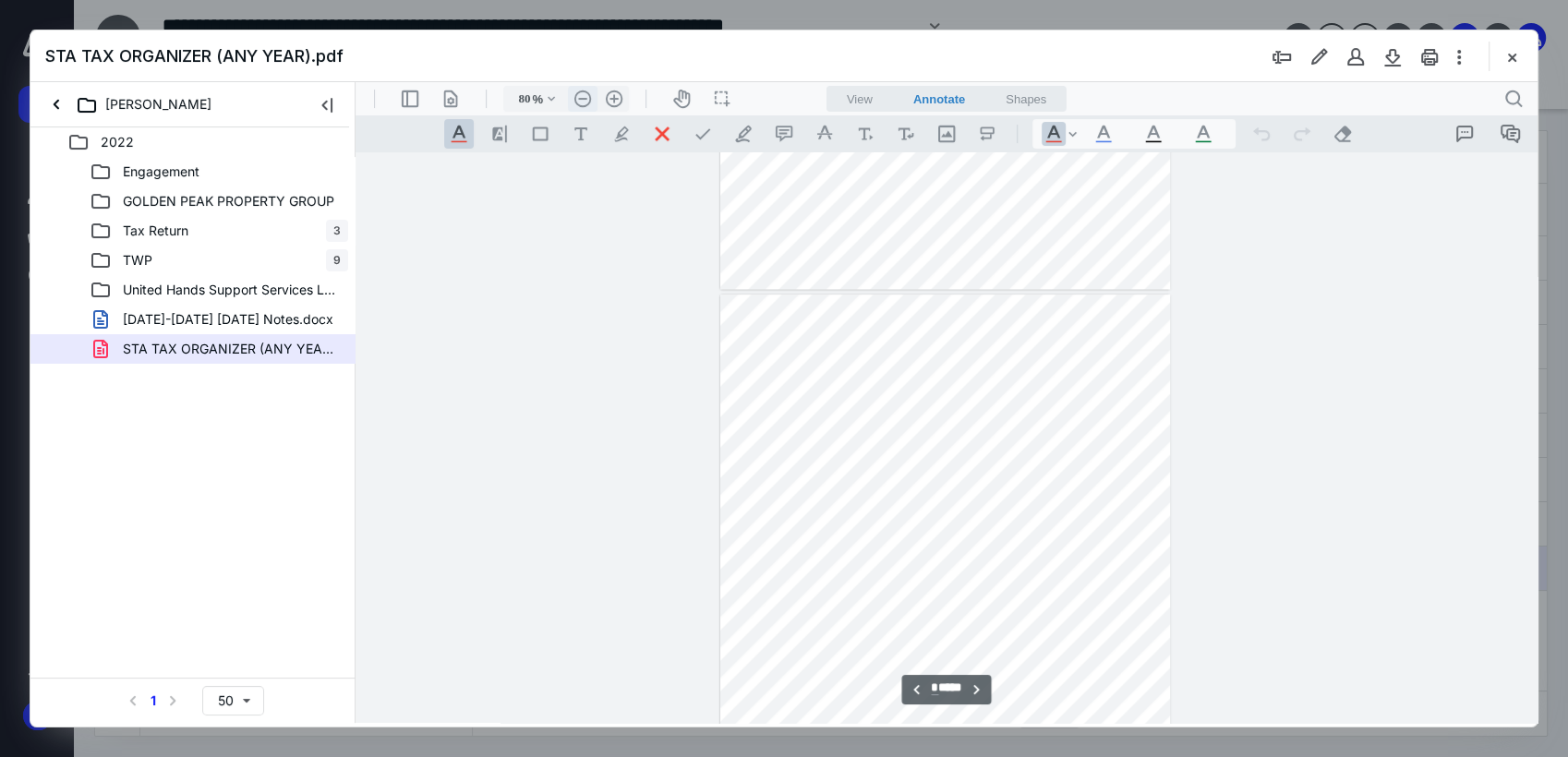 click on ".cls-1{fill:#abb0c4;} icon - header - zoom - out - line" at bounding box center (583, 99) 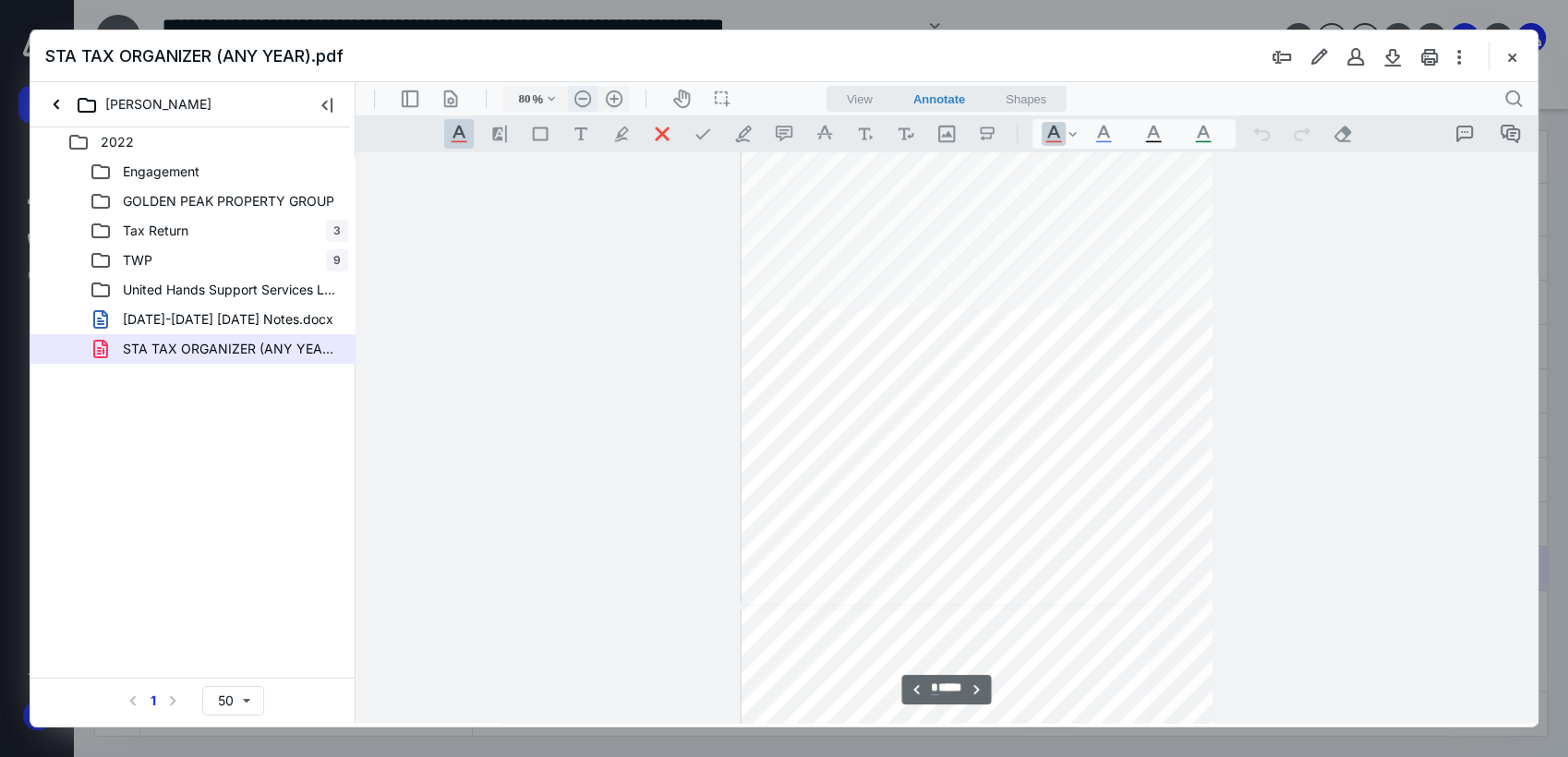 type on "73" 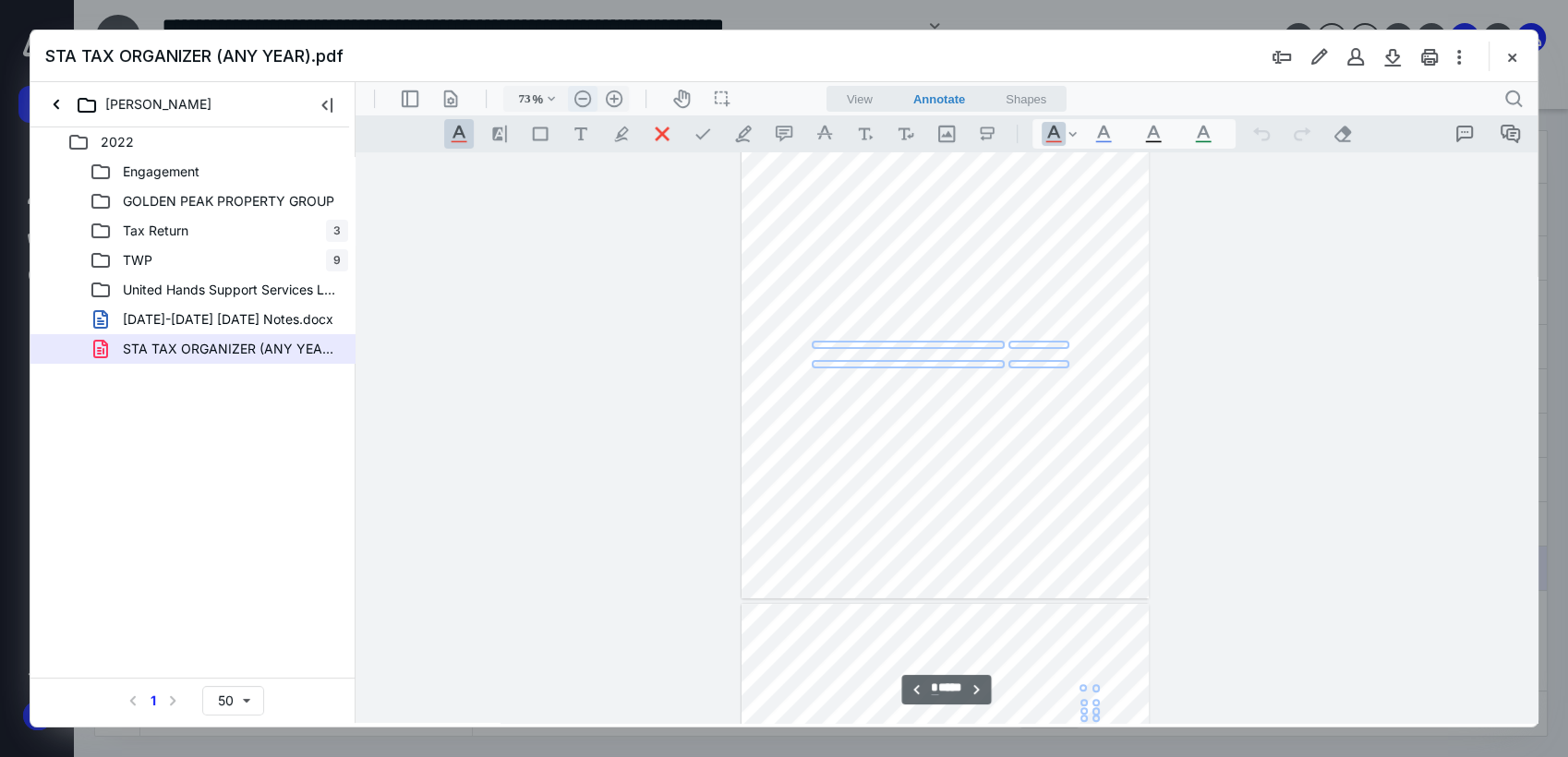 type on "*" 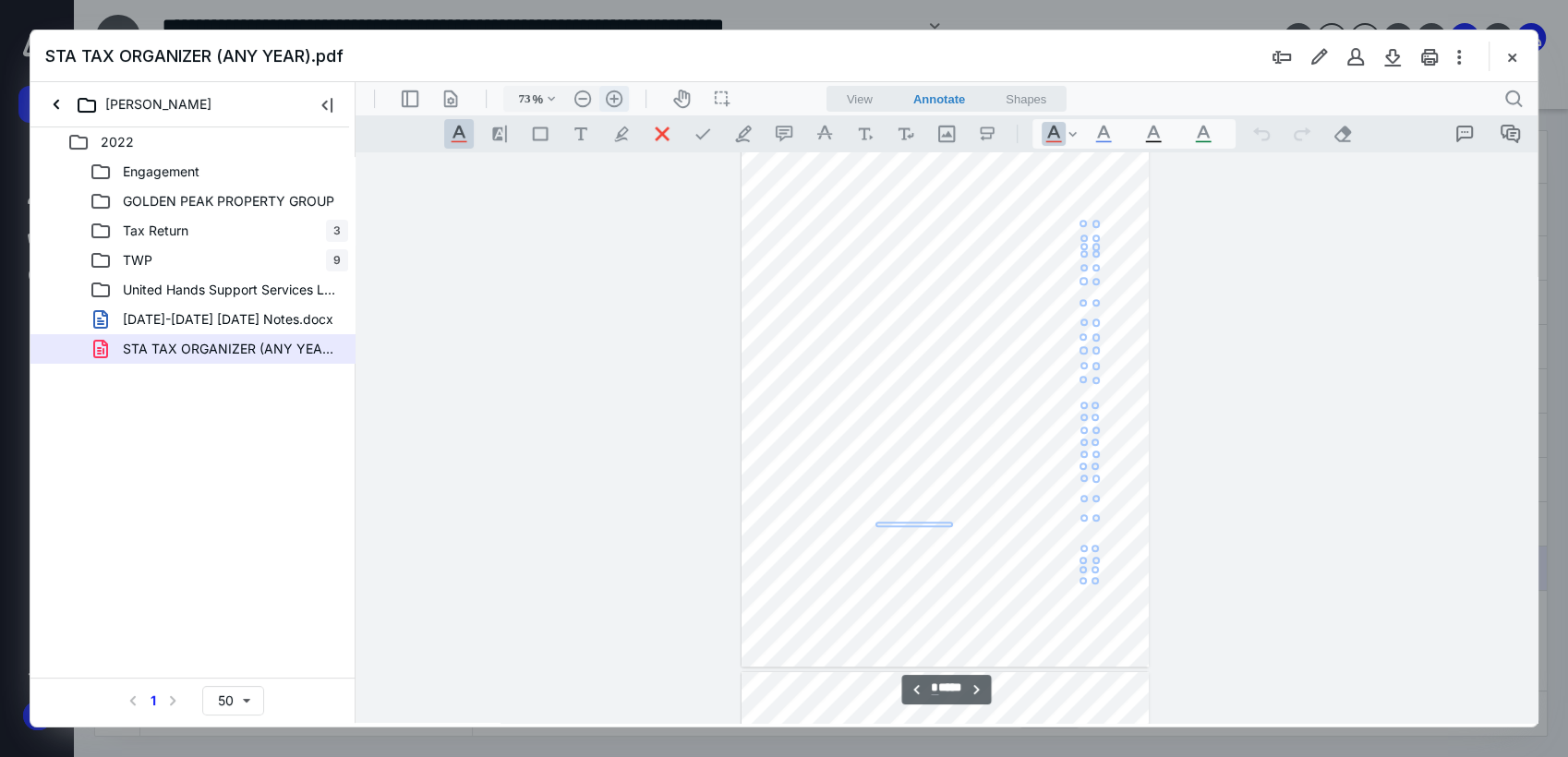 click on ".cls-1{fill:#abb0c4;} icon - header - zoom - in - line" at bounding box center [614, 99] 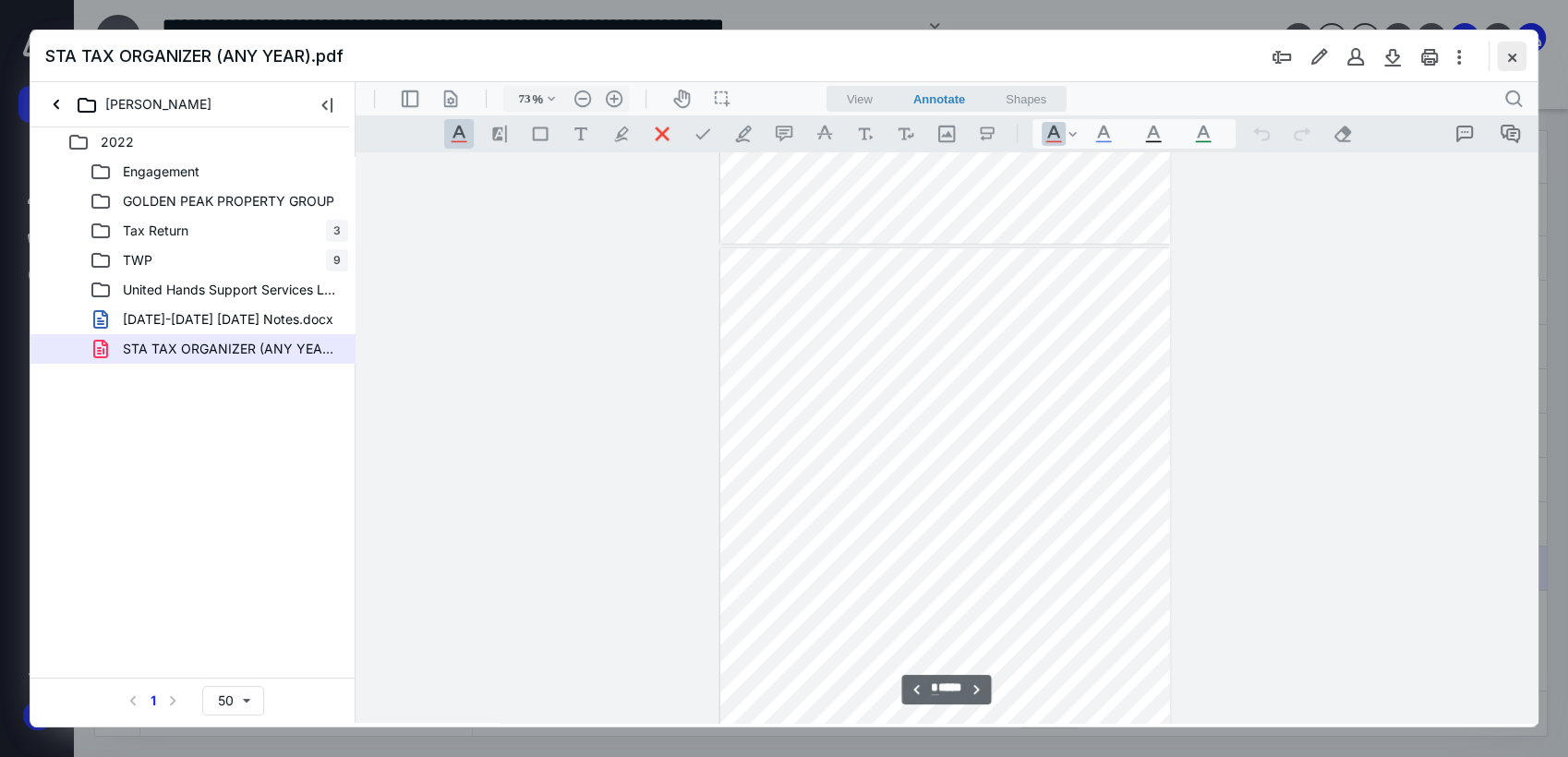 click at bounding box center [1512, 56] 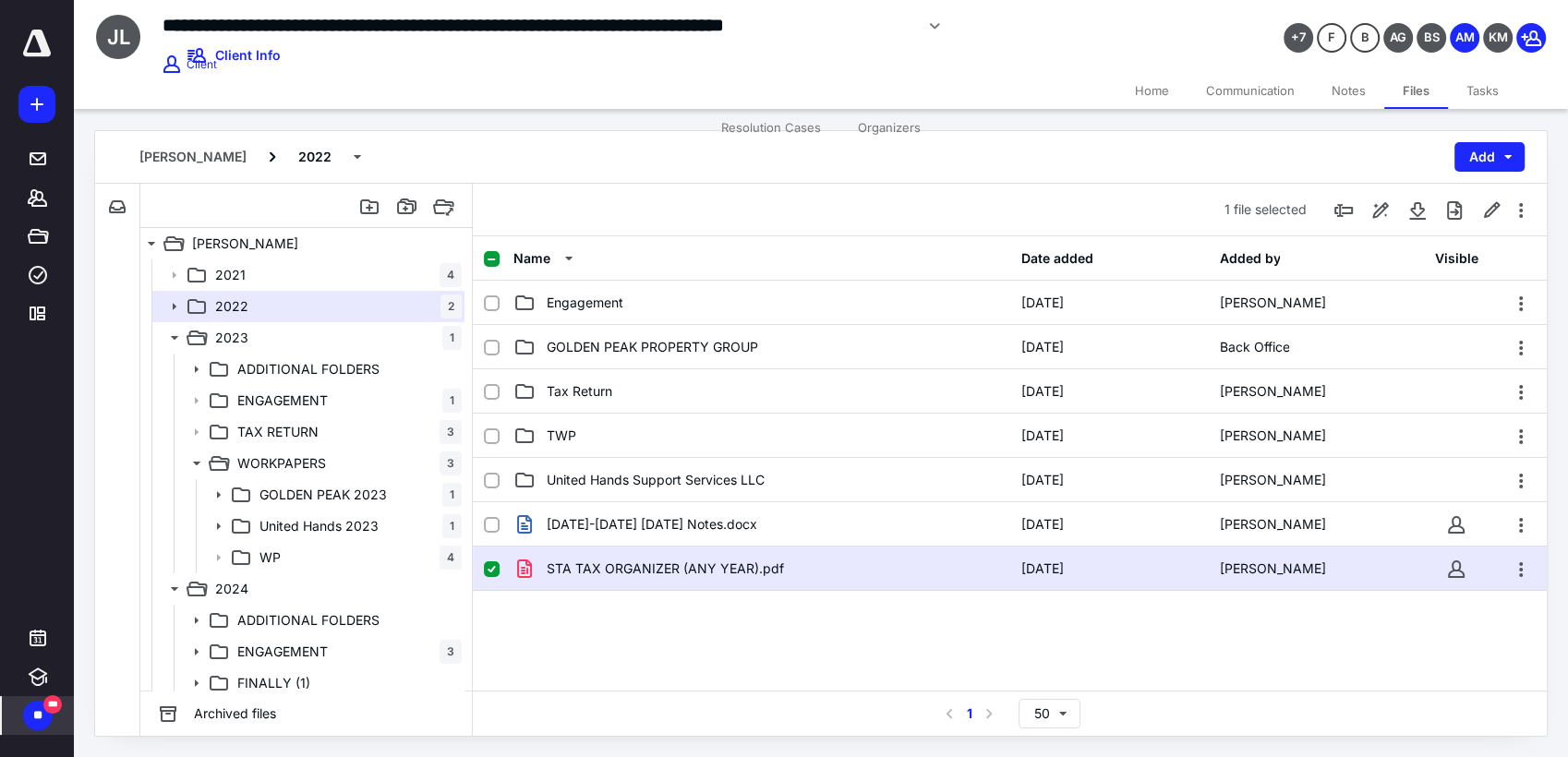click on "**" at bounding box center [38, 715] 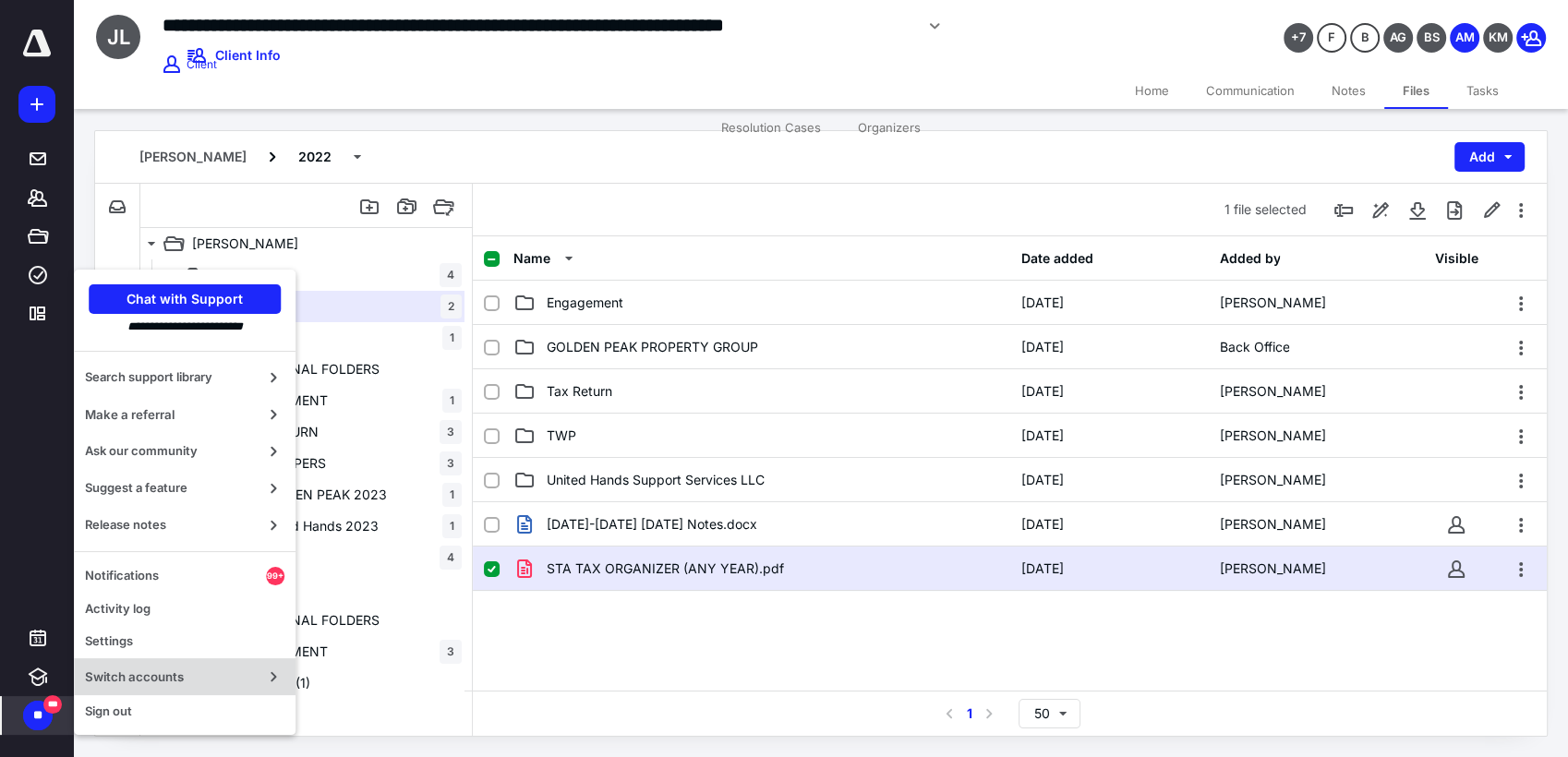 click on "Switch accounts" at bounding box center (185, 677) 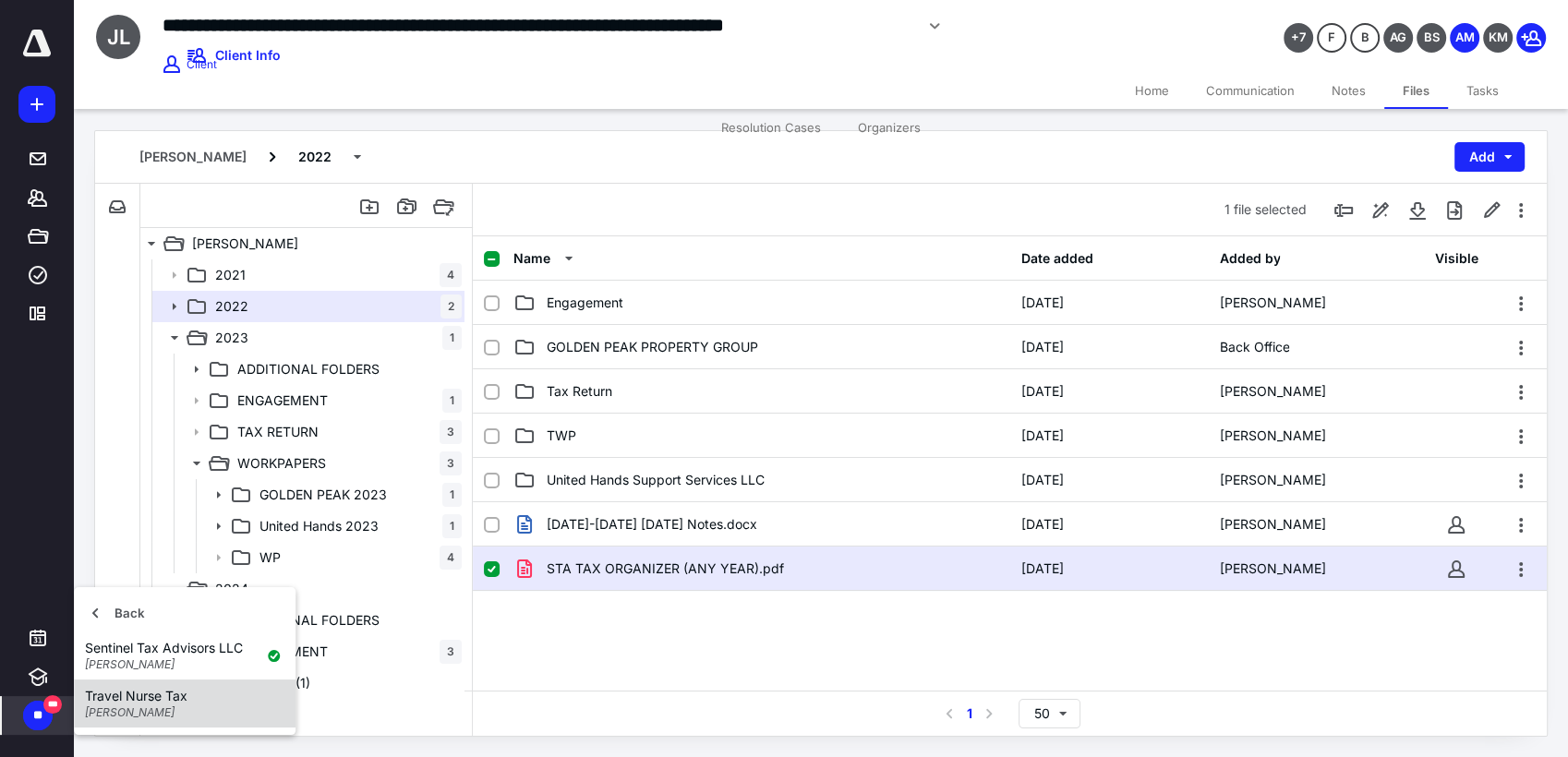 click on "Travel Nurse Tax" at bounding box center (185, 696) 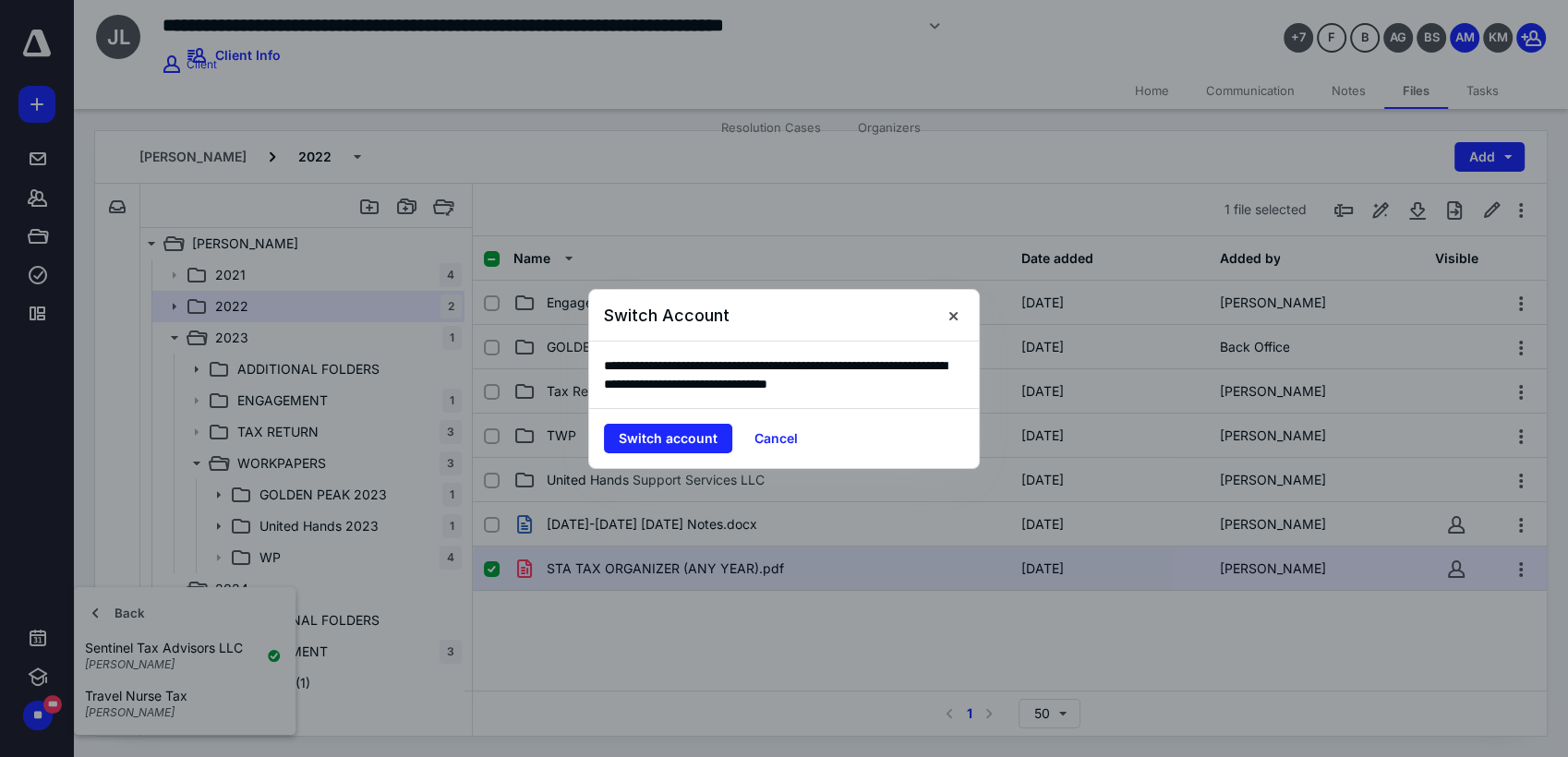 click on "Switch account Cancel" at bounding box center (784, 438) 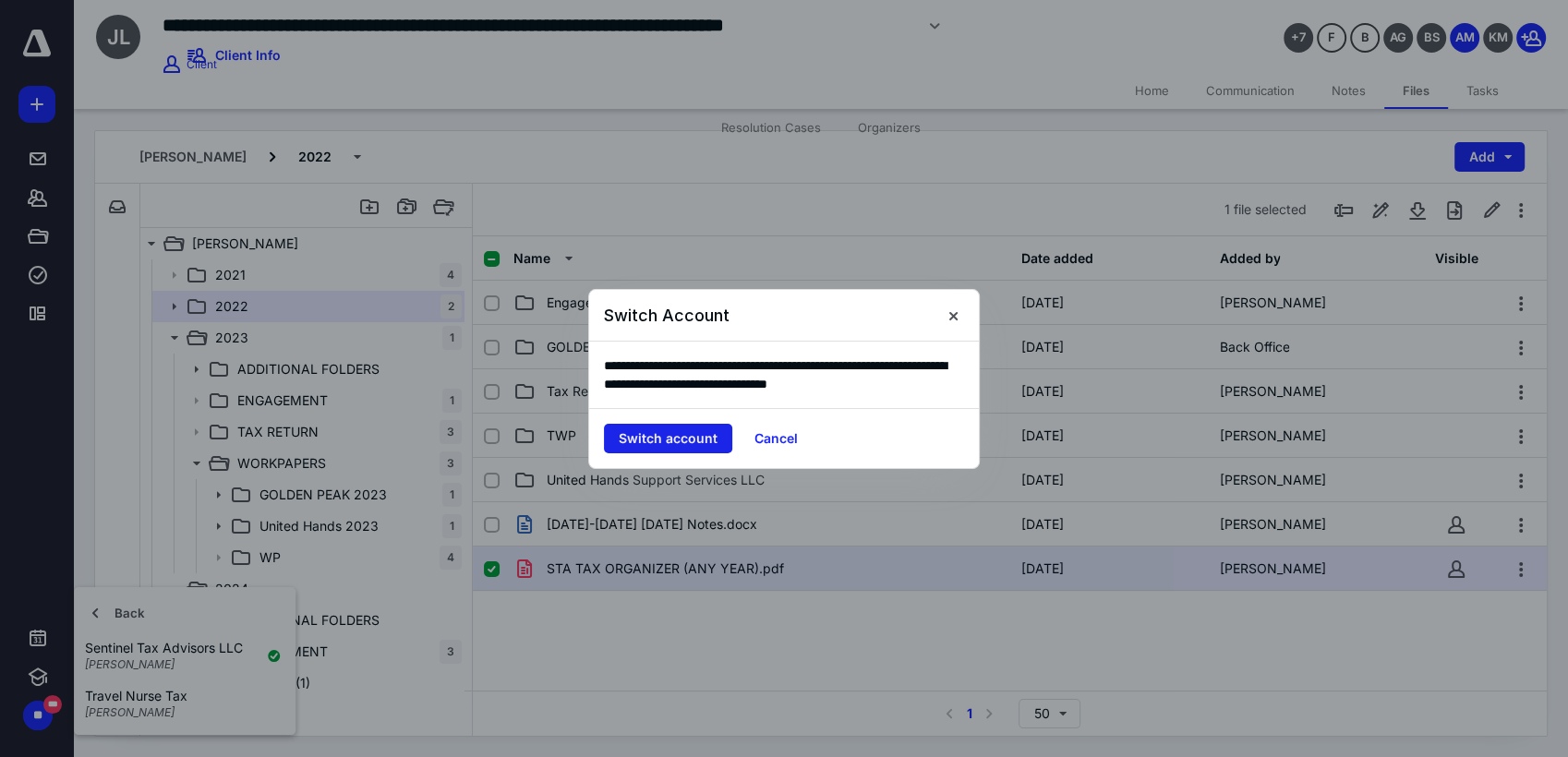 click on "Switch account" at bounding box center (668, 439) 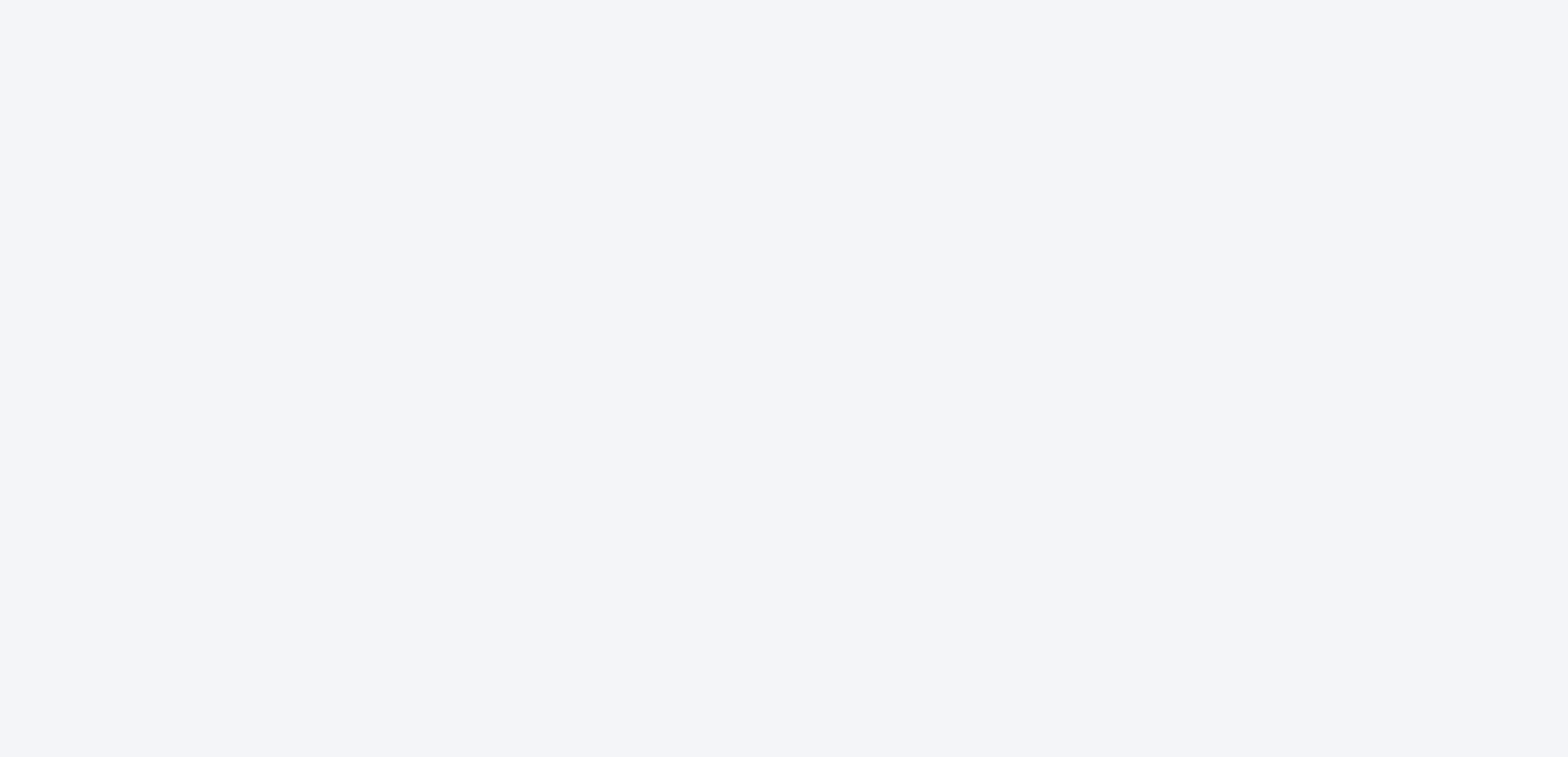 scroll, scrollTop: 0, scrollLeft: 0, axis: both 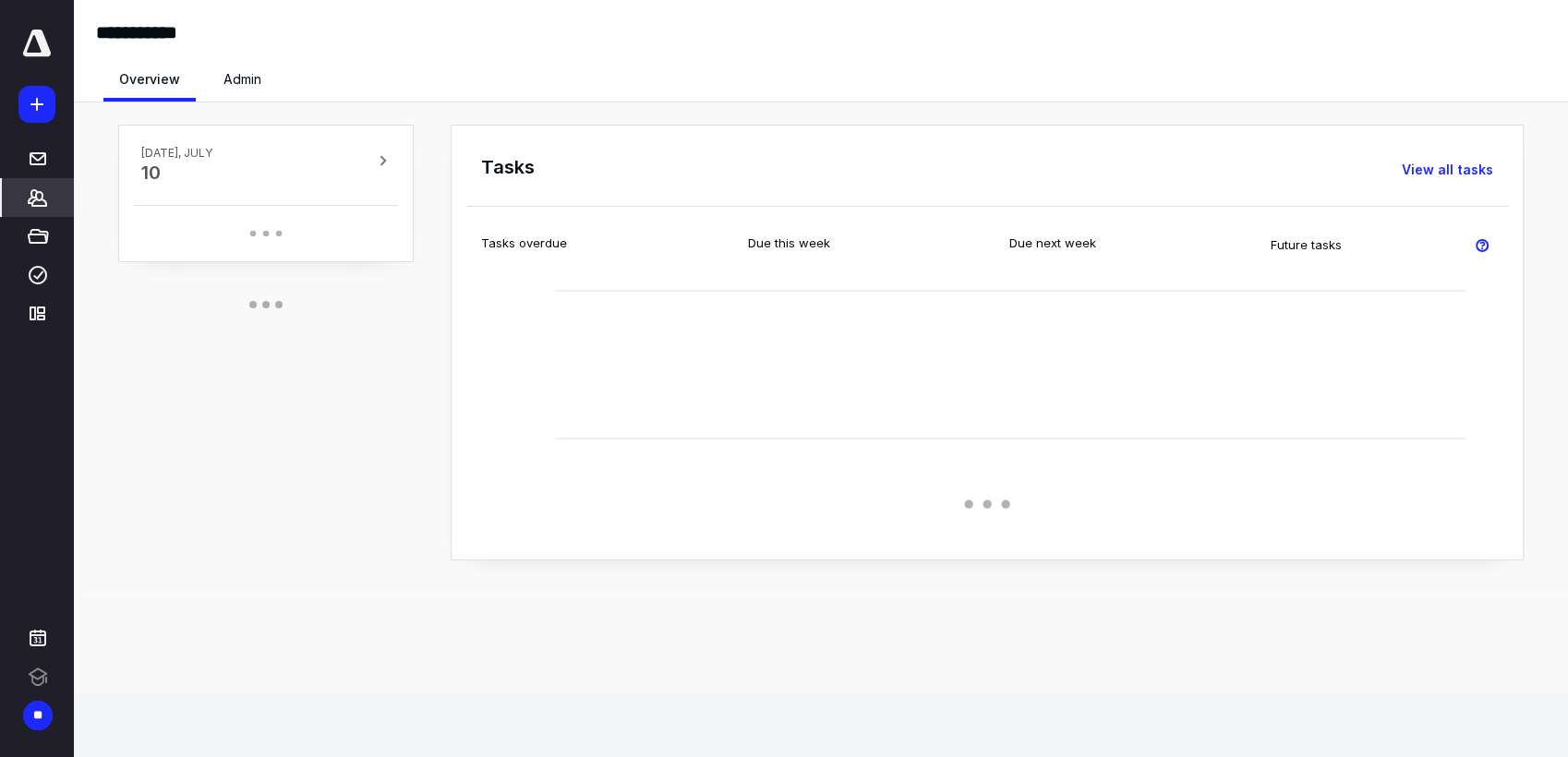 click 